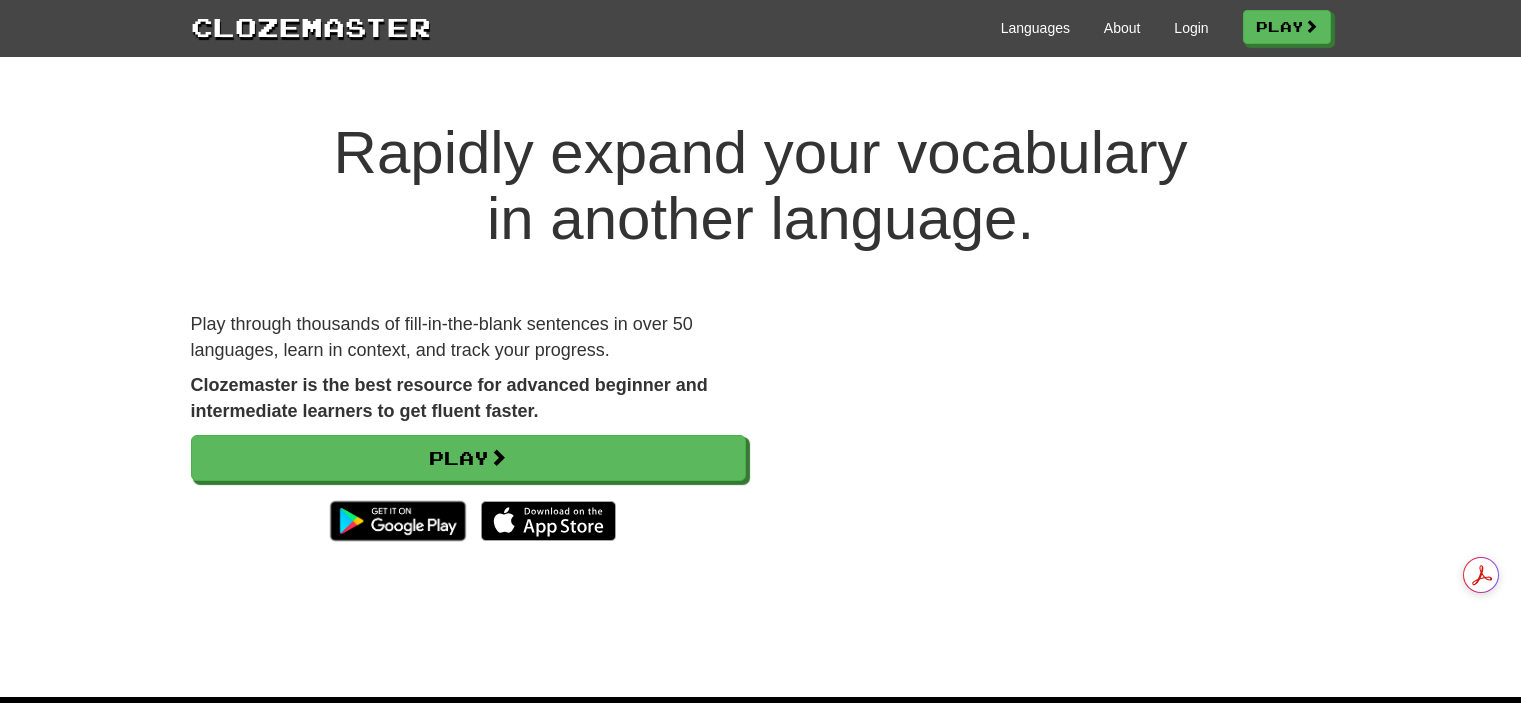 scroll, scrollTop: 0, scrollLeft: 0, axis: both 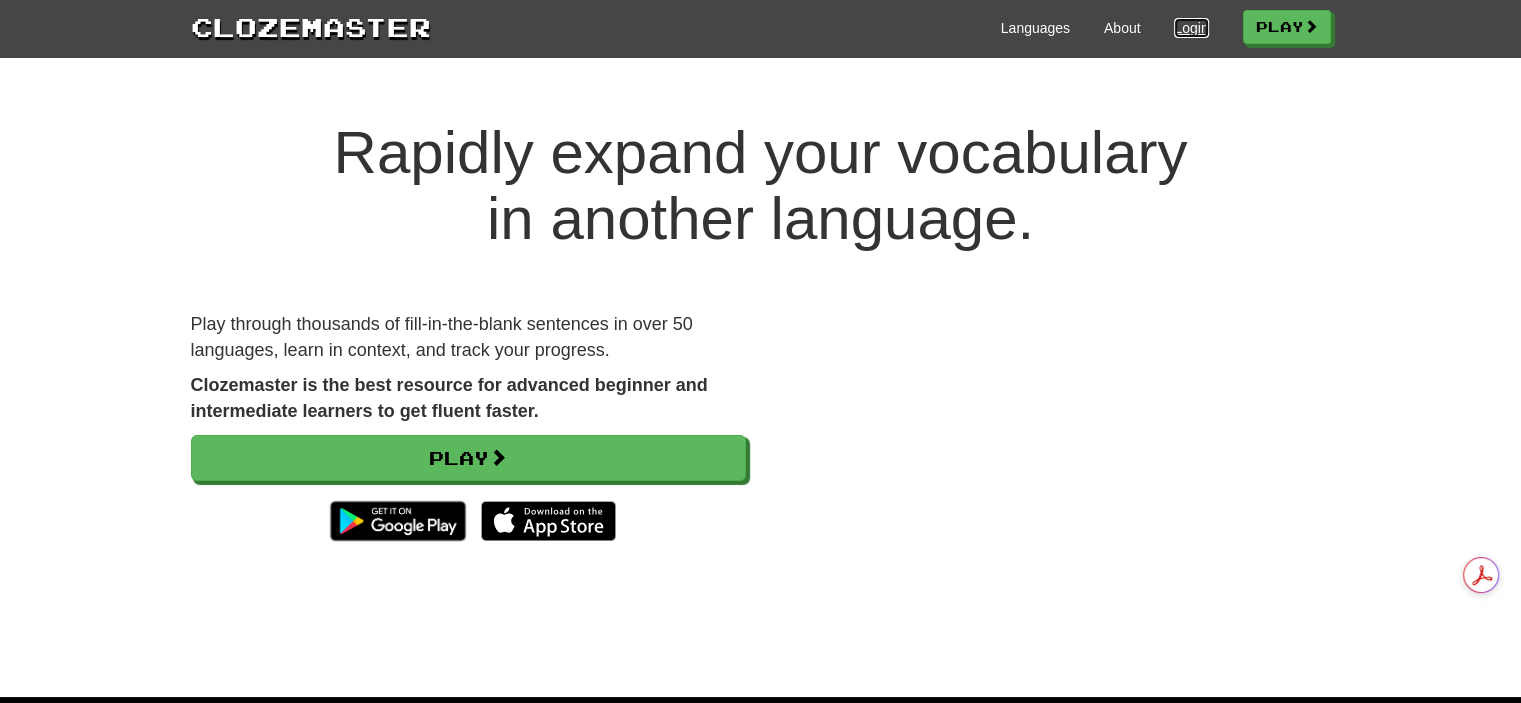 click on "Login" at bounding box center [1191, 28] 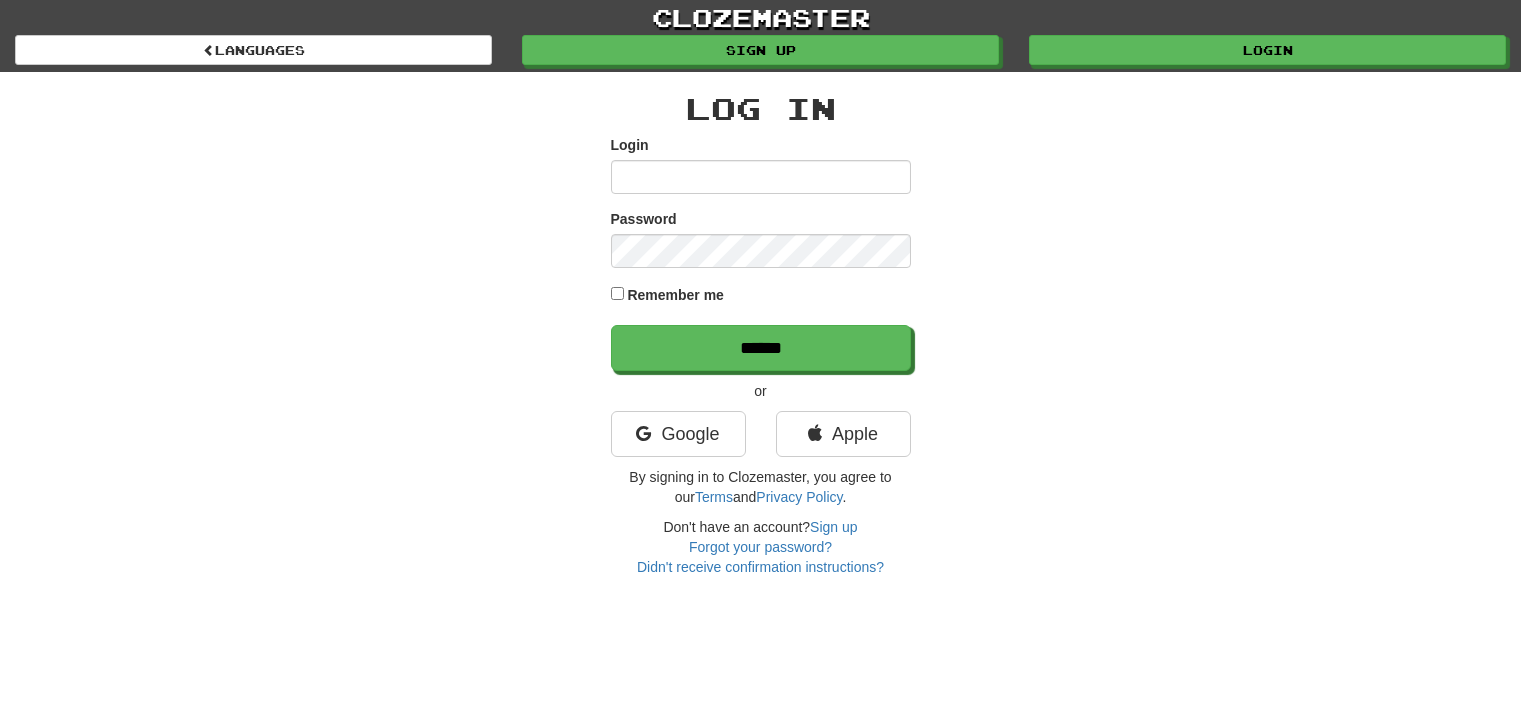 scroll, scrollTop: 0, scrollLeft: 0, axis: both 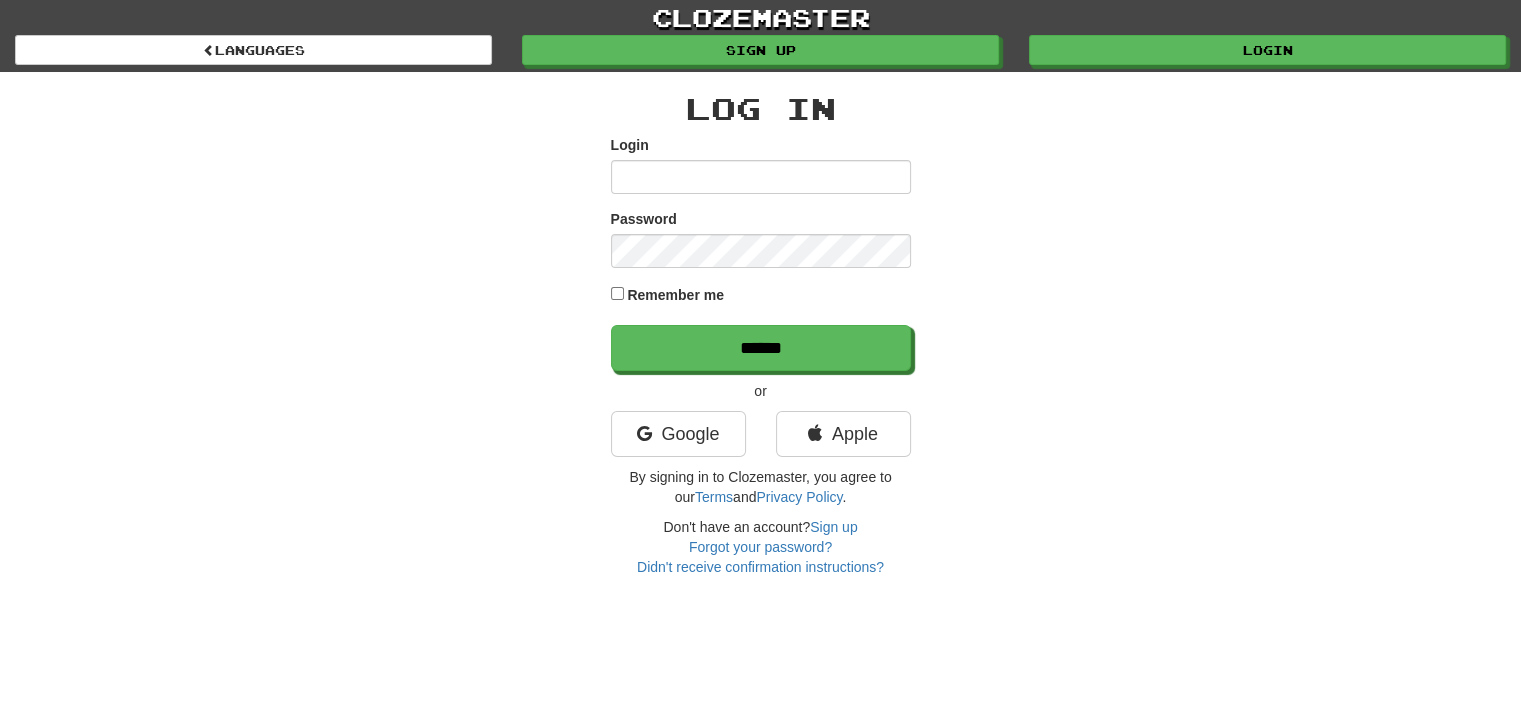 click on "Login" at bounding box center (761, 177) 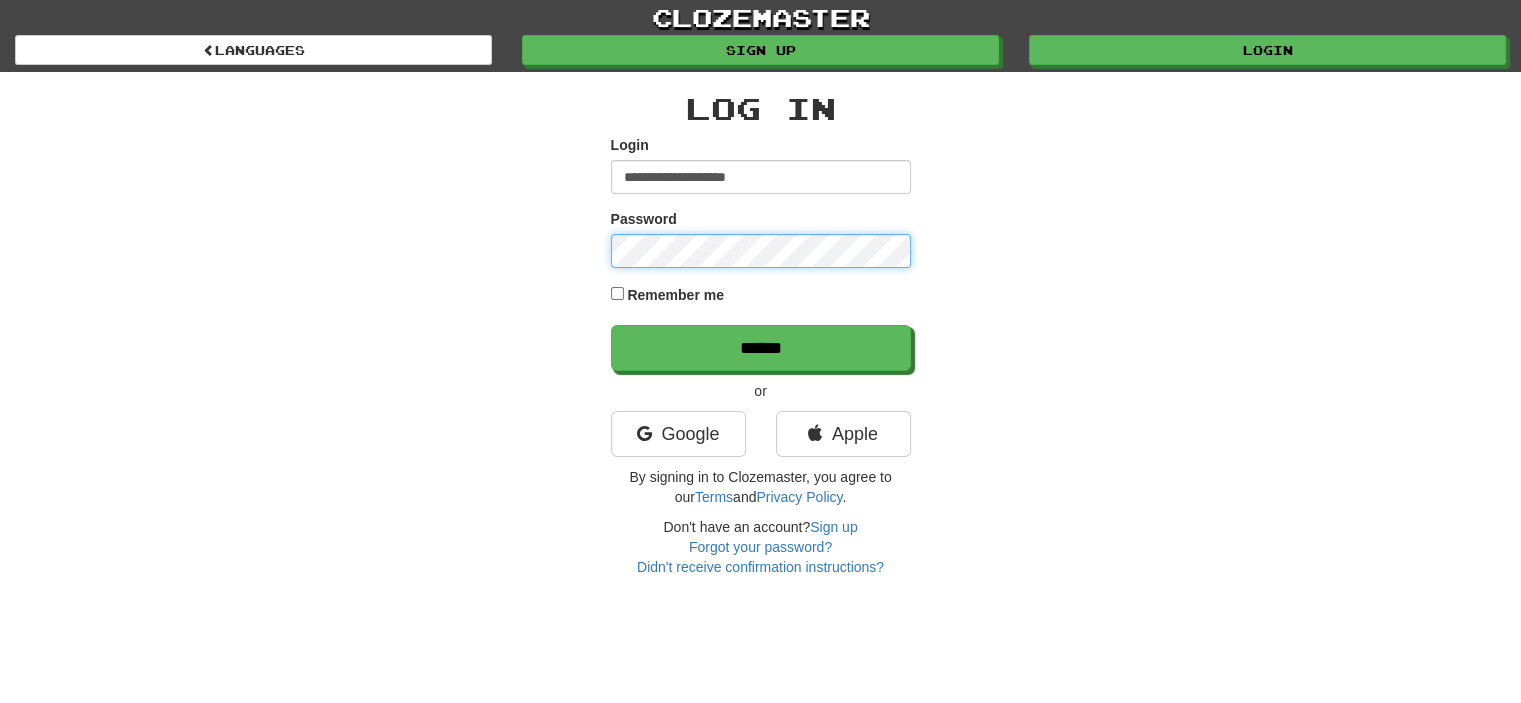 click on "******" at bounding box center (761, 348) 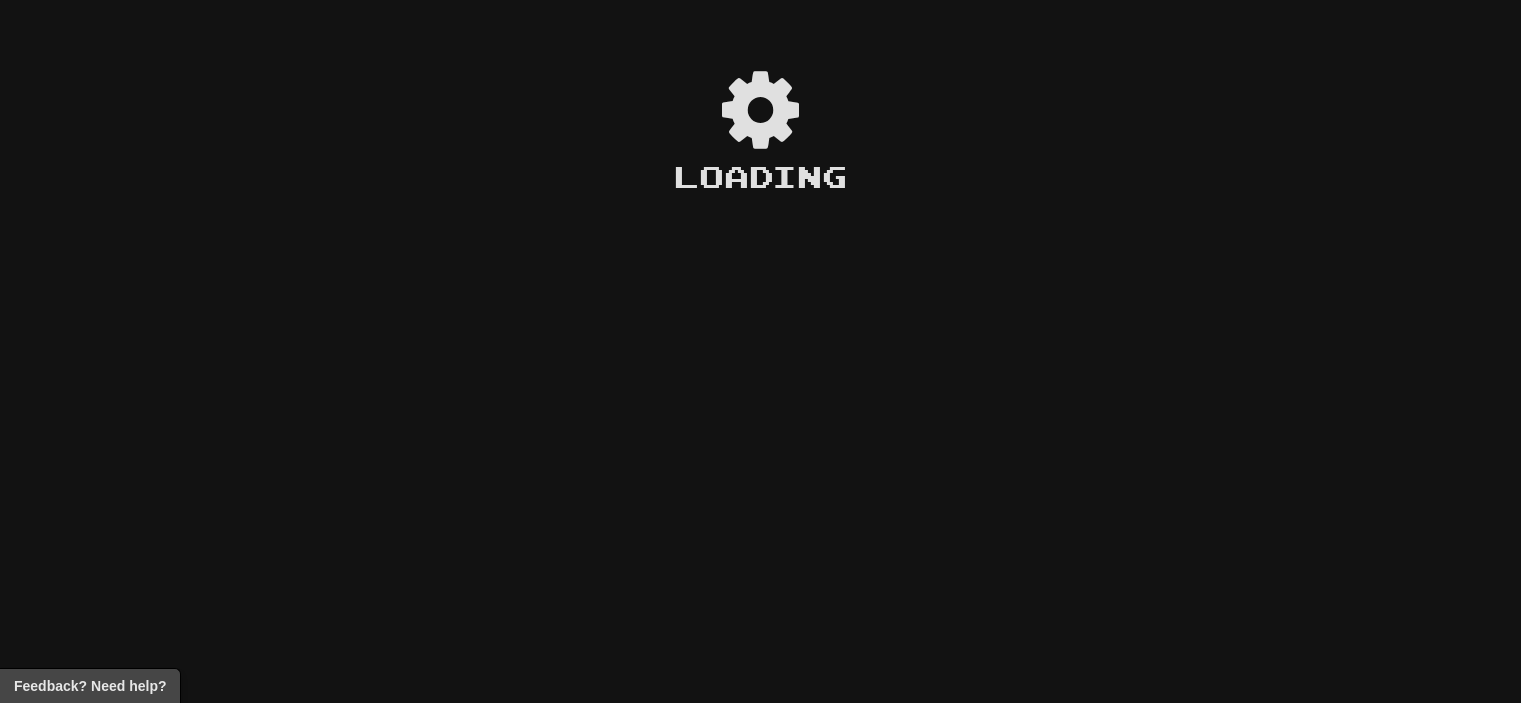scroll, scrollTop: 0, scrollLeft: 0, axis: both 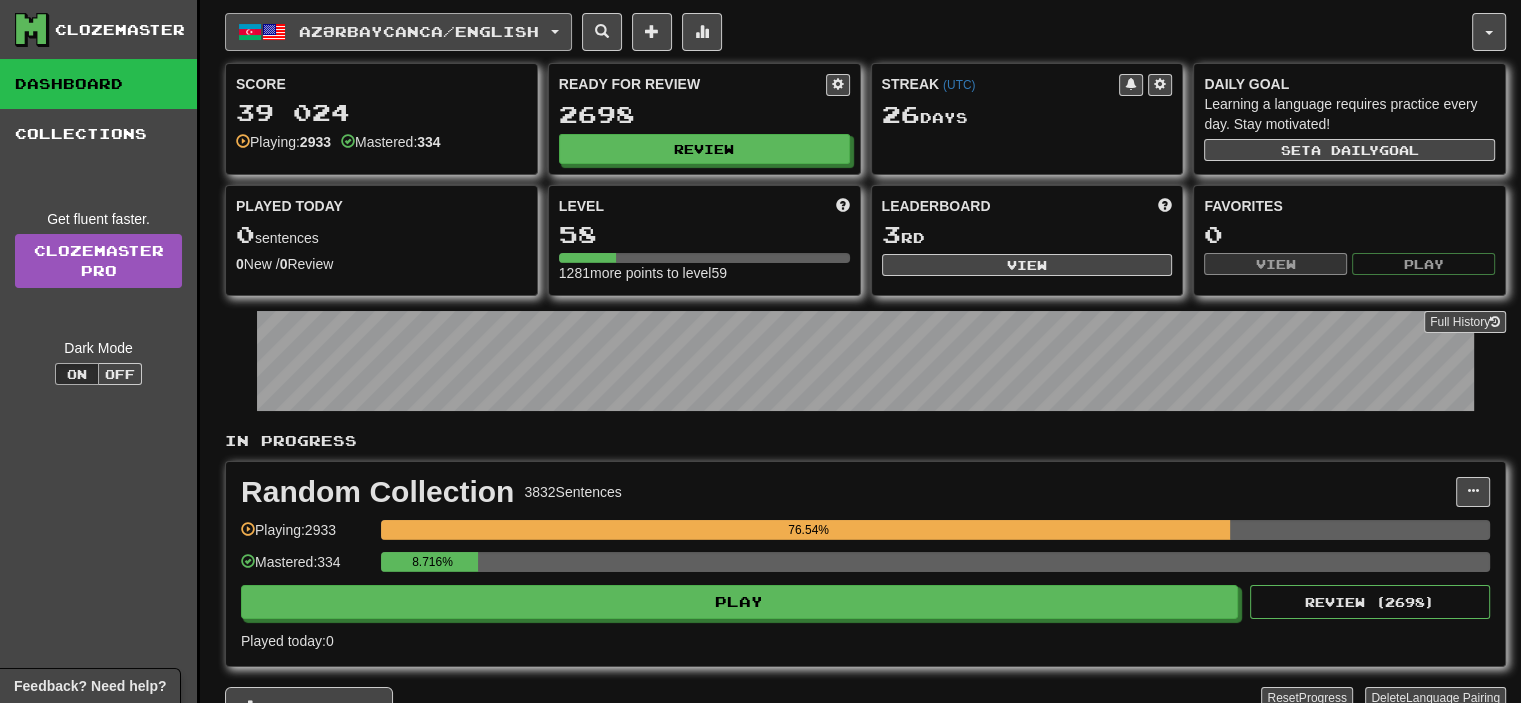 click on "Azərbaycanca  /  English" at bounding box center (419, 31) 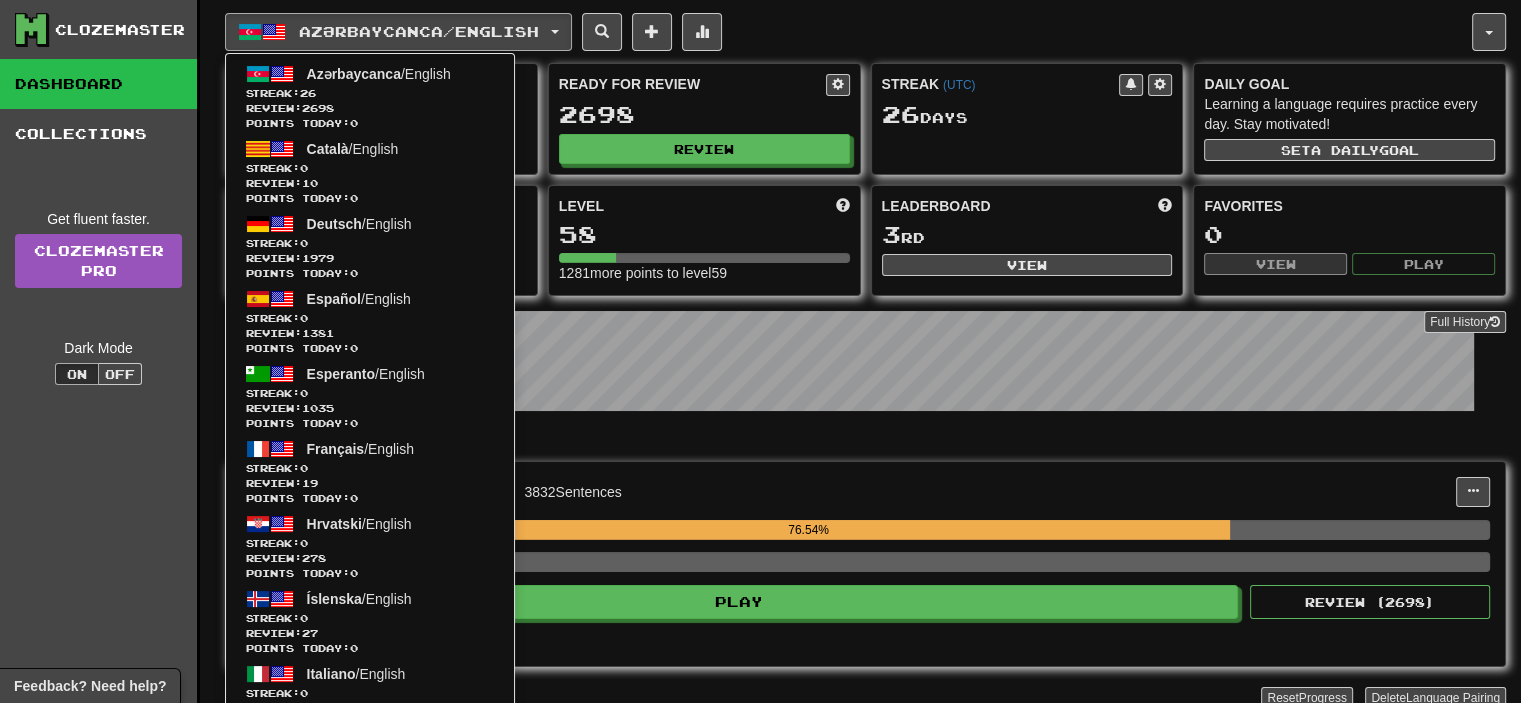 click on "Azərbaycanca  /  English Azərbaycanca  /  English Streak:  26   Review:  2698 Points today:  0 Català  /  English Streak:  0   Review:  10 Points today:  0 Deutsch  /  English Streak:  0   Review:  1979 Points today:  0 Español  /  English Streak:  0   Review:  1381 Points today:  0 Esperanto  /  English Streak:  0   Review:  1035 Points today:  0 Français  /  English Streak:  0   Review:  19 Points today:  0 Hrvatski  /  English Streak:  0   Review:  278 Points today:  0 Íslenska  /  English Streak:  0   Review:  27 Points today:  0 Italiano  /  English Streak:  0   Review:  190 Points today:  0 Norsk bokmål  /  English Streak:  0   Review:  22 Points today:  0 Polski  /  English Streak:  0   Review:  25 Points today:  0 Português  /  English Streak:  0   Review:  10 Points today:  0 Română  /  English Streak:  0   Review:  425 Points today:  0 Shqip  /  English Streak:  0   Review:  35 Points today:  0 Slovenčina  /  English Streak:  0   Review:  113 Points today:  0 Slovenščina  /  English 0" at bounding box center [848, 32] 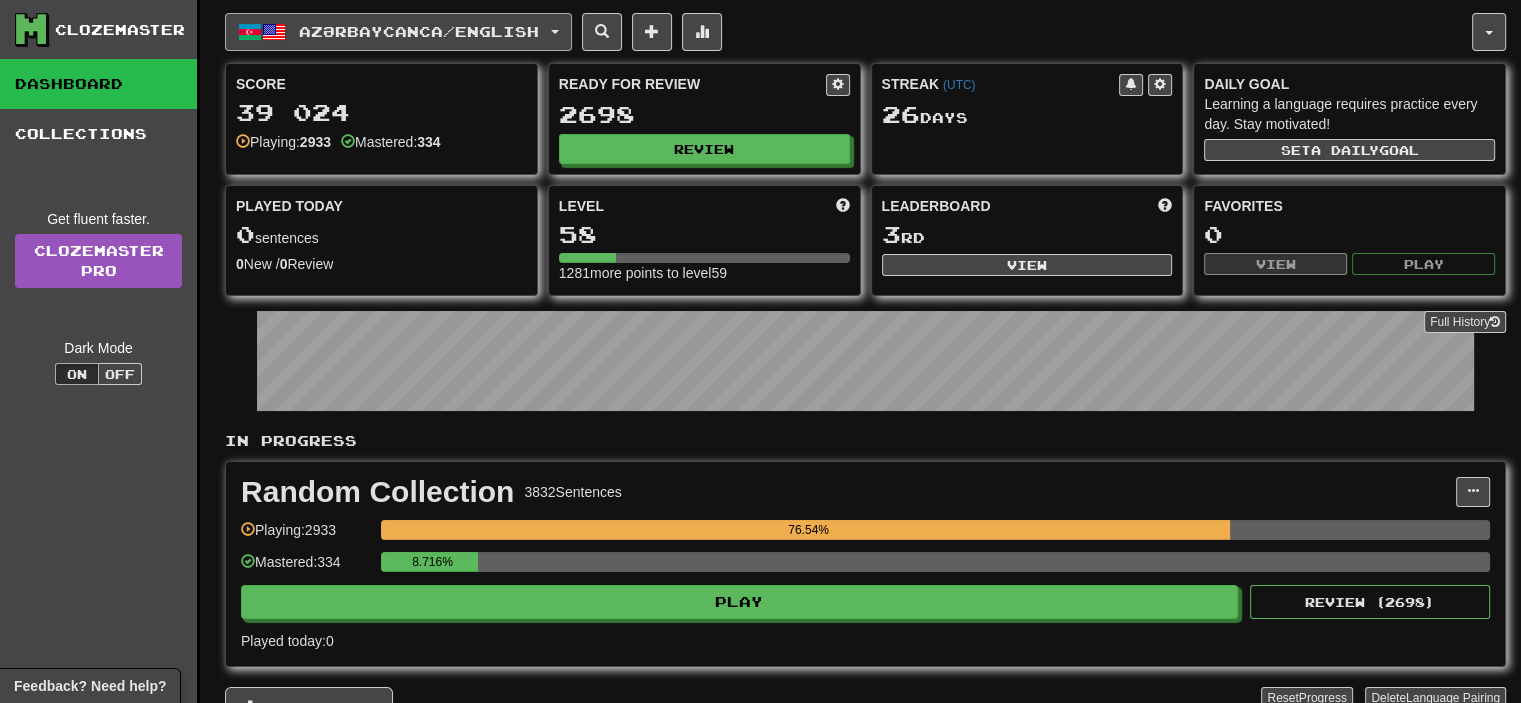 click on "Azərbaycanca  /  English" at bounding box center [398, 32] 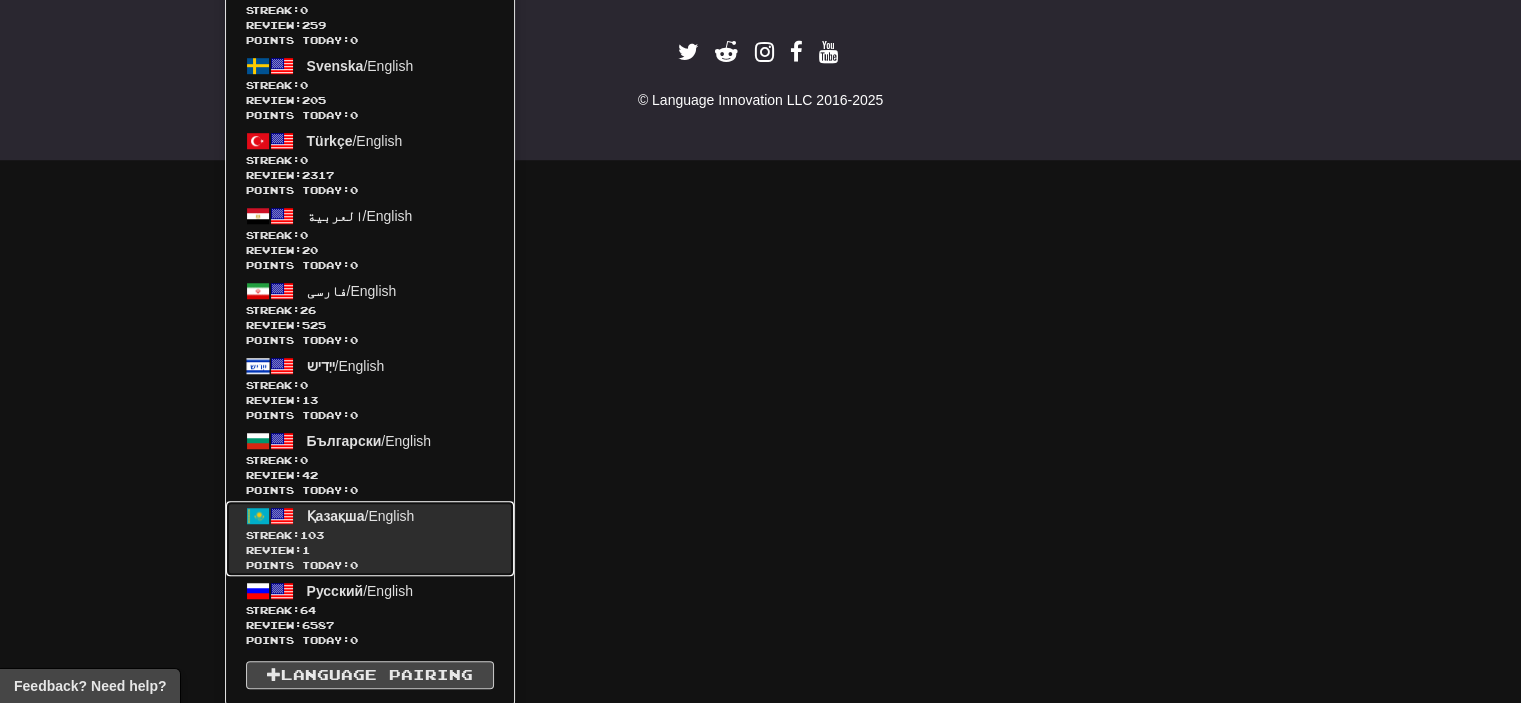 click on "Streak:  103" at bounding box center (370, 535) 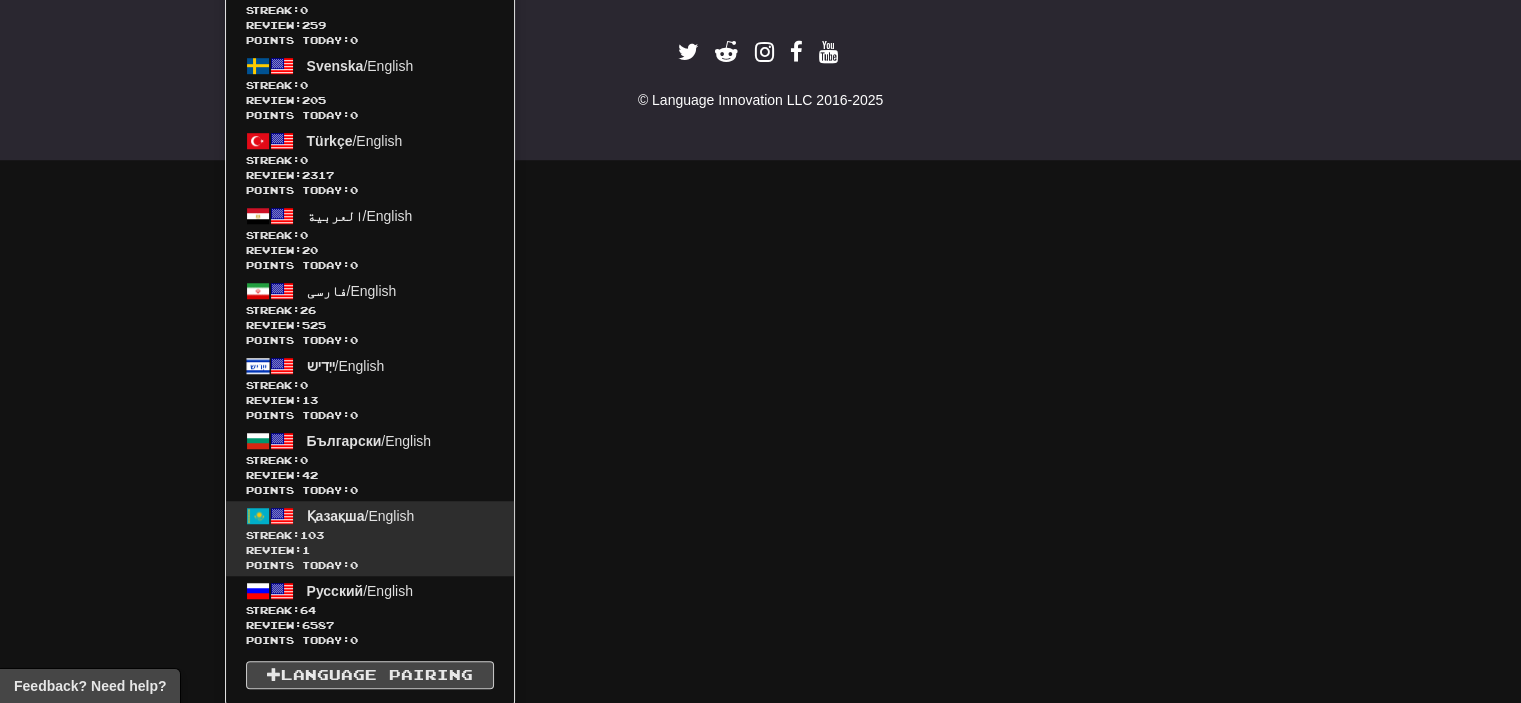 scroll, scrollTop: 736, scrollLeft: 0, axis: vertical 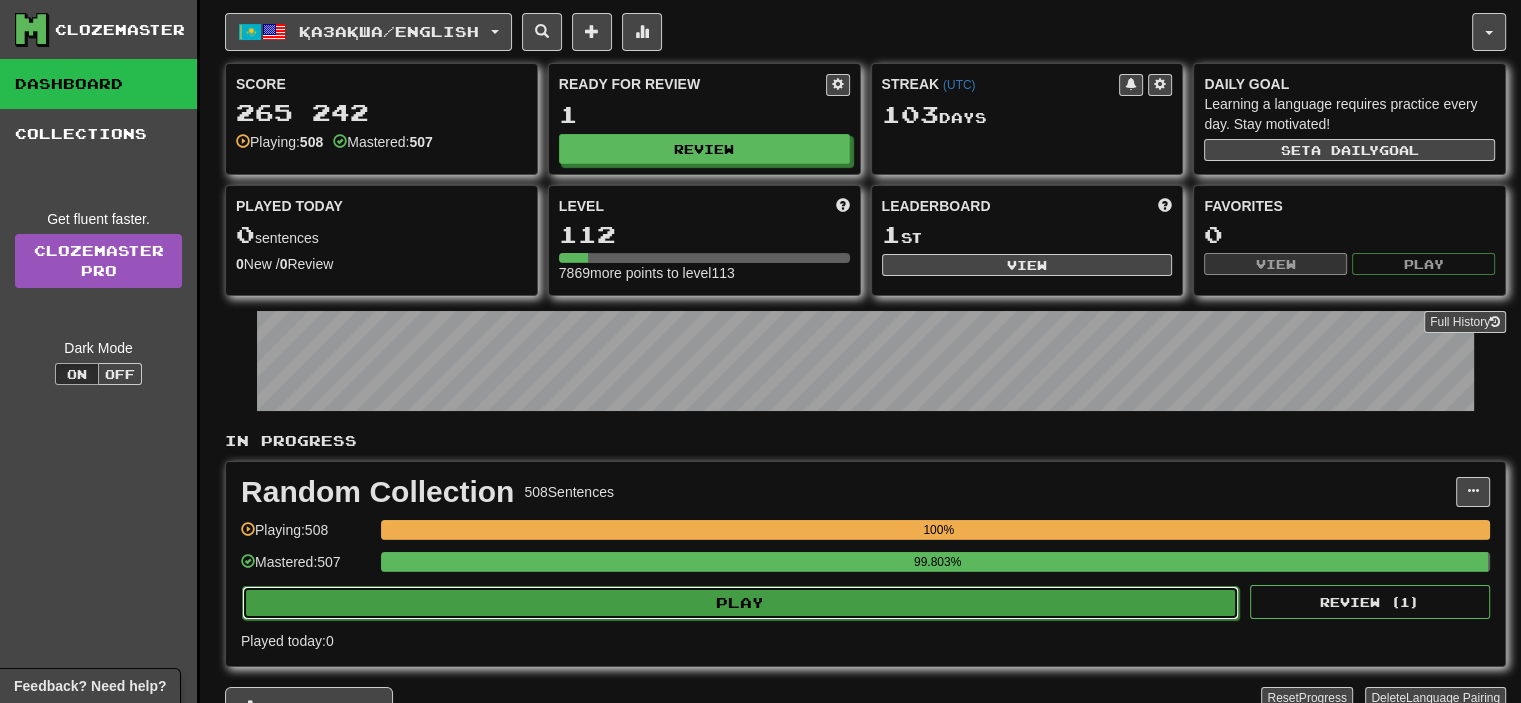 click on "Play" at bounding box center (740, 603) 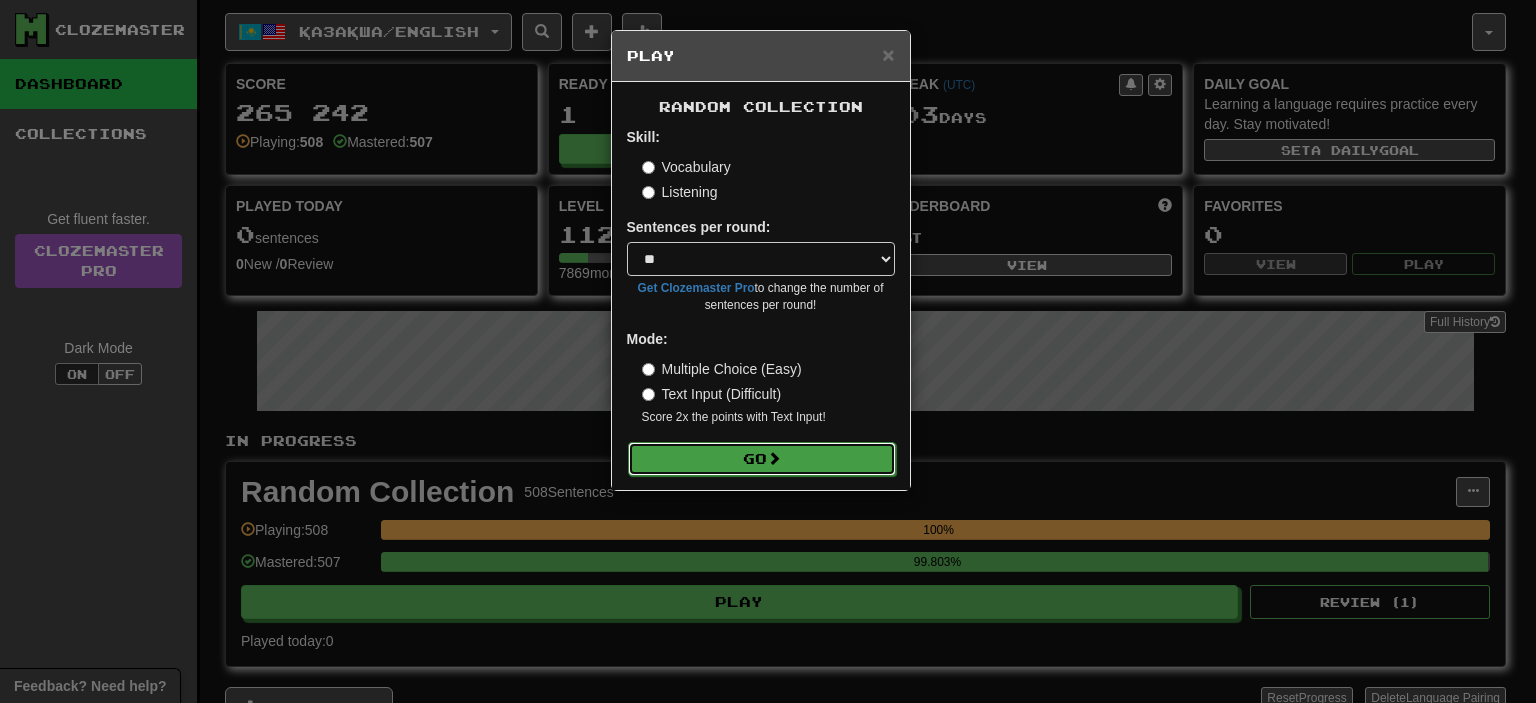 click on "Go" at bounding box center [762, 459] 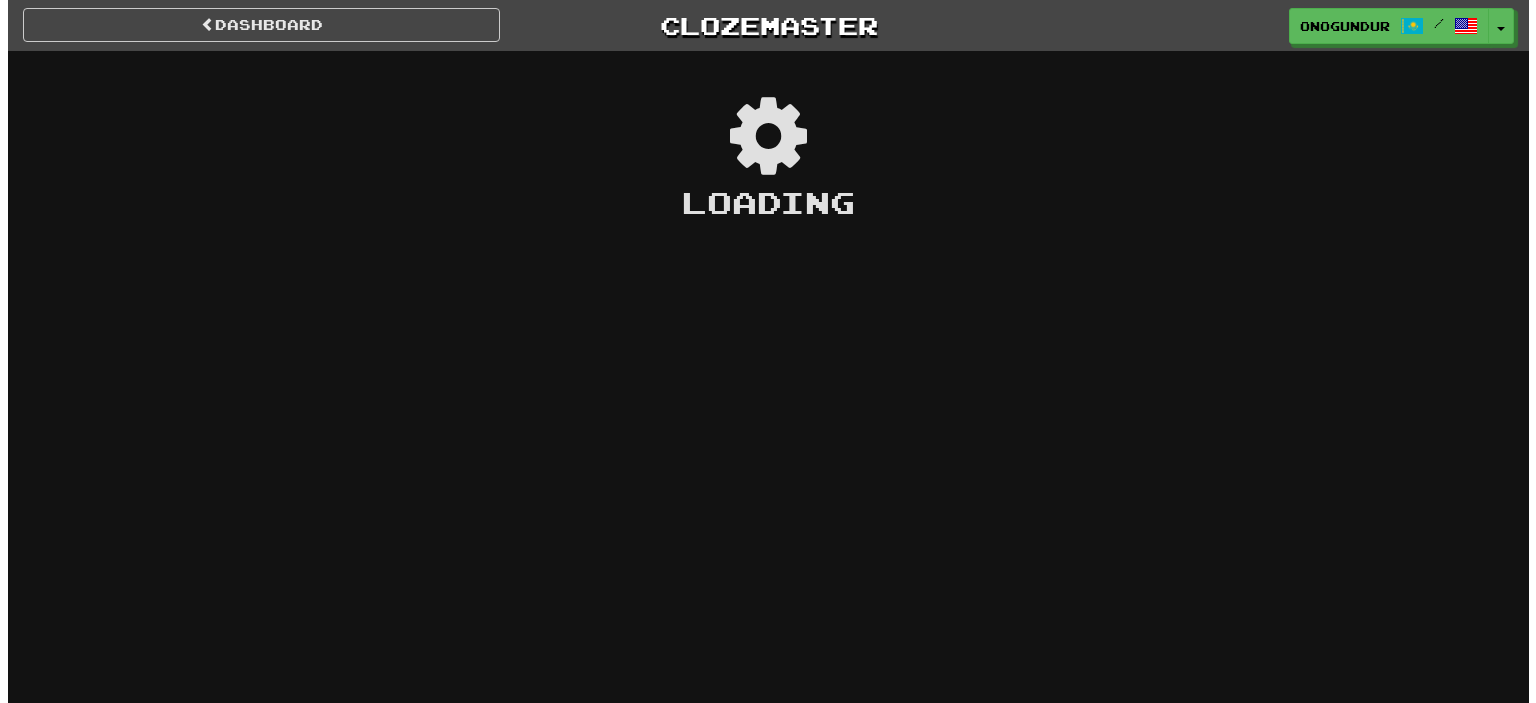 scroll, scrollTop: 0, scrollLeft: 0, axis: both 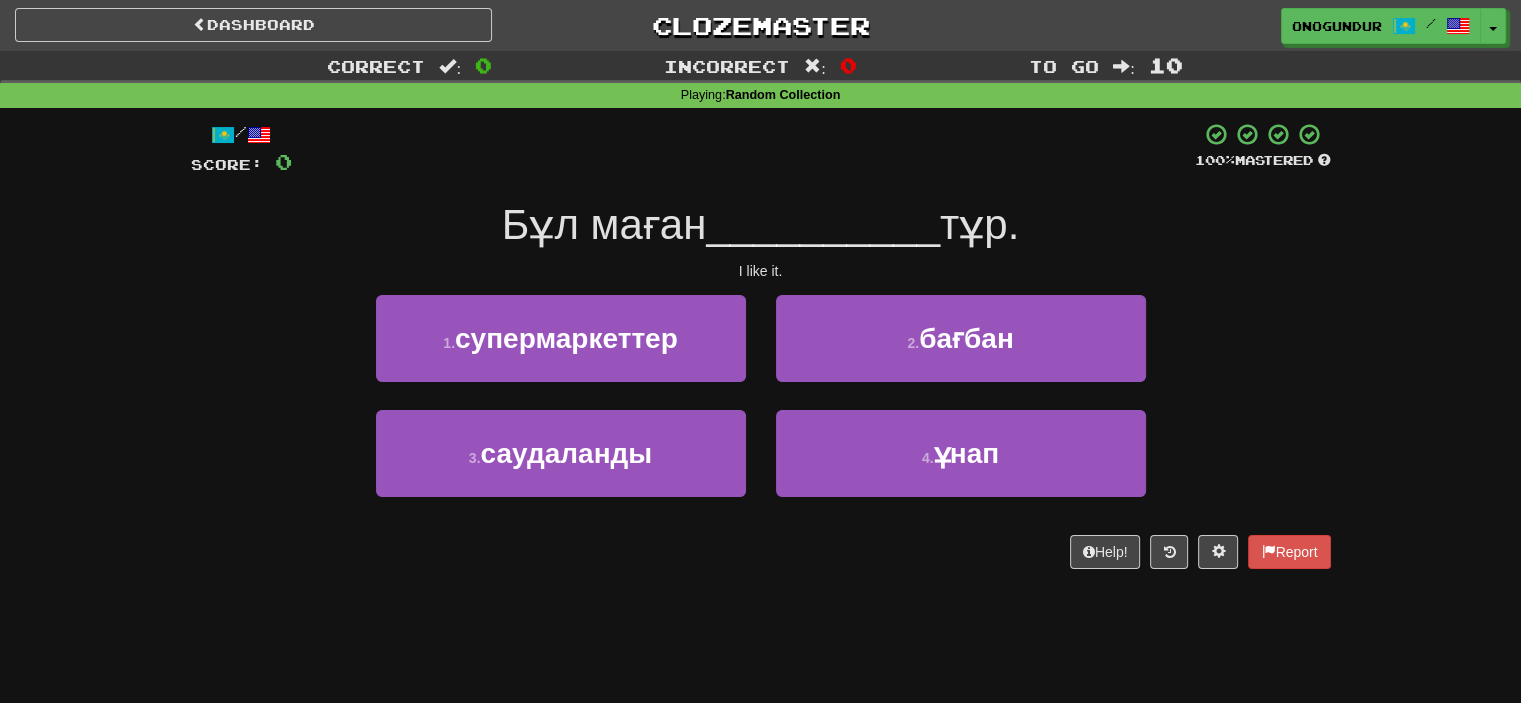 click on "Dashboard
Clozemaster
onogundur
/
Toggle Dropdown
Dashboard
Leaderboard
Activity Feed
Notifications
Profile
Discussions
Azərbaycanca
/
English
Streak:
26
Review:
2,698
Points Today: 0
Català
/
English
Streak:
0
Review:
10
Points Today: 0
Deutsch
/
English
Streak:
0
Review:
1,979
Points Today: 0
Español
/
English
Streak:
0
Review:
1,381
Points Today: 0
Esperanto
/
English
Streak:
0
Review:
1,035
Points Today: 0
Français
/
English
Streak:
0
Review:
19
Points Today: 0
Hrvatski
/
English
Streak:
0
Review:
278
Points Today: 0
Íslenska
/" at bounding box center (760, 351) 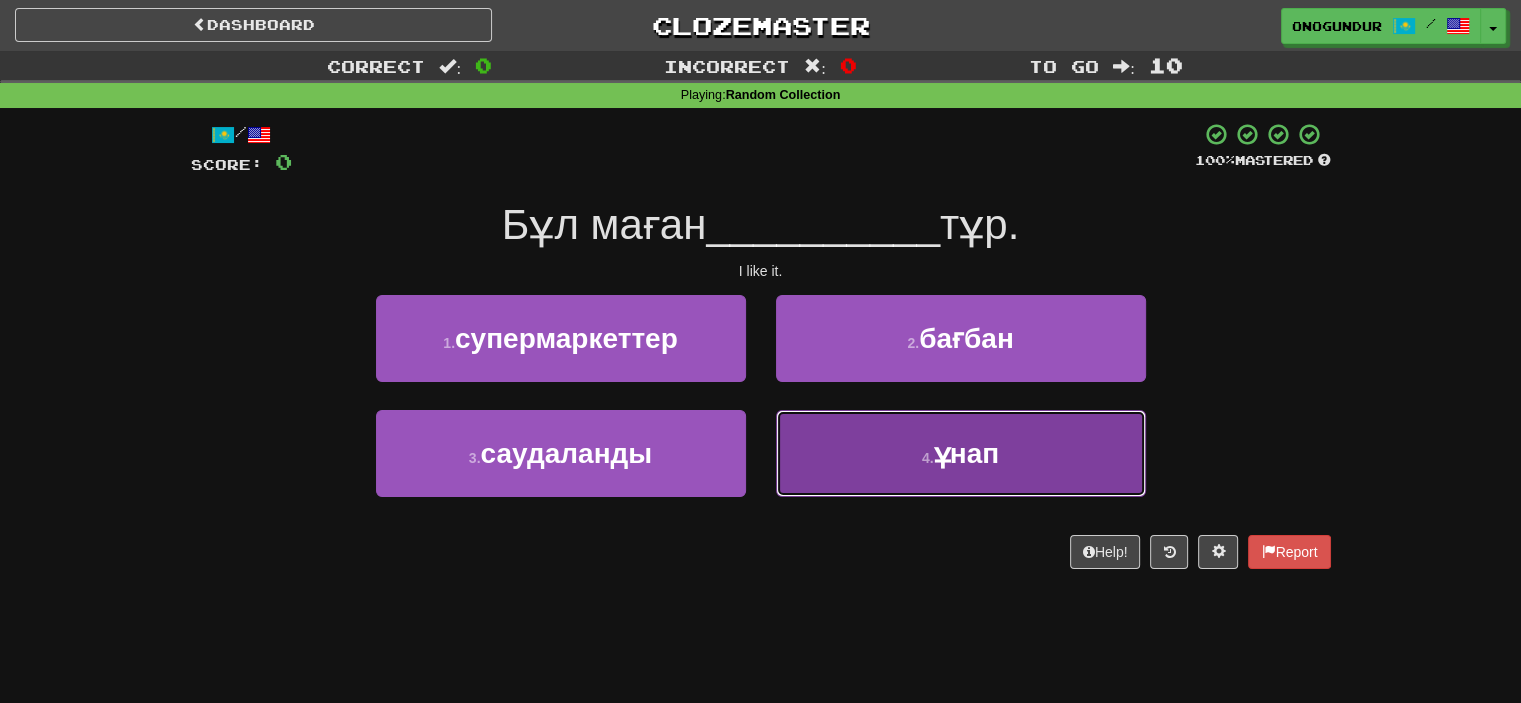 click on "4 .  ұнап" at bounding box center [961, 453] 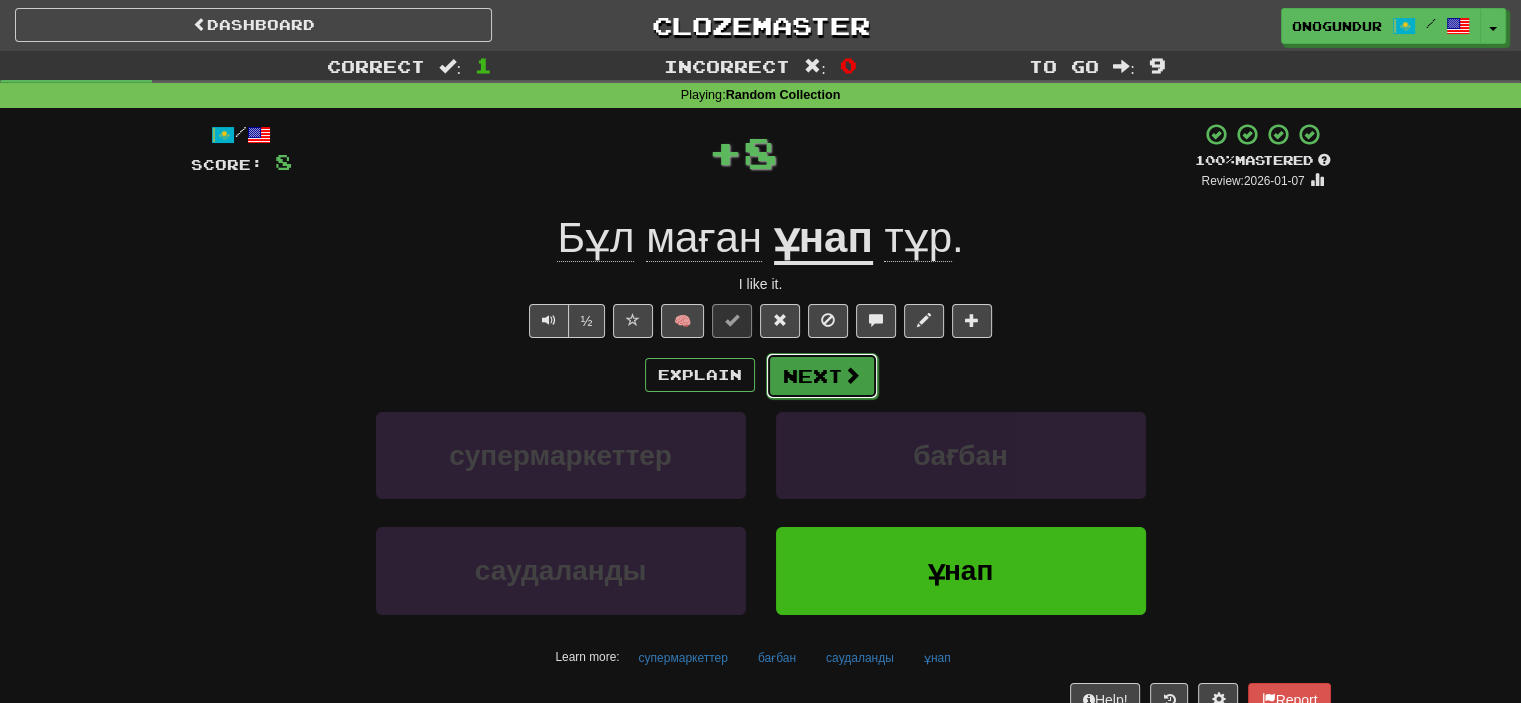 click on "Next" at bounding box center (822, 376) 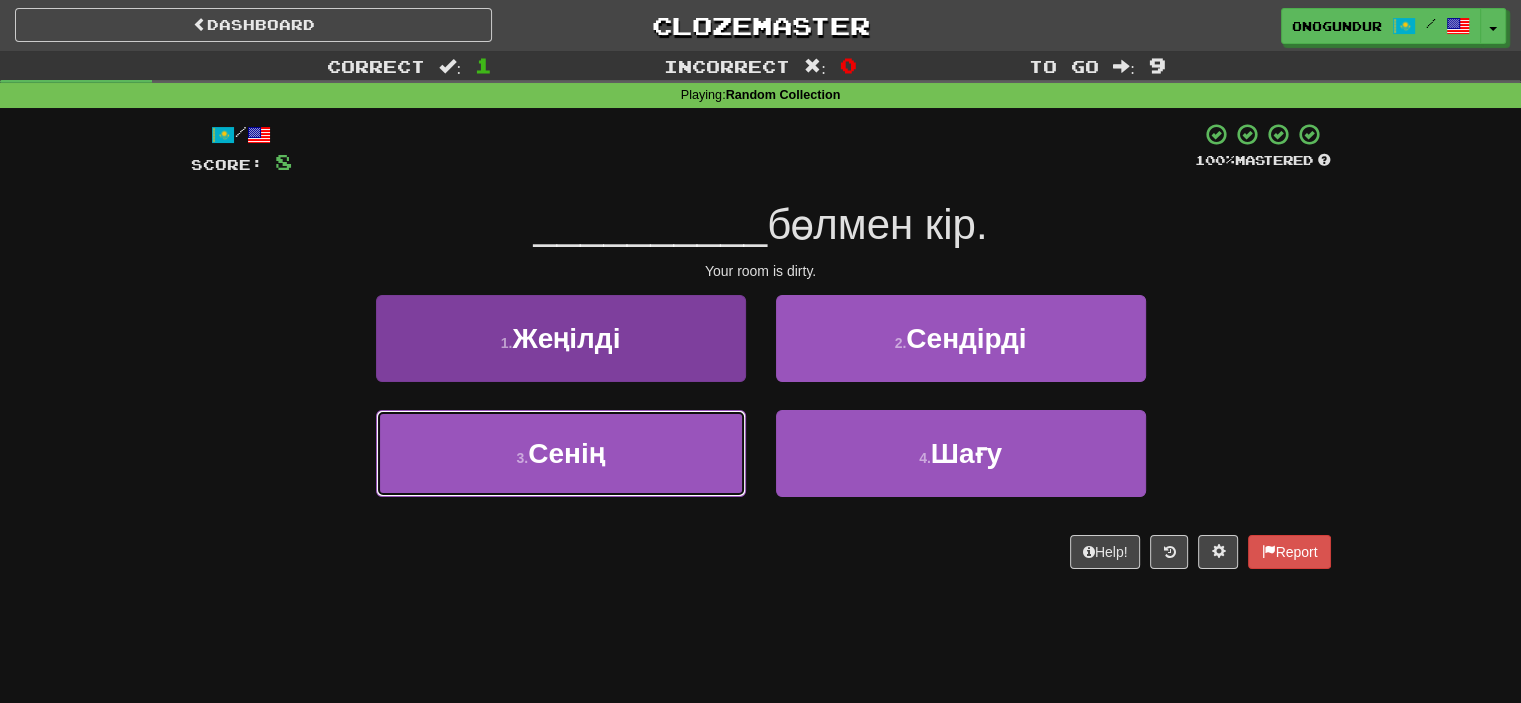 click on "3 .  Сенің" at bounding box center [561, 453] 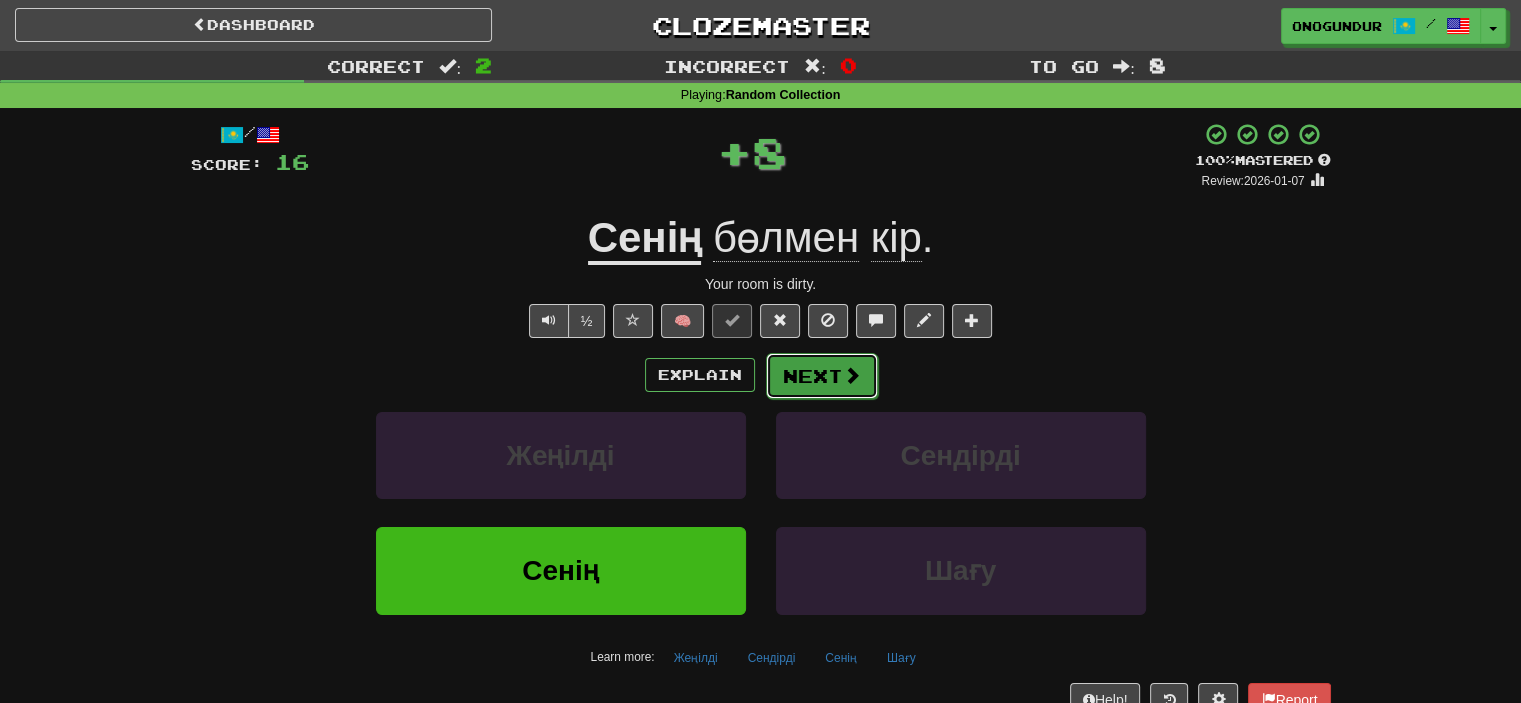 click on "Next" at bounding box center [822, 376] 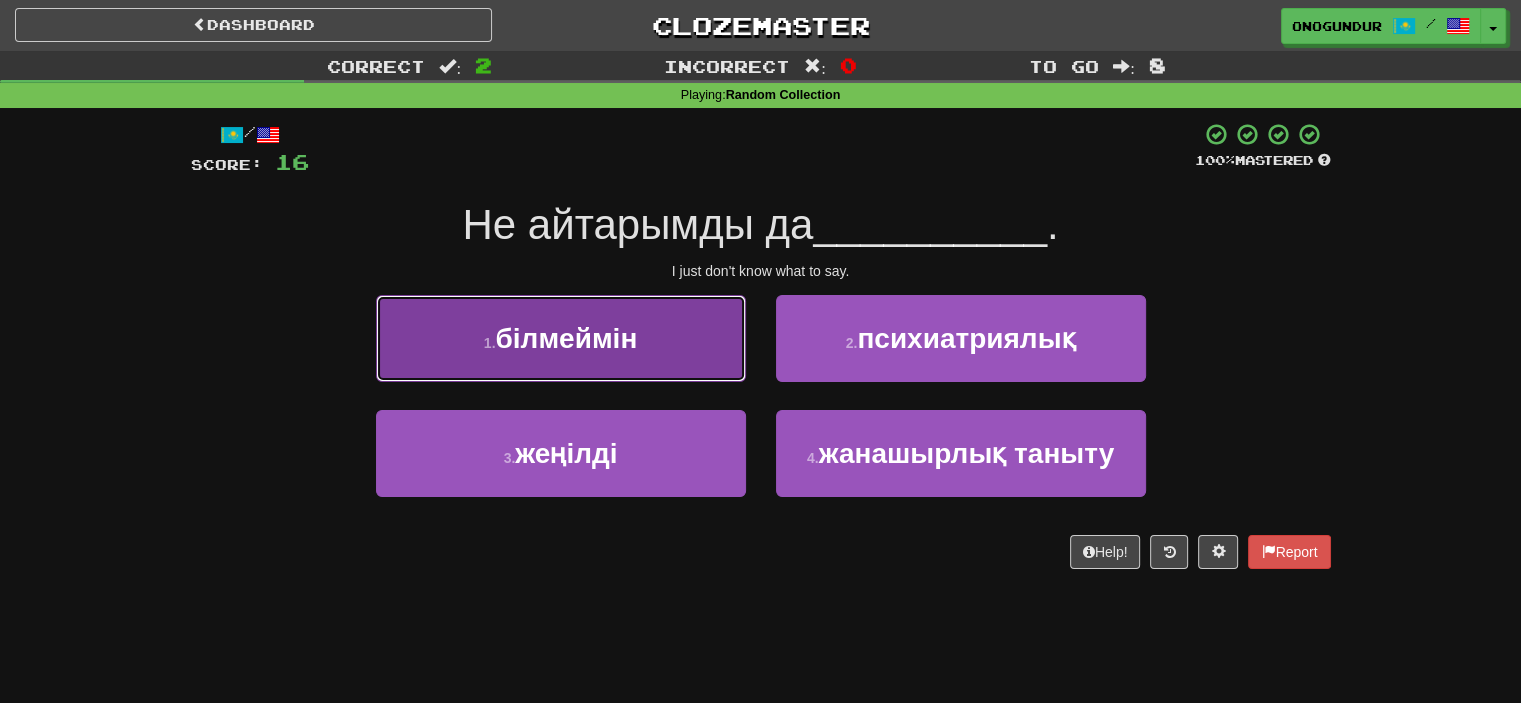 click on "1 .  білмеймін" at bounding box center (561, 338) 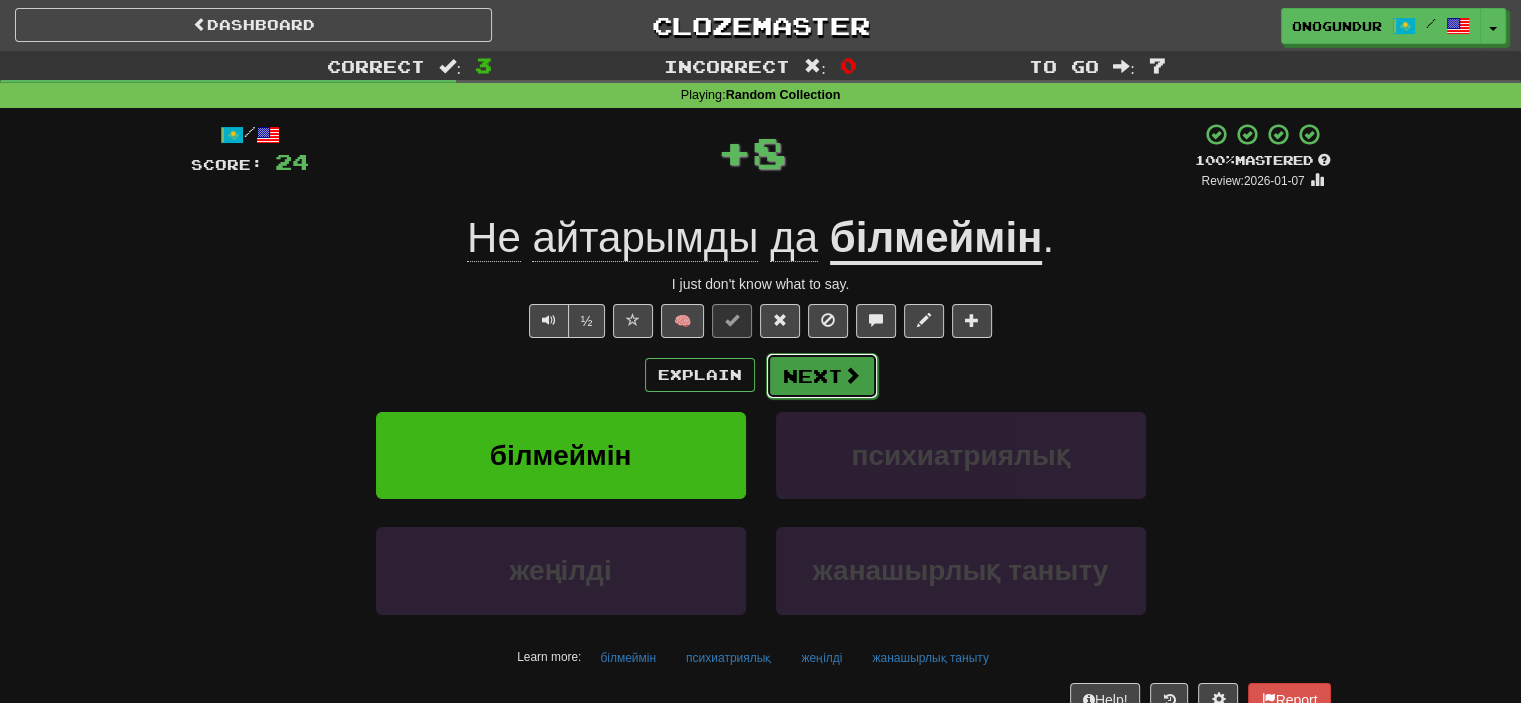 click on "Next" at bounding box center (822, 376) 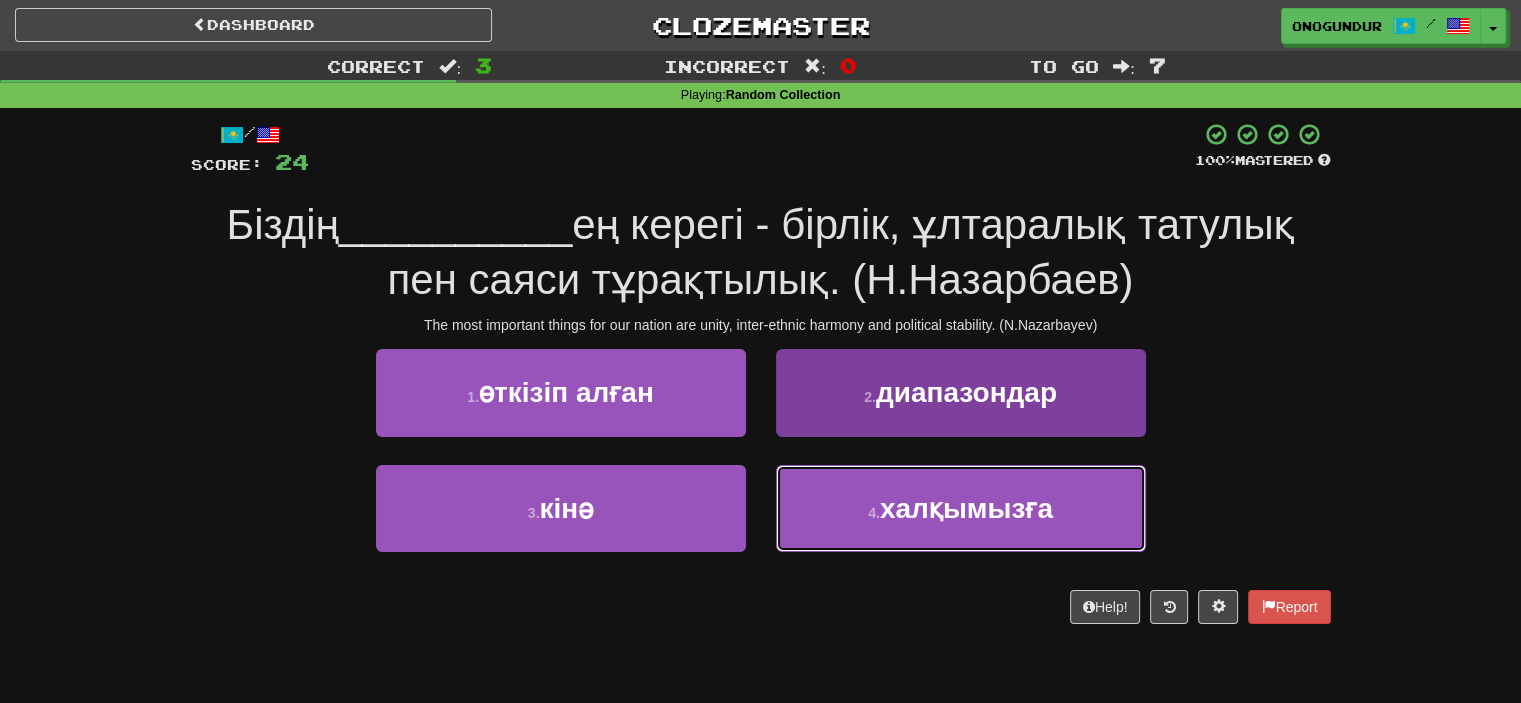 click on "4 .  халқымызға" at bounding box center [961, 508] 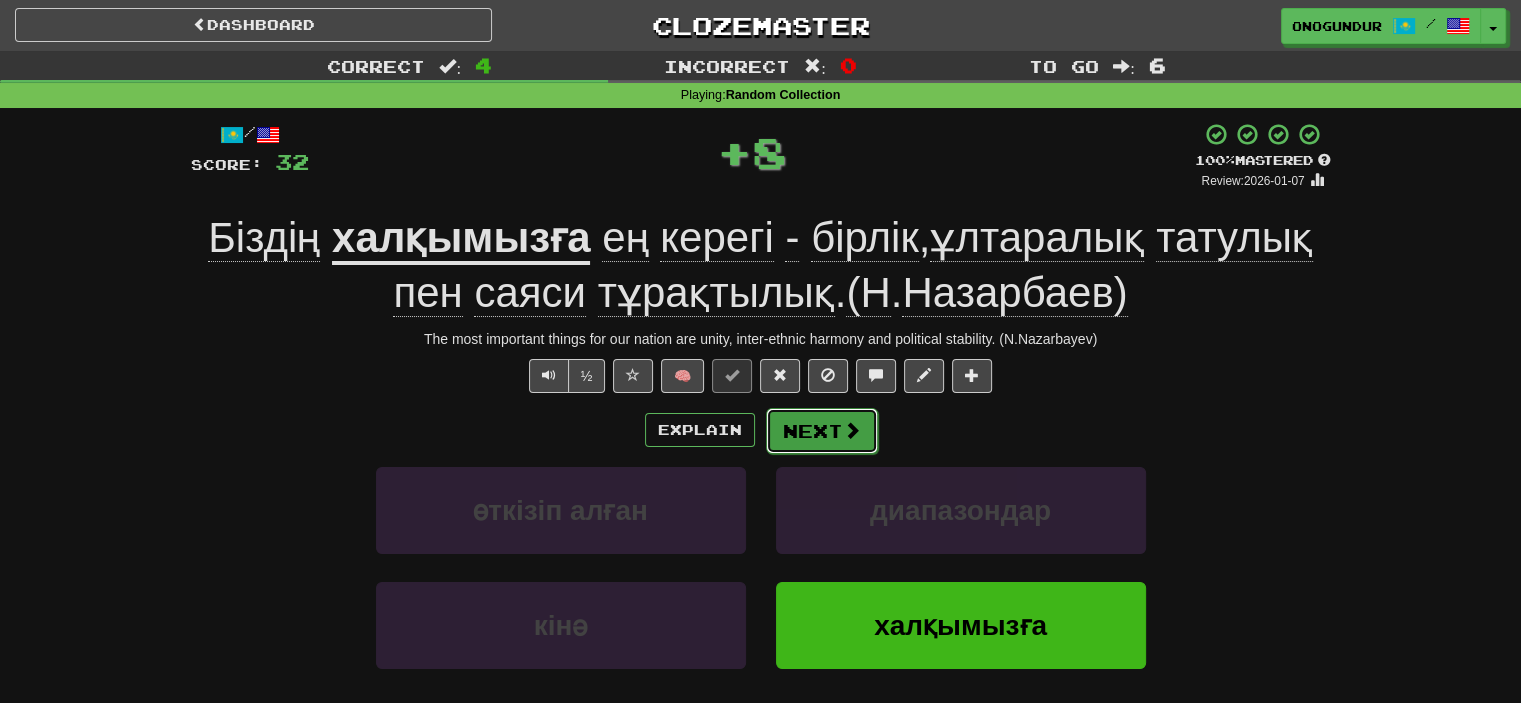 click on "Next" at bounding box center [822, 431] 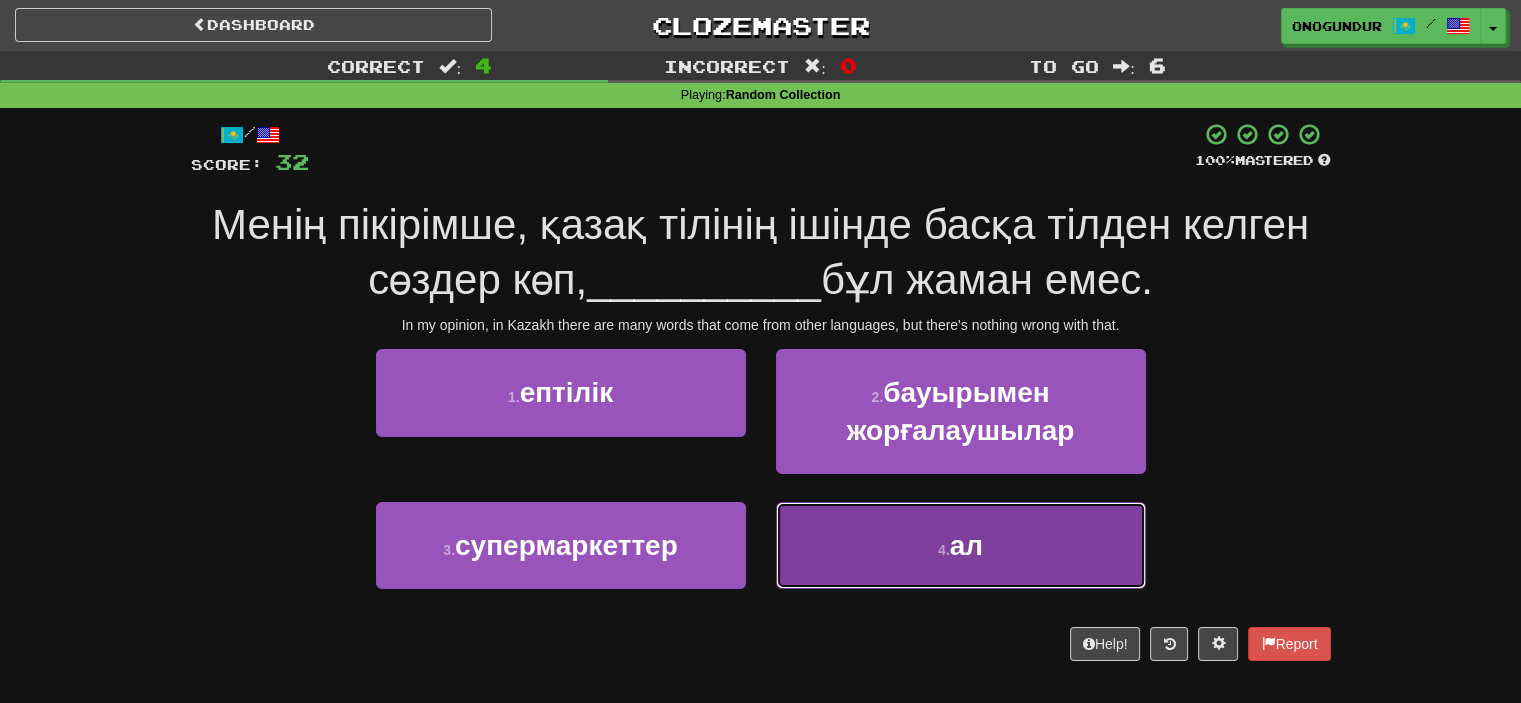 click on "4 .  ал" at bounding box center [961, 545] 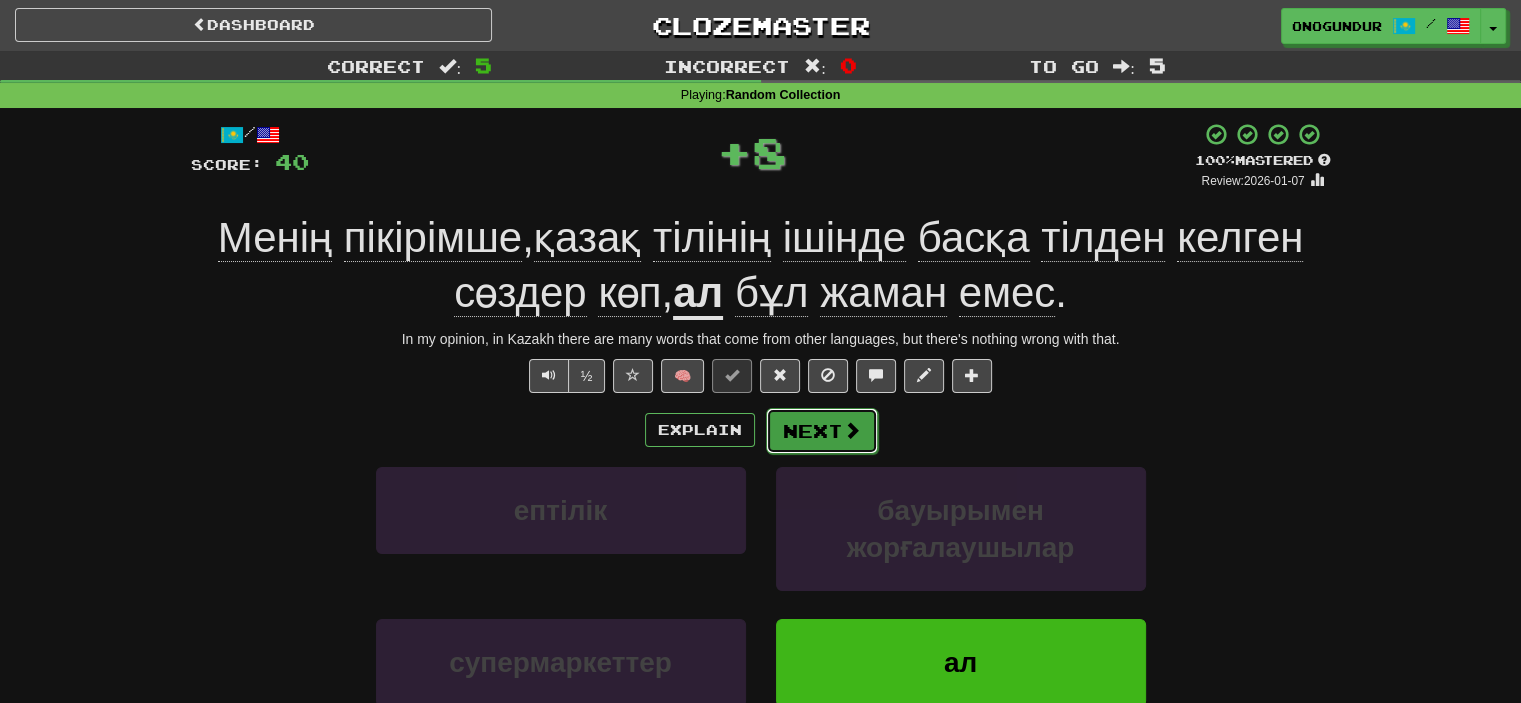 click on "Next" at bounding box center [822, 431] 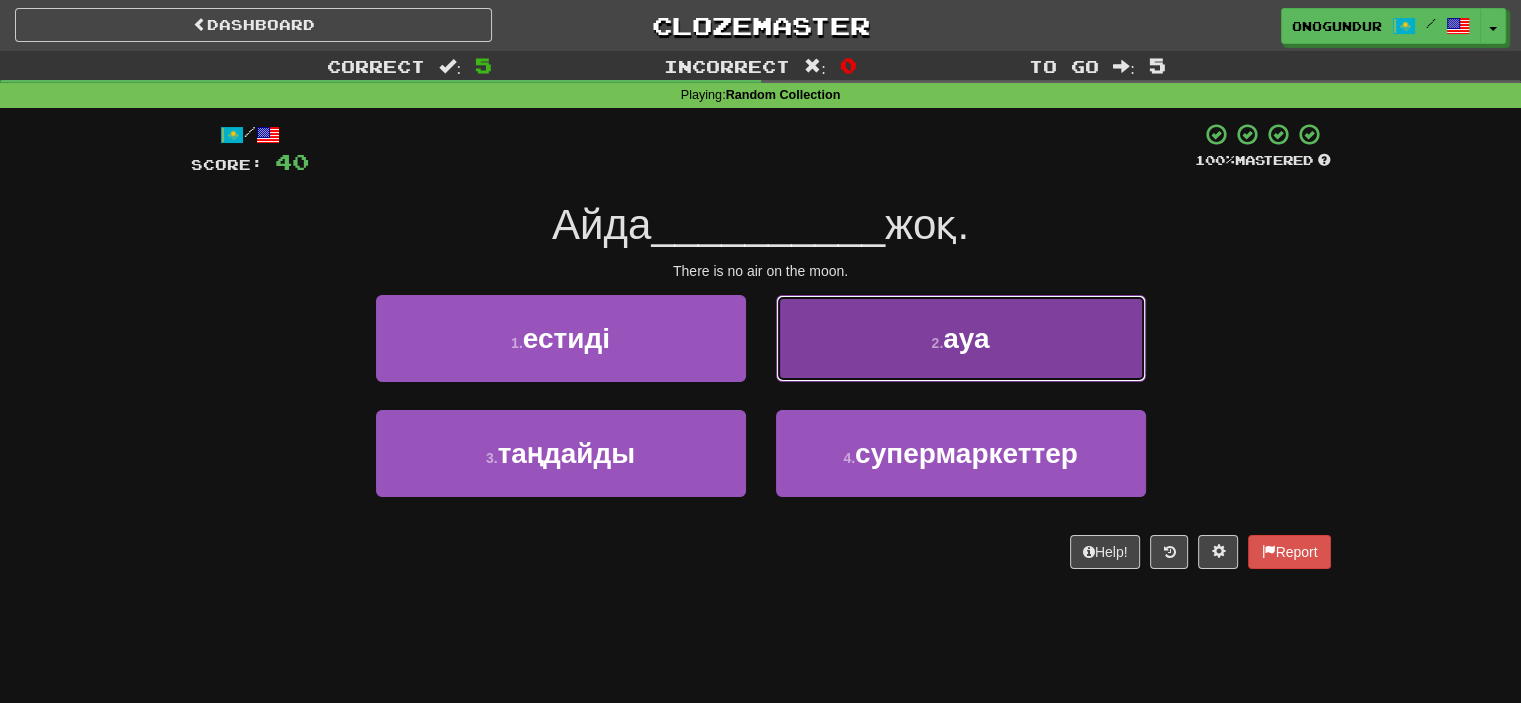 click on "2 .  ауа" at bounding box center [961, 338] 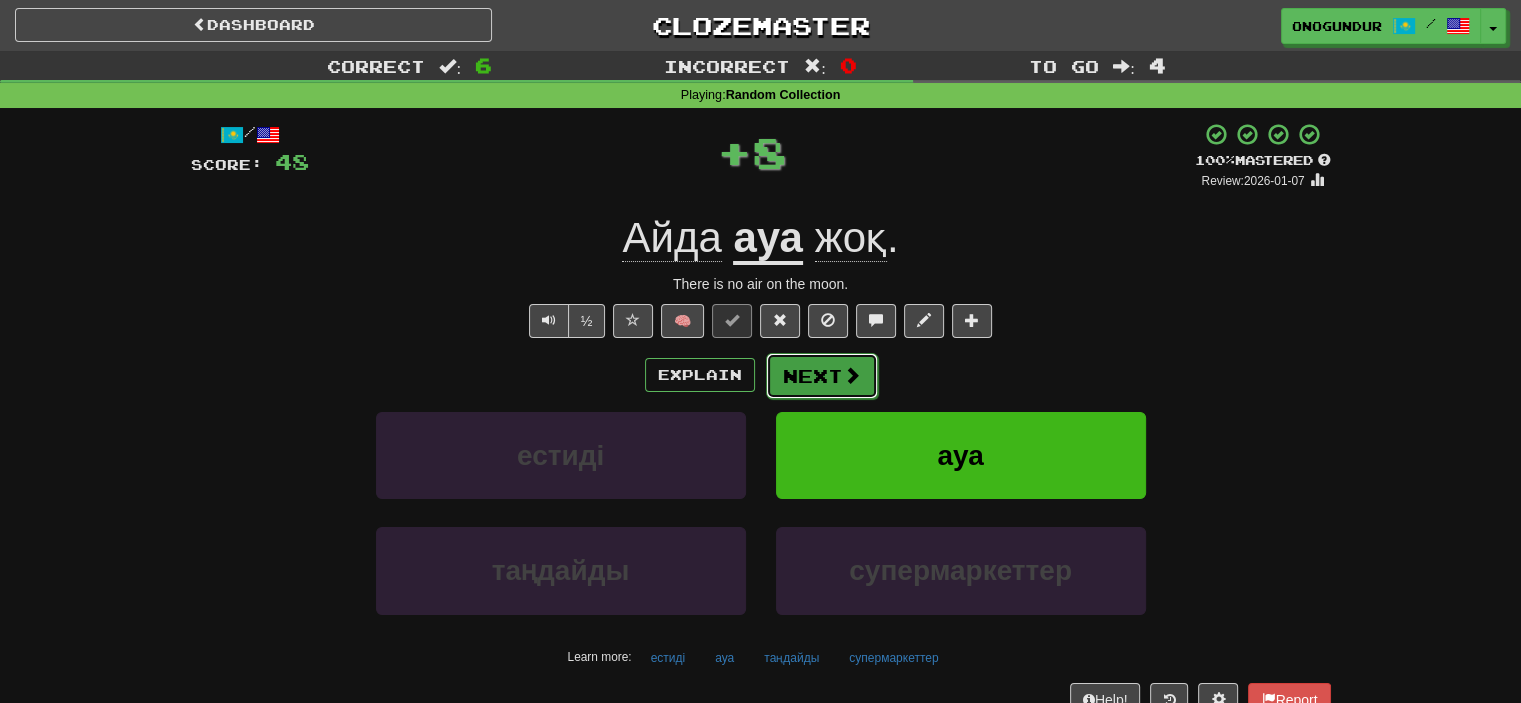 click at bounding box center (852, 375) 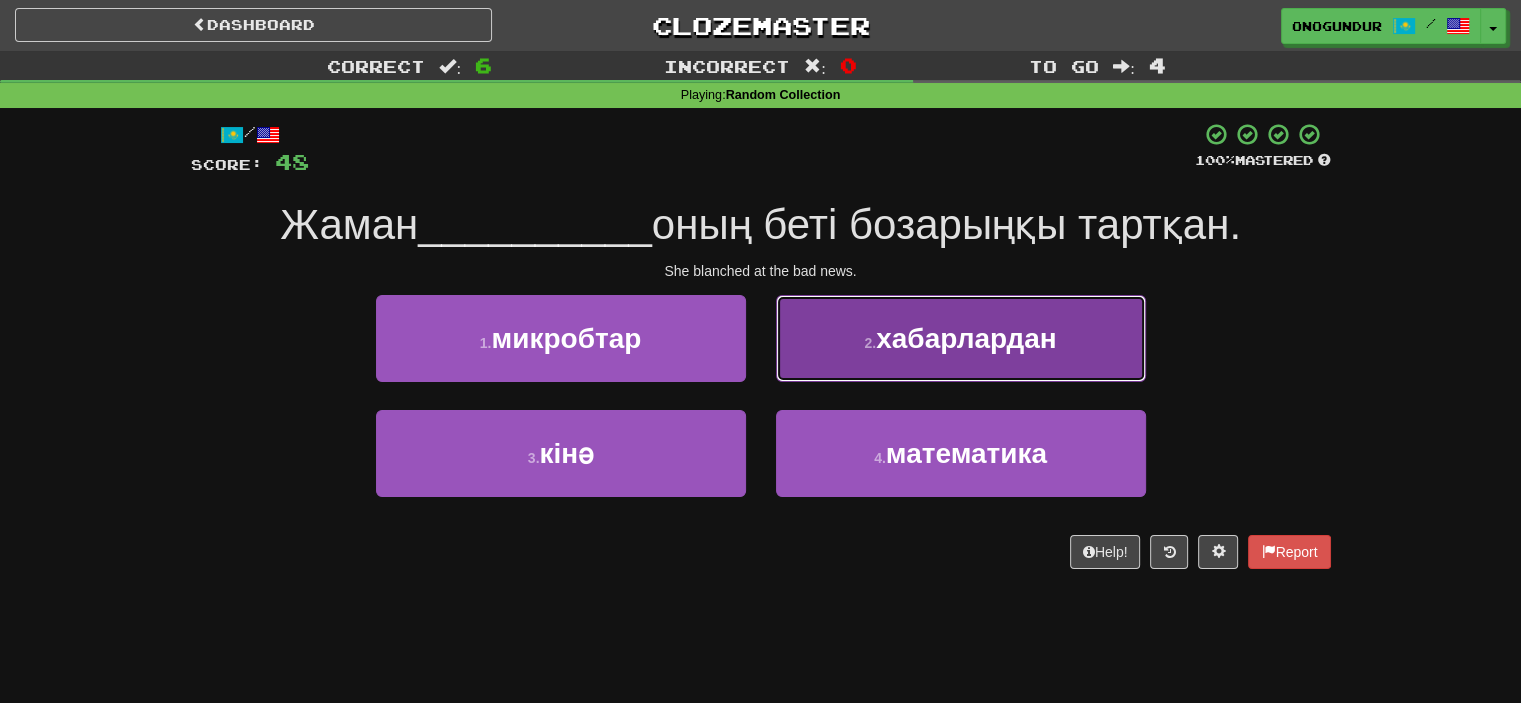 click on "2 .  хабарлардан" at bounding box center [961, 338] 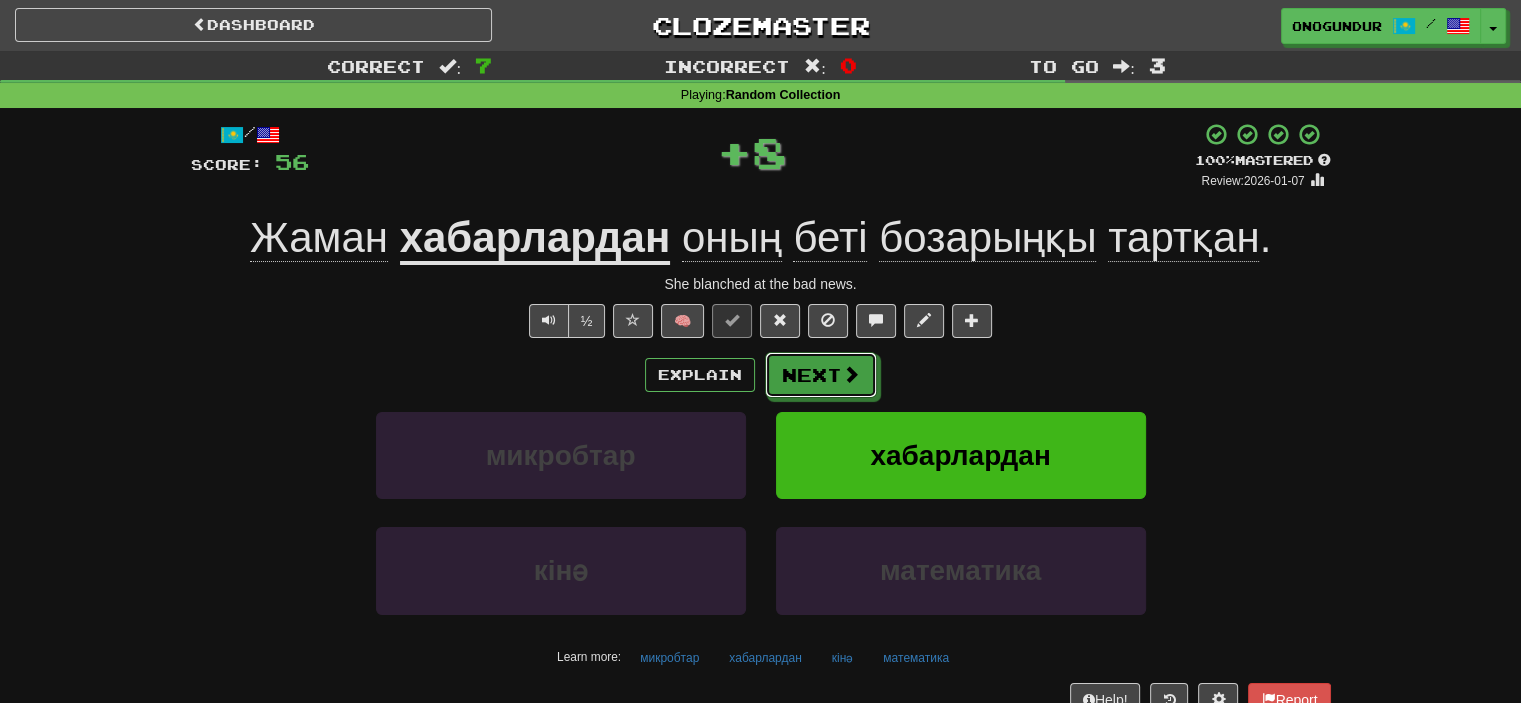 click on "Next" at bounding box center [821, 375] 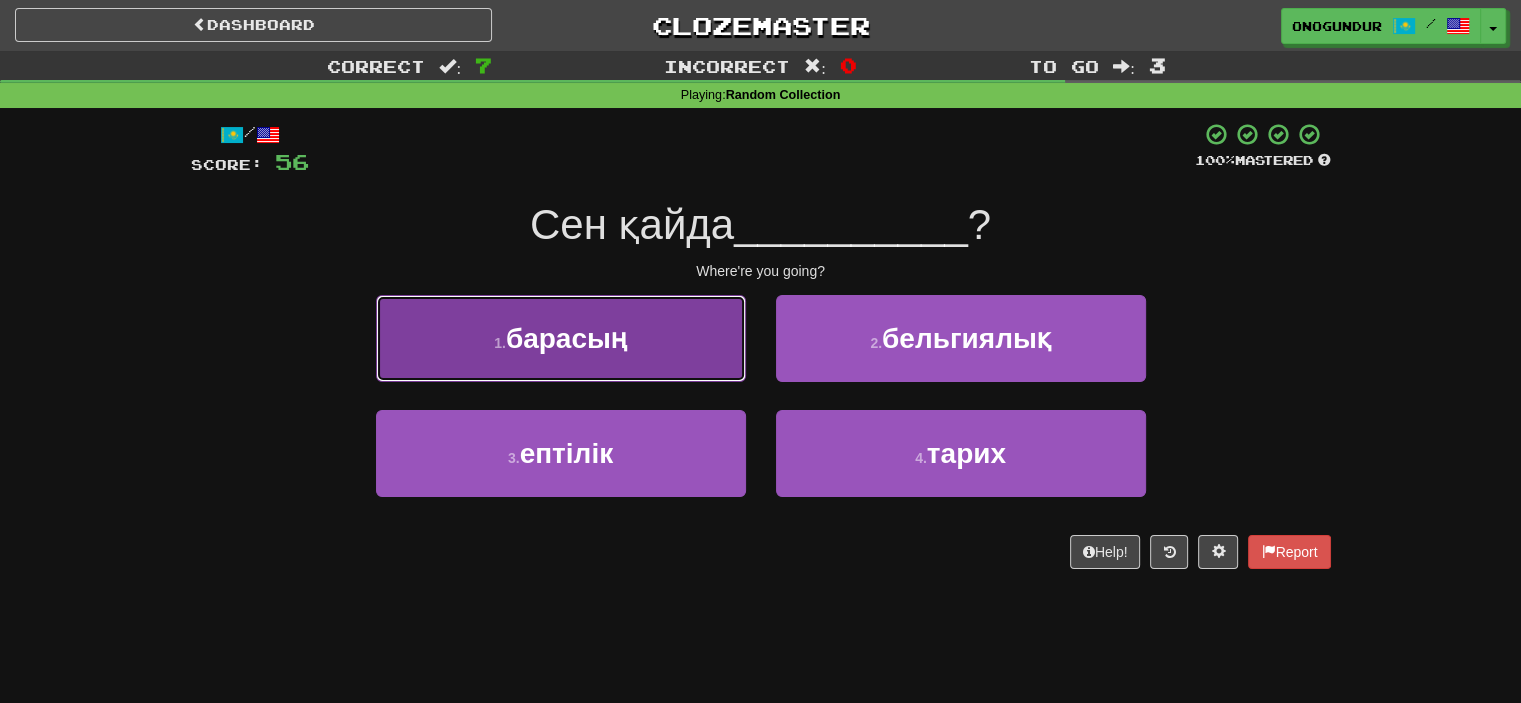 click on "1 .  барасың" at bounding box center (561, 338) 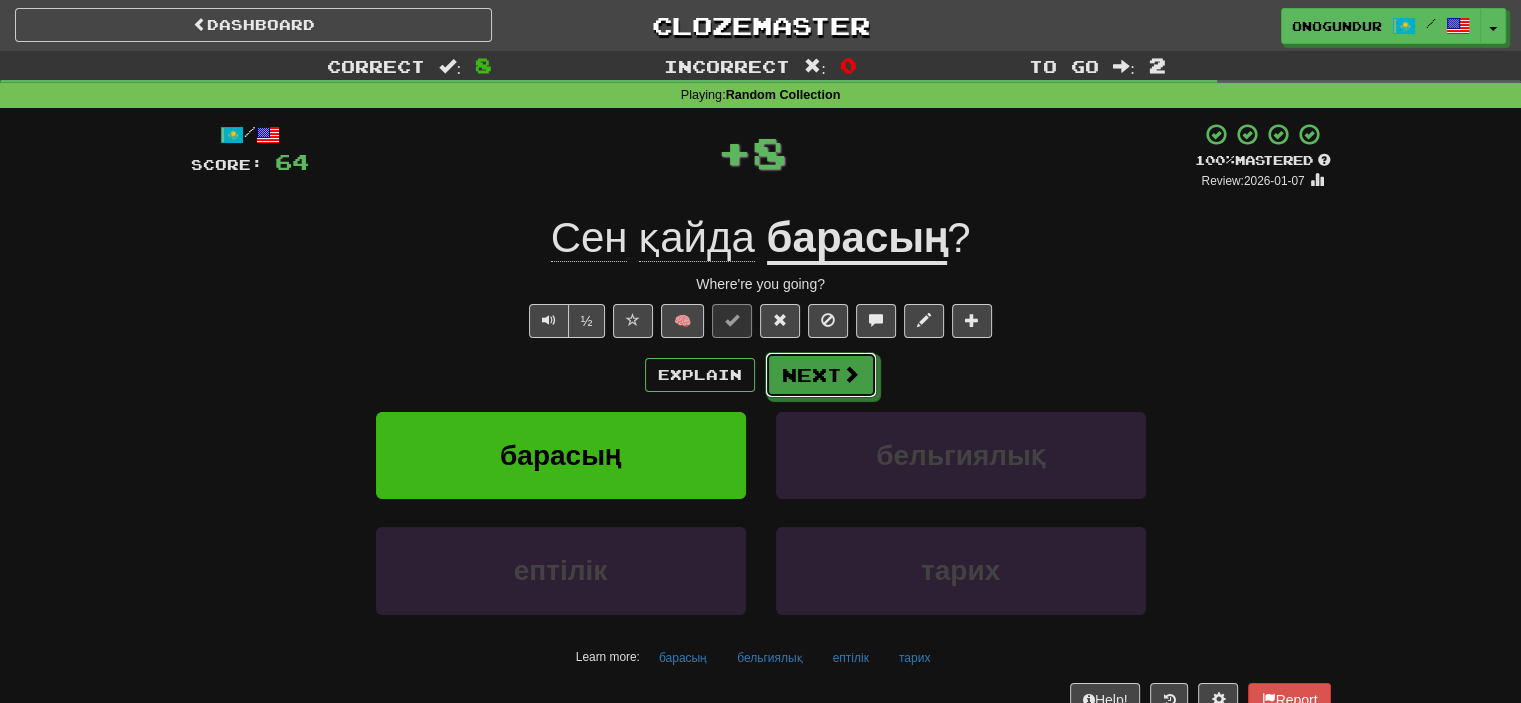 click on "Next" at bounding box center (821, 375) 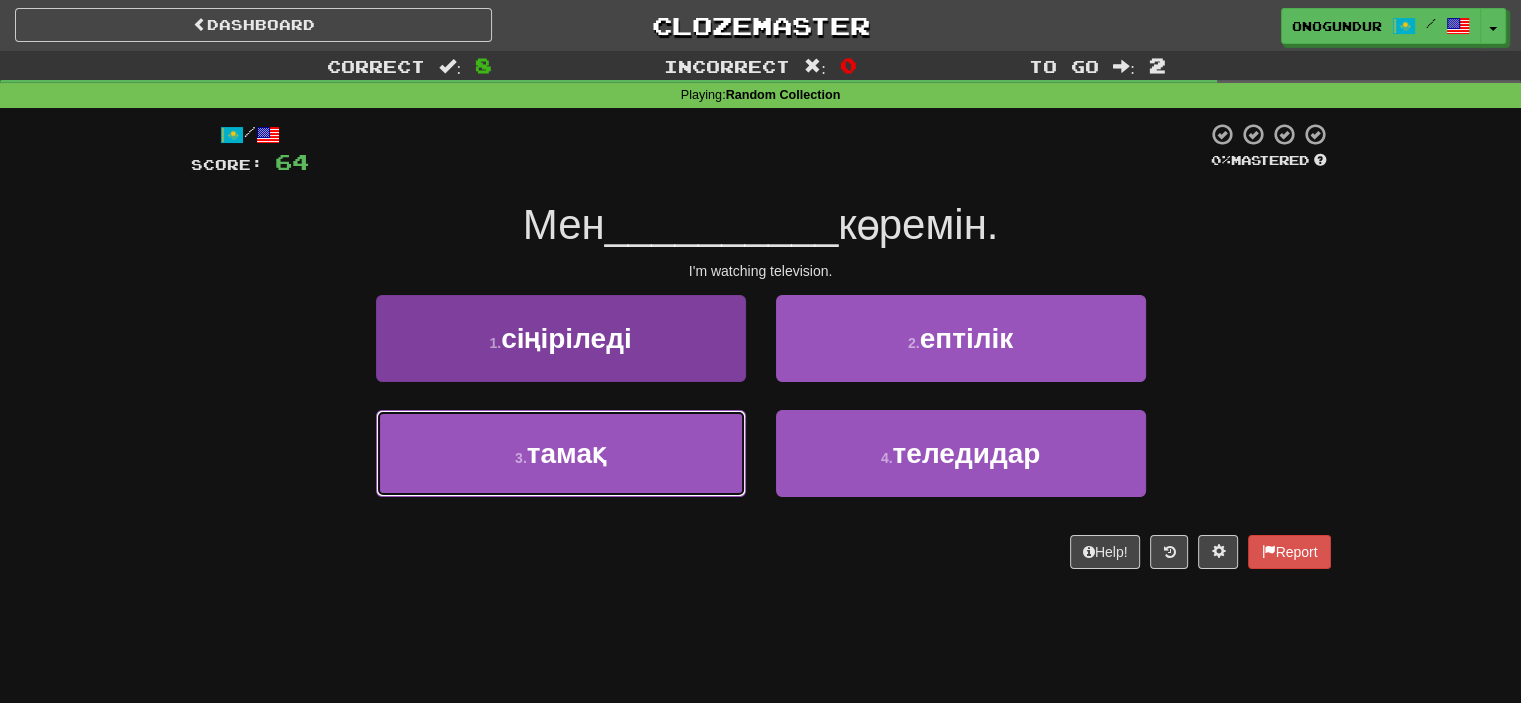 click on "3 .  тамақ" at bounding box center (561, 453) 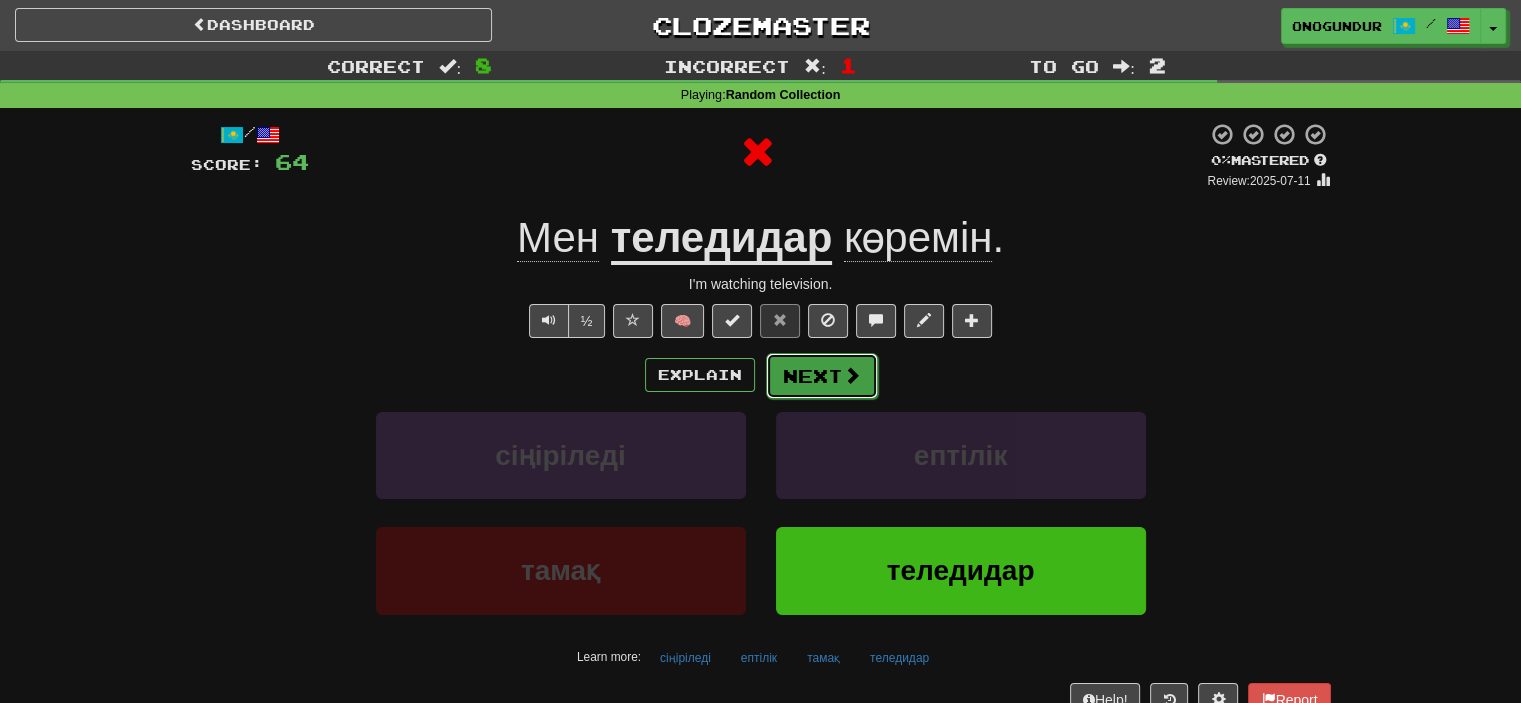 click on "Next" at bounding box center (822, 376) 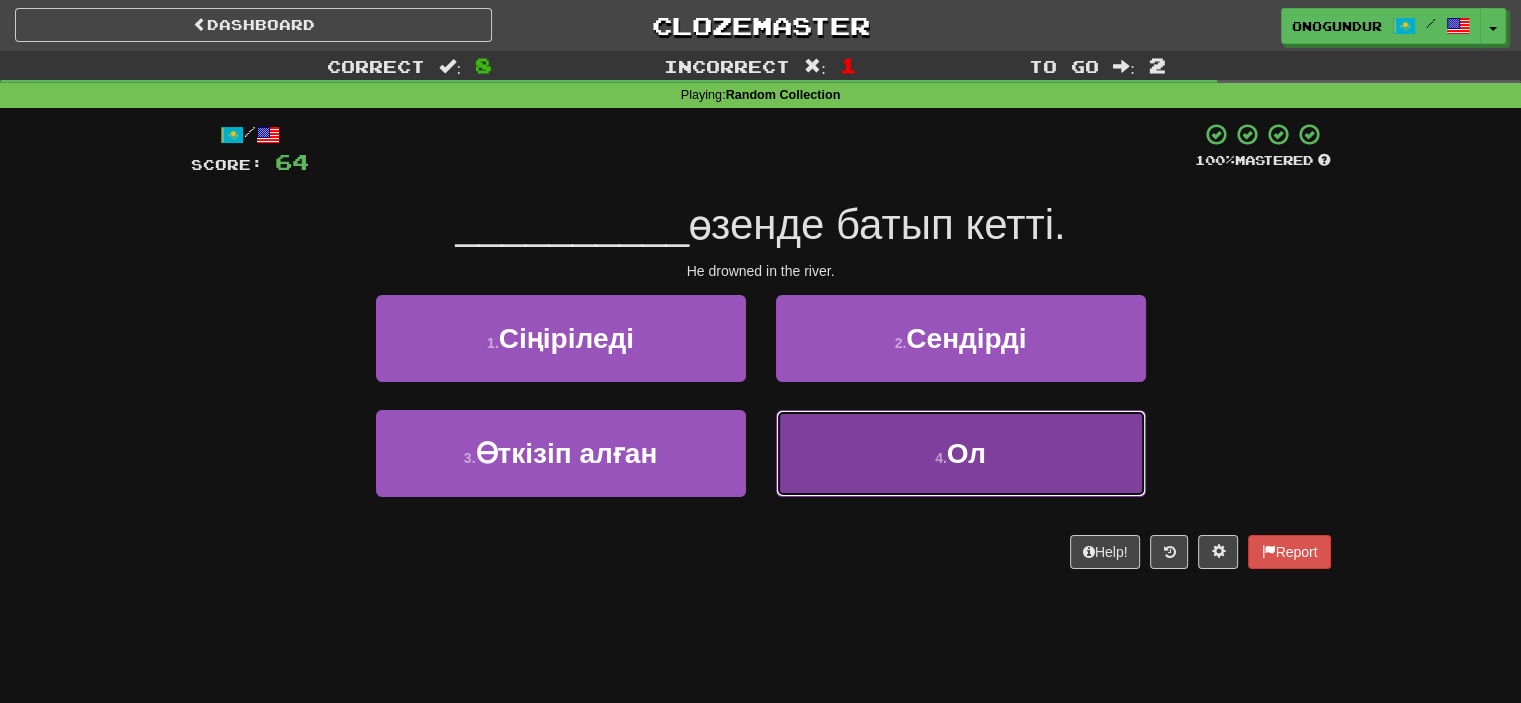 click on "4 .  Ол" at bounding box center [961, 453] 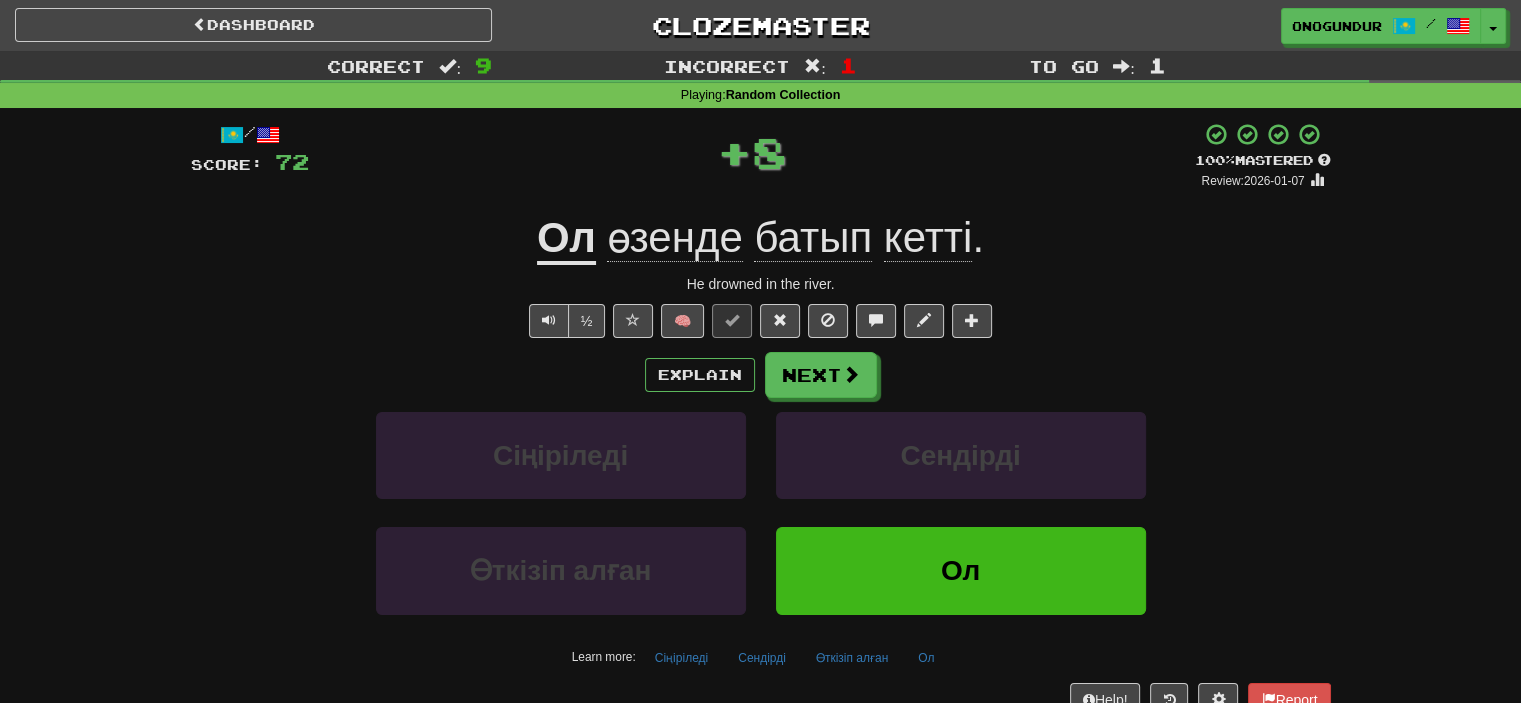 click on "Next" at bounding box center [821, 375] 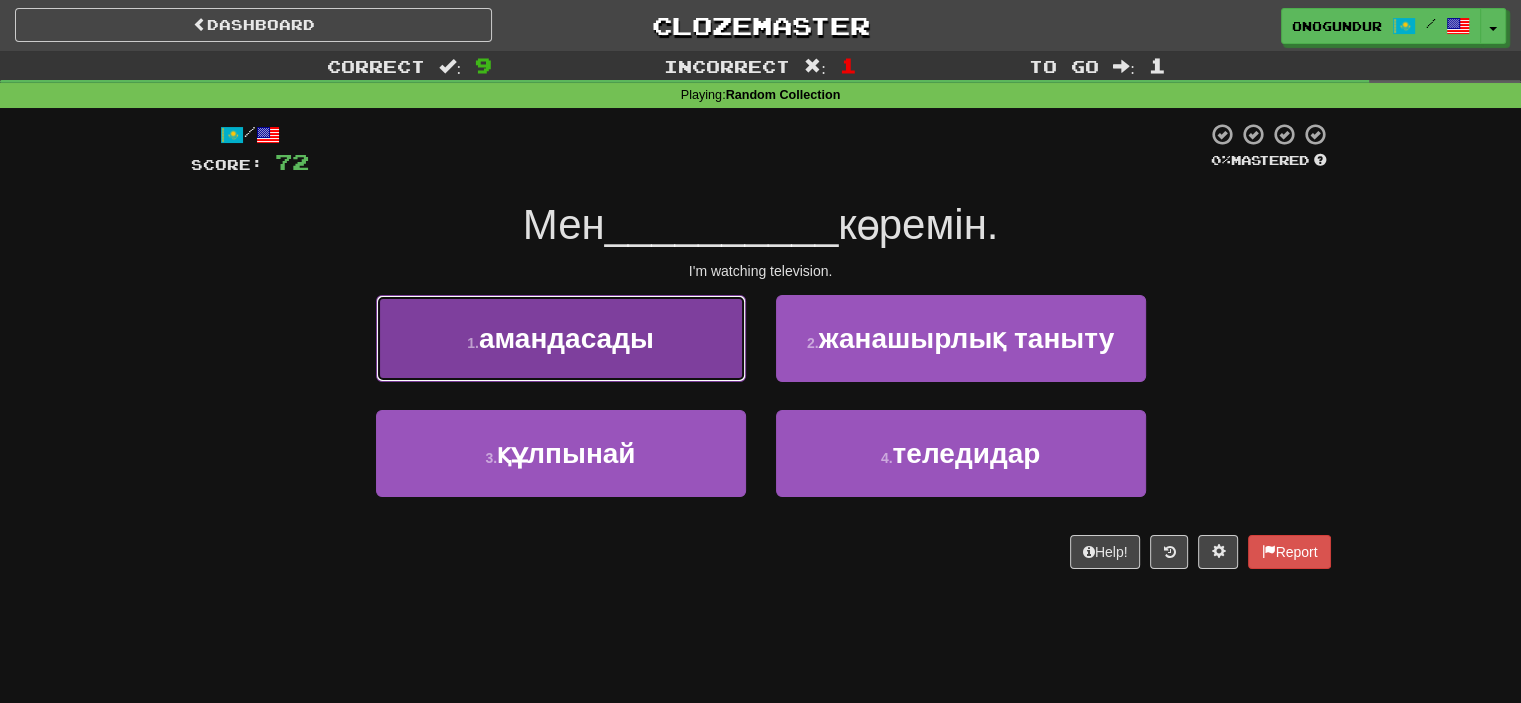 click on "1 .  амандасады" at bounding box center [561, 338] 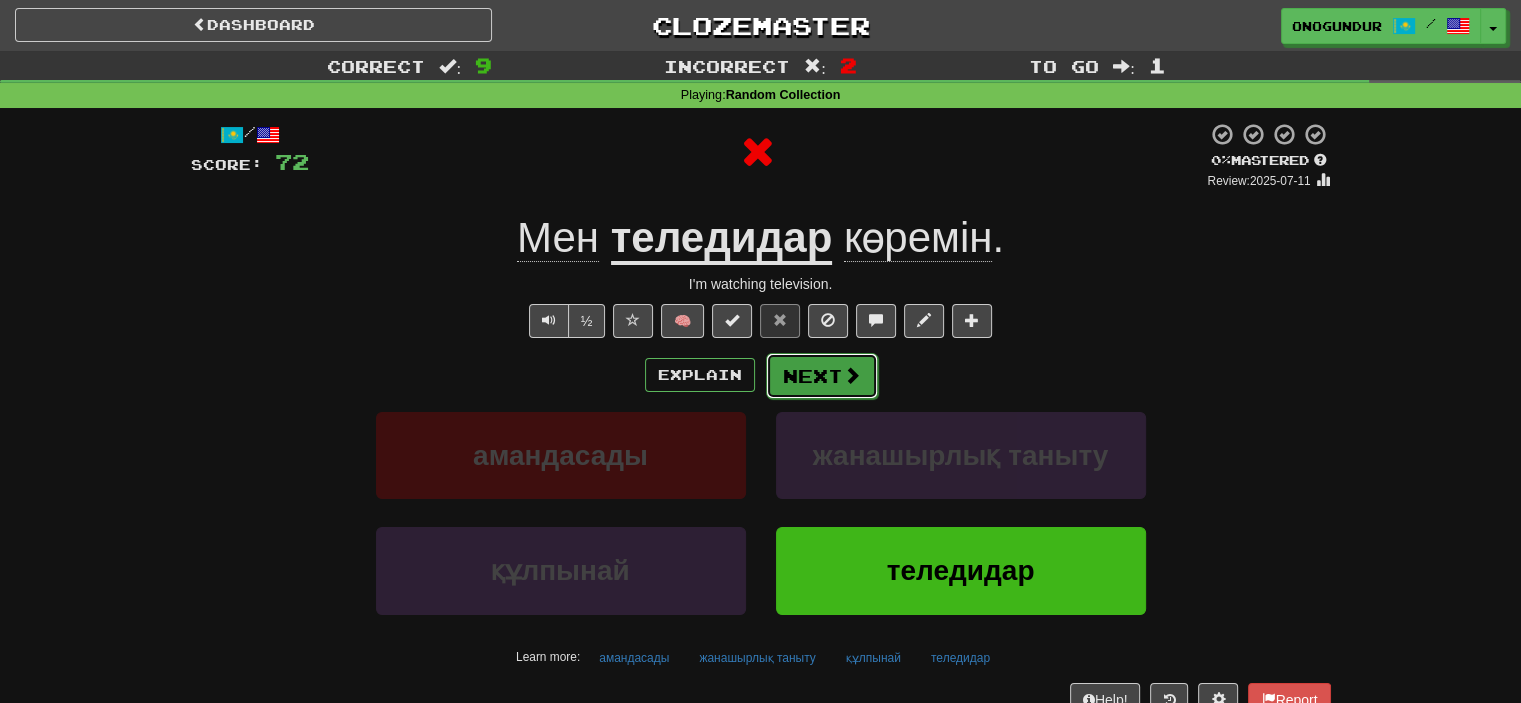click on "Next" at bounding box center [822, 376] 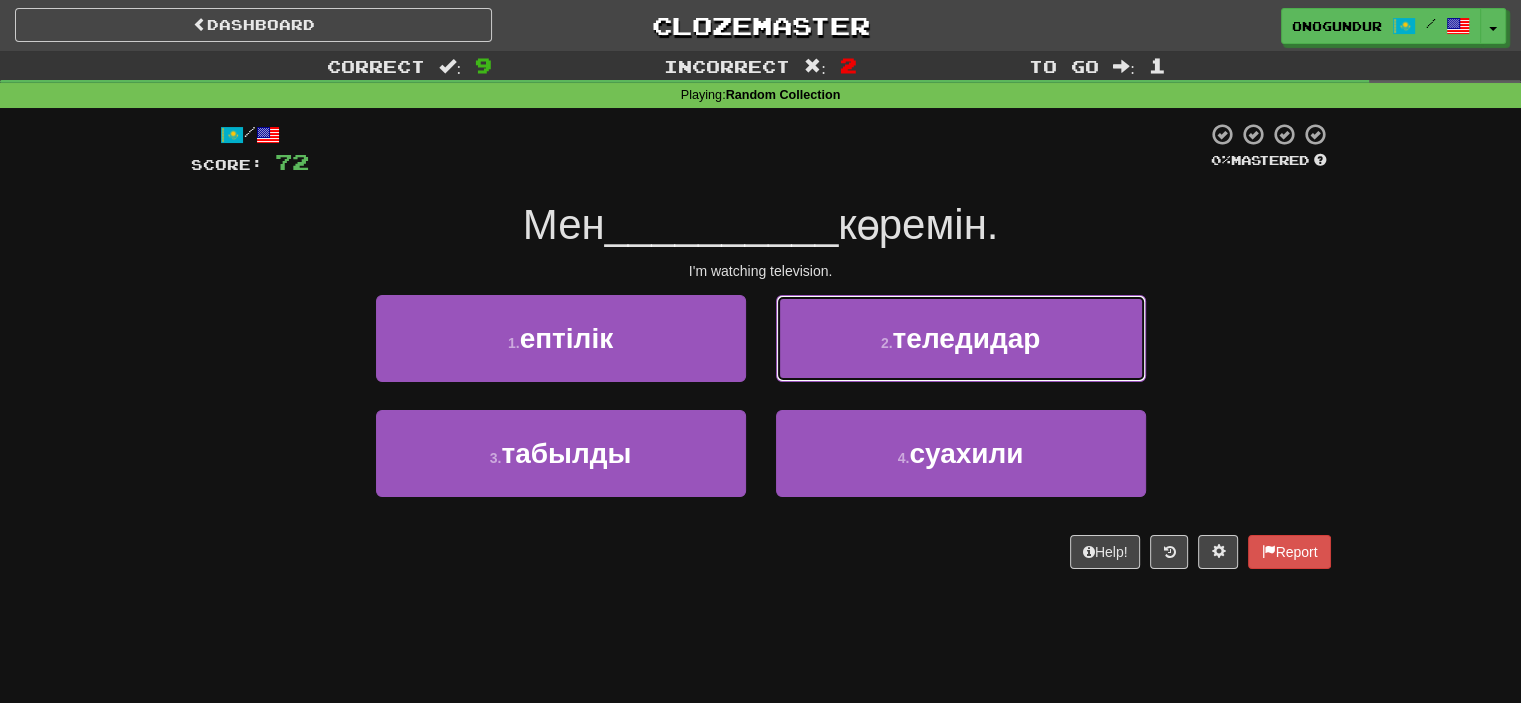 click on "2 .  теледидар" at bounding box center (961, 338) 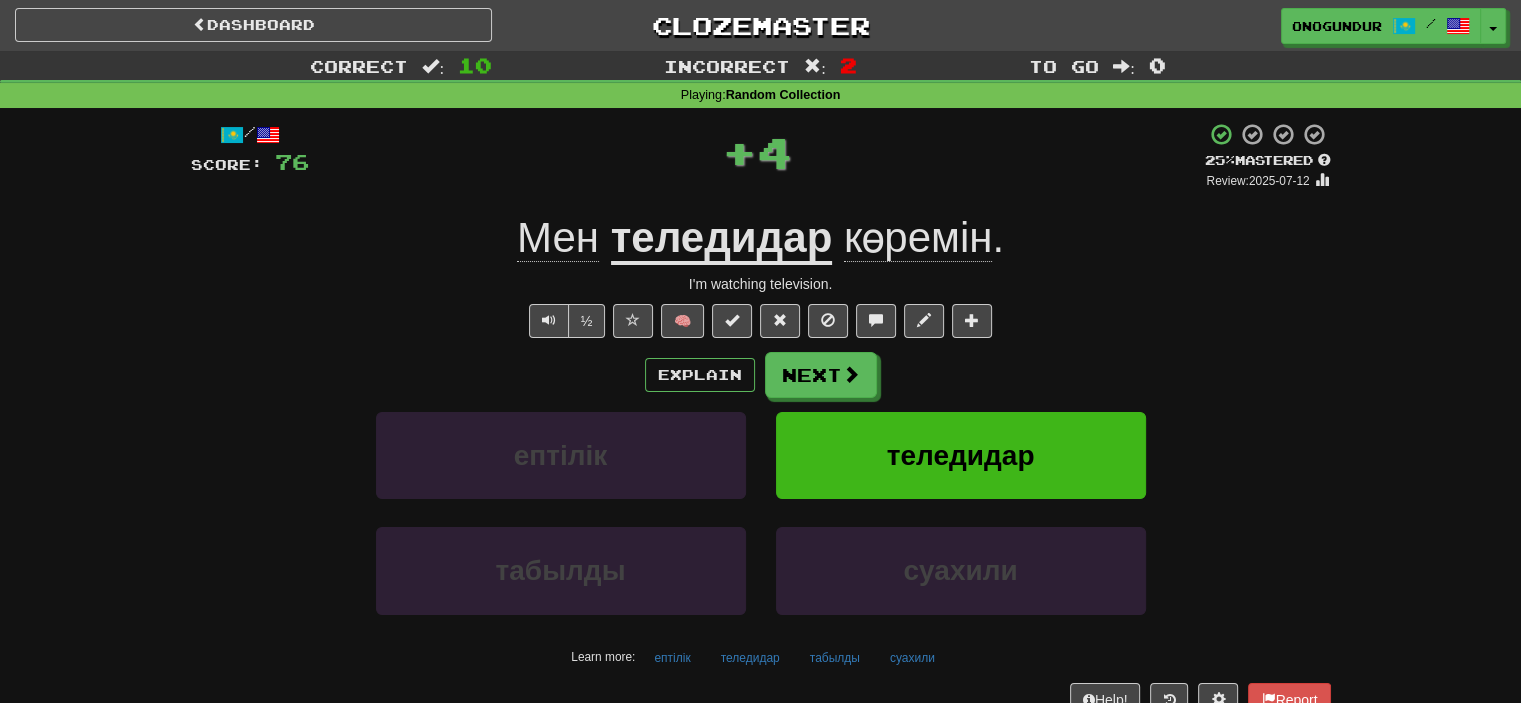 click on "Next" at bounding box center [821, 375] 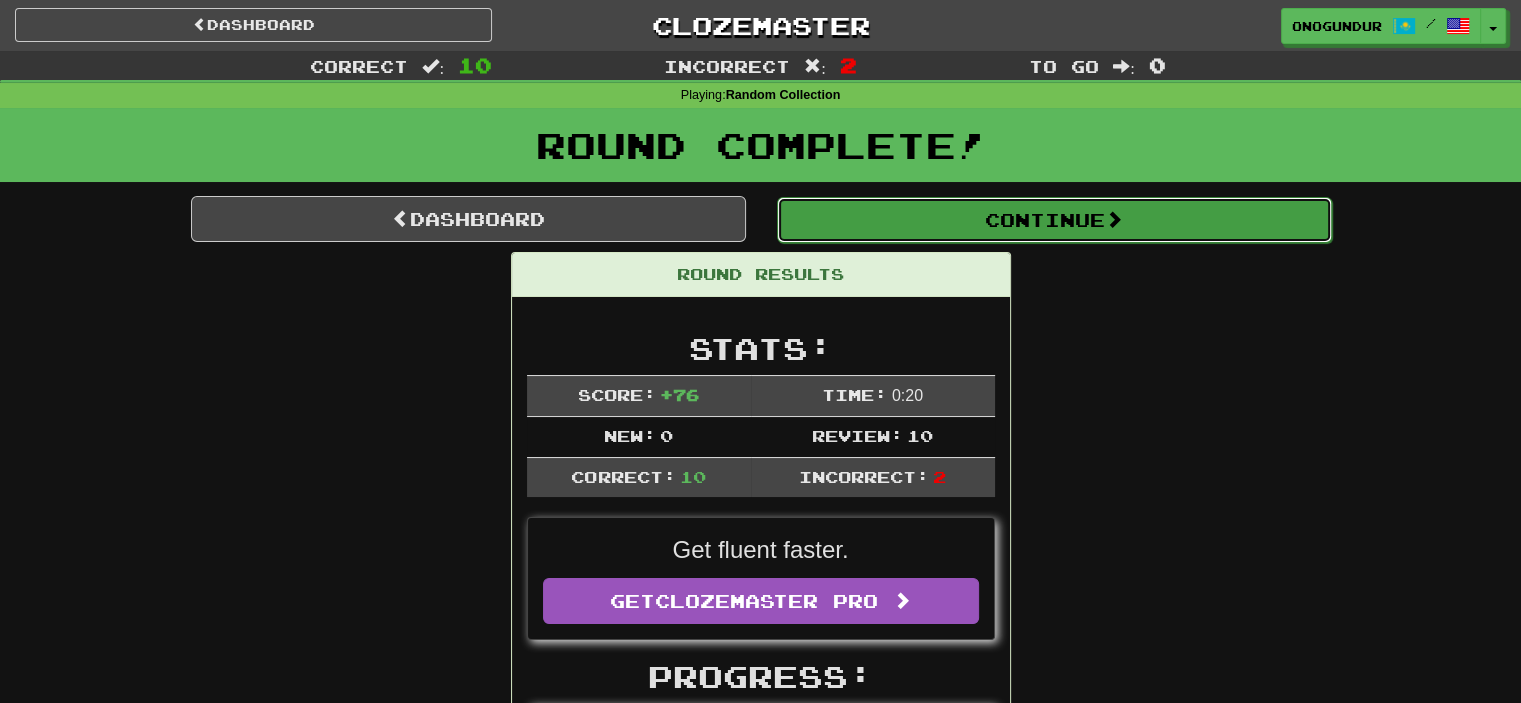 click on "Continue" at bounding box center (1054, 220) 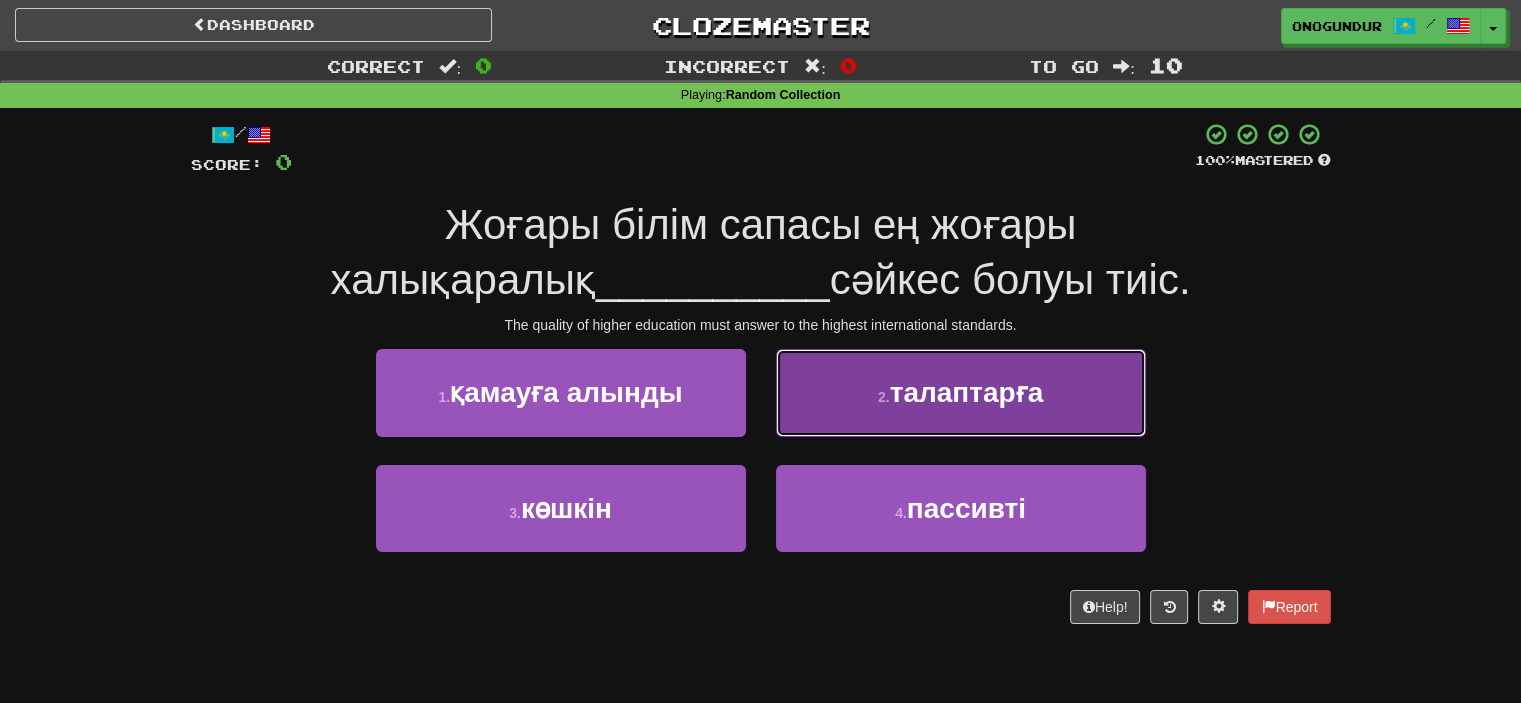 click on "2 .  талаптарға" at bounding box center [961, 392] 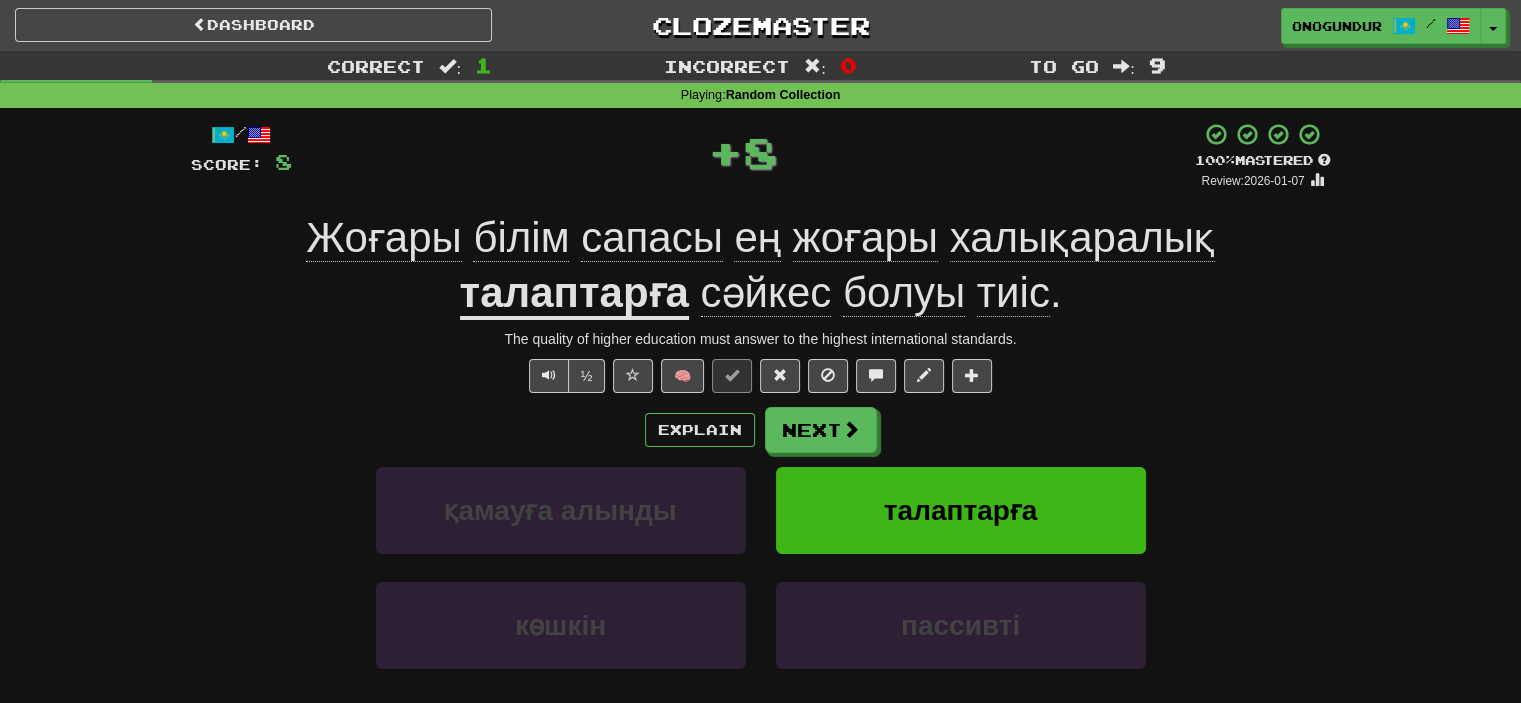 click on "Next" at bounding box center (821, 430) 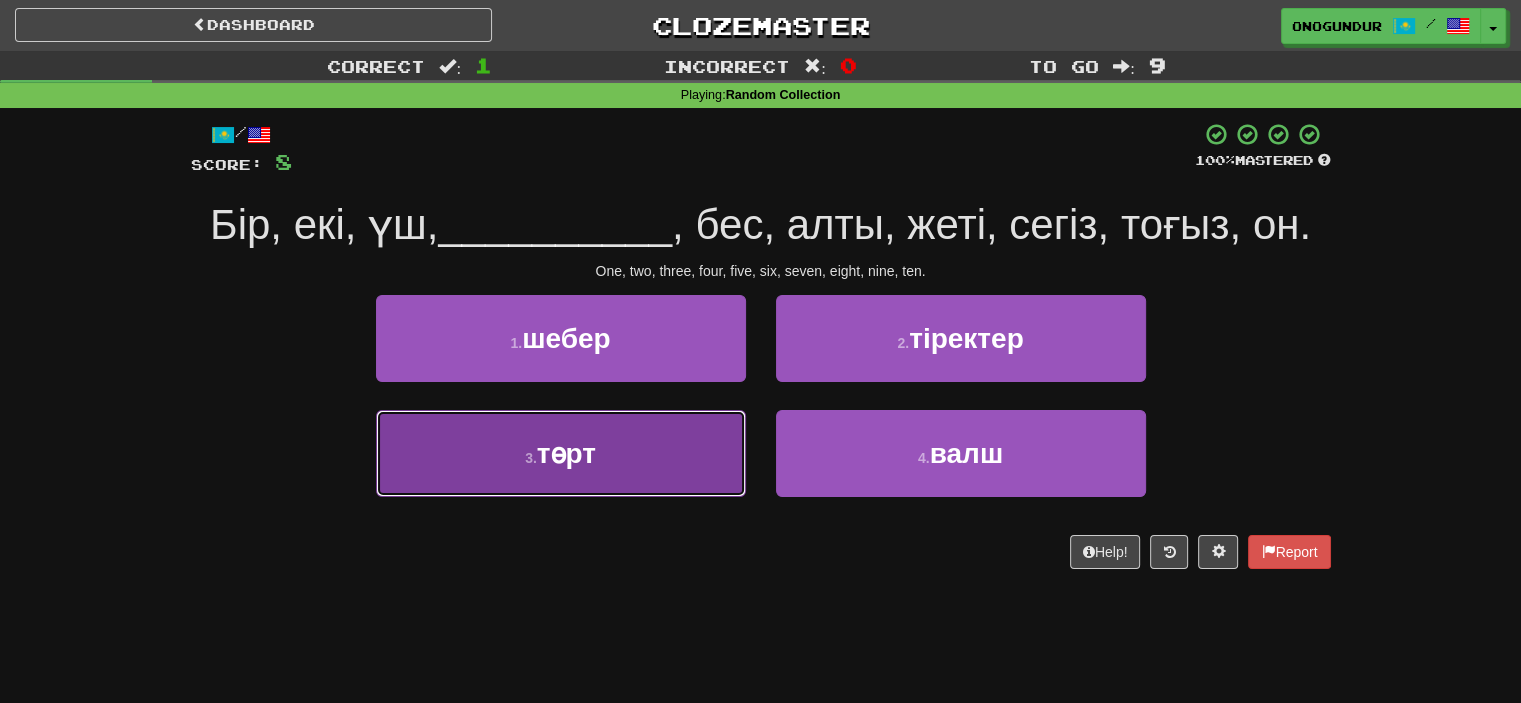click on "3 .  төрт" at bounding box center [561, 453] 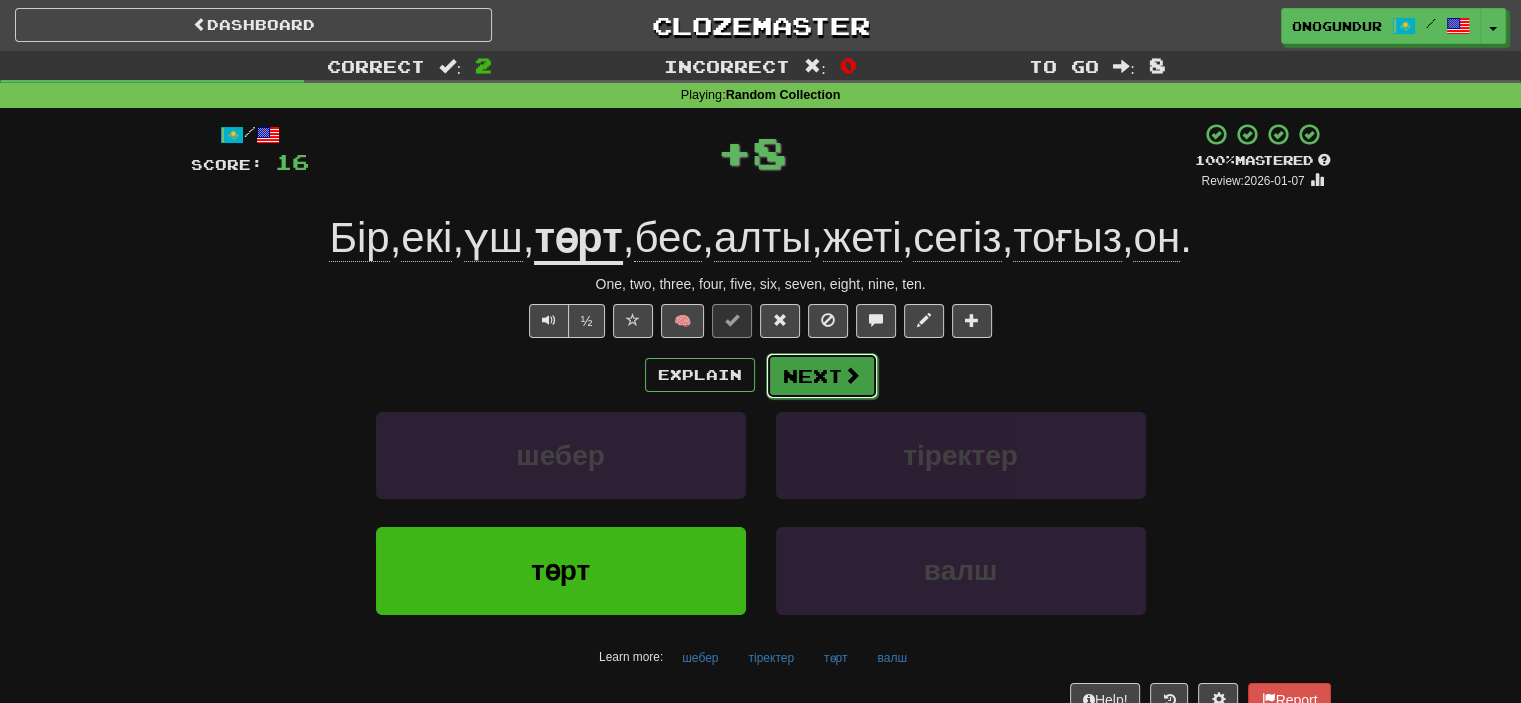 click on "Next" at bounding box center (822, 376) 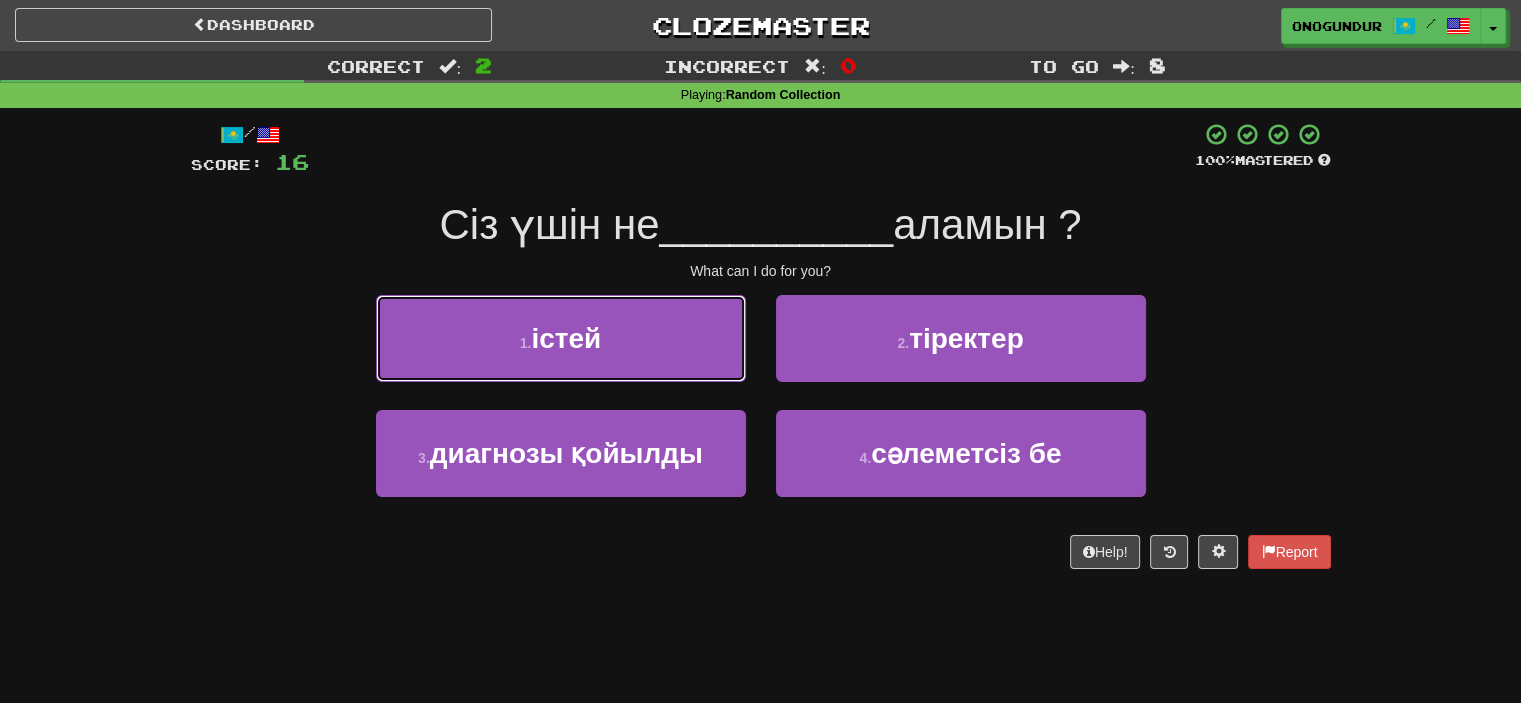 drag, startPoint x: 696, startPoint y: 344, endPoint x: 708, endPoint y: 348, distance: 12.649111 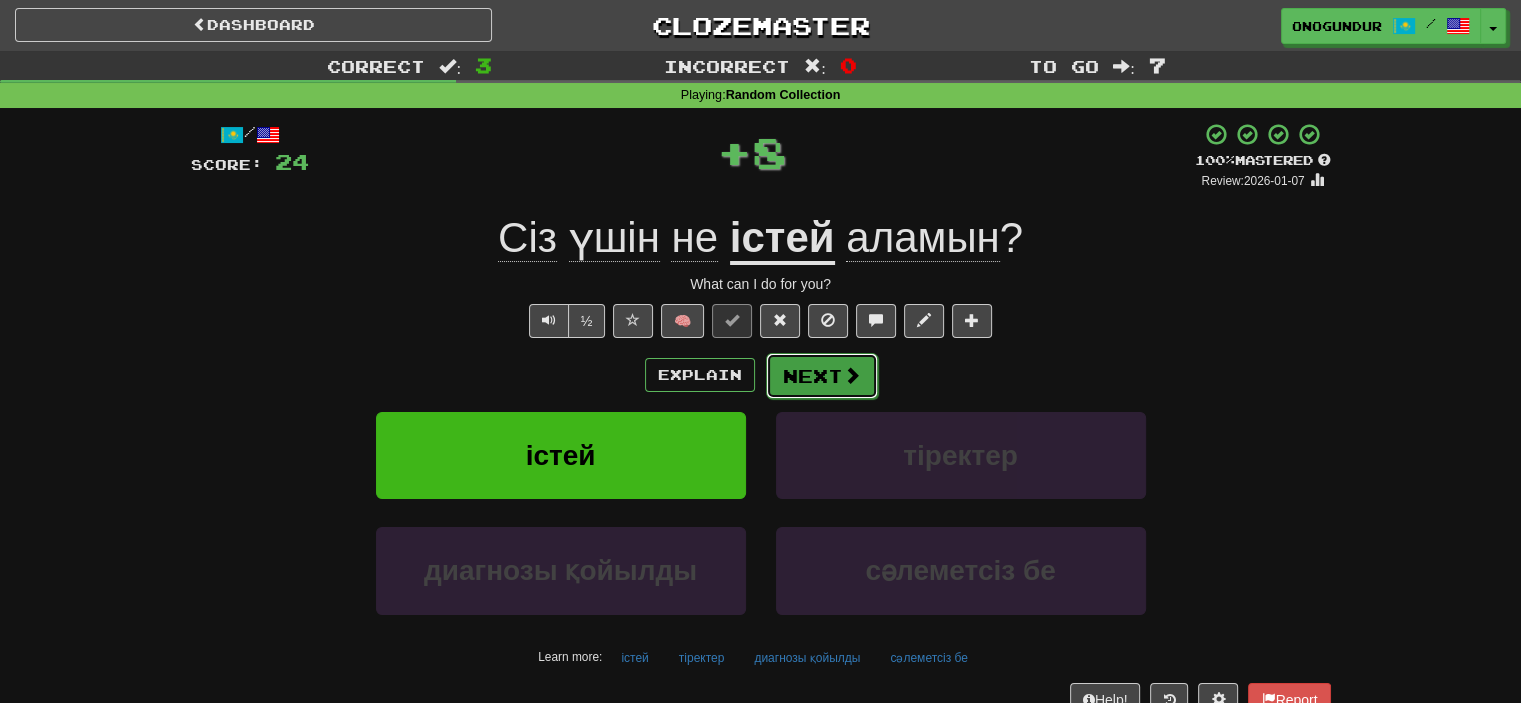 click on "Next" at bounding box center [822, 376] 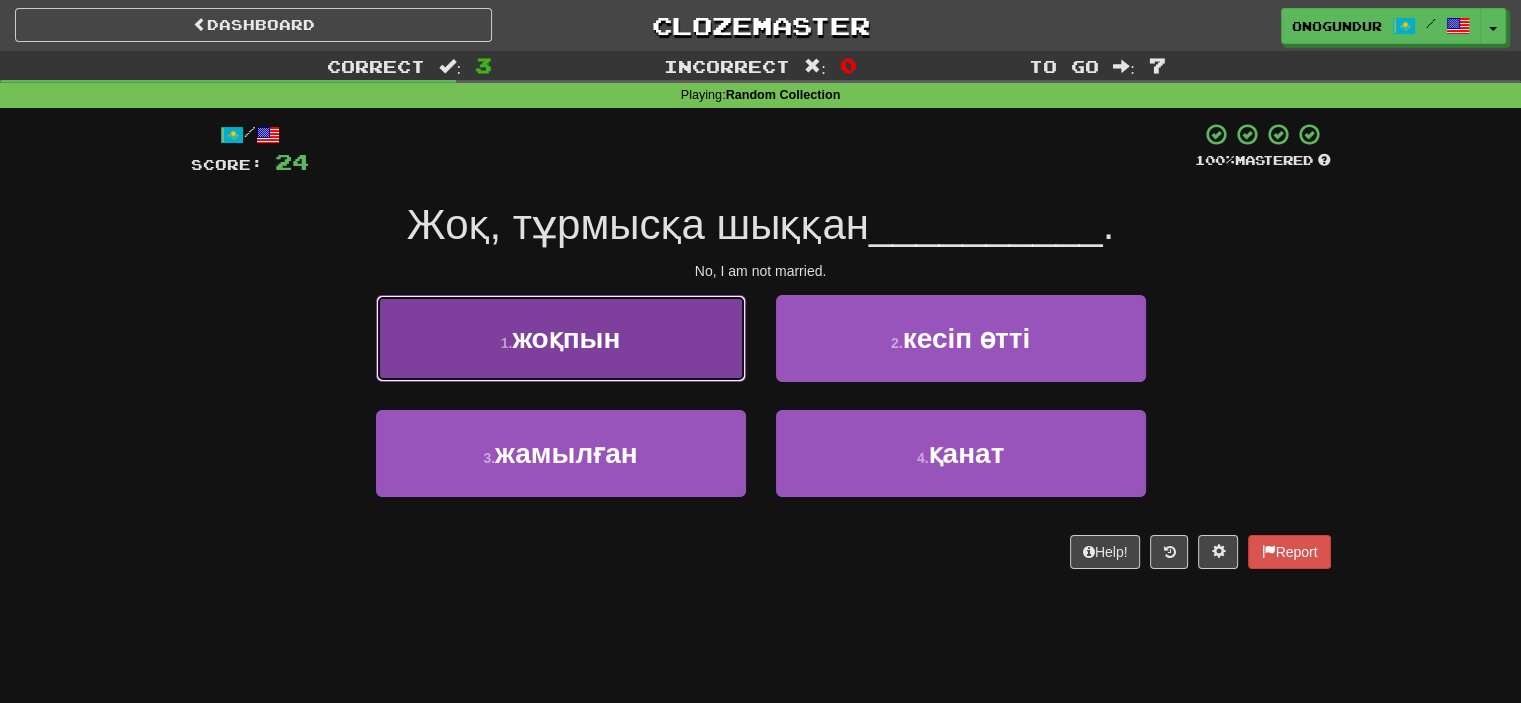 click on "1 .  жоқпын" at bounding box center [561, 338] 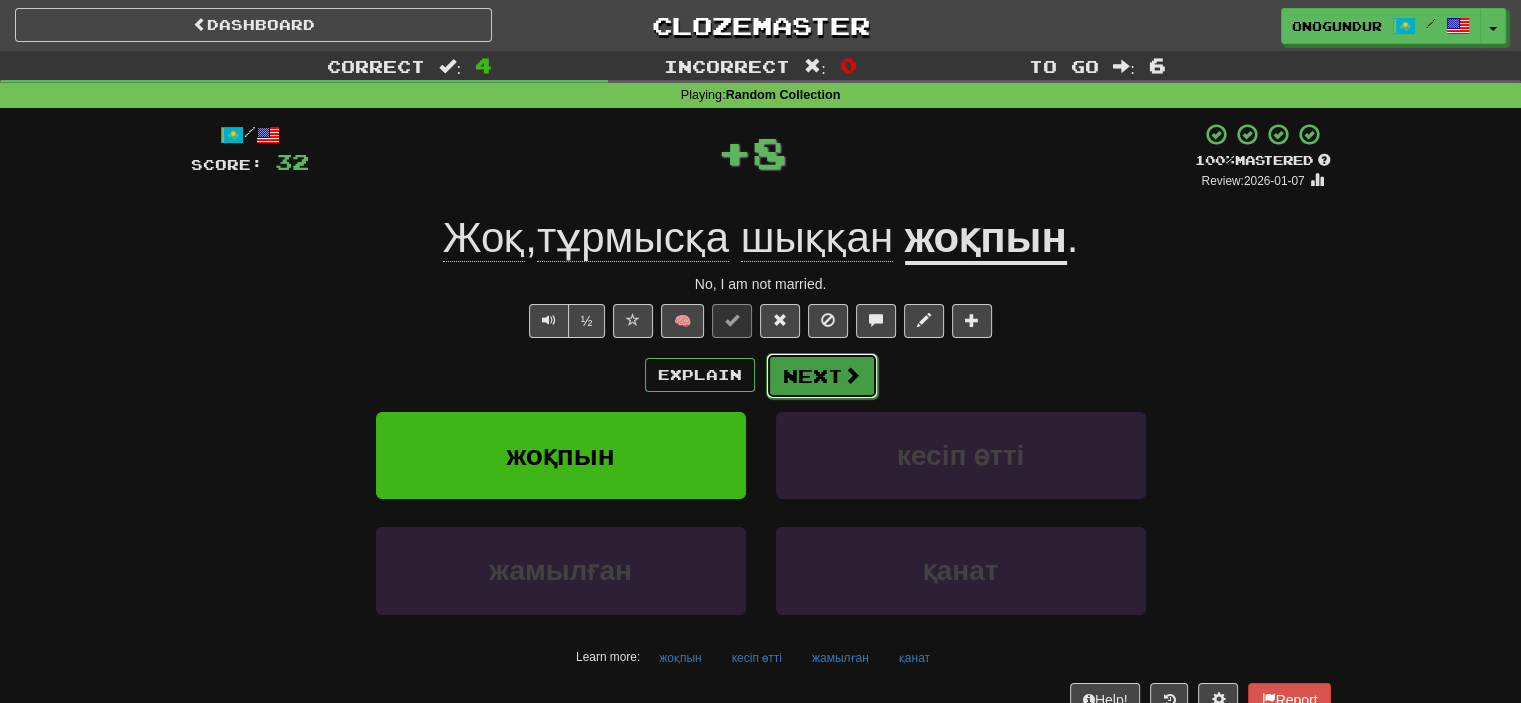 click on "Next" at bounding box center (822, 376) 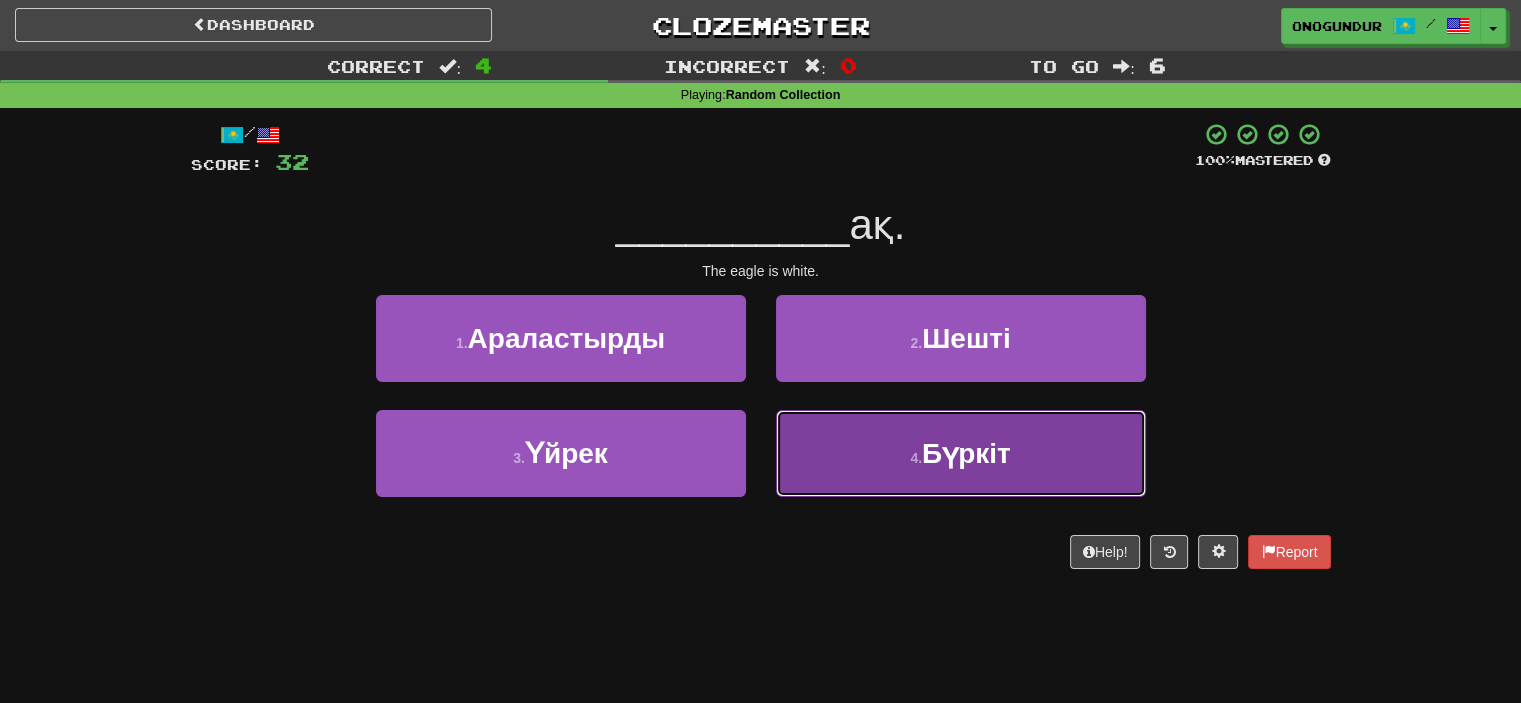 click on "4 .  Бүркіт" at bounding box center (961, 453) 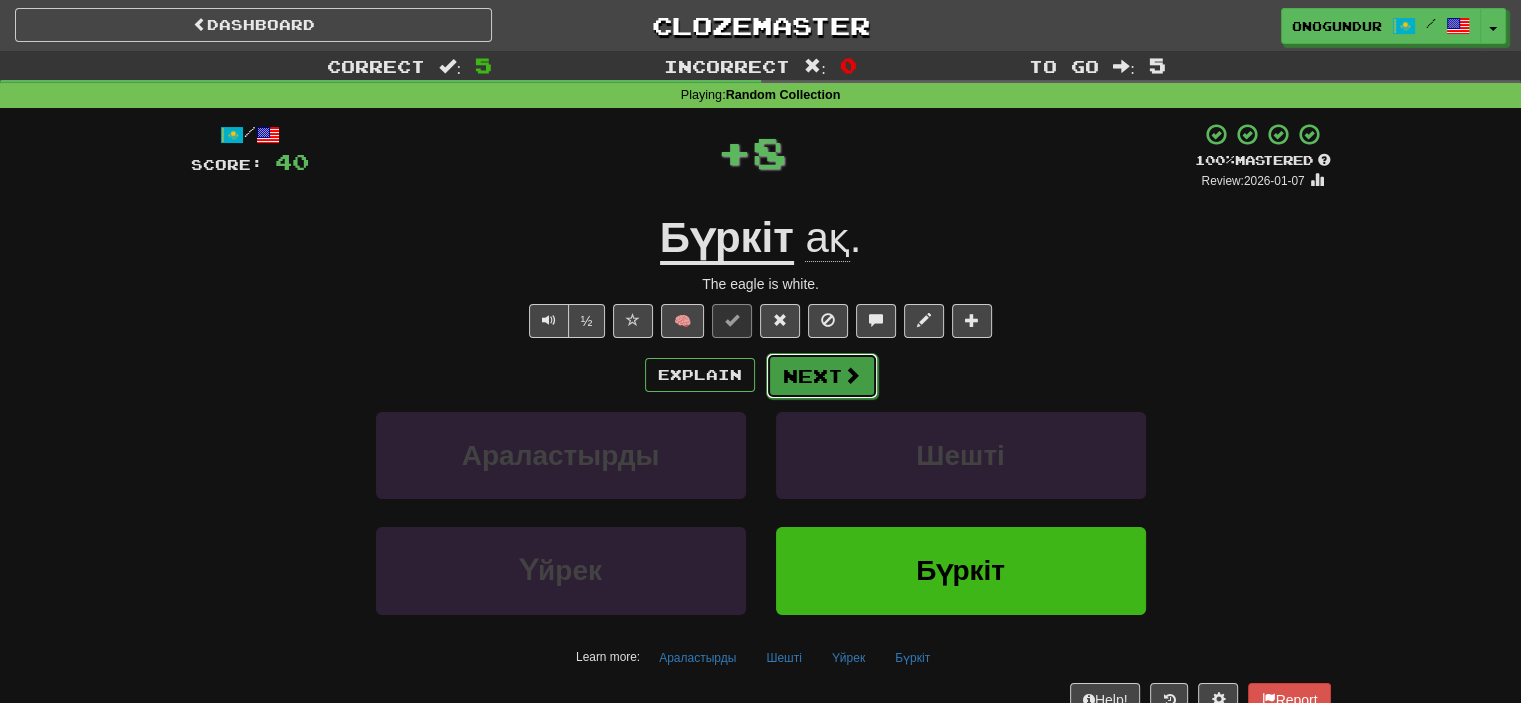 click on "Next" at bounding box center (822, 376) 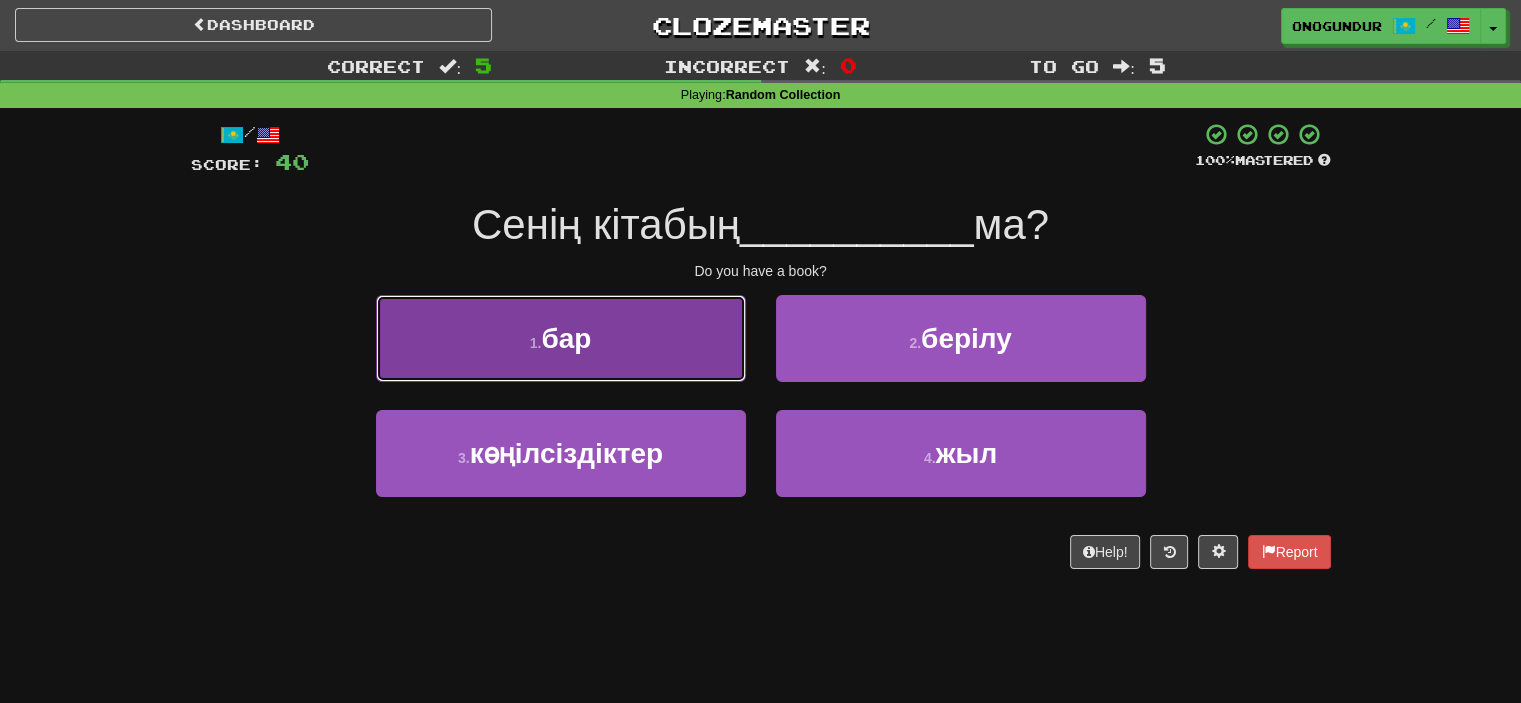 drag, startPoint x: 696, startPoint y: 357, endPoint x: 708, endPoint y: 359, distance: 12.165525 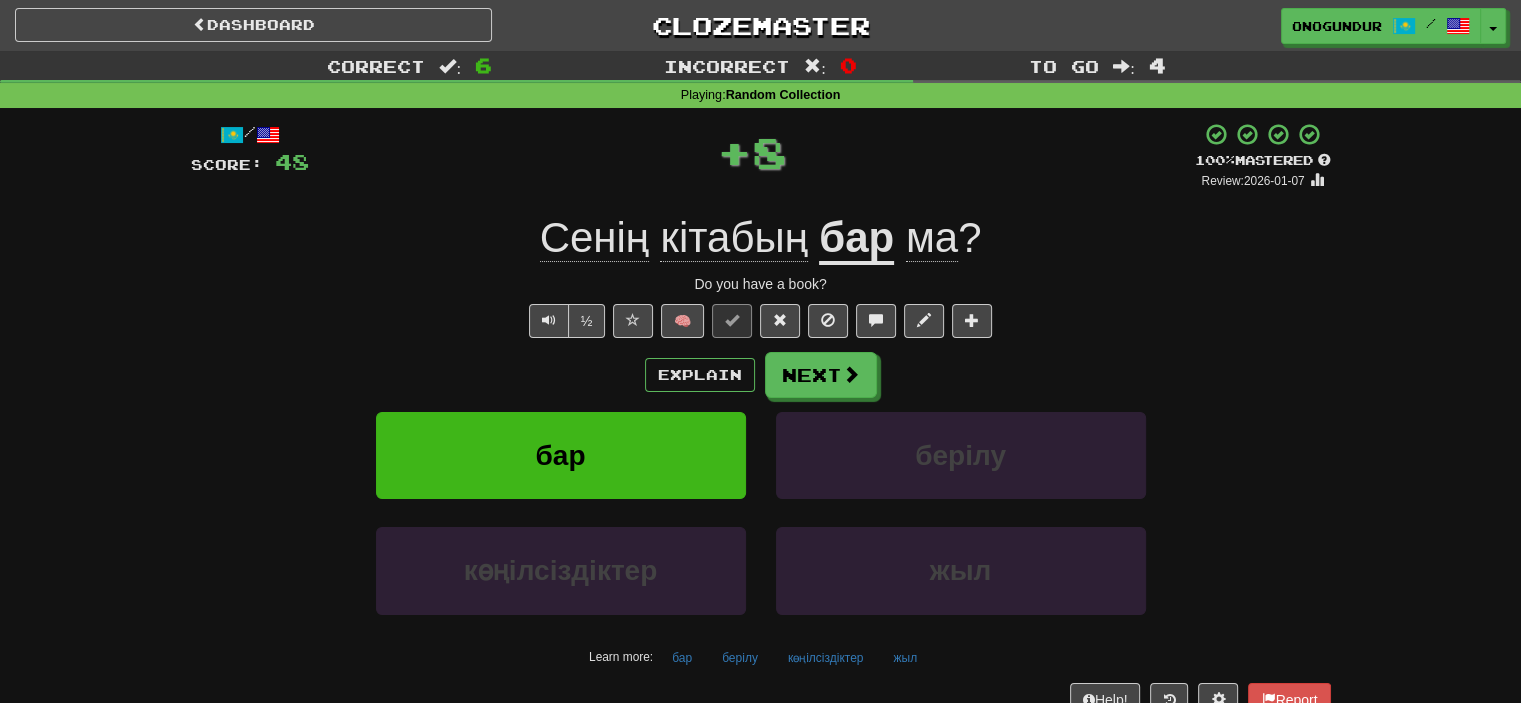 click on "Next" at bounding box center (821, 375) 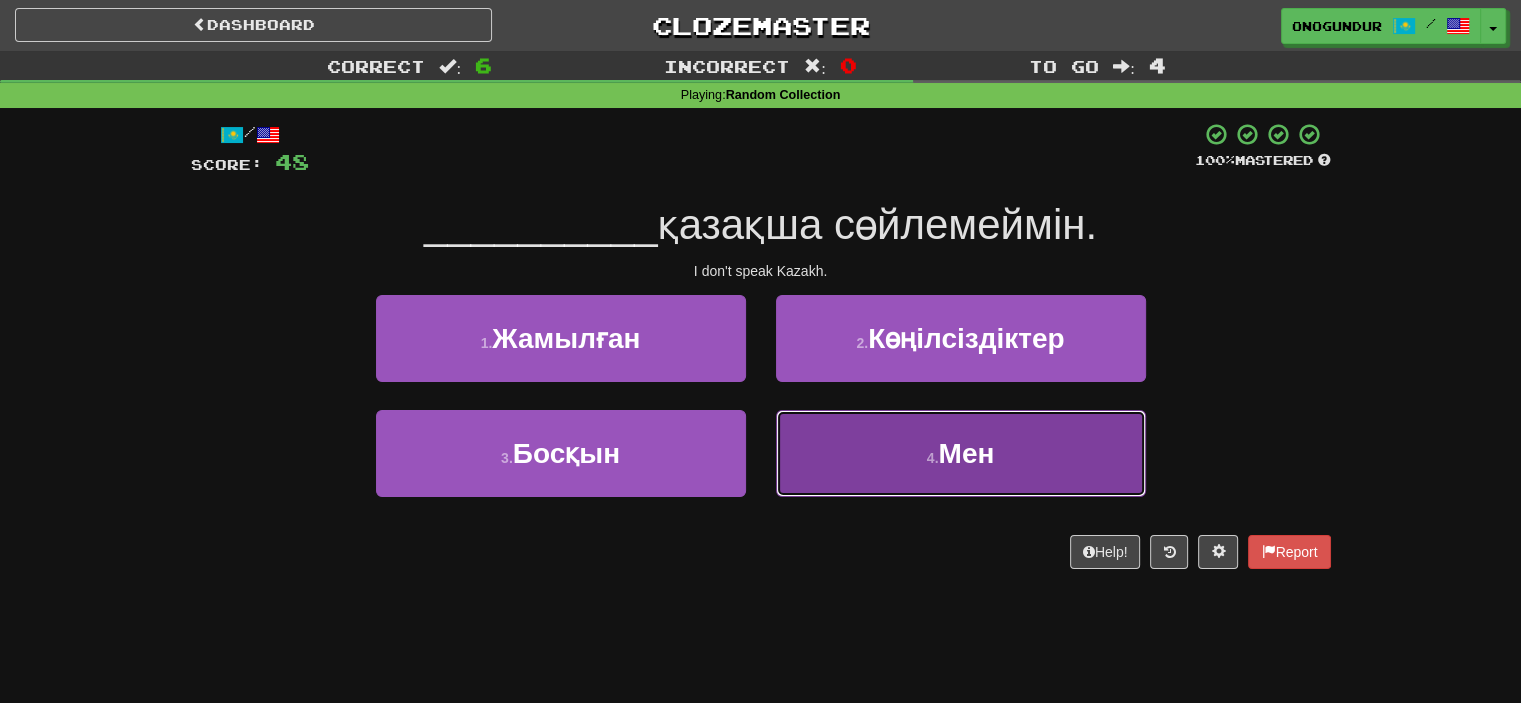 click on "4 .  Мен" at bounding box center (961, 453) 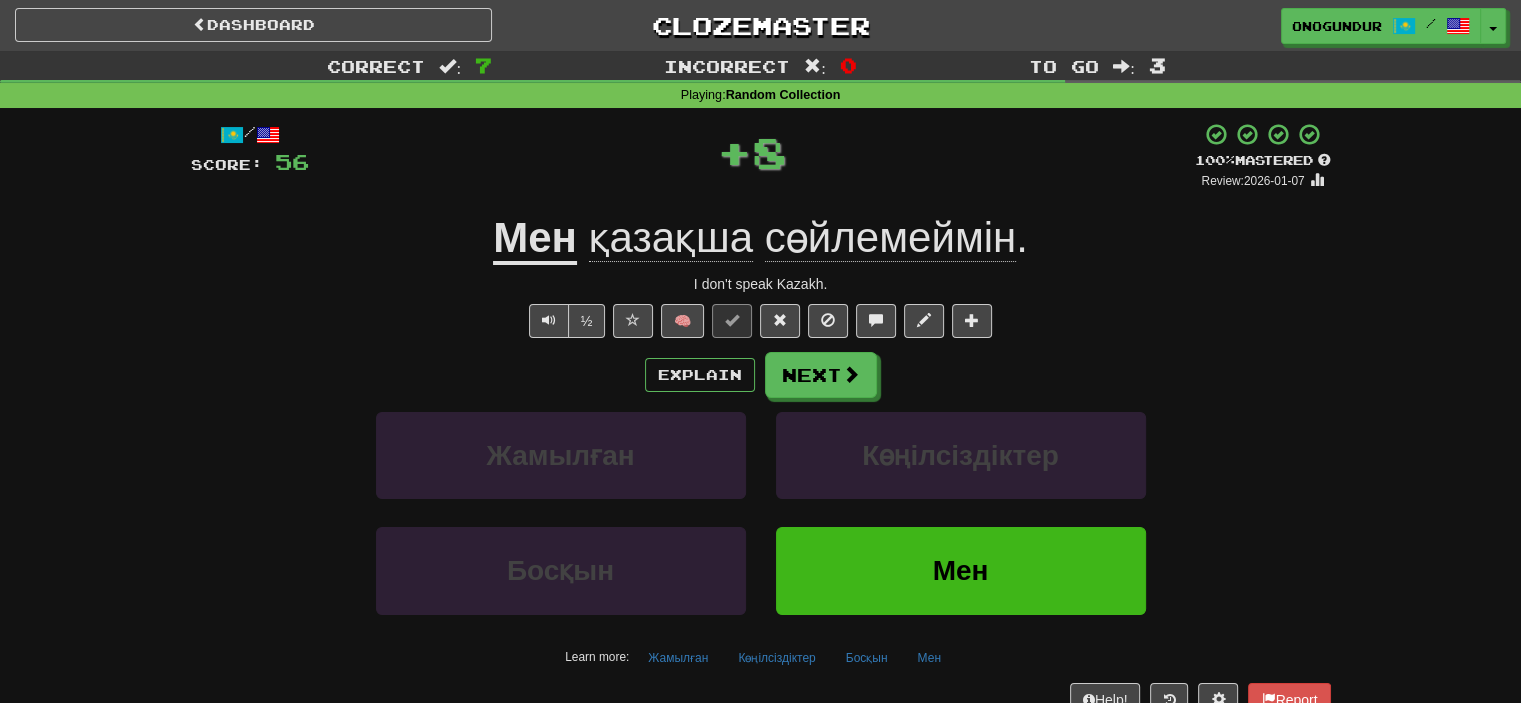 click on "Next" at bounding box center (821, 375) 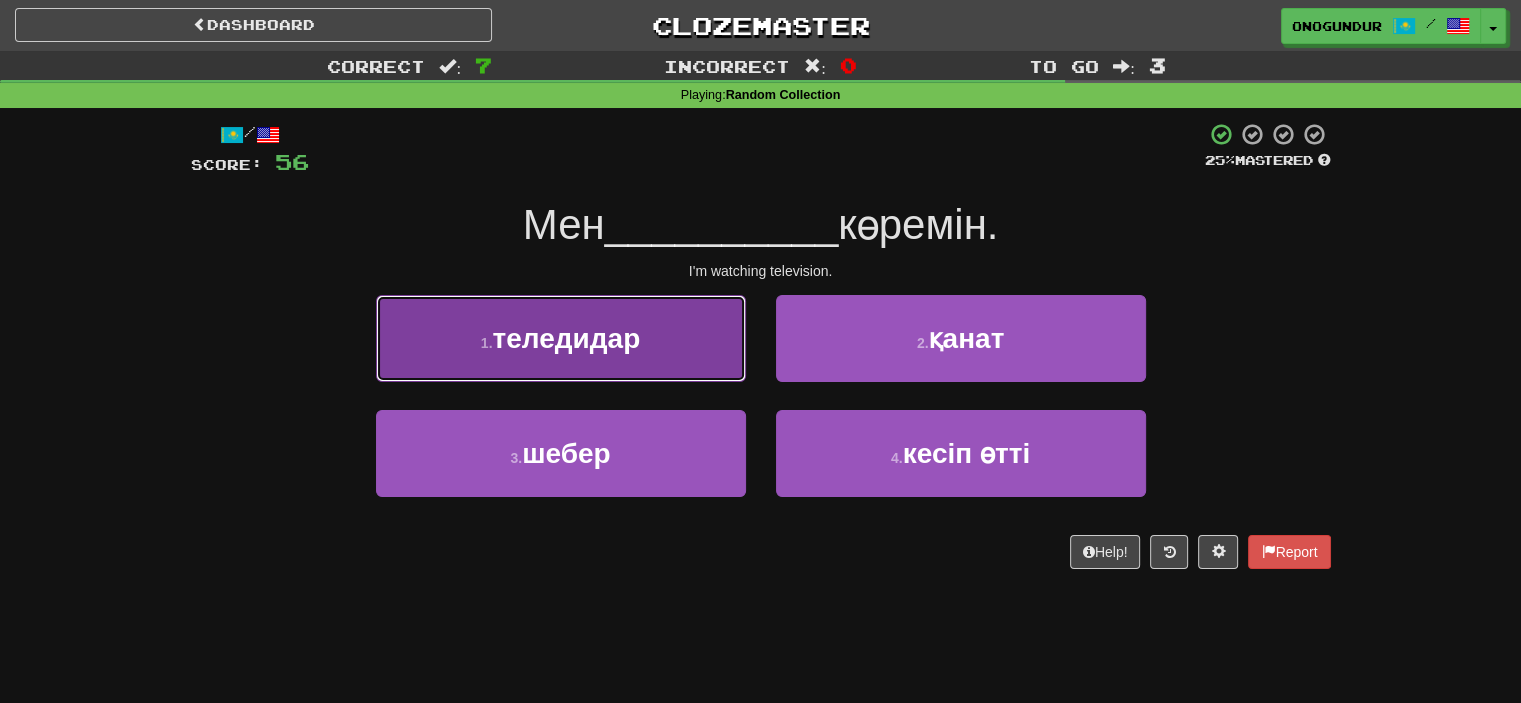 click on "1 .  теледидар" at bounding box center [561, 338] 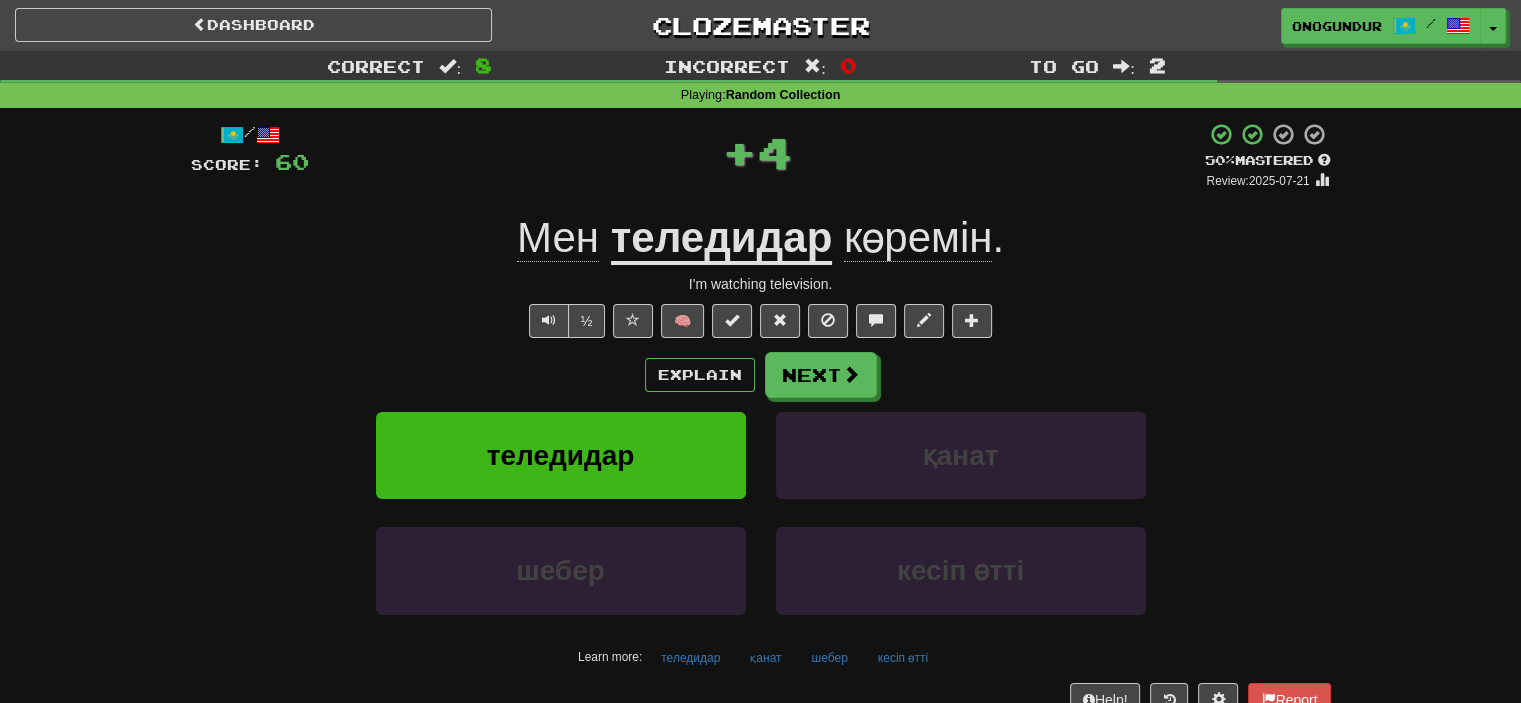 click on "Next" at bounding box center (821, 375) 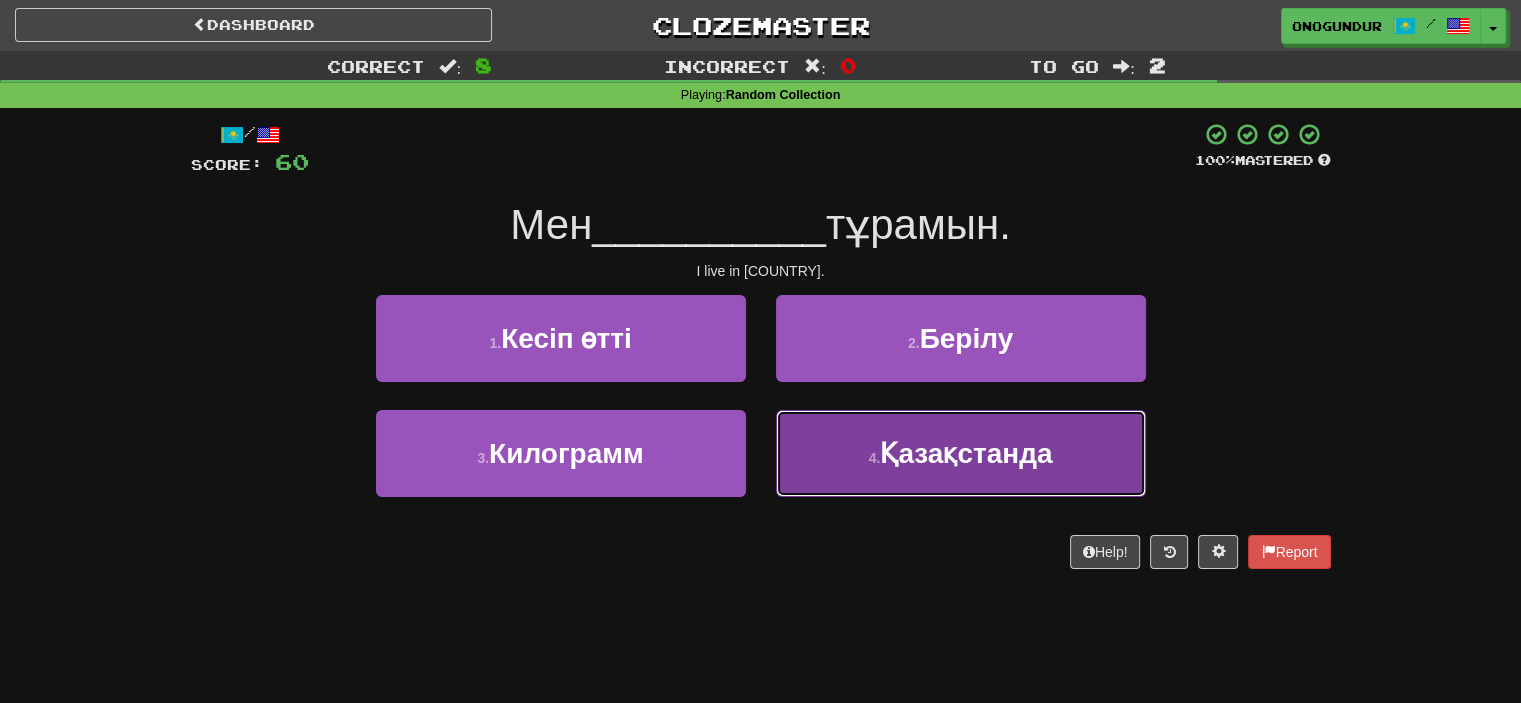drag, startPoint x: 884, startPoint y: 419, endPoint x: 862, endPoint y: 407, distance: 25.059929 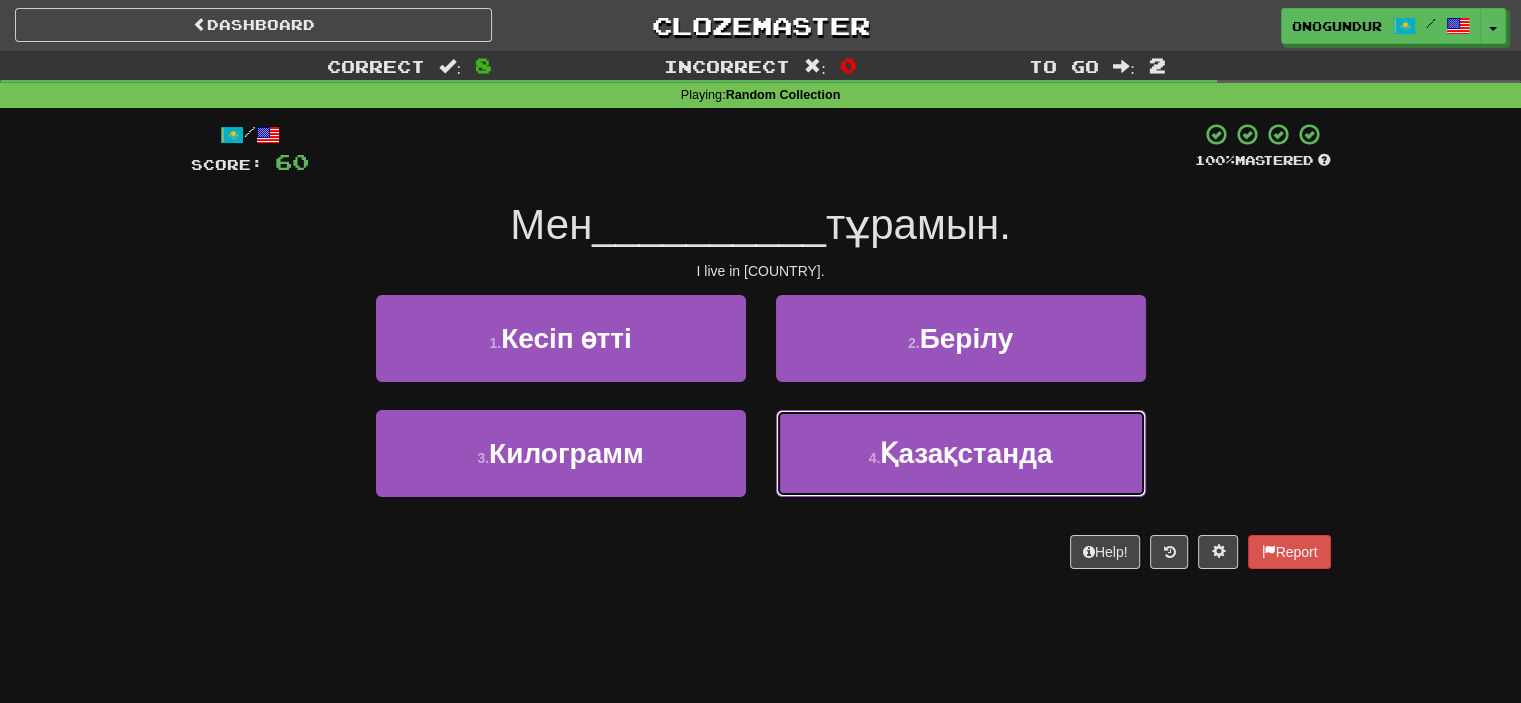 click on "4 .  Қазақстанда" at bounding box center (961, 453) 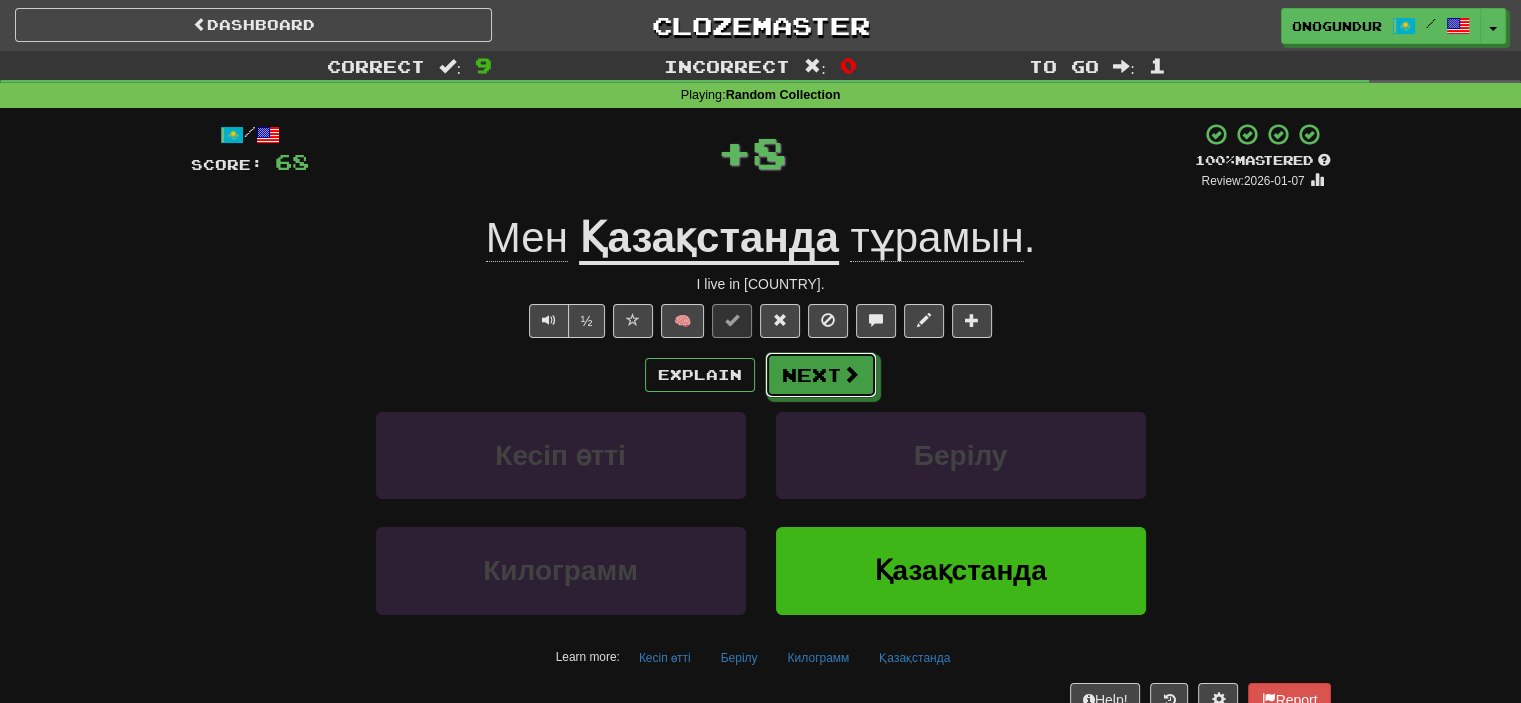 click on "Next" at bounding box center [821, 375] 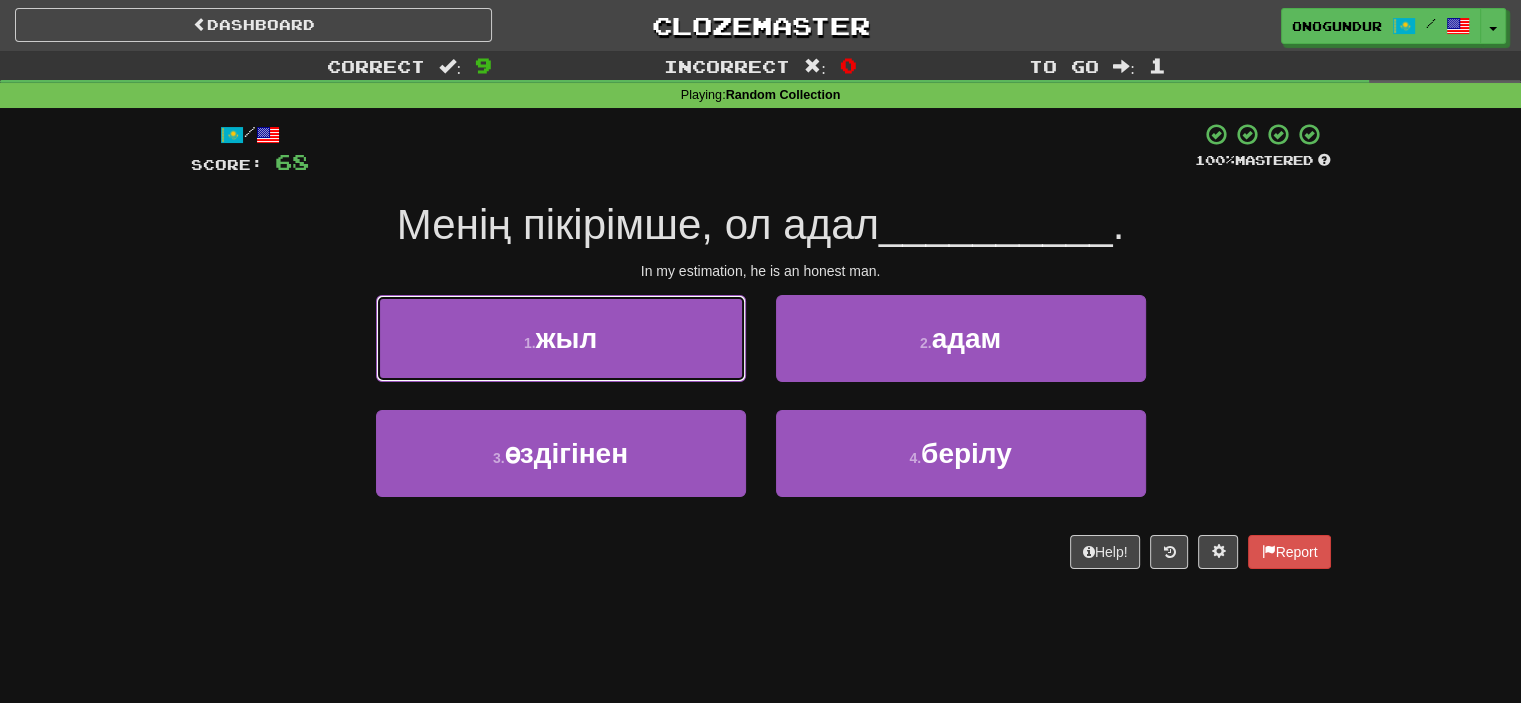 click on "1 .  жыл" at bounding box center [561, 338] 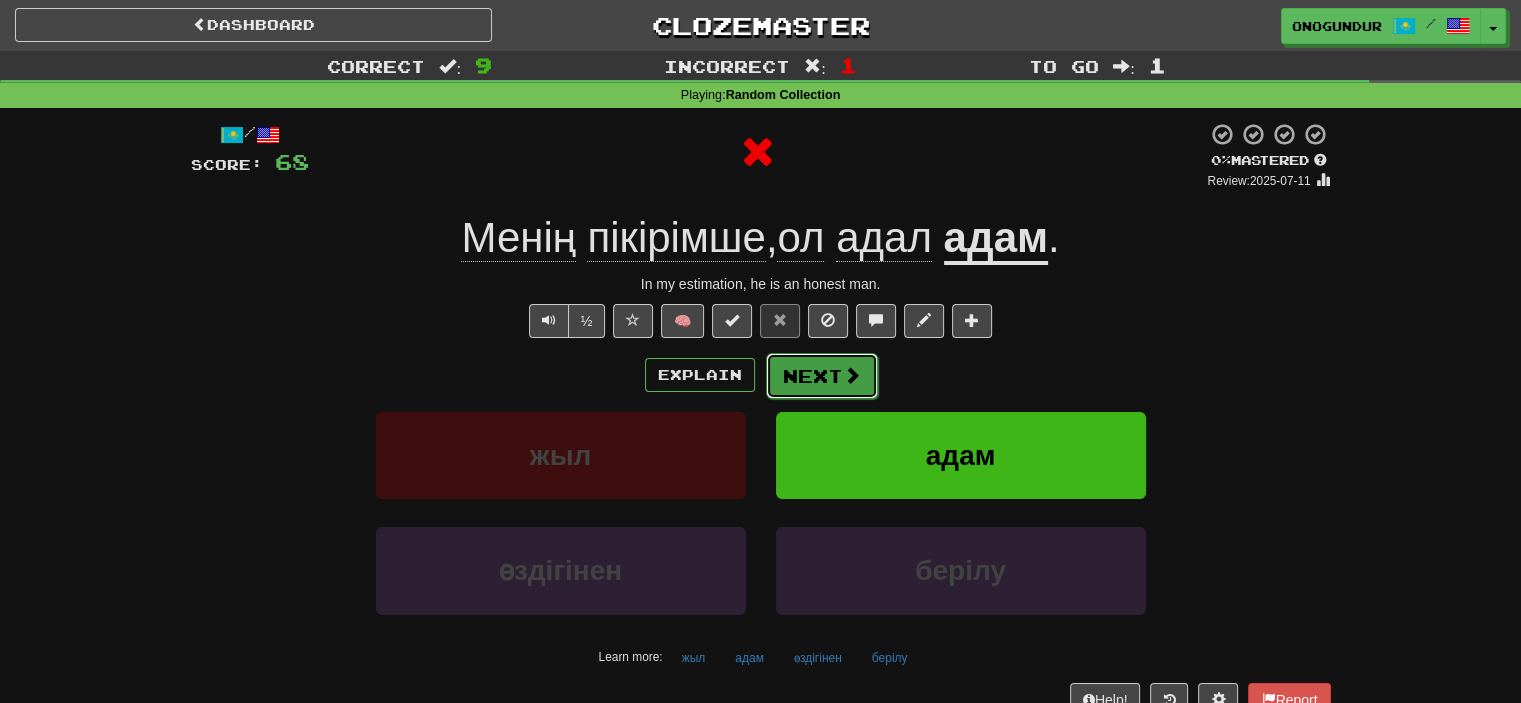 click on "Next" at bounding box center [822, 376] 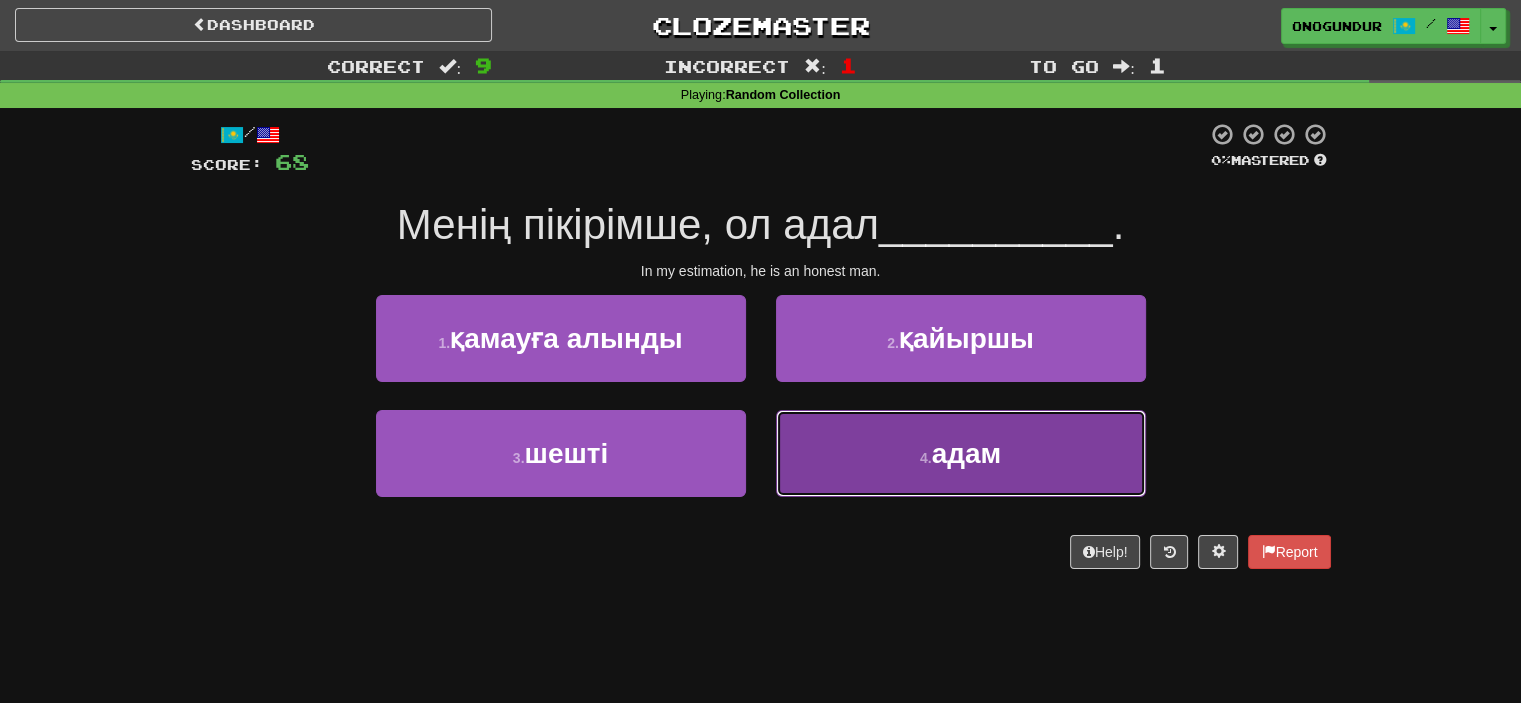 click on "4 .  адам" at bounding box center (961, 453) 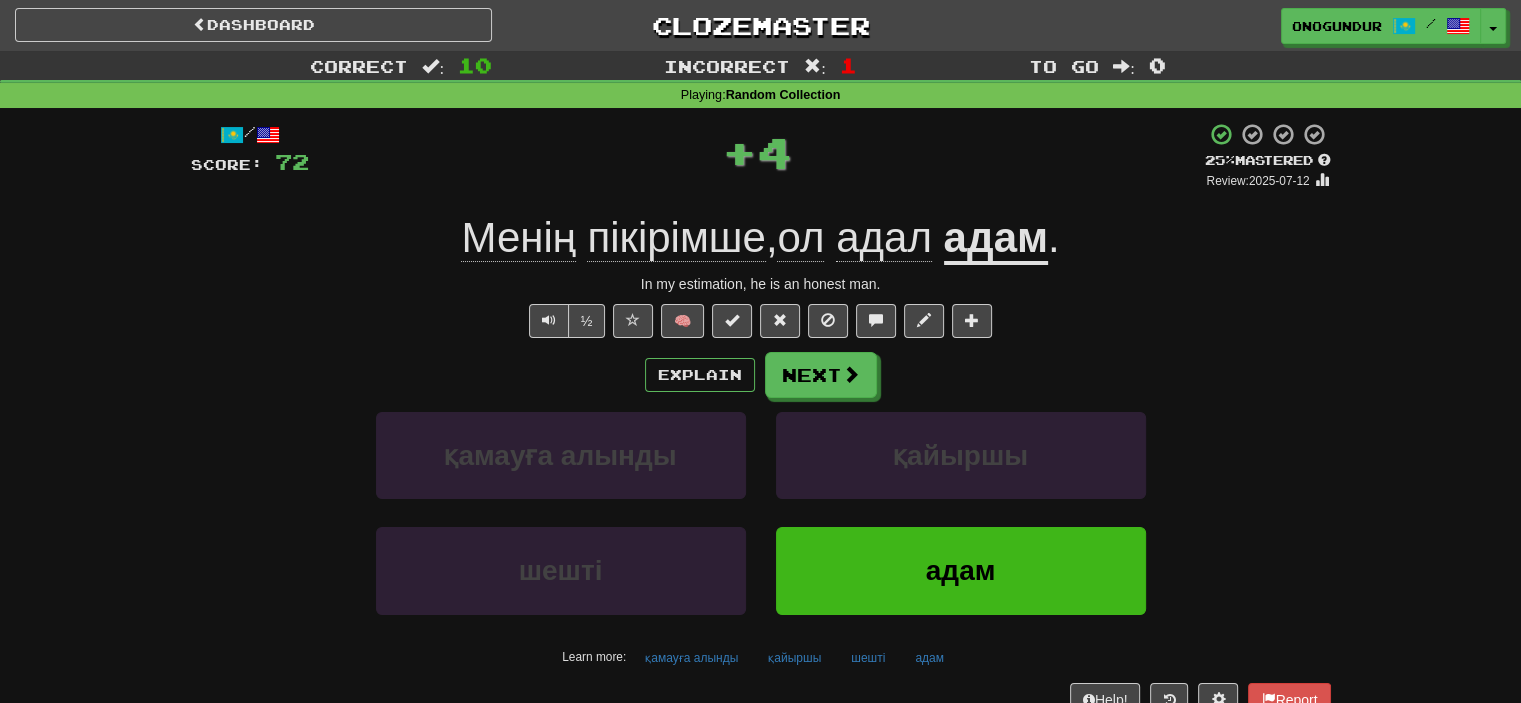 click on "Next" at bounding box center [821, 375] 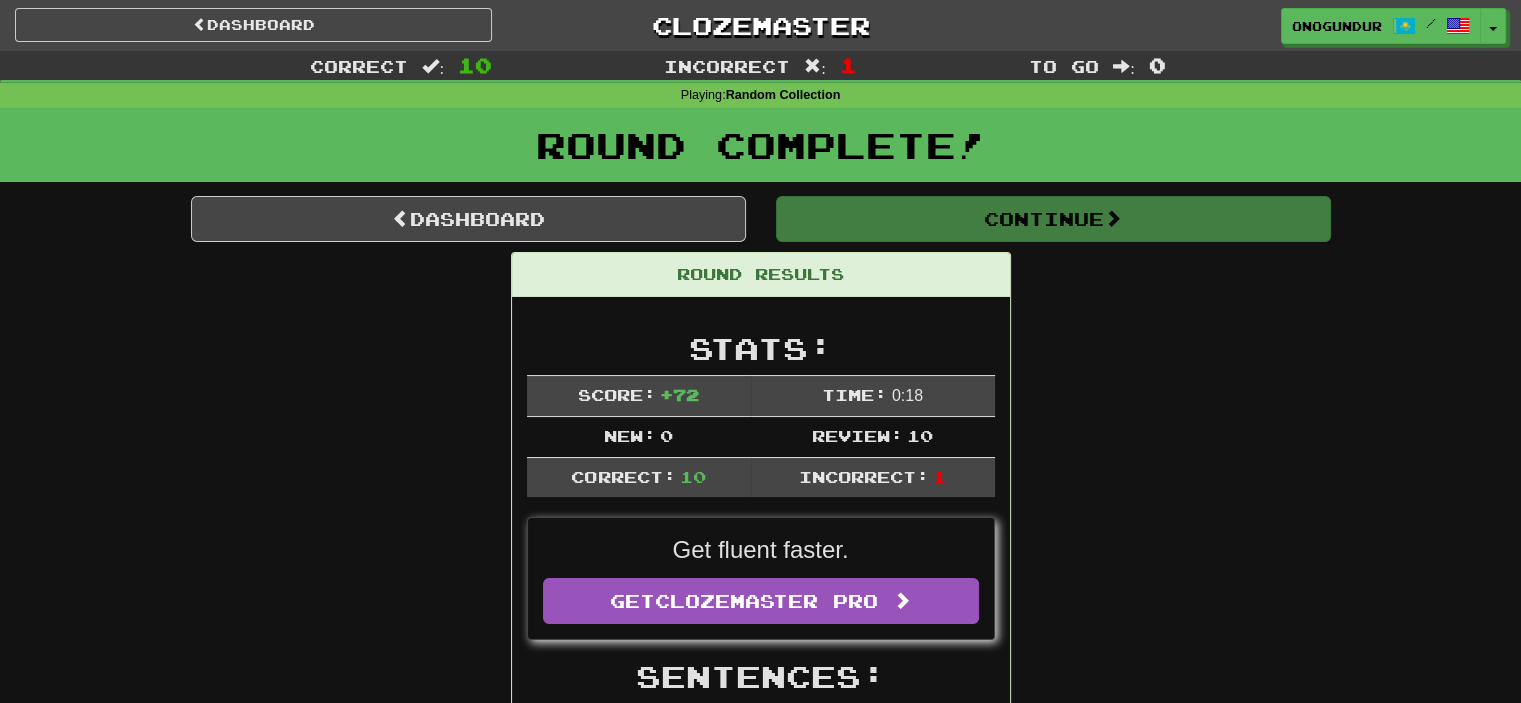 click on "Round Results Stats: Score:   + 72 Time:   0 : 18 New:   0 Review:   10 Correct:   10 Incorrect:   1 Get fluent faster. Get  Clozemaster Pro   Sentences:  Report Жоғары білім сапасы ең жоғары халықаралық  талаптарға  сәйкес болуы тиіс. The quality of higher education must answer to the highest international standards.  Report Бiр, екi, үш,  төрт , бес, алты, жетi, сегiз, тоғыз, он. One, two, three, four, five, six, seven, eight, nine, ten.  Report Сіз үшін не  істей  аламын ? What can I do for you?  Report Жоқ, тұрмысқа шыққан  жоқпын . No, I am not married.  Report Бүркіт  ақ. The eagle is white.  Report Сенің кітабың  бар  ма? Do you have a book?  Report Мен  қазақша сөйлемеймін. I don't speak Kazakh.  Report Мен  теледидар  көремін. I'm watching television.  Report Мен  Қазақстанда  Report ." at bounding box center [761, 975] 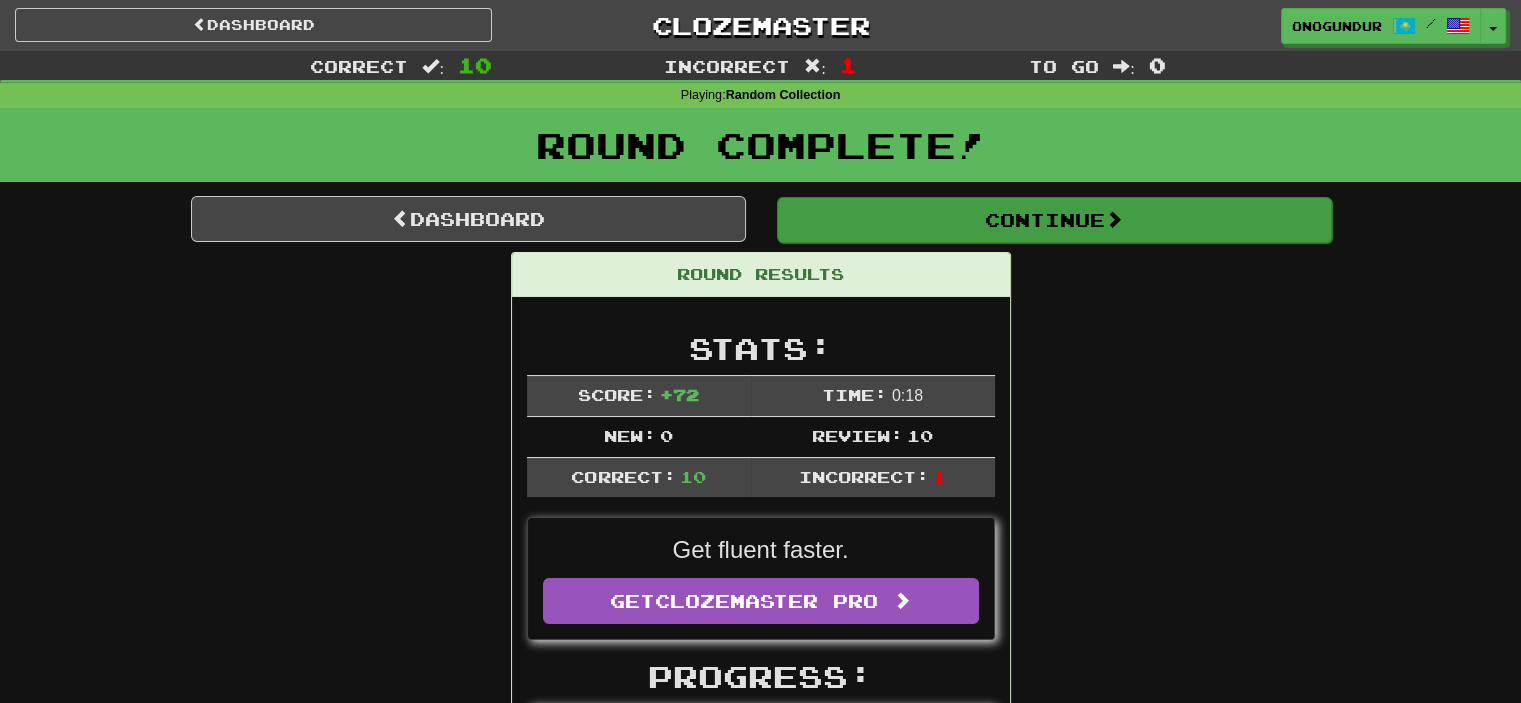 drag, startPoint x: 1139, startPoint y: 250, endPoint x: 1138, endPoint y: 229, distance: 21.023796 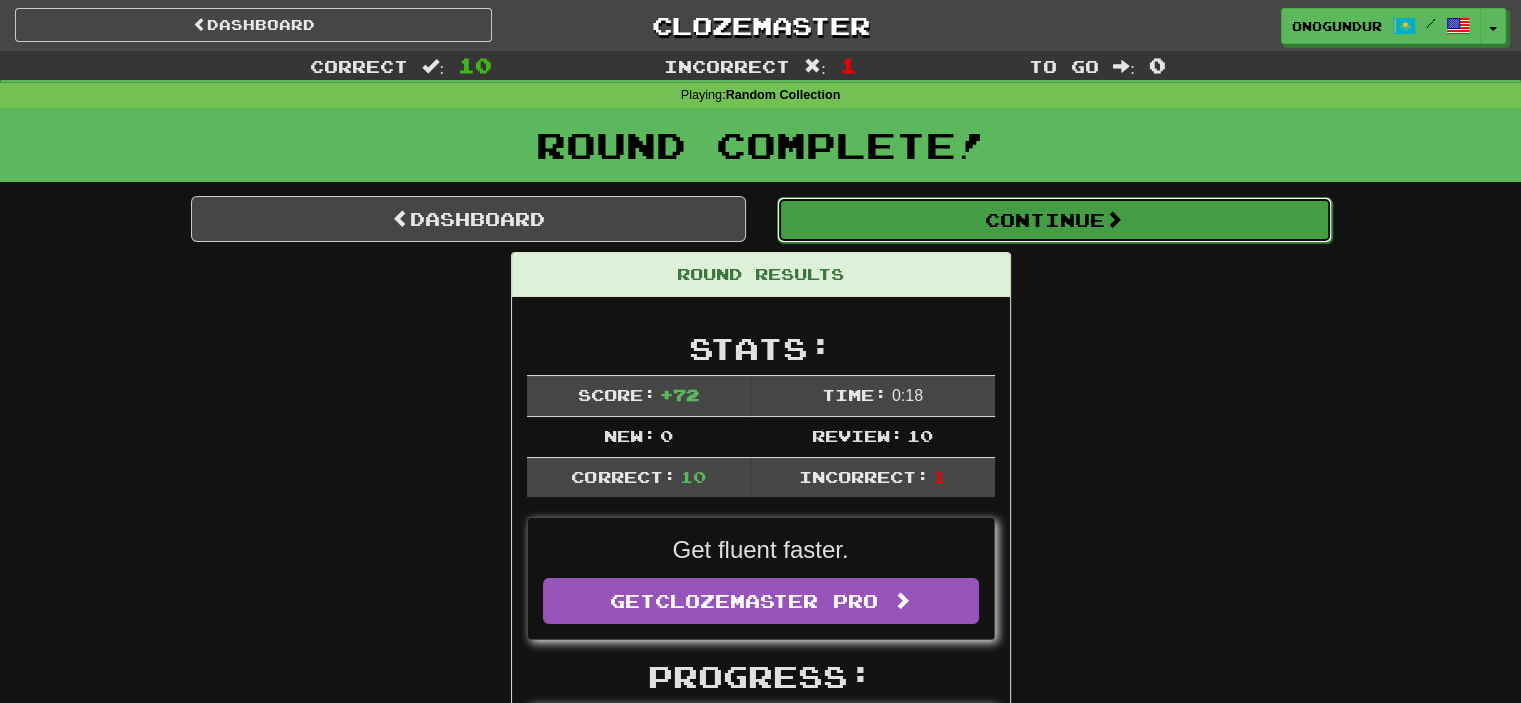 click on "Continue" at bounding box center [1054, 220] 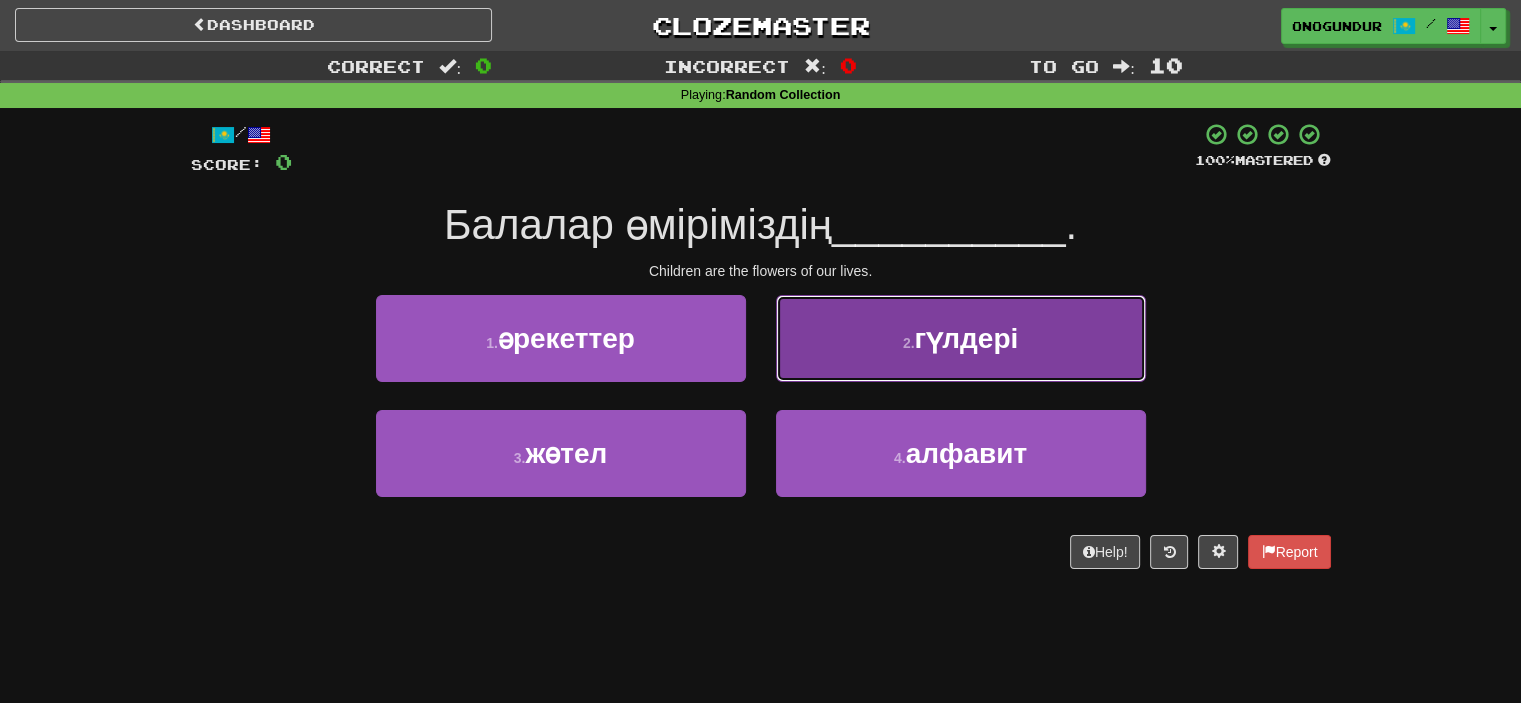 click on "2 ." at bounding box center [909, 343] 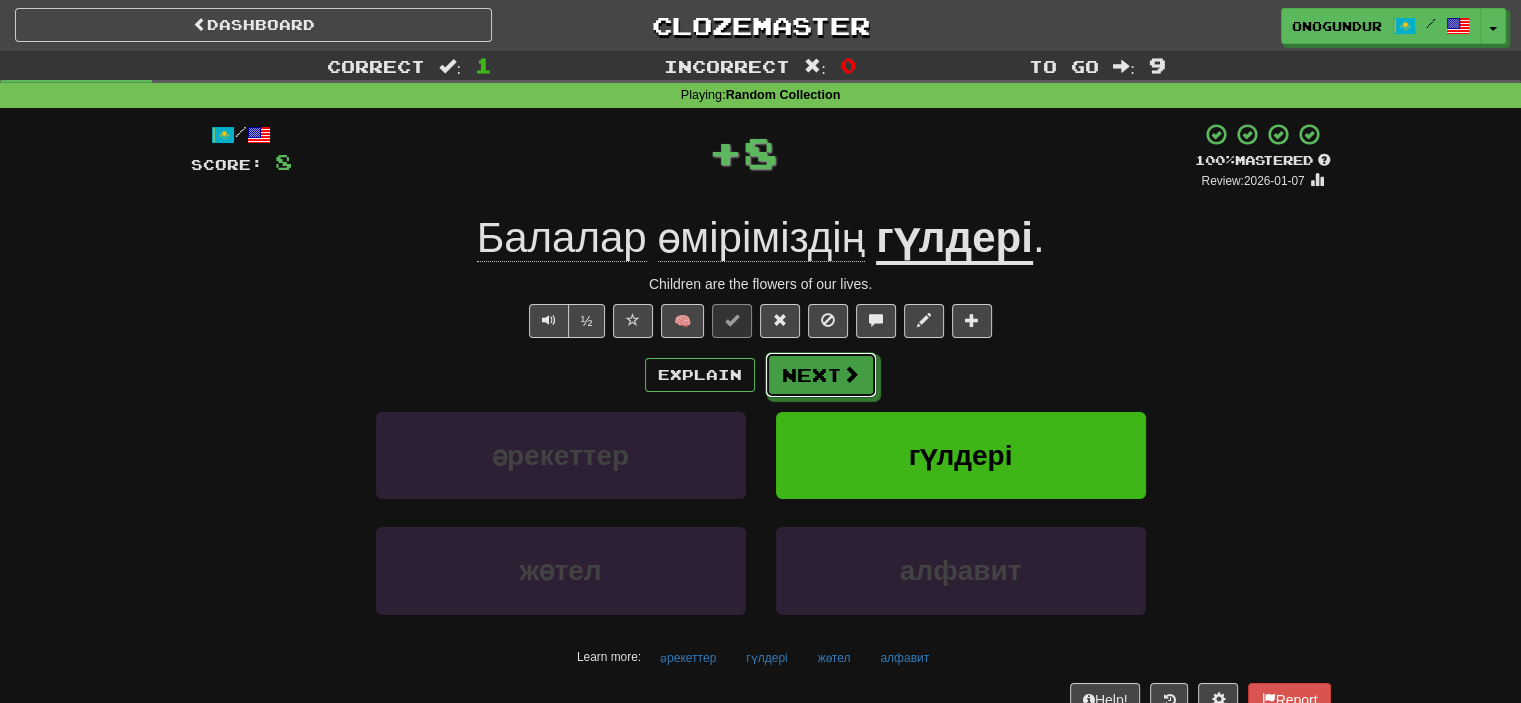 click on "Next" at bounding box center (821, 375) 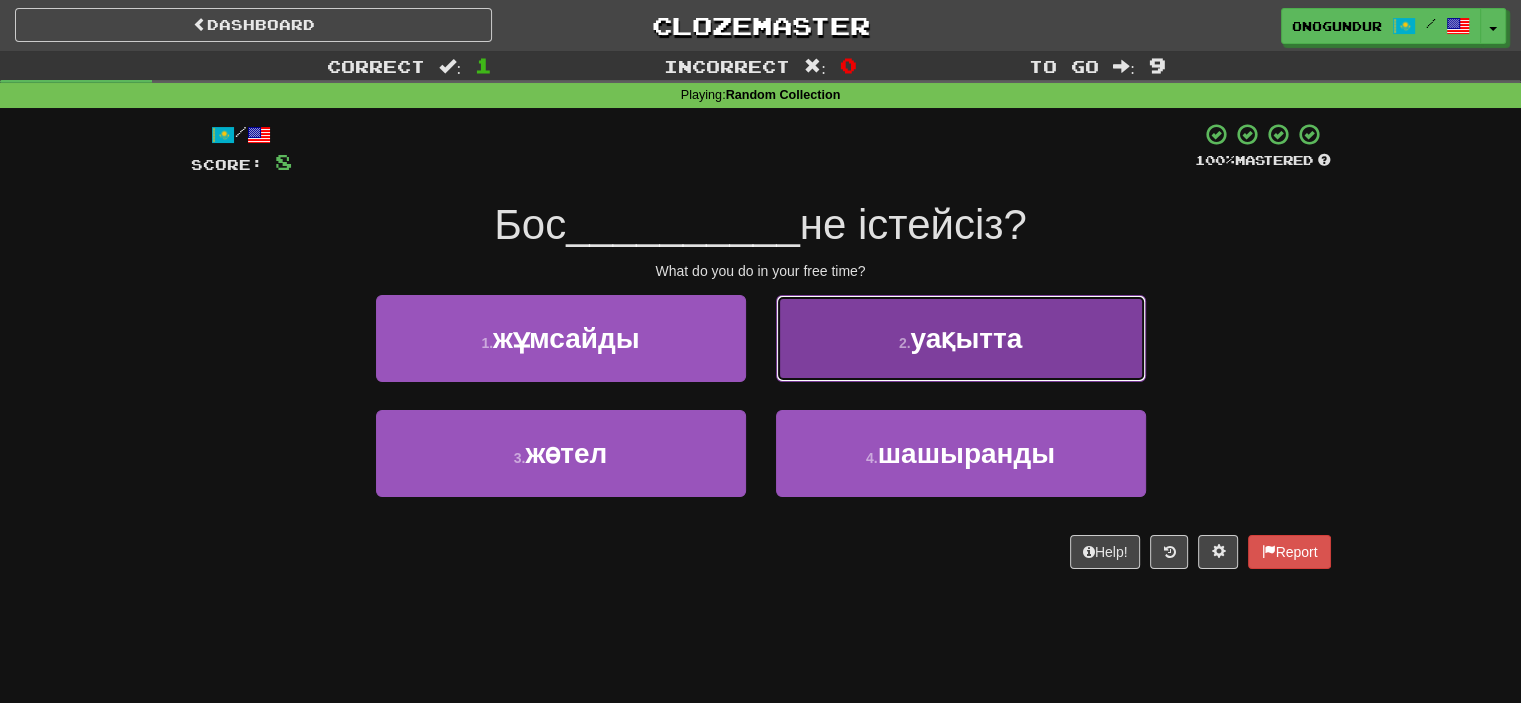 click on "2 .  уақытта" at bounding box center (961, 338) 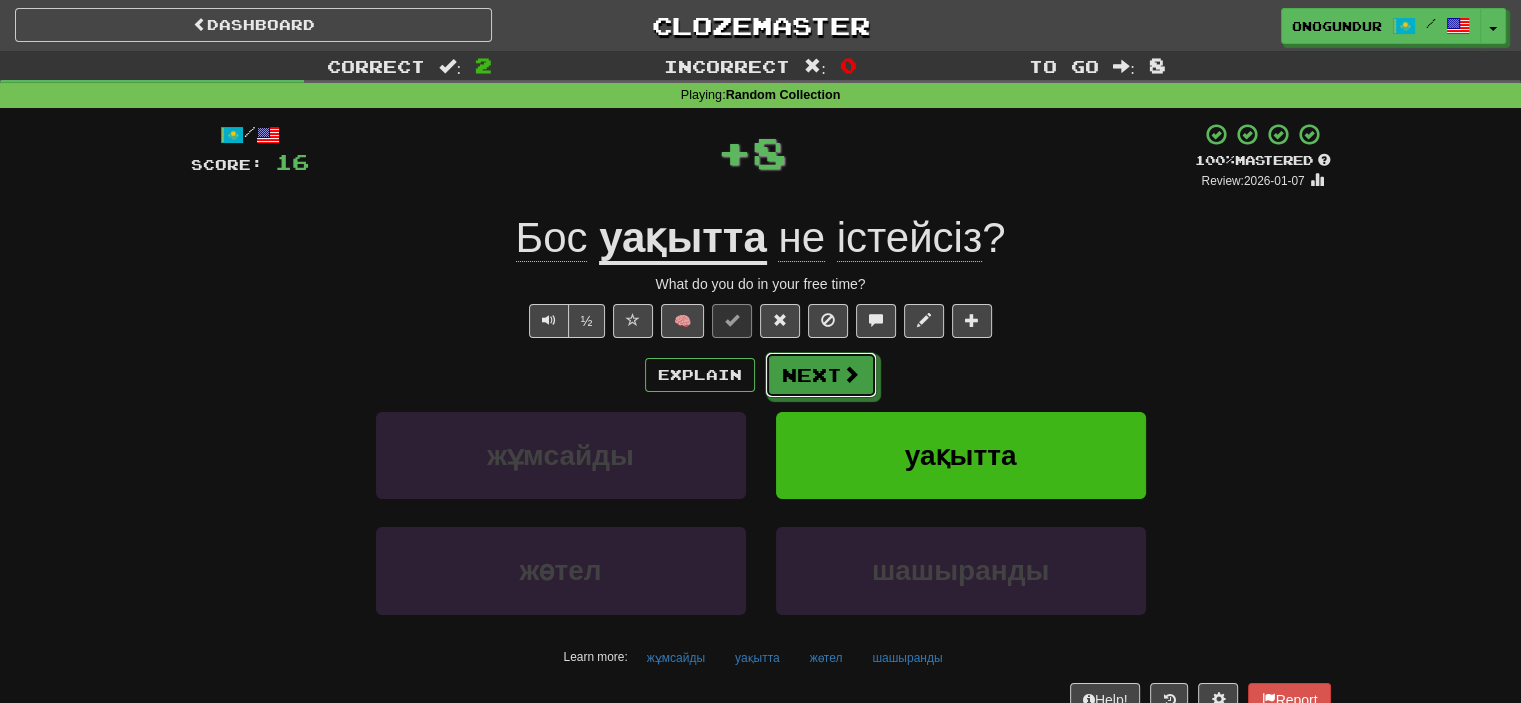click on "Next" at bounding box center [821, 375] 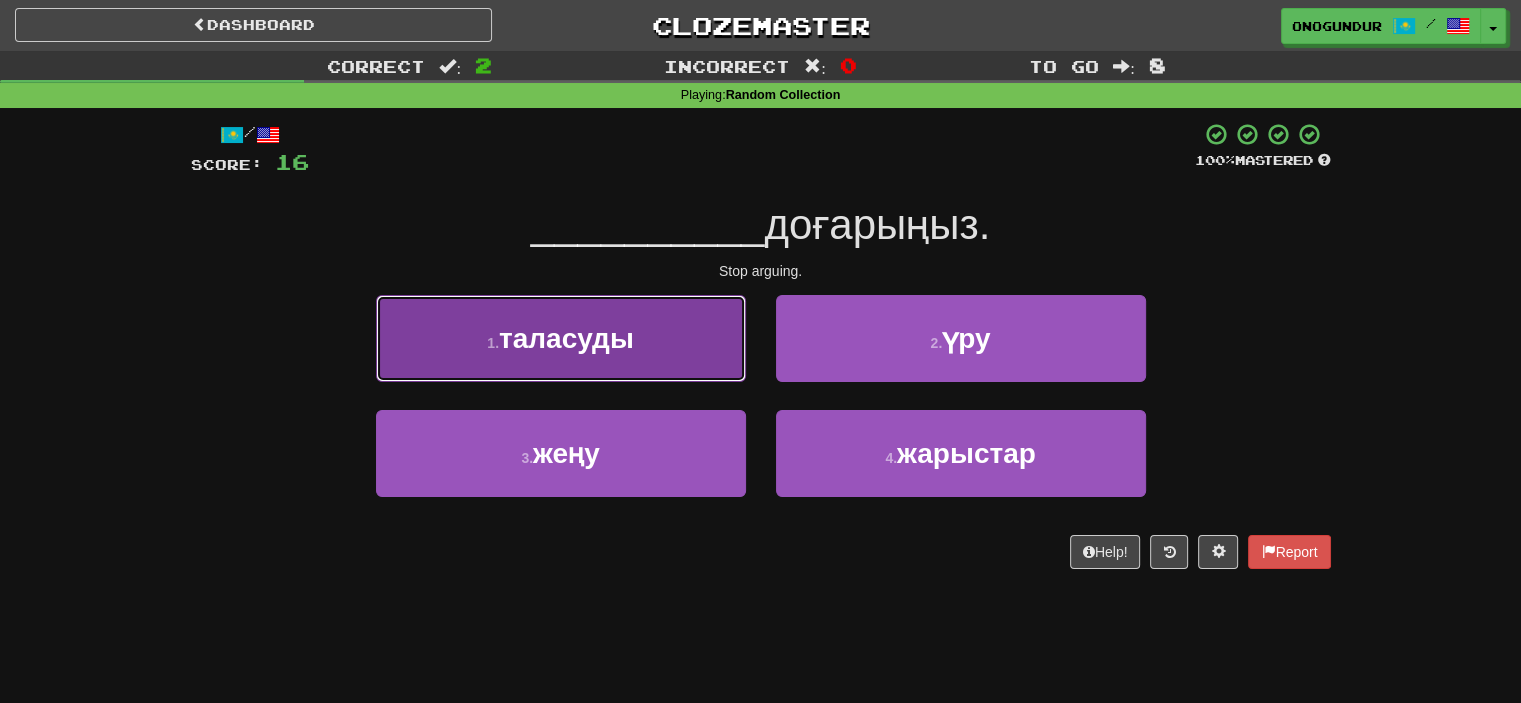 click on "1 .  таласуды" at bounding box center [561, 338] 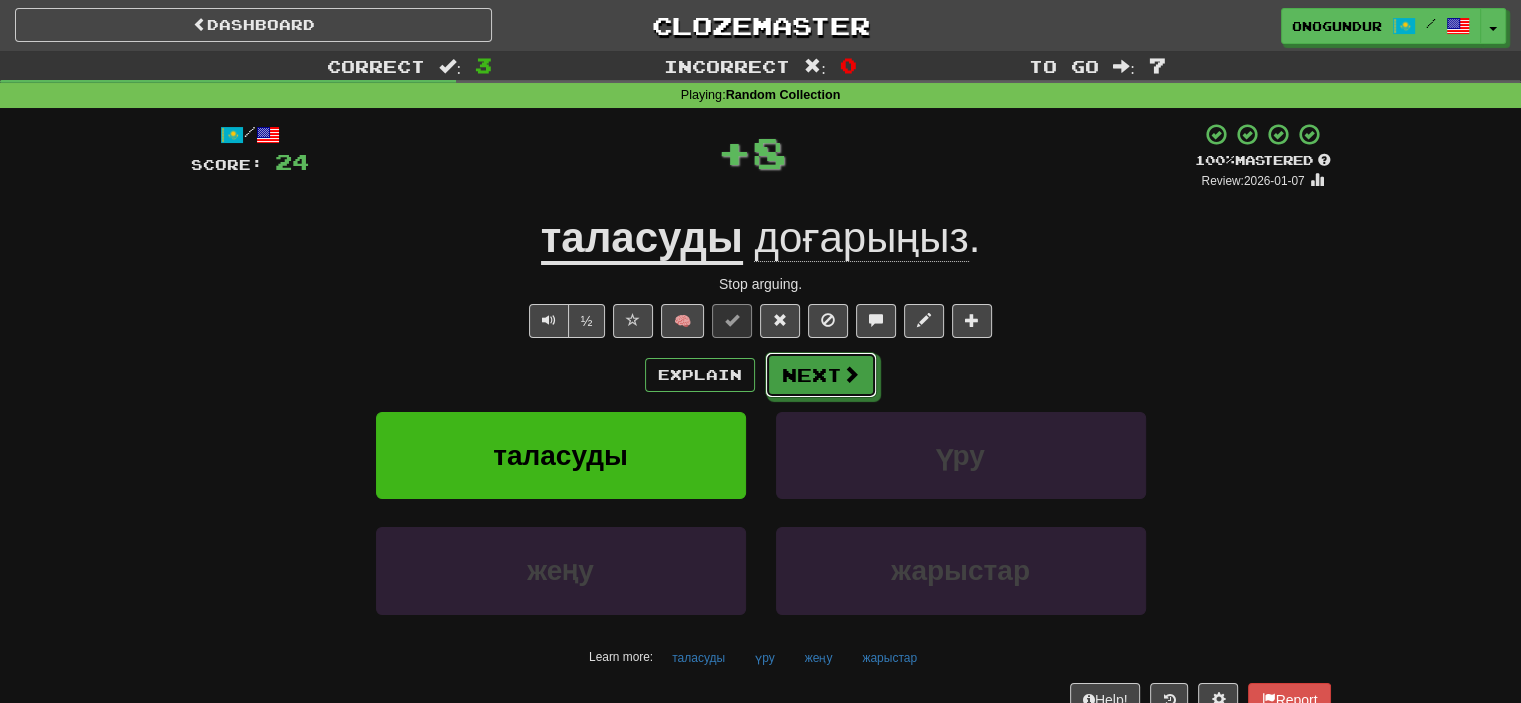 click on "Next" at bounding box center (821, 375) 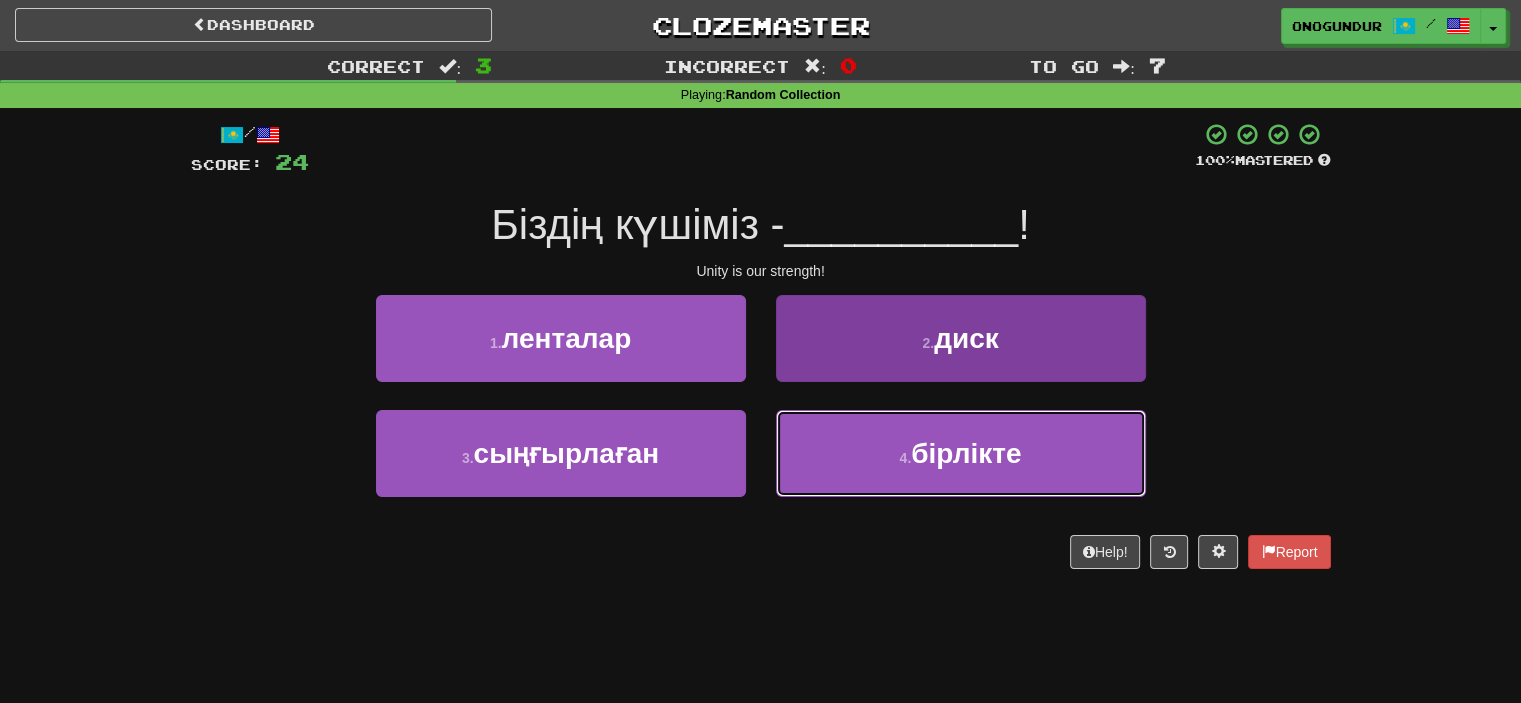 click on "4 .  бірлікте" at bounding box center (961, 453) 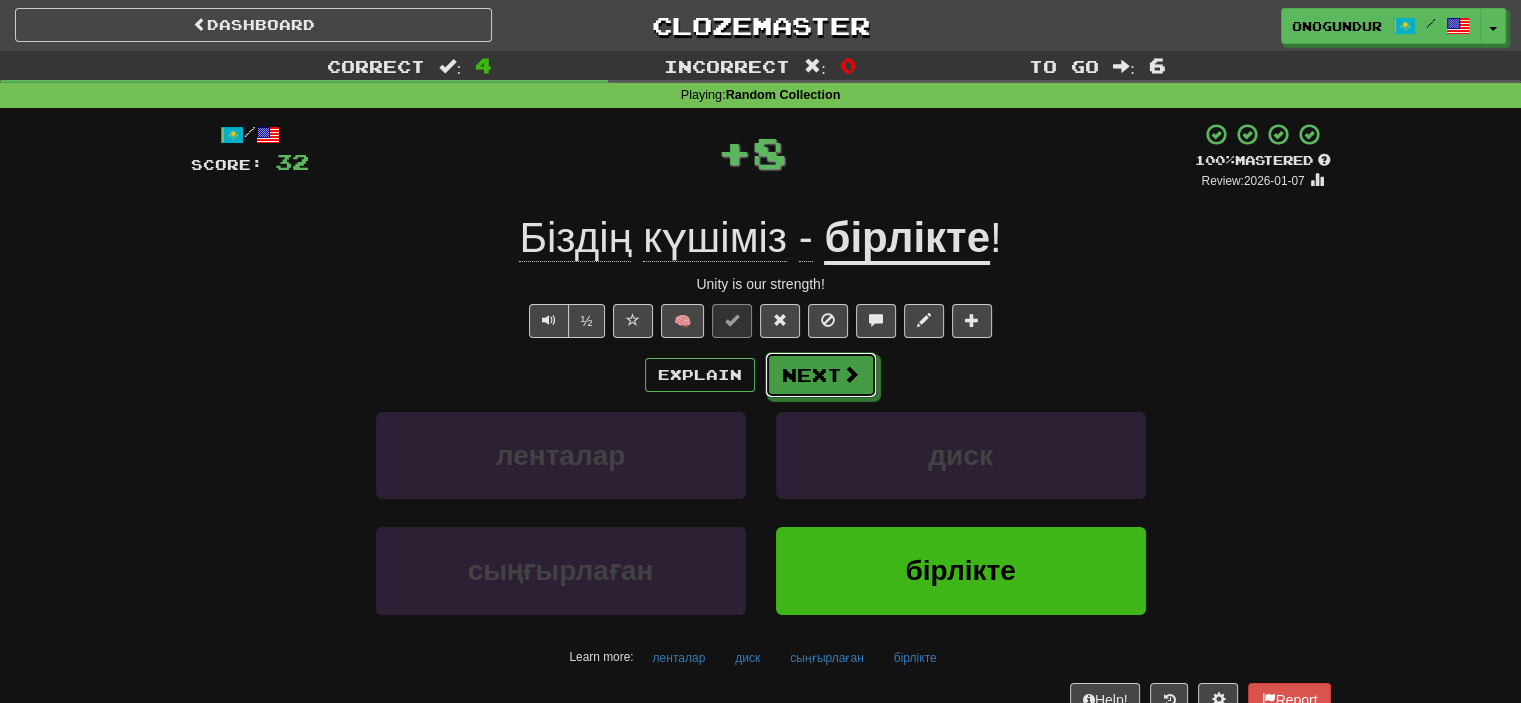 click on "Next" at bounding box center (821, 375) 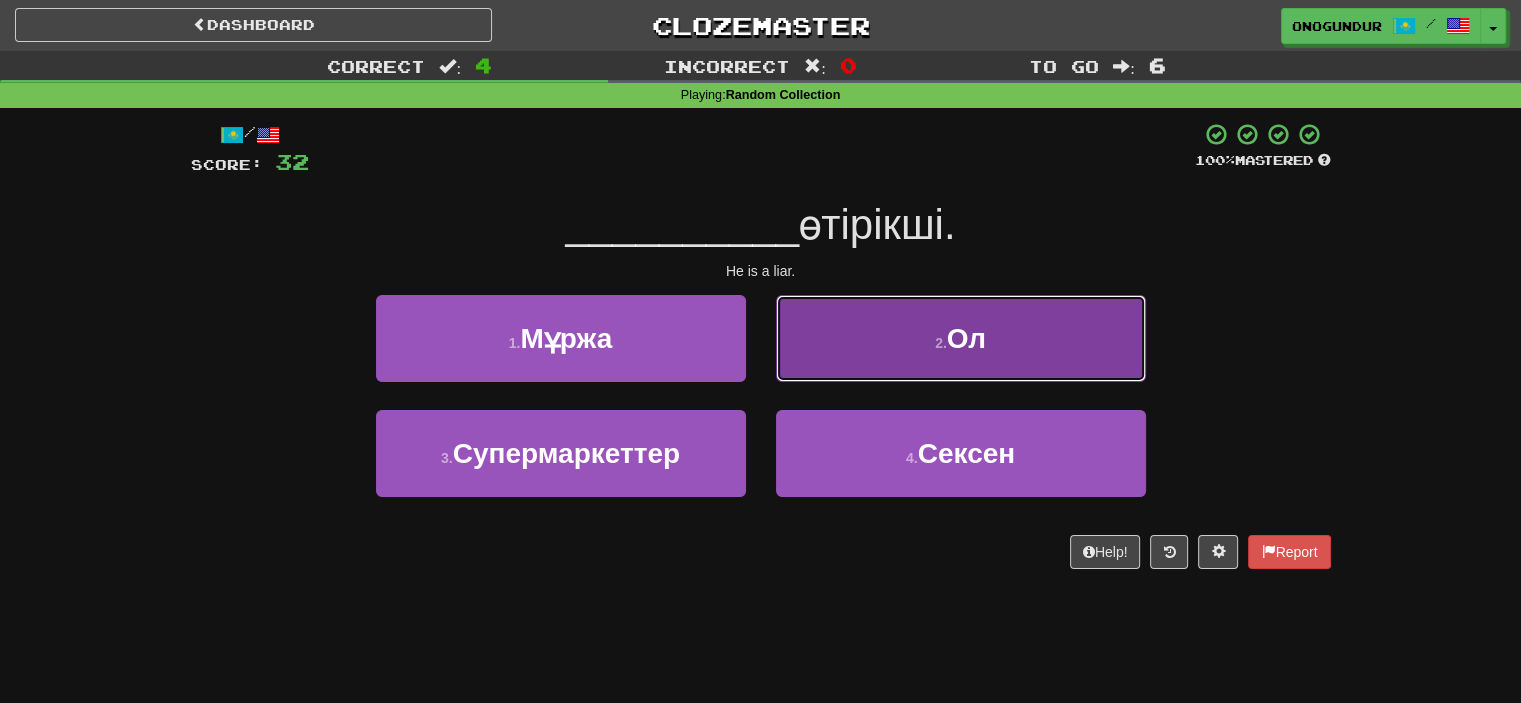 click on "2 .  Ол" at bounding box center (961, 338) 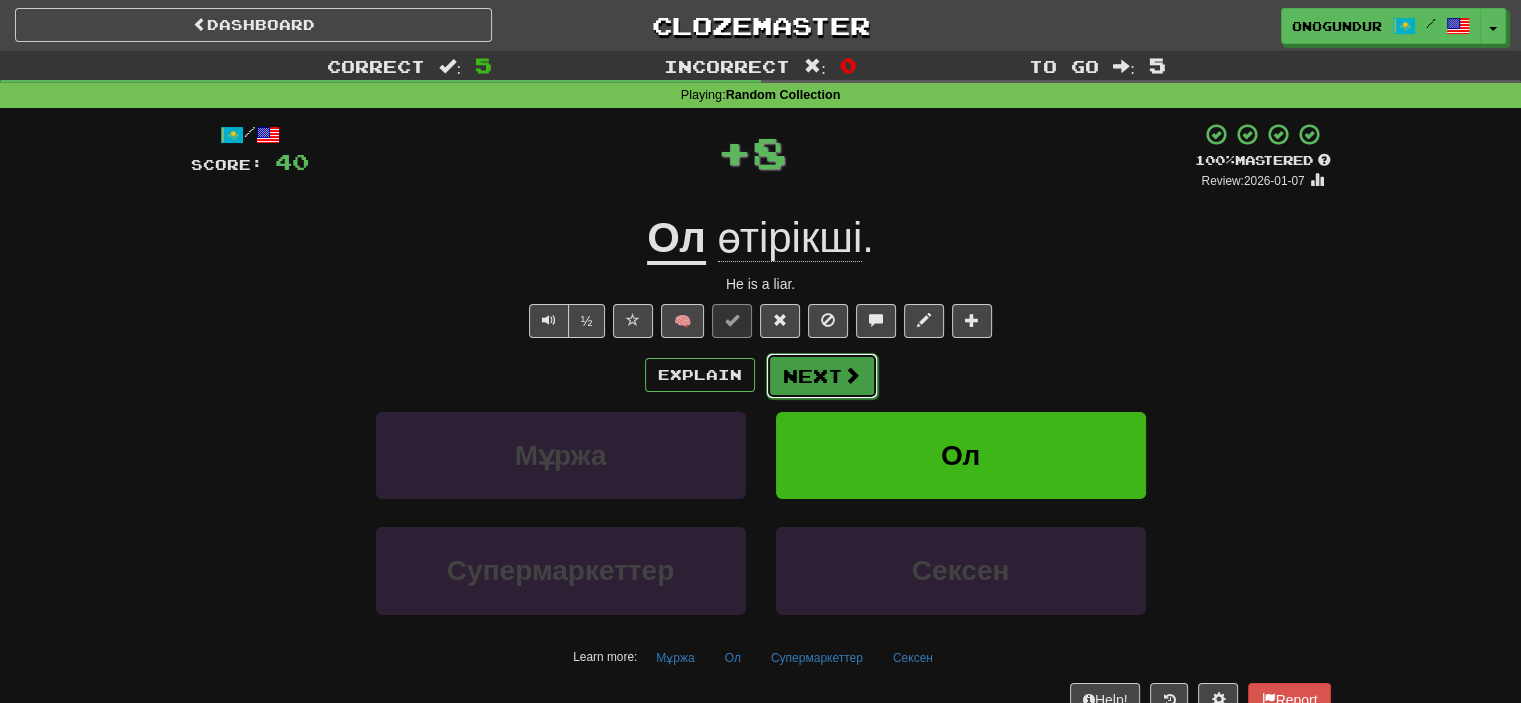 click on "Next" at bounding box center (822, 376) 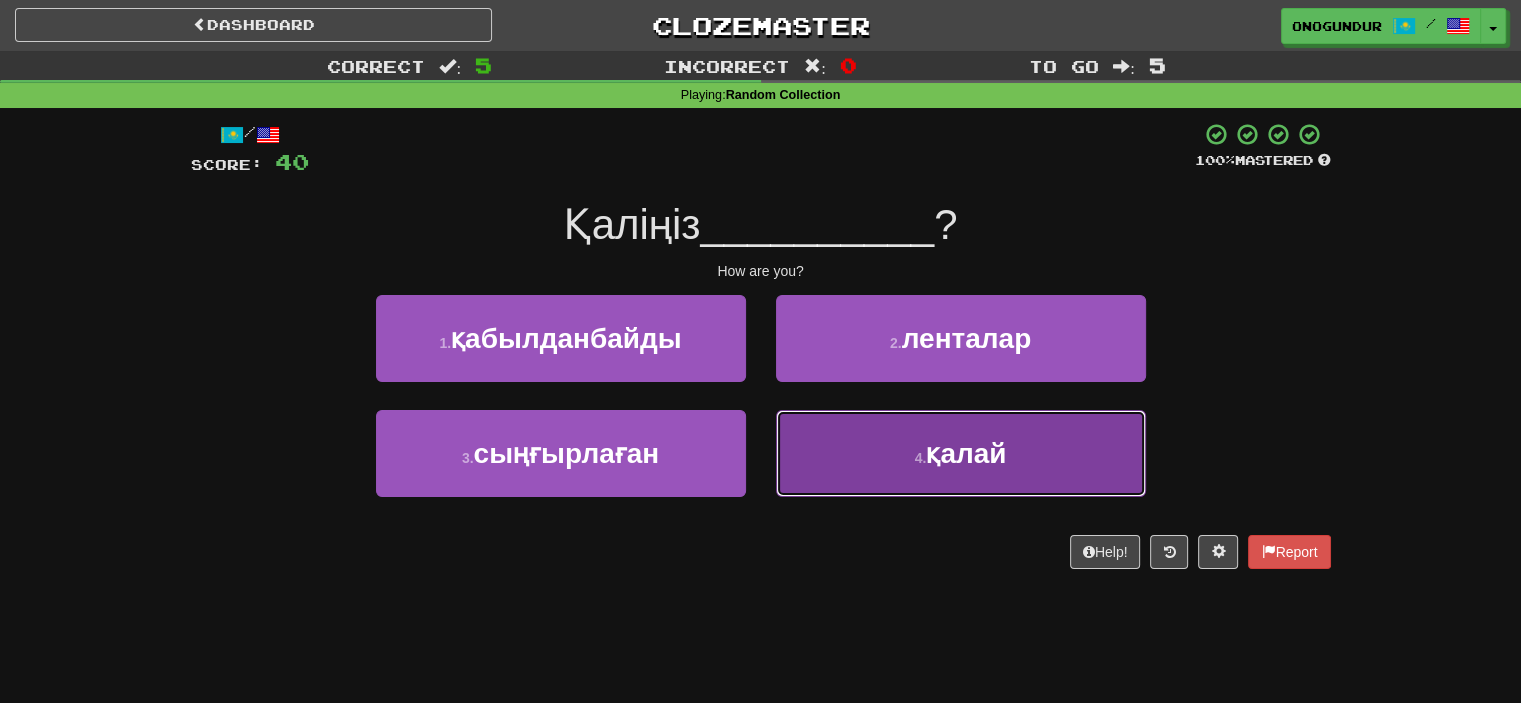 click on "4 .  қалай" at bounding box center (961, 453) 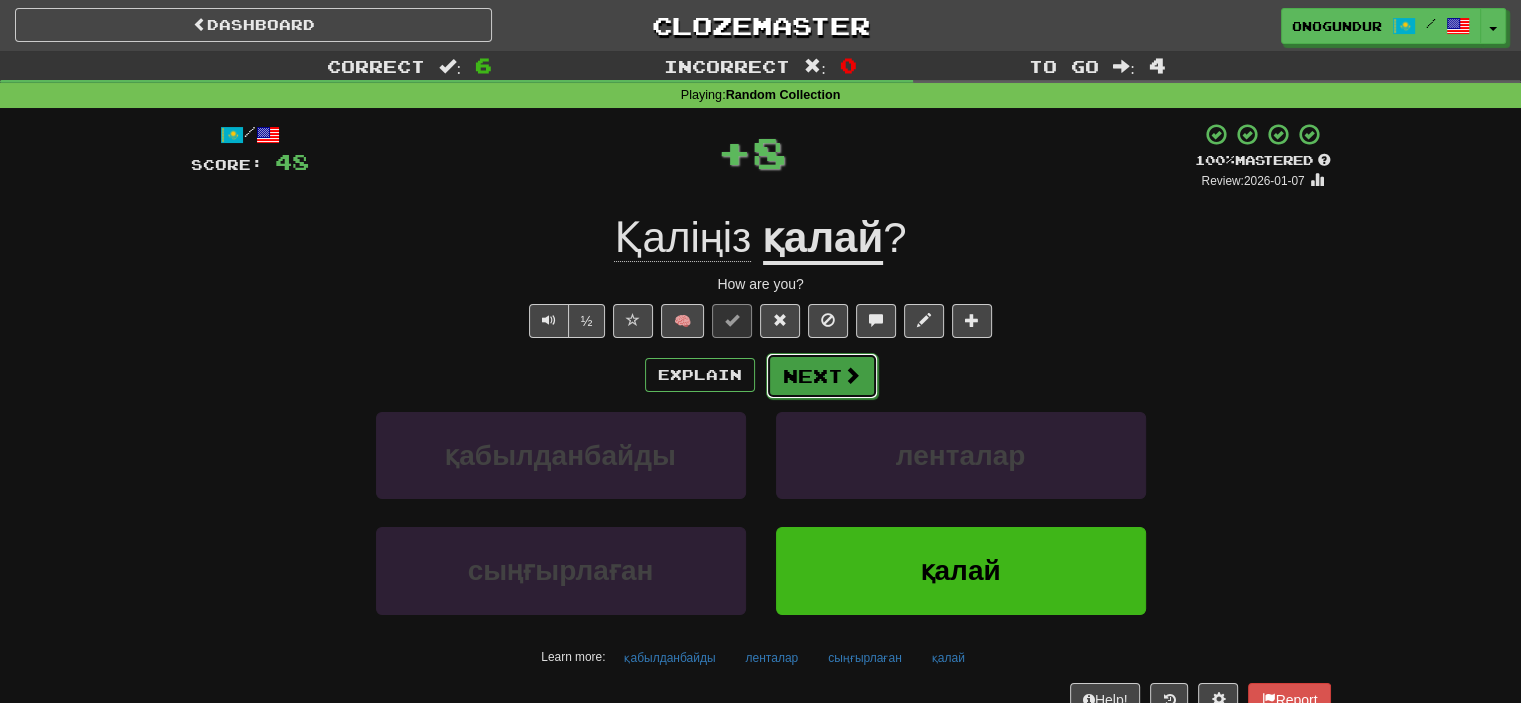 click on "Next" at bounding box center [822, 376] 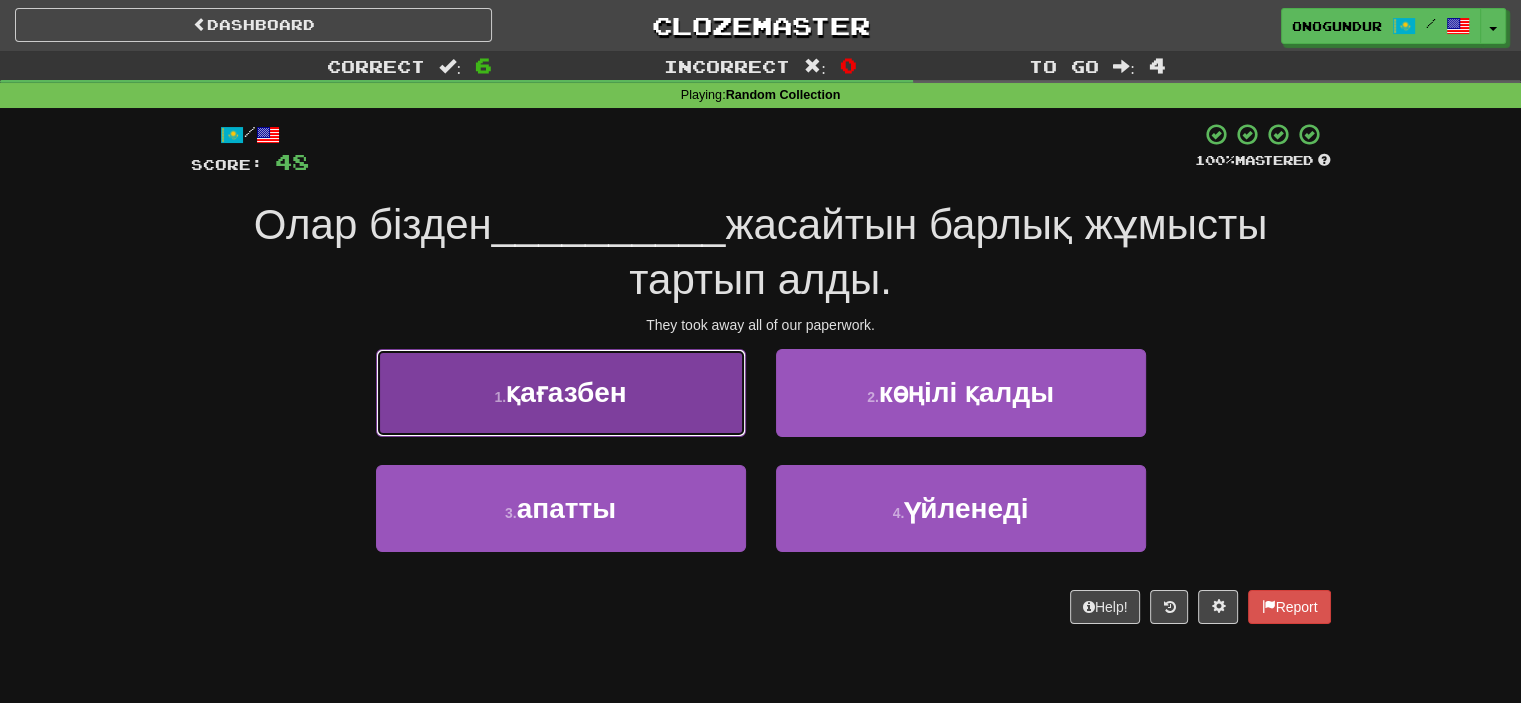 click on "1 .  қағазбен" at bounding box center [561, 392] 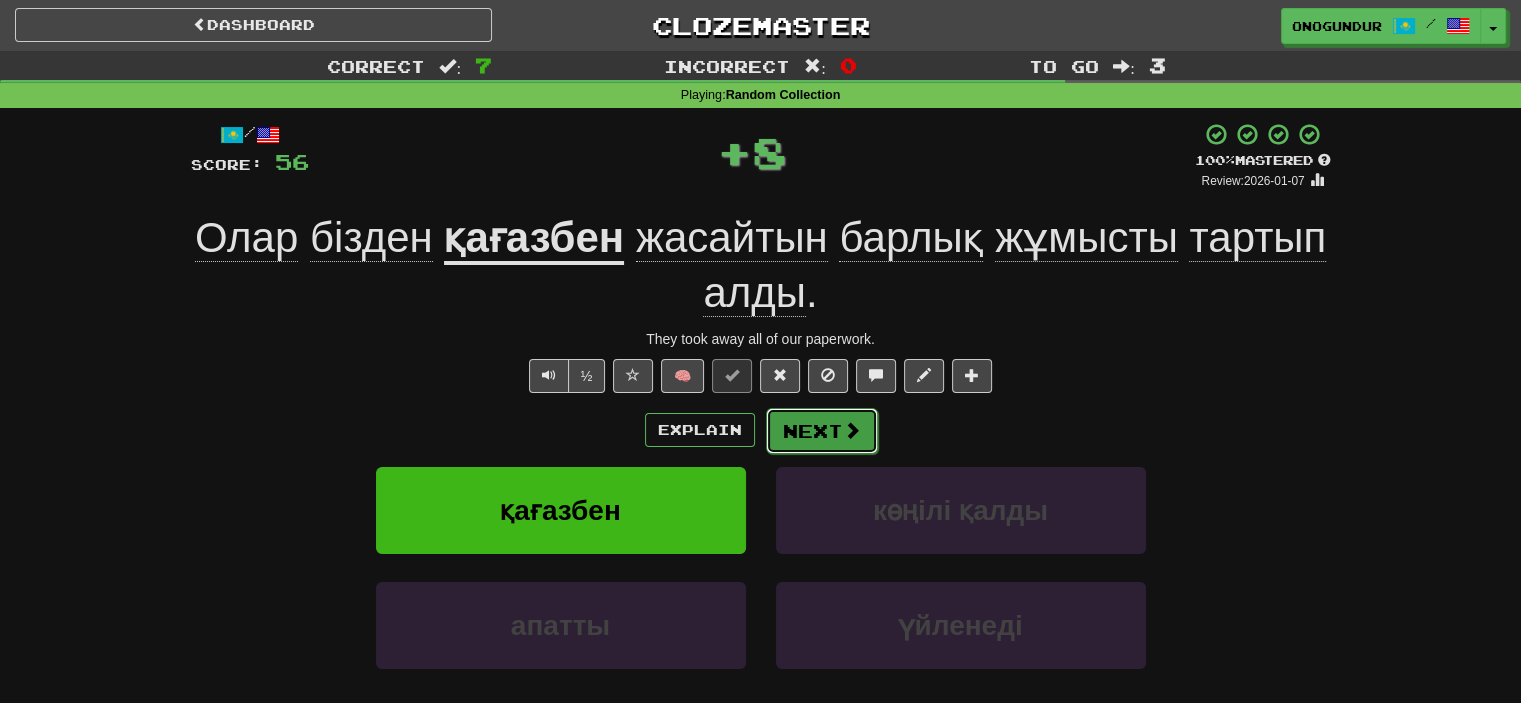 click on "Next" at bounding box center (822, 431) 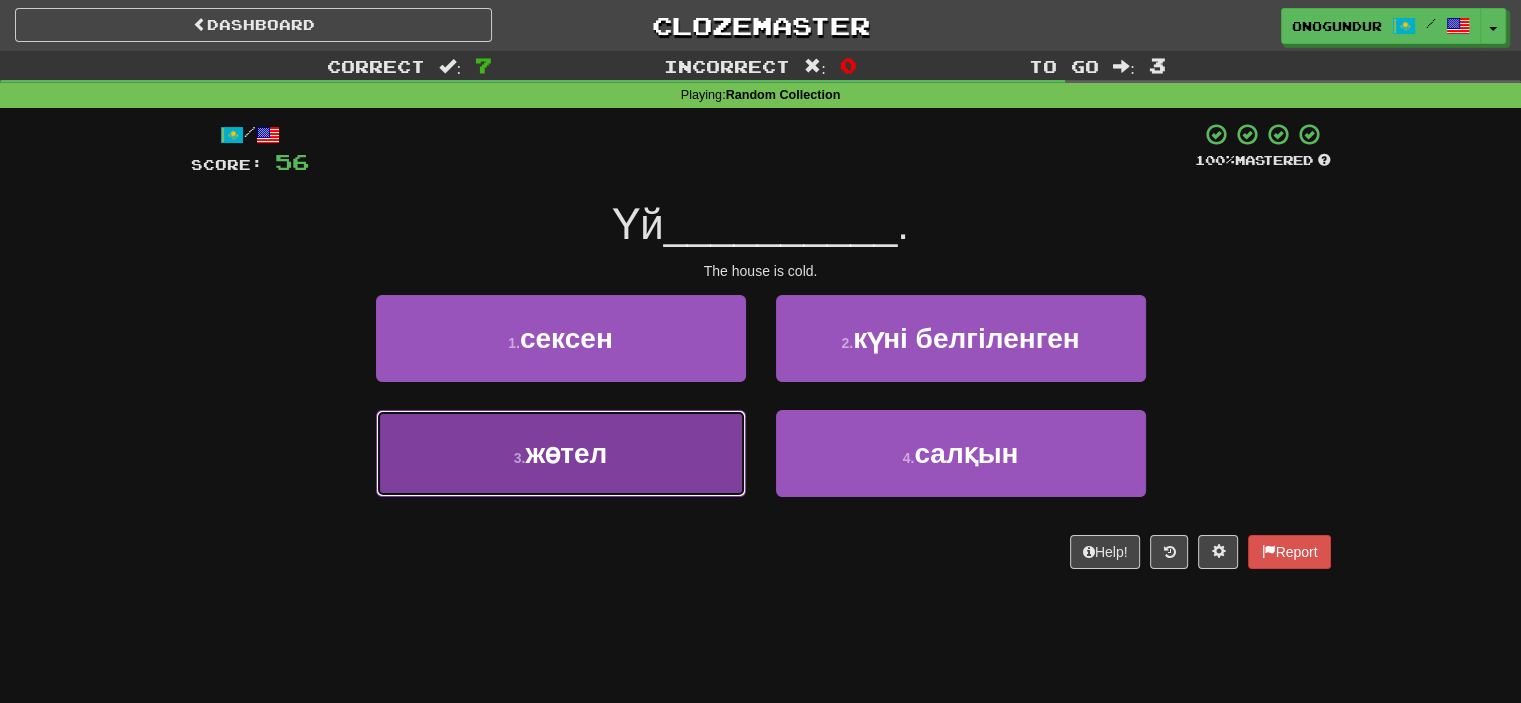 click on "3 .  жөтел" at bounding box center (561, 453) 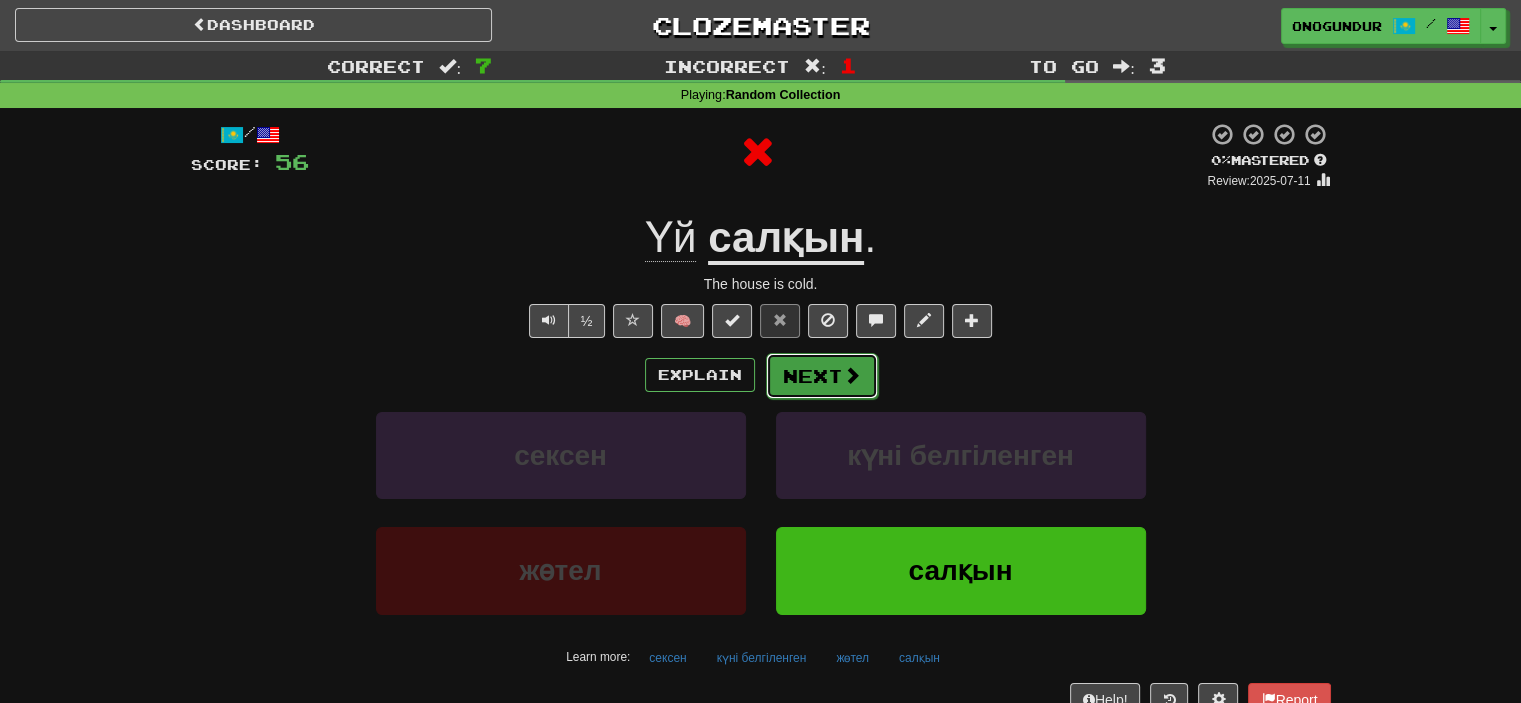 click on "Next" at bounding box center [822, 376] 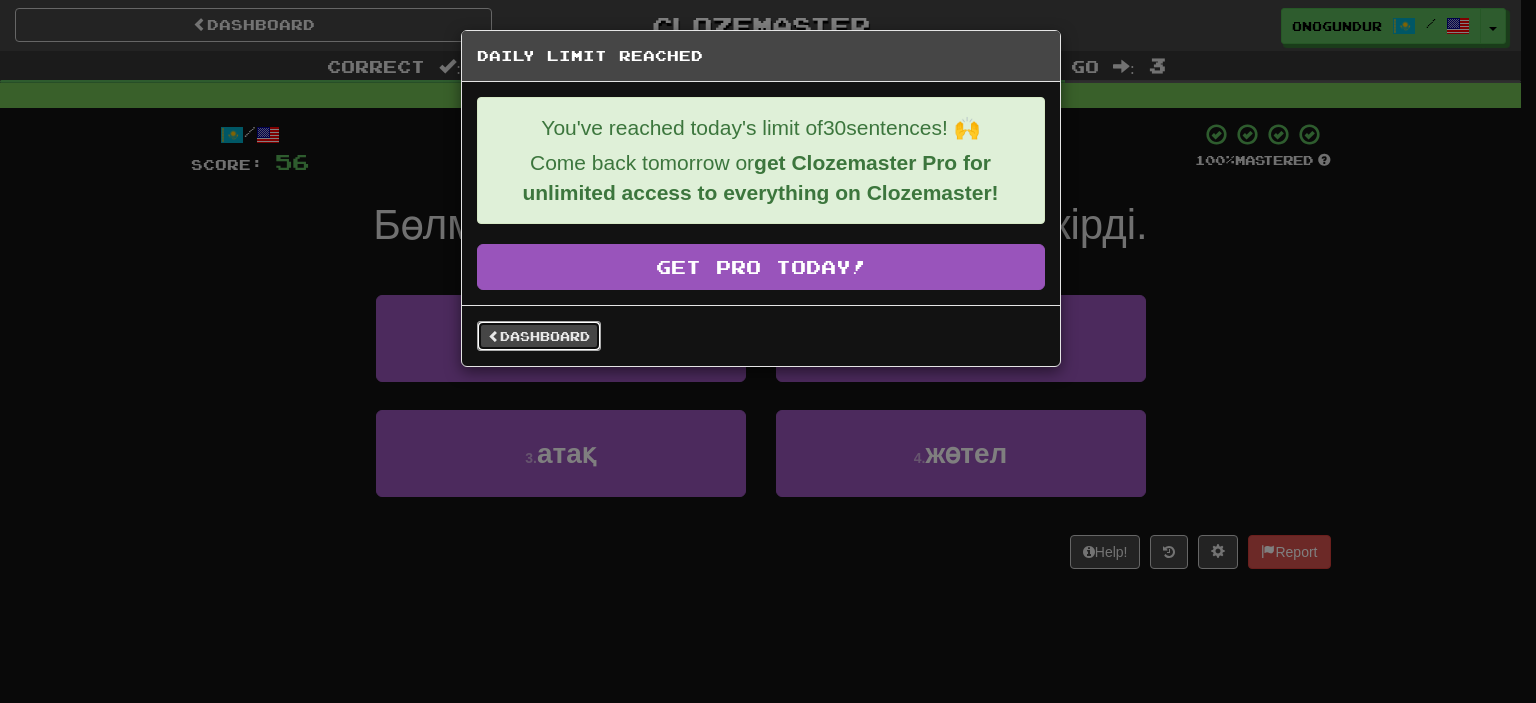 click on "Dashboard" at bounding box center [539, 336] 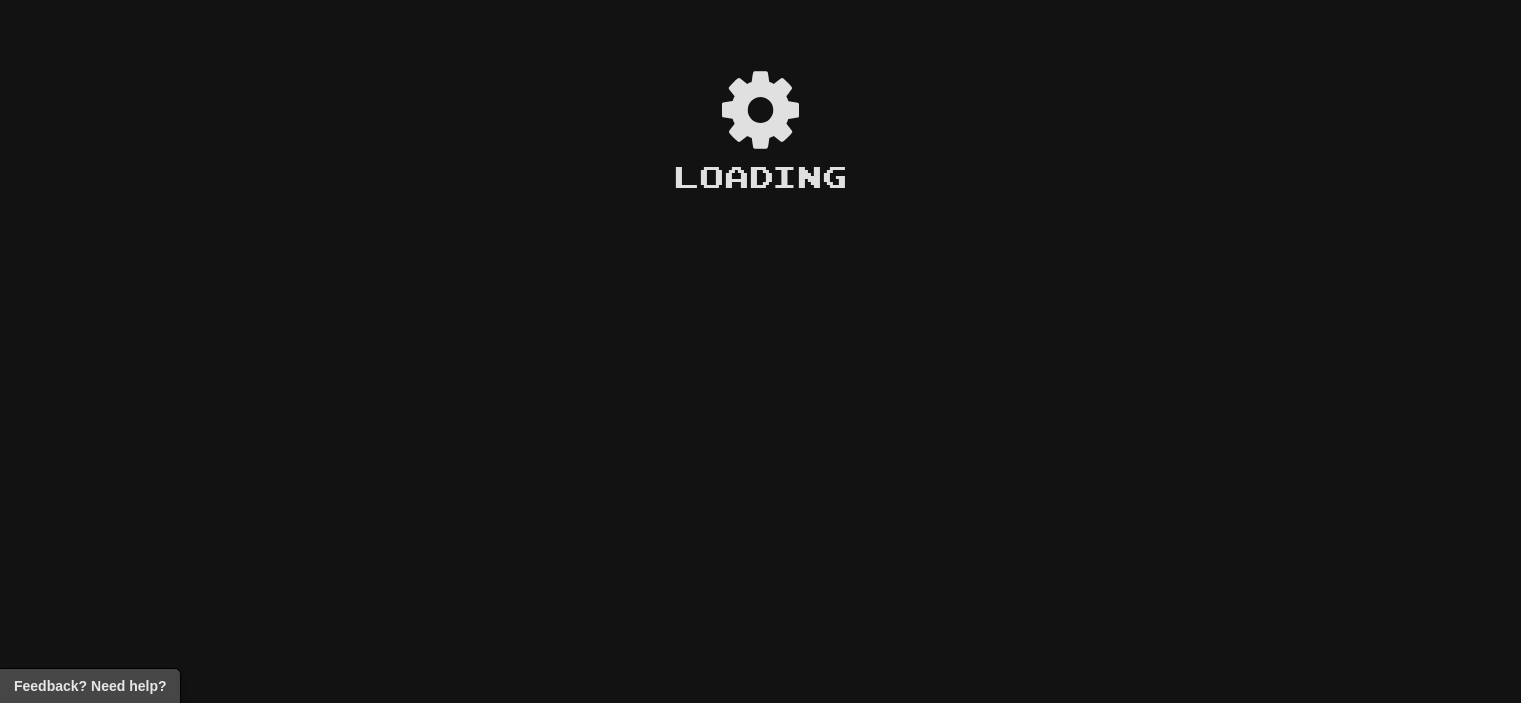 scroll, scrollTop: 0, scrollLeft: 0, axis: both 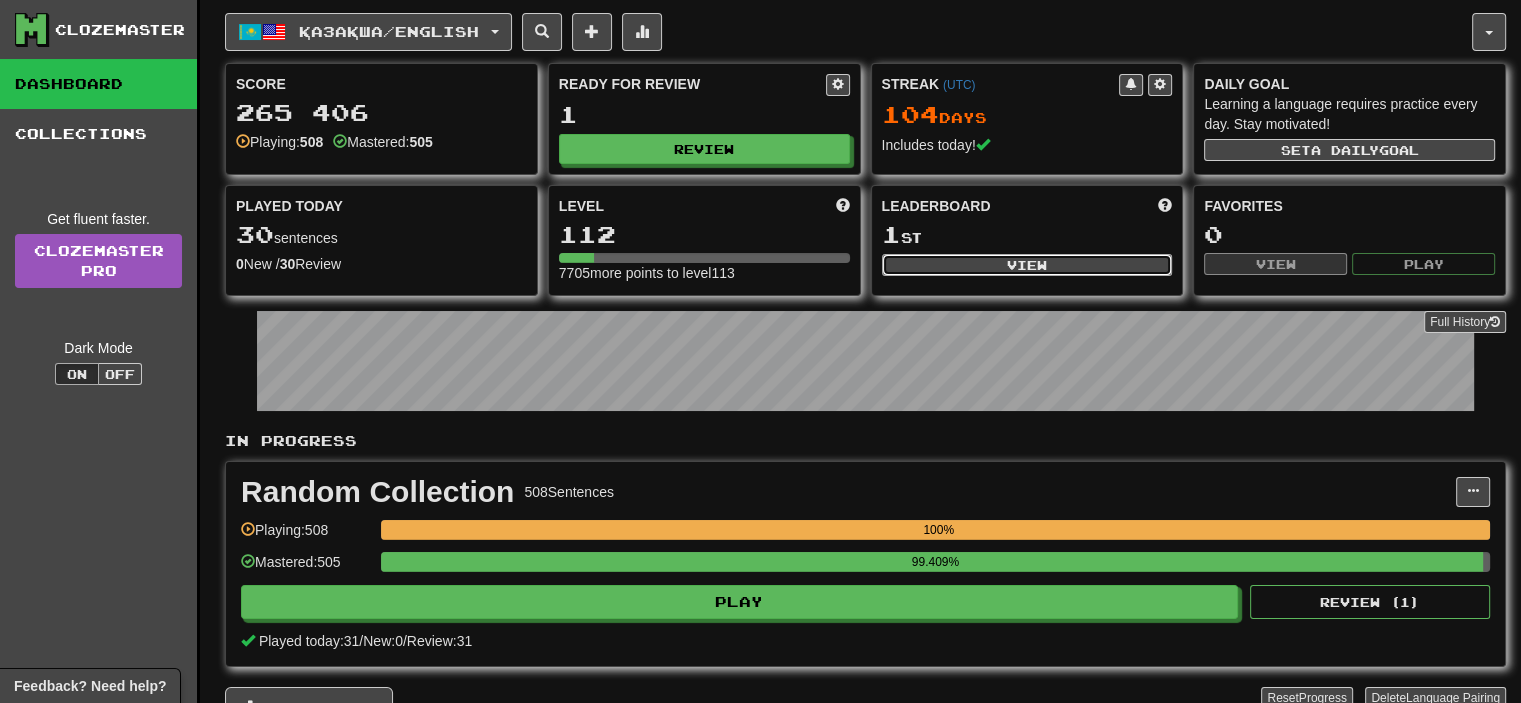 click on "View" at bounding box center [1027, 265] 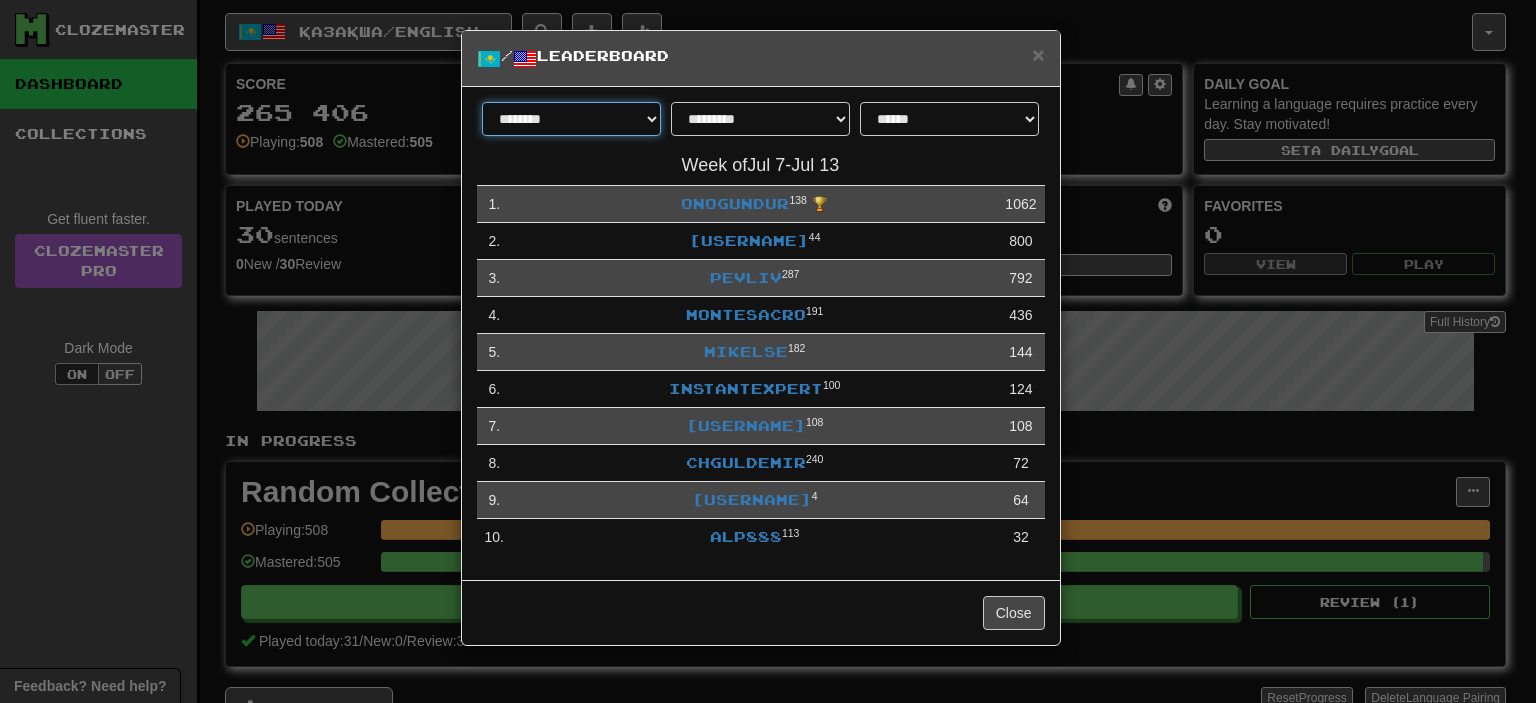 click on "******** *********" at bounding box center (571, 119) 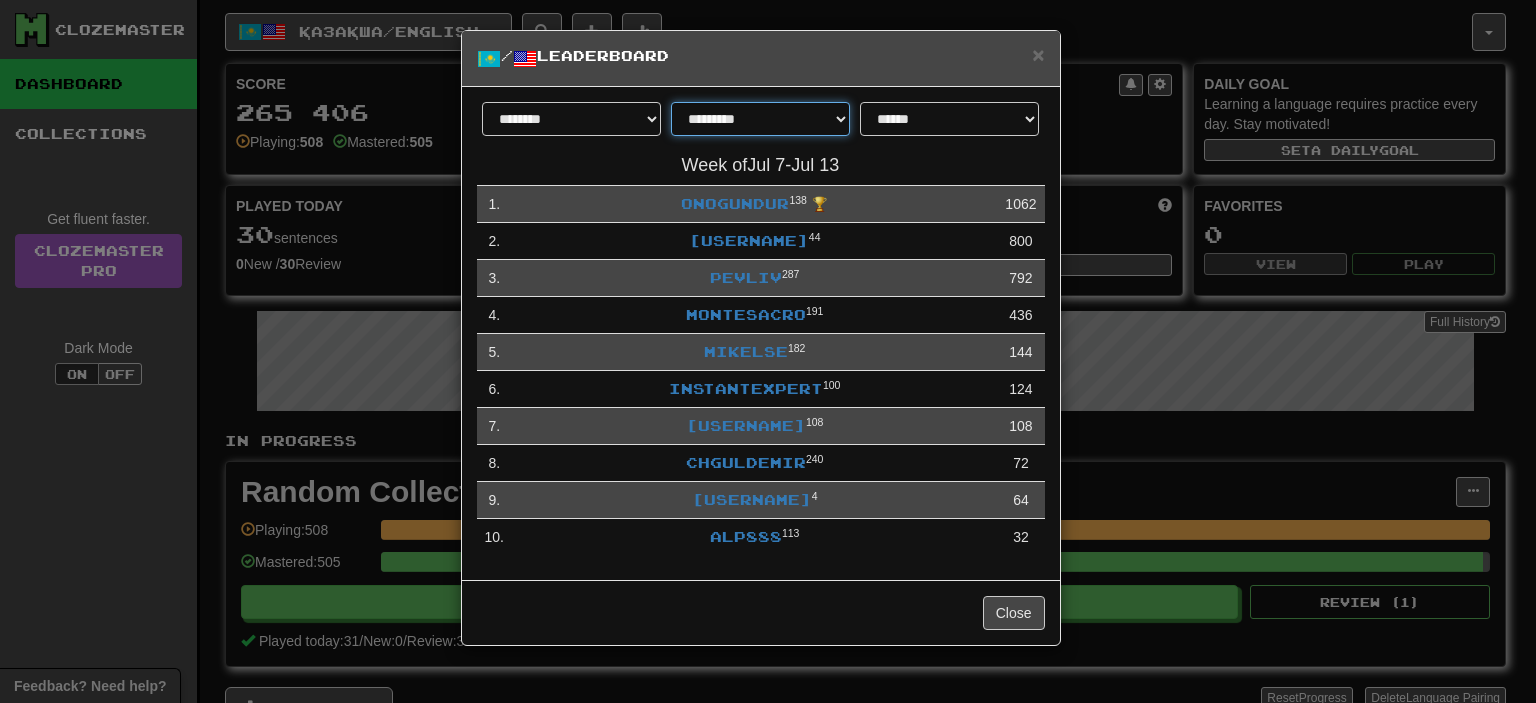 click on "**********" at bounding box center [760, 119] 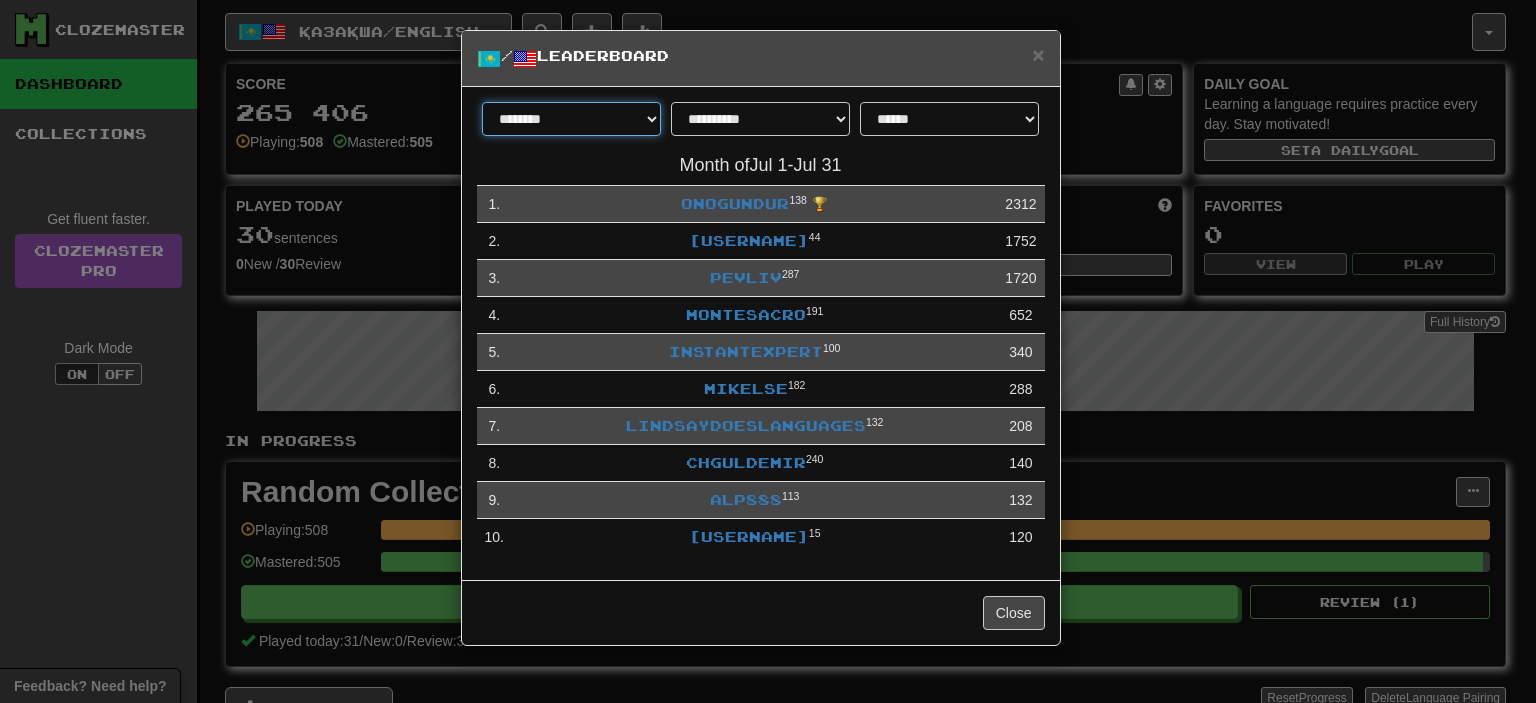 click on "******** *********" at bounding box center (571, 119) 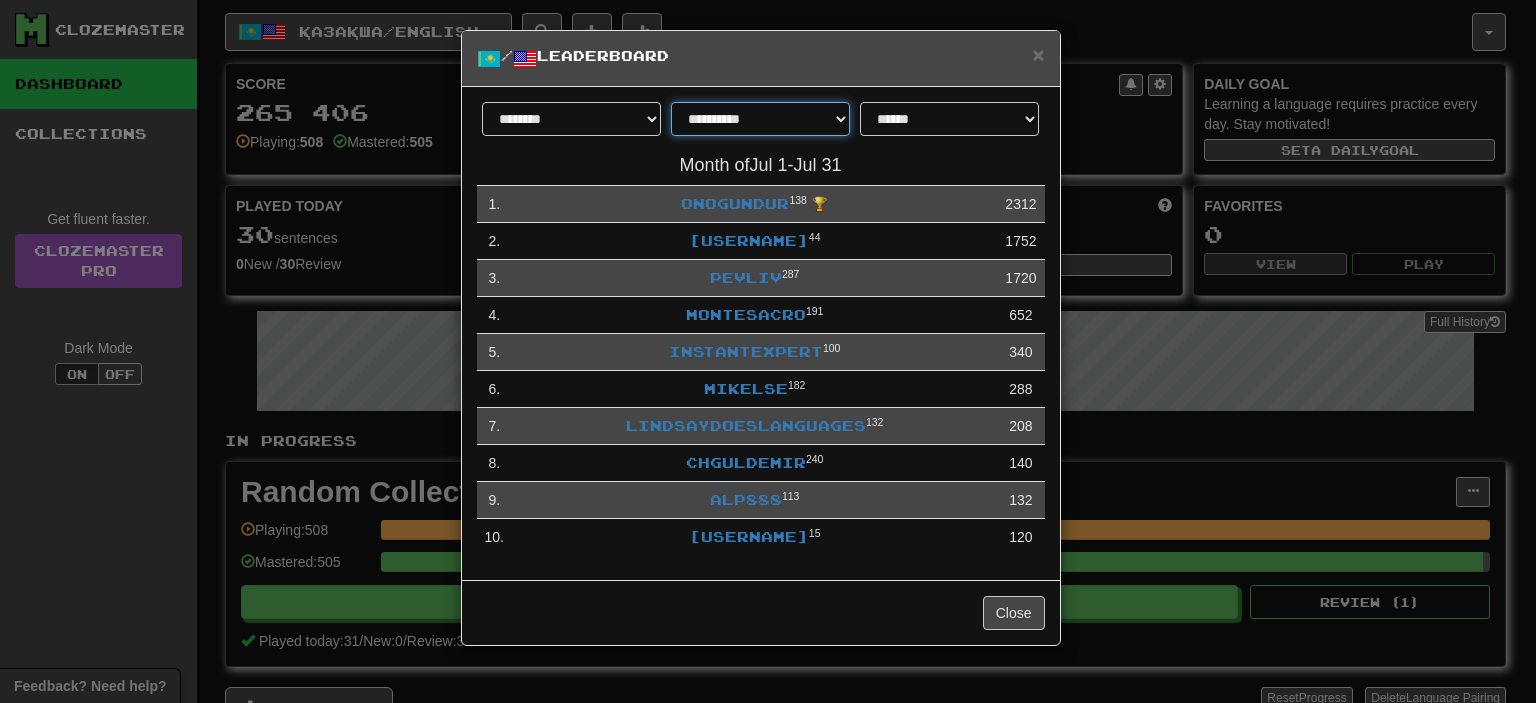 click on "**********" at bounding box center [760, 119] 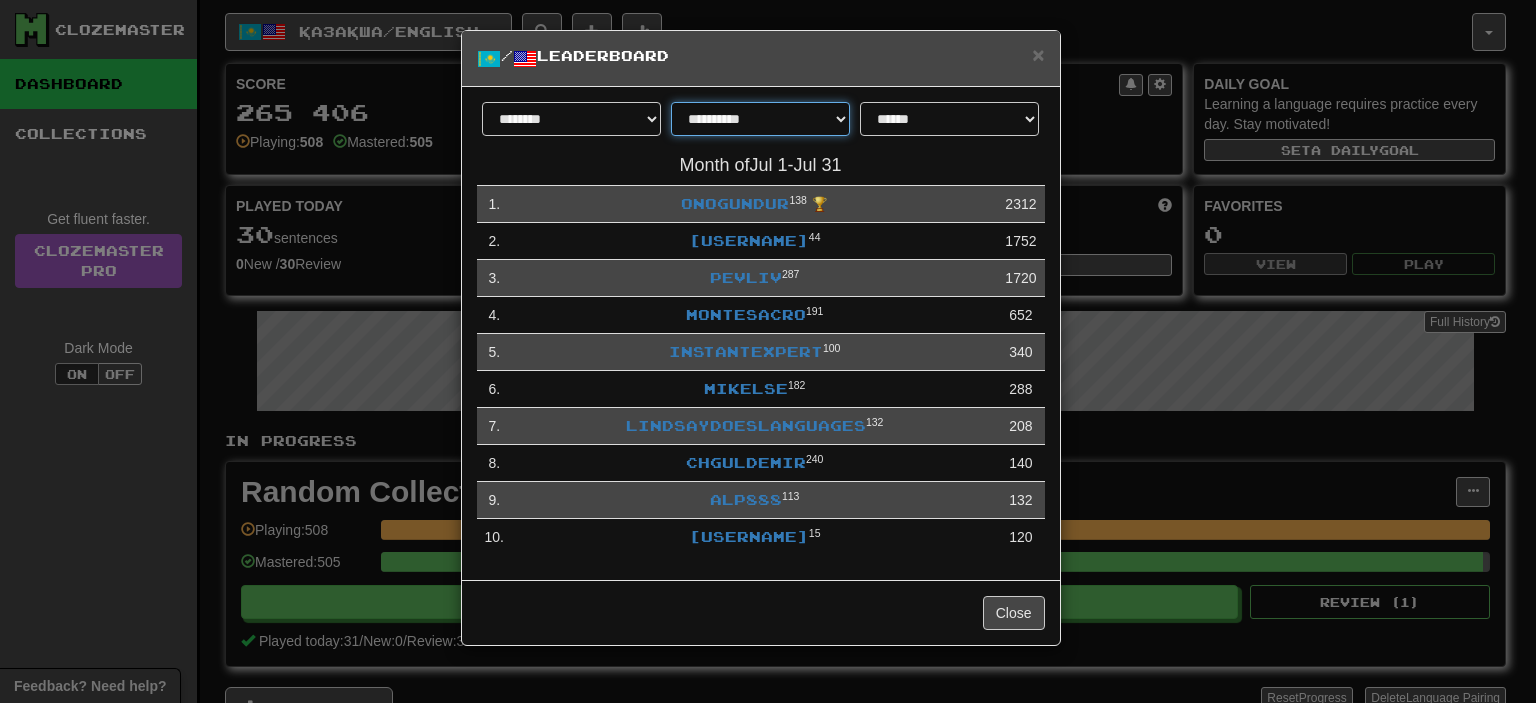 select on "********" 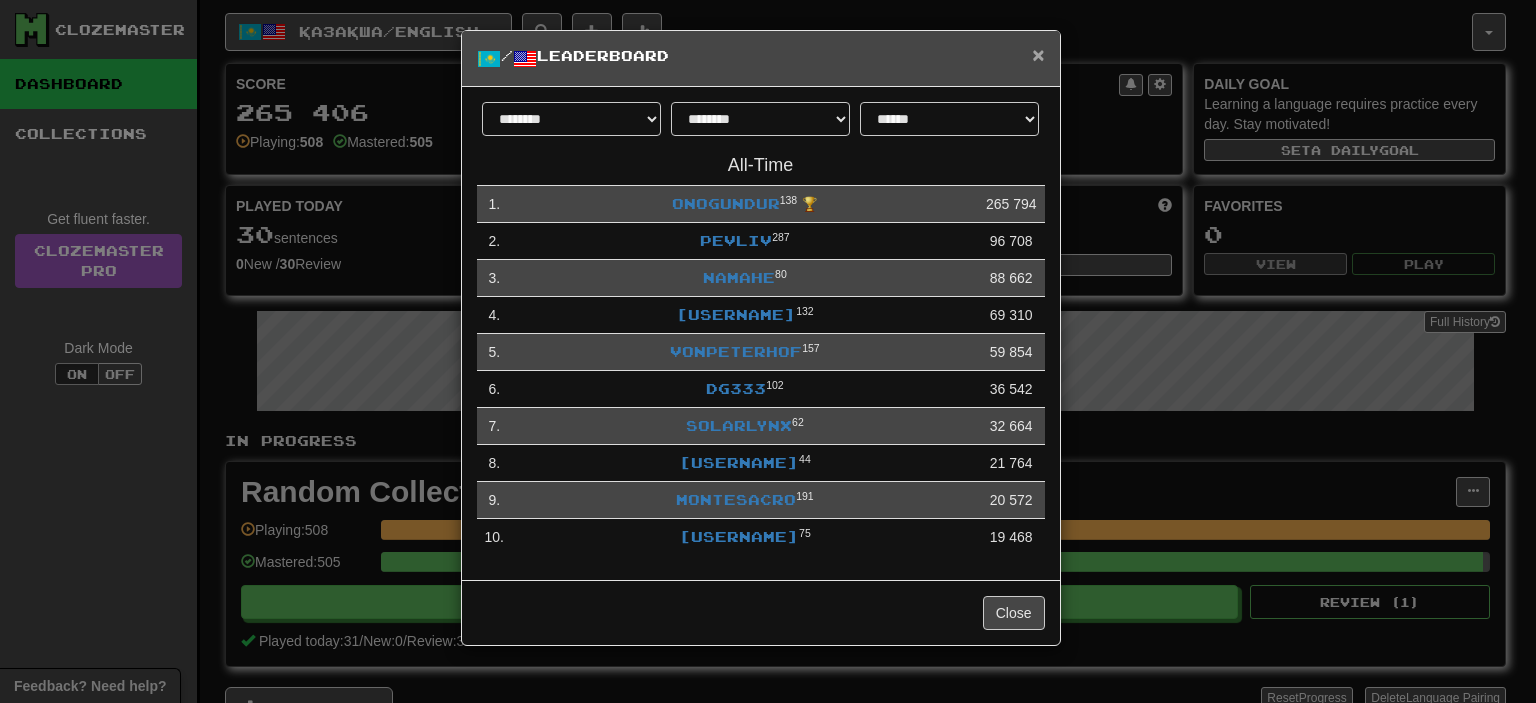 click on "×" at bounding box center [1038, 54] 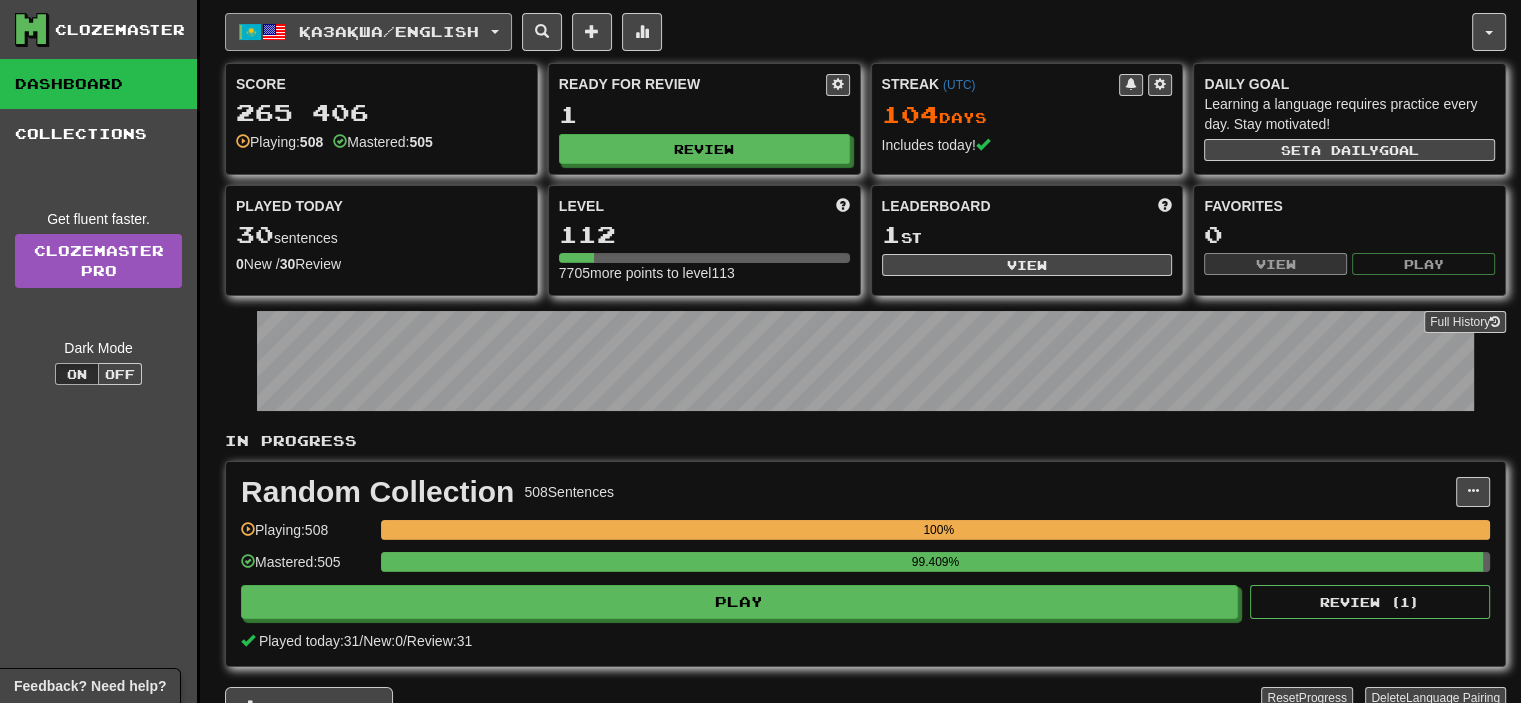 click on "Қазақша  /  English" at bounding box center (368, 32) 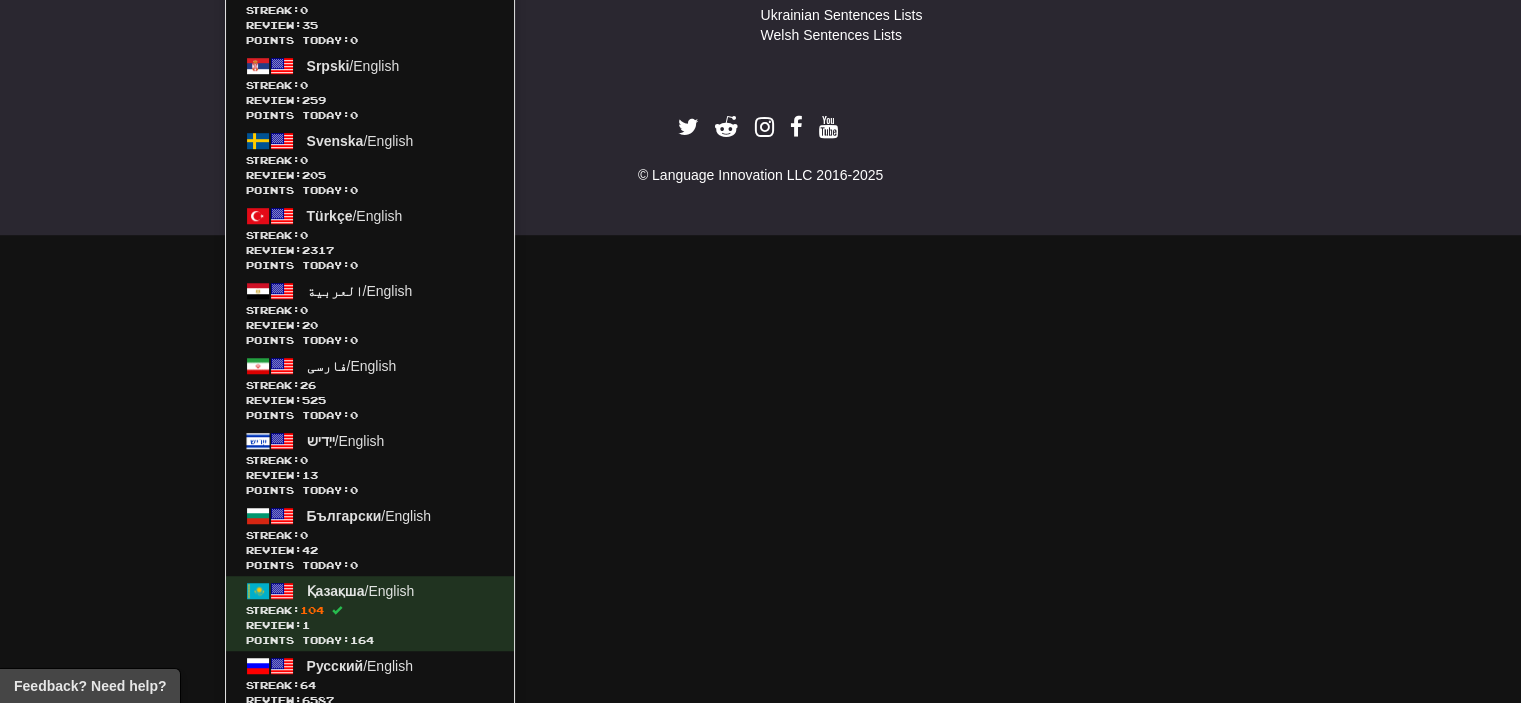 scroll, scrollTop: 1283, scrollLeft: 0, axis: vertical 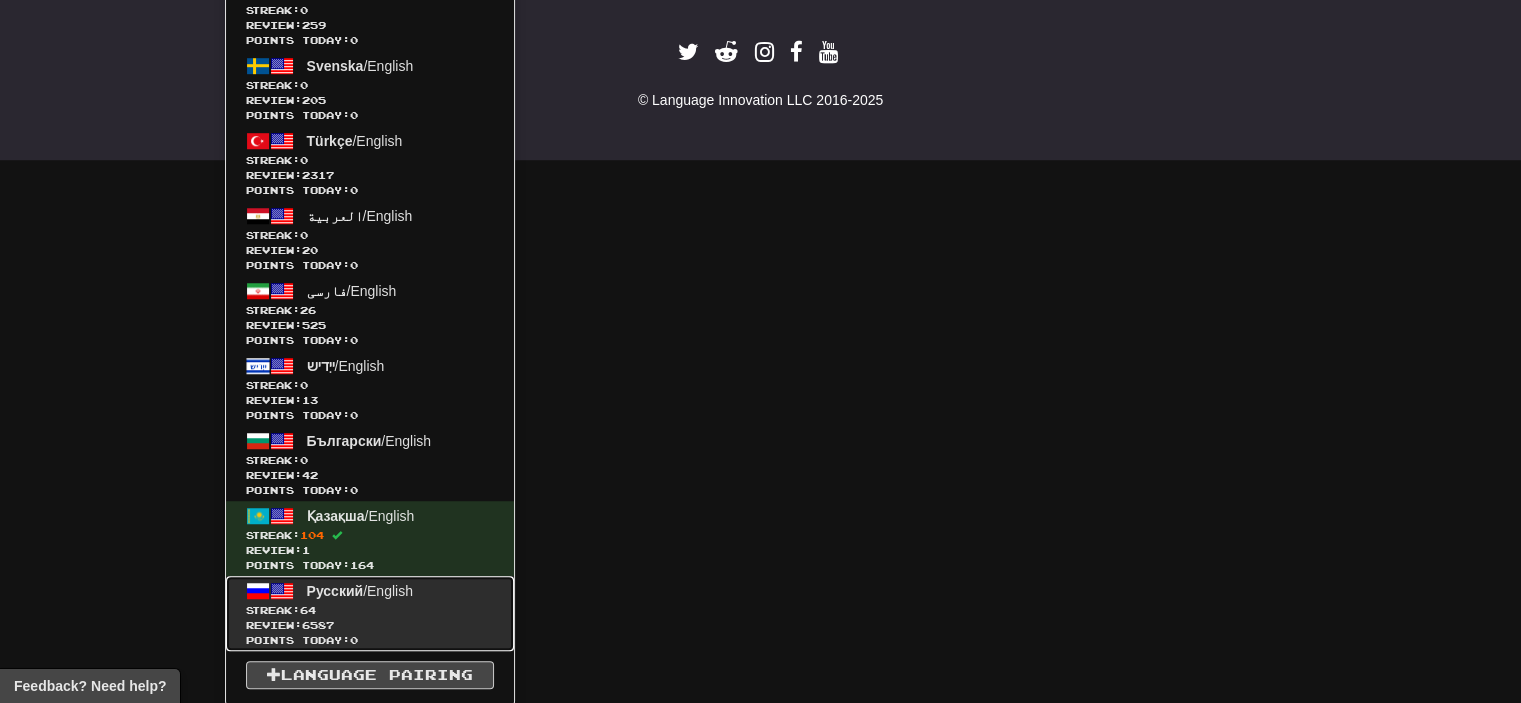 click on "Streak:  64" at bounding box center [370, 610] 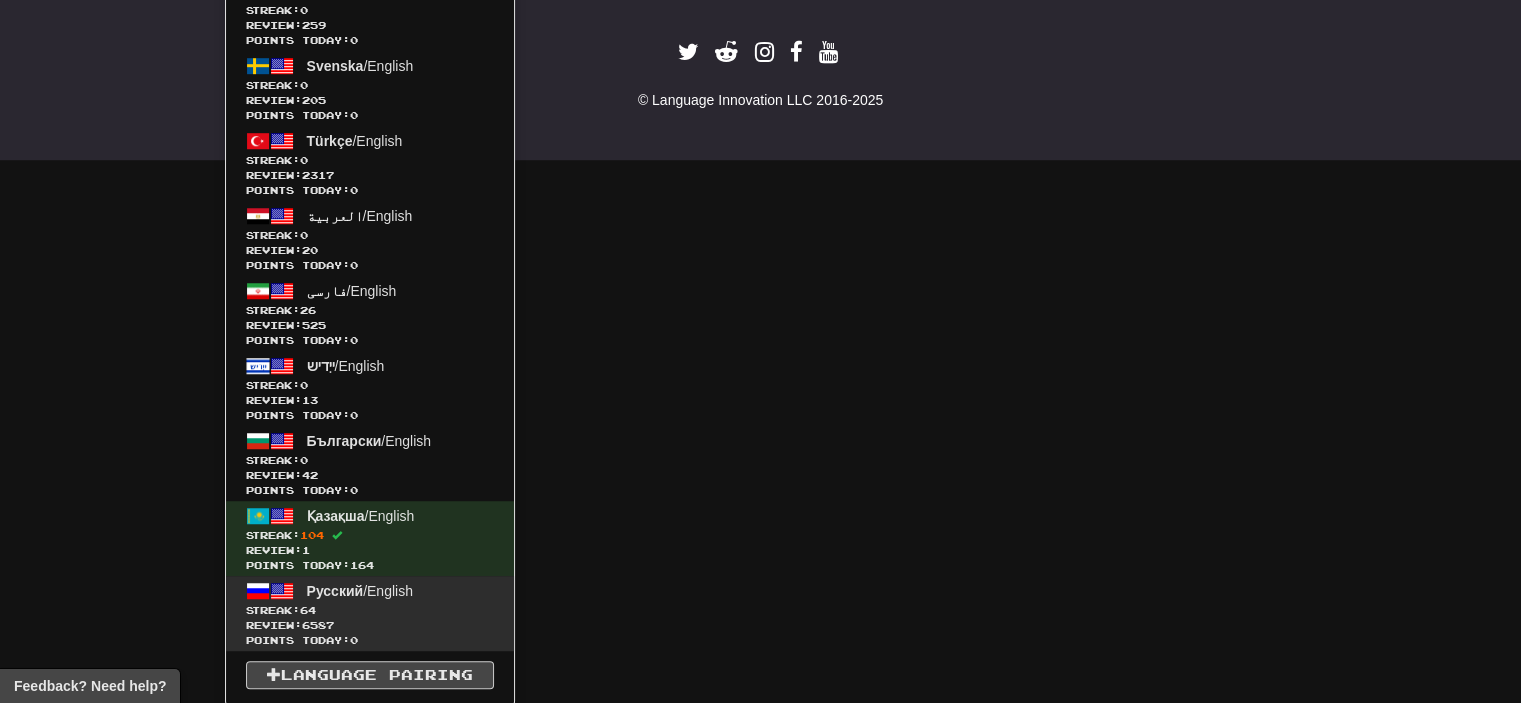 scroll, scrollTop: 736, scrollLeft: 0, axis: vertical 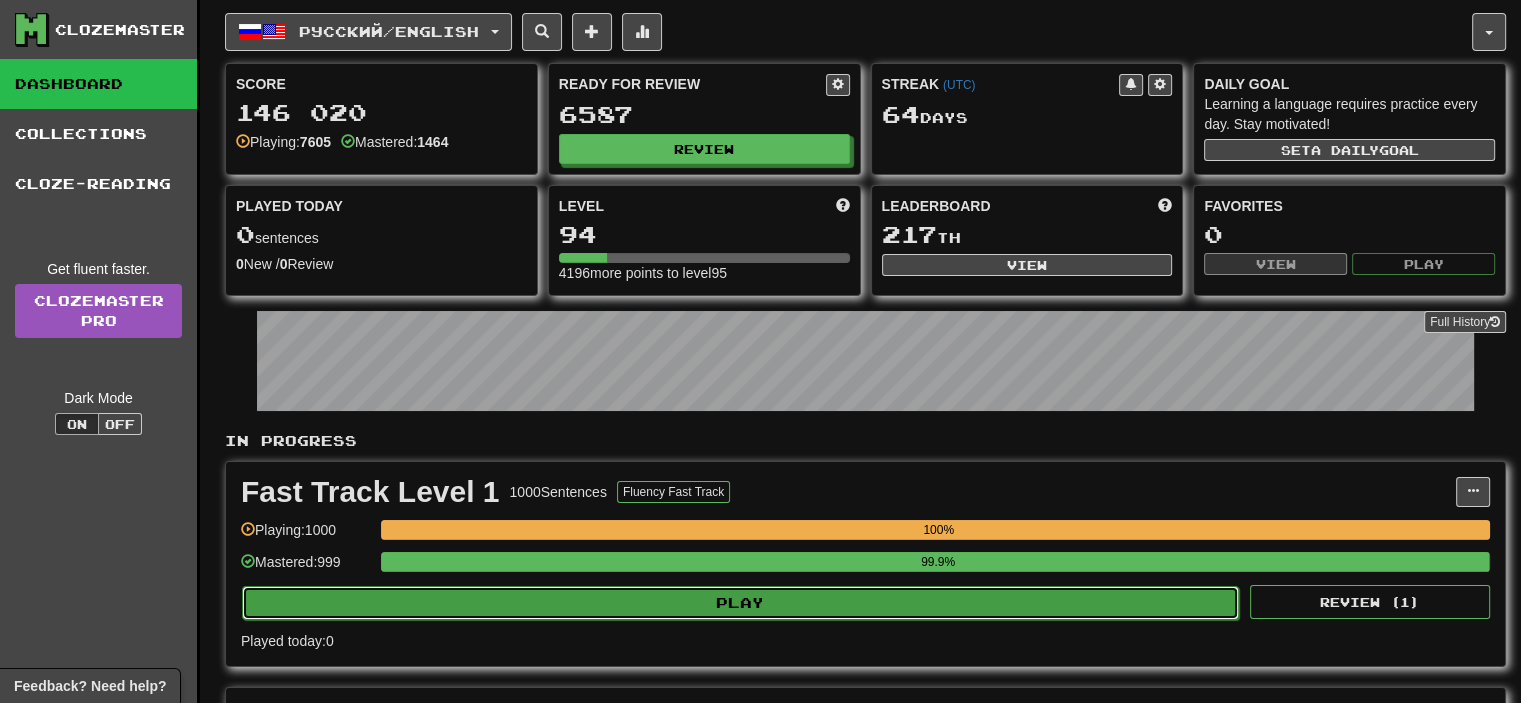 click on "Play" 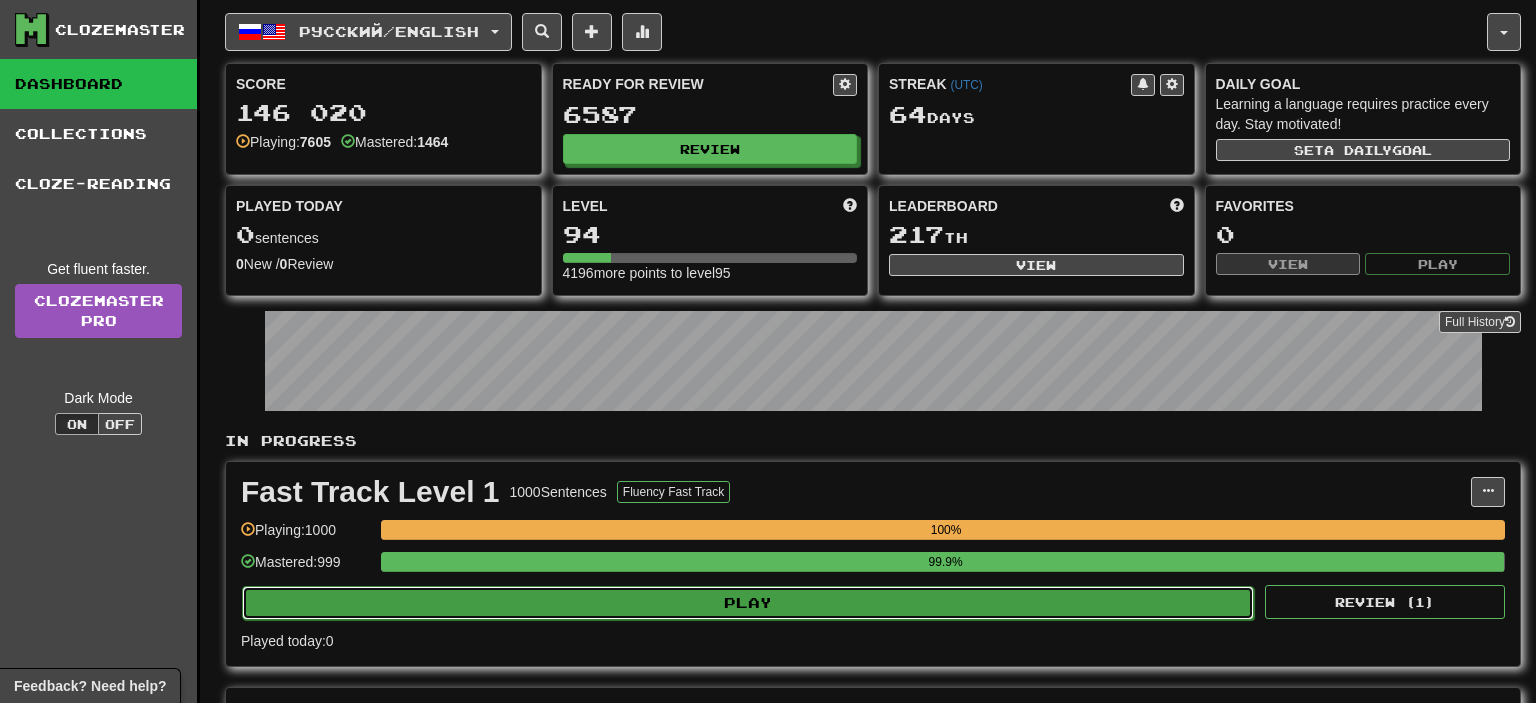 select on "**" 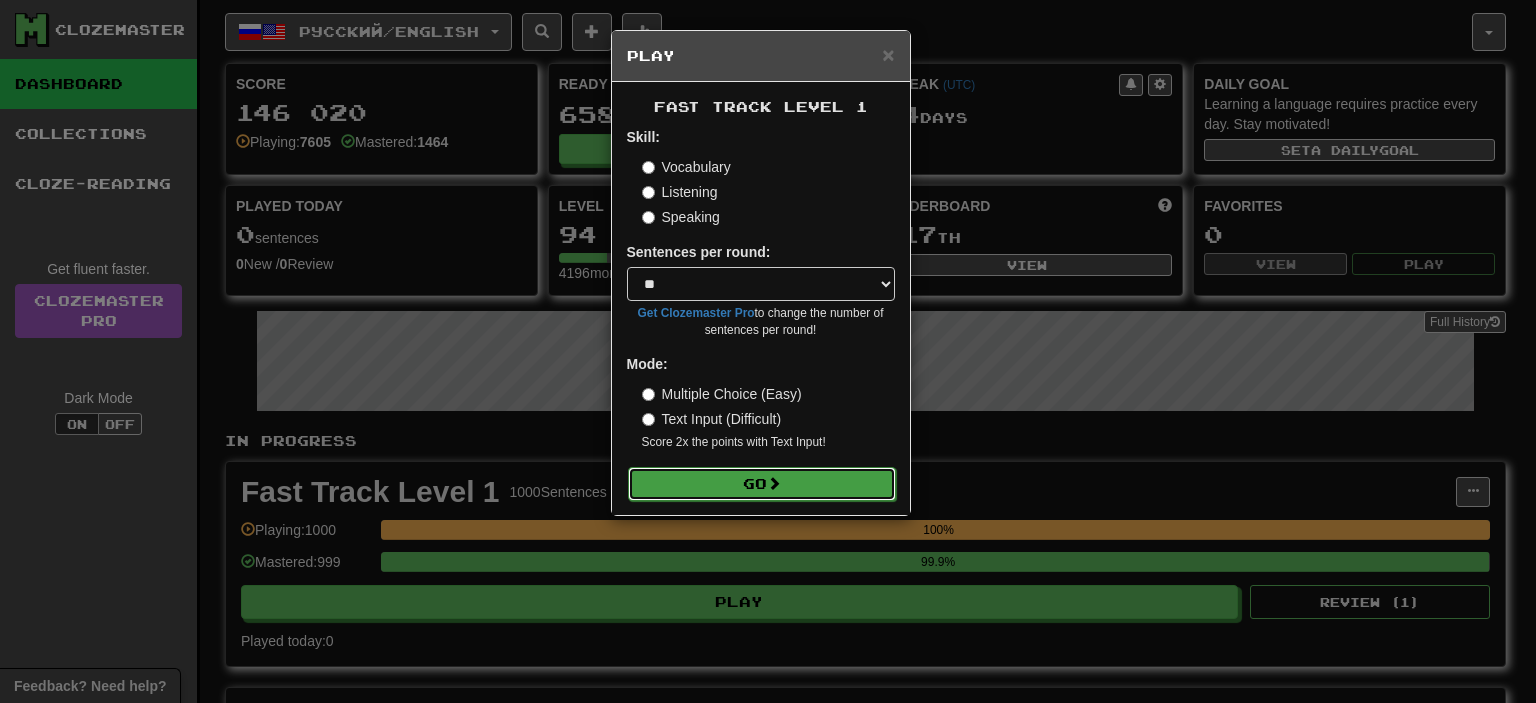click on "Go" at bounding box center [762, 484] 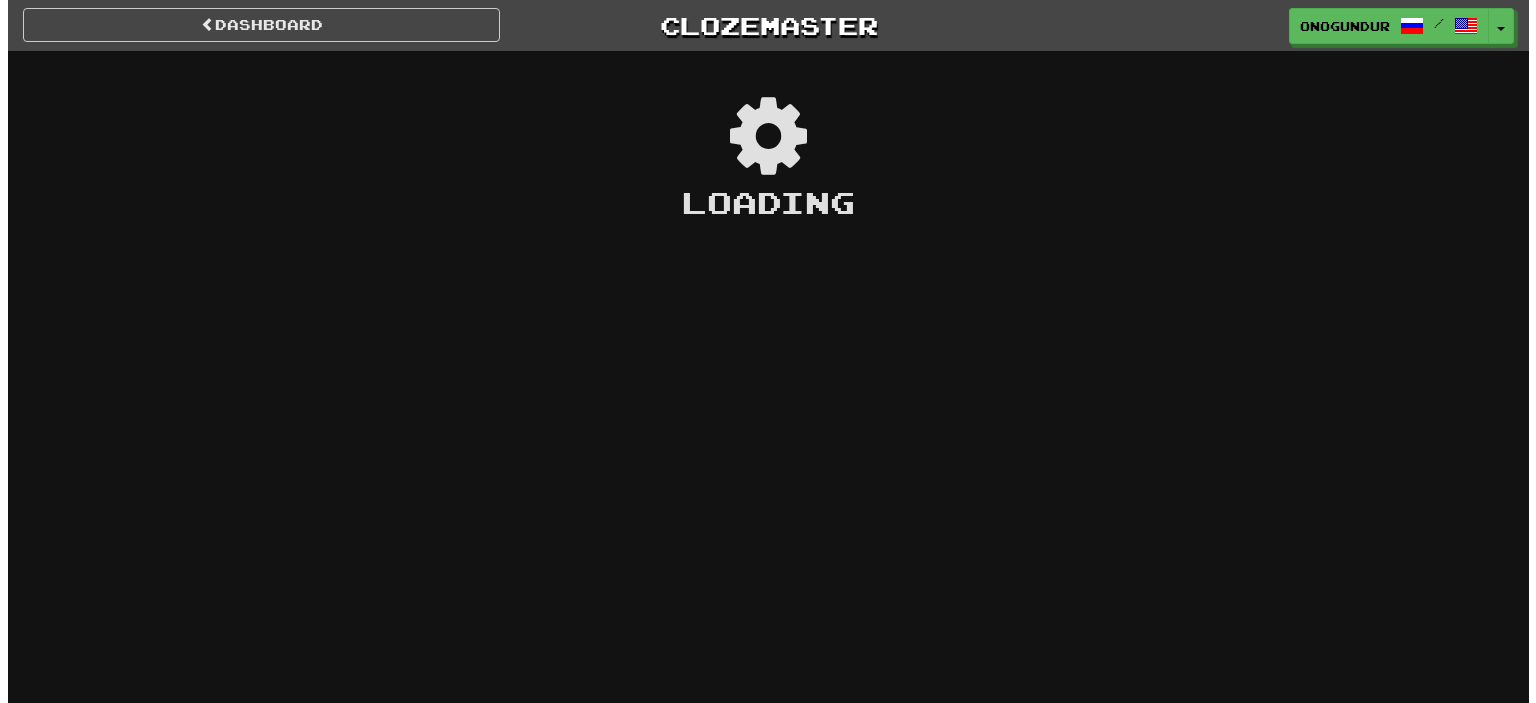 scroll, scrollTop: 0, scrollLeft: 0, axis: both 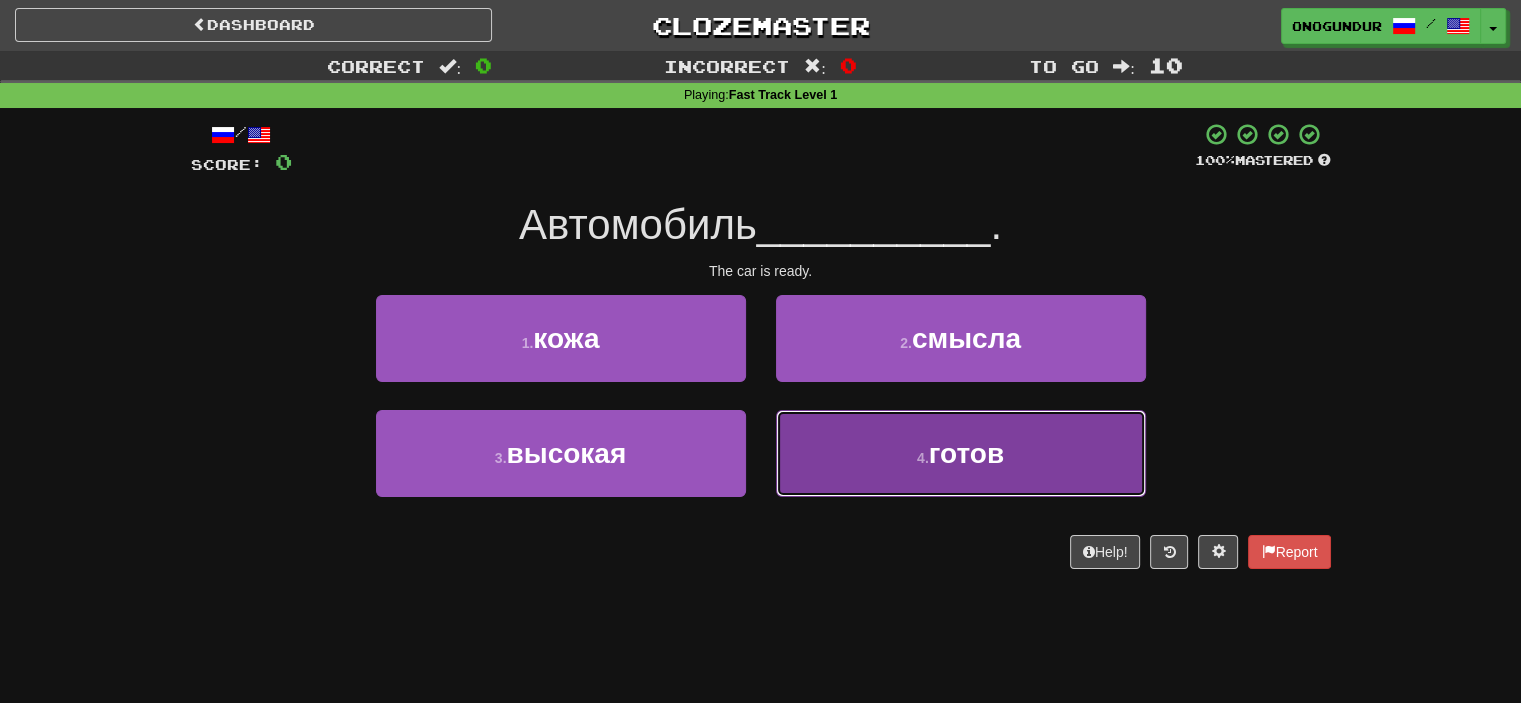 click on "4 .  готов" at bounding box center (961, 453) 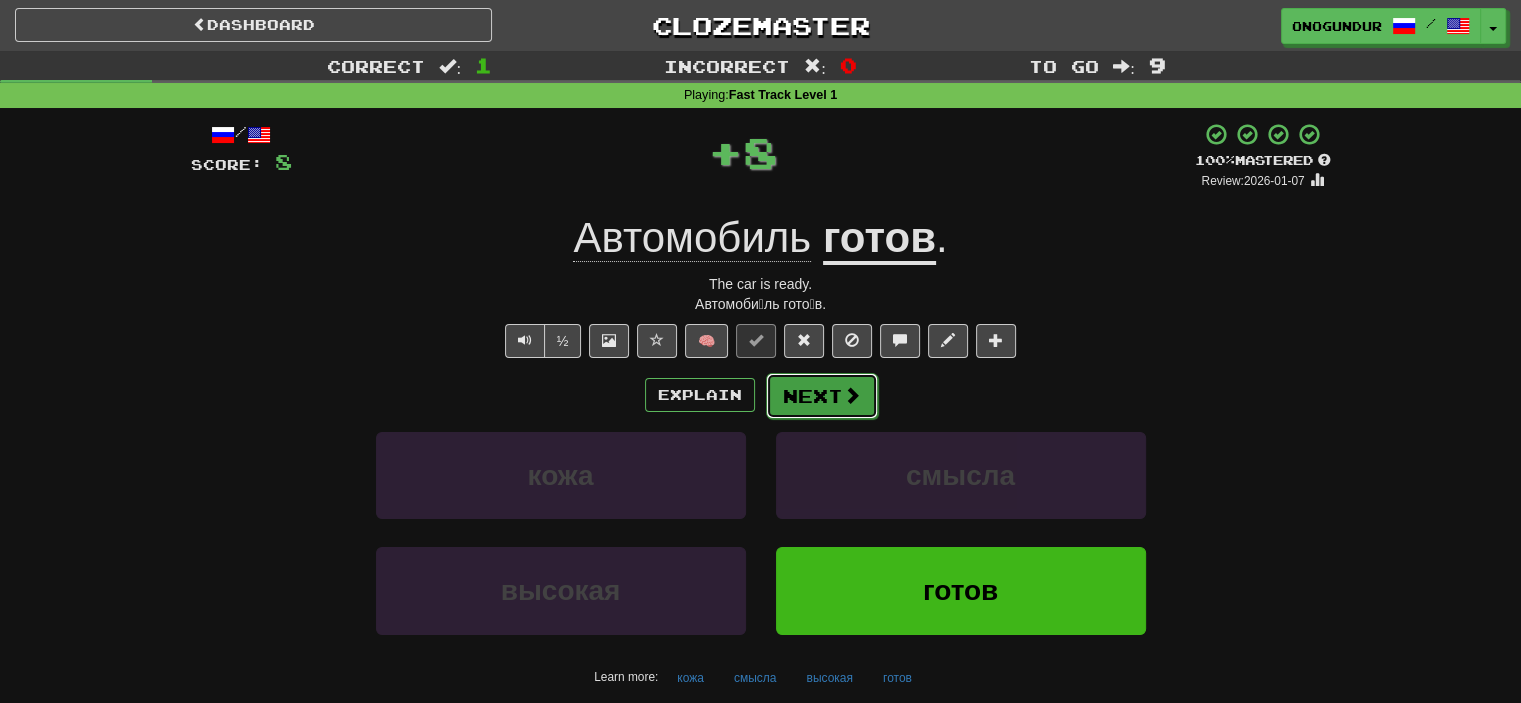 click on "Next" at bounding box center (822, 396) 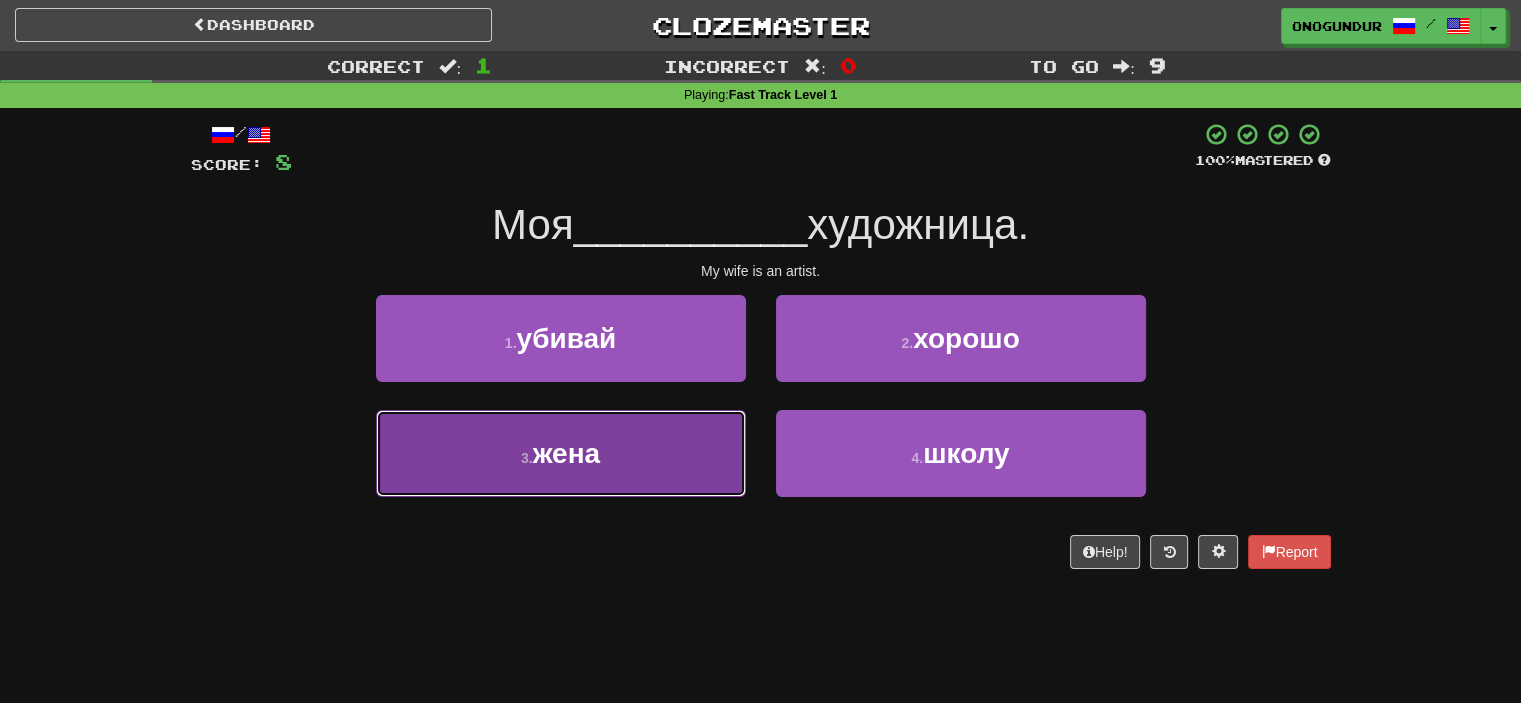 click on "3 .  жена" at bounding box center [561, 453] 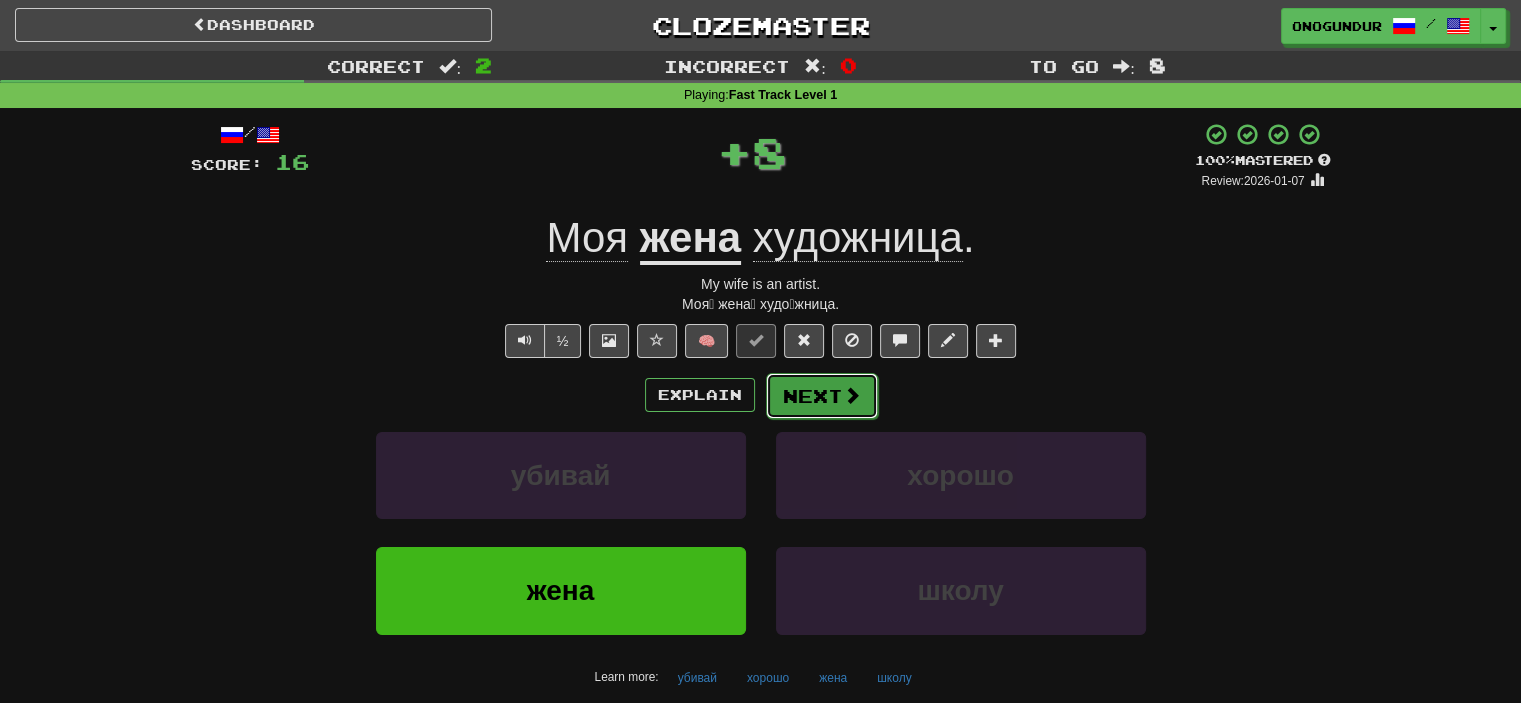 click on "Next" at bounding box center (822, 396) 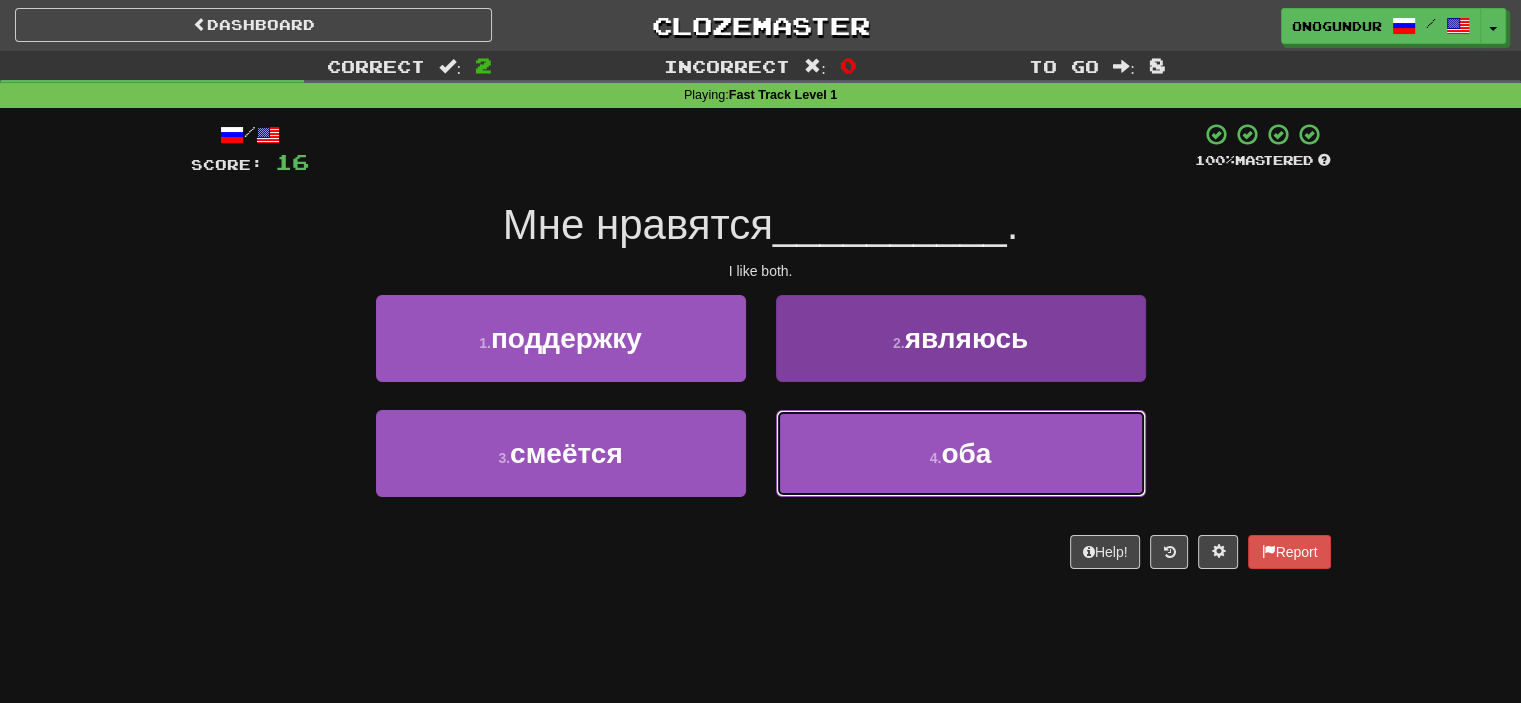 click on "4 .  оба" at bounding box center (961, 453) 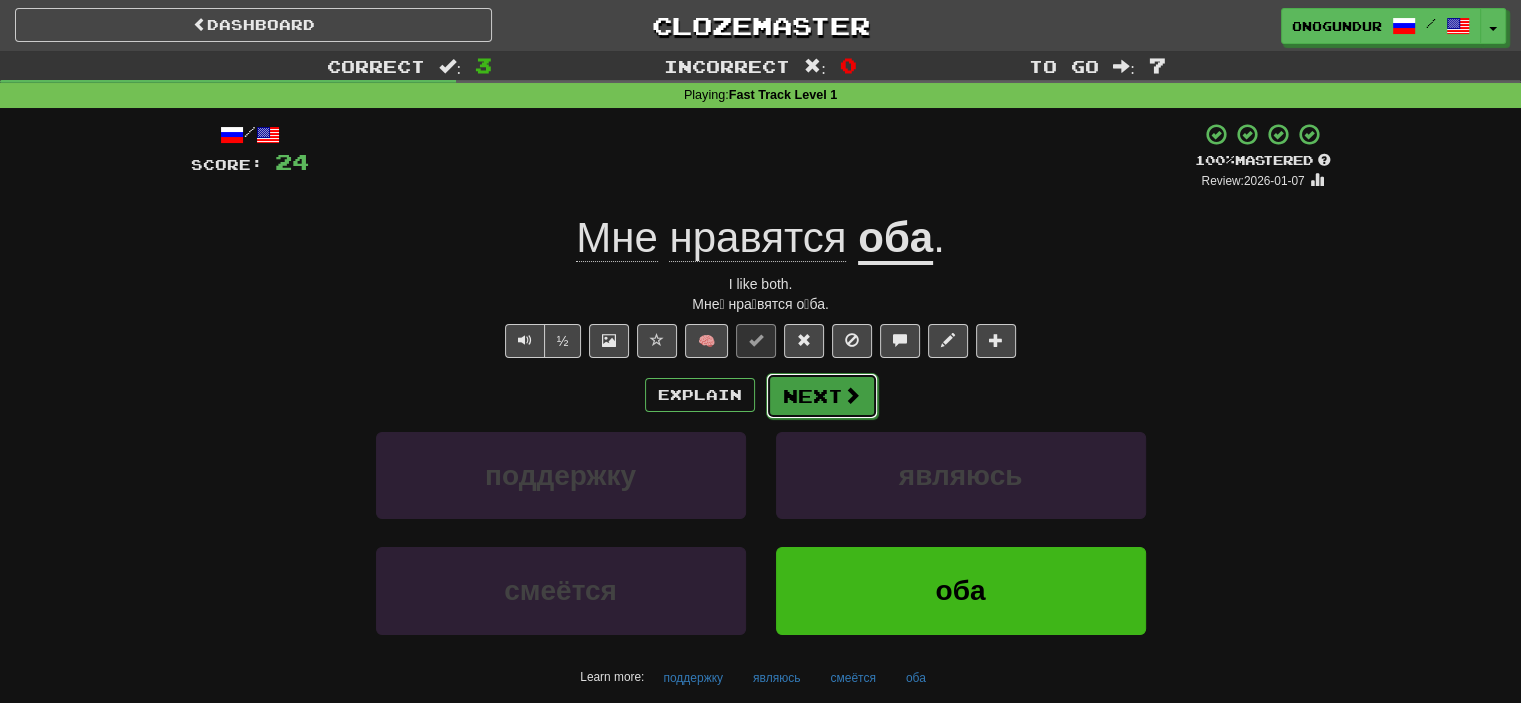 click on "Next" at bounding box center (822, 396) 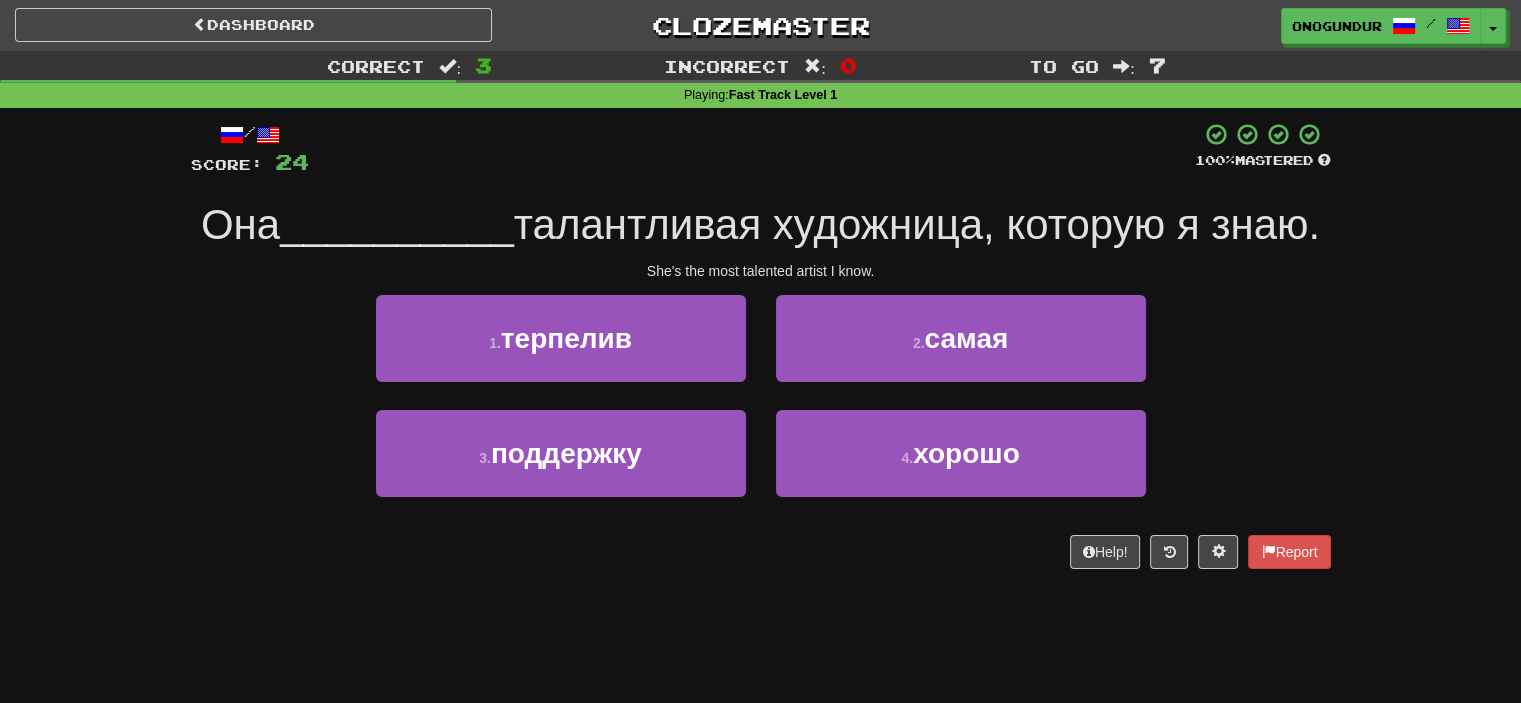 click on "Help!  Report" at bounding box center (761, 552) 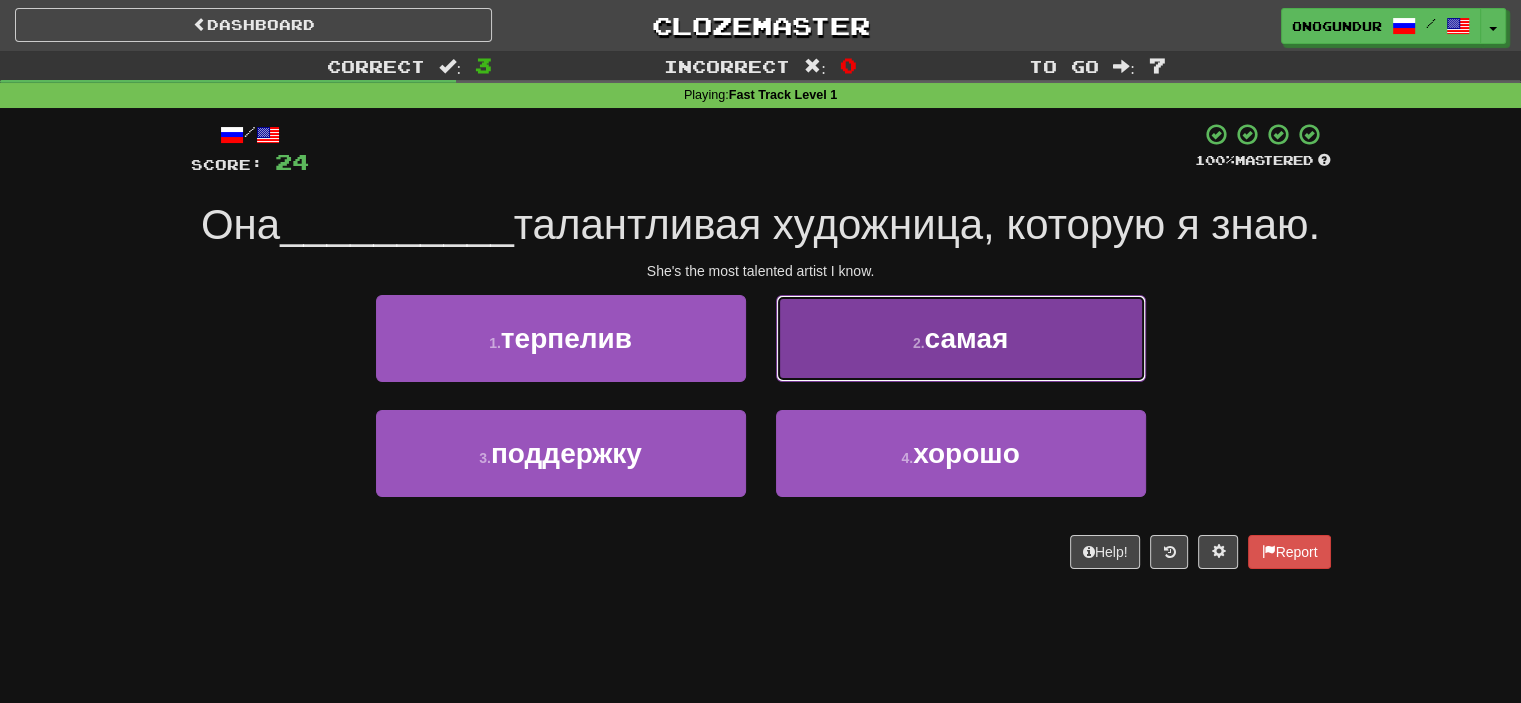 click on "2 .  самая" at bounding box center [961, 338] 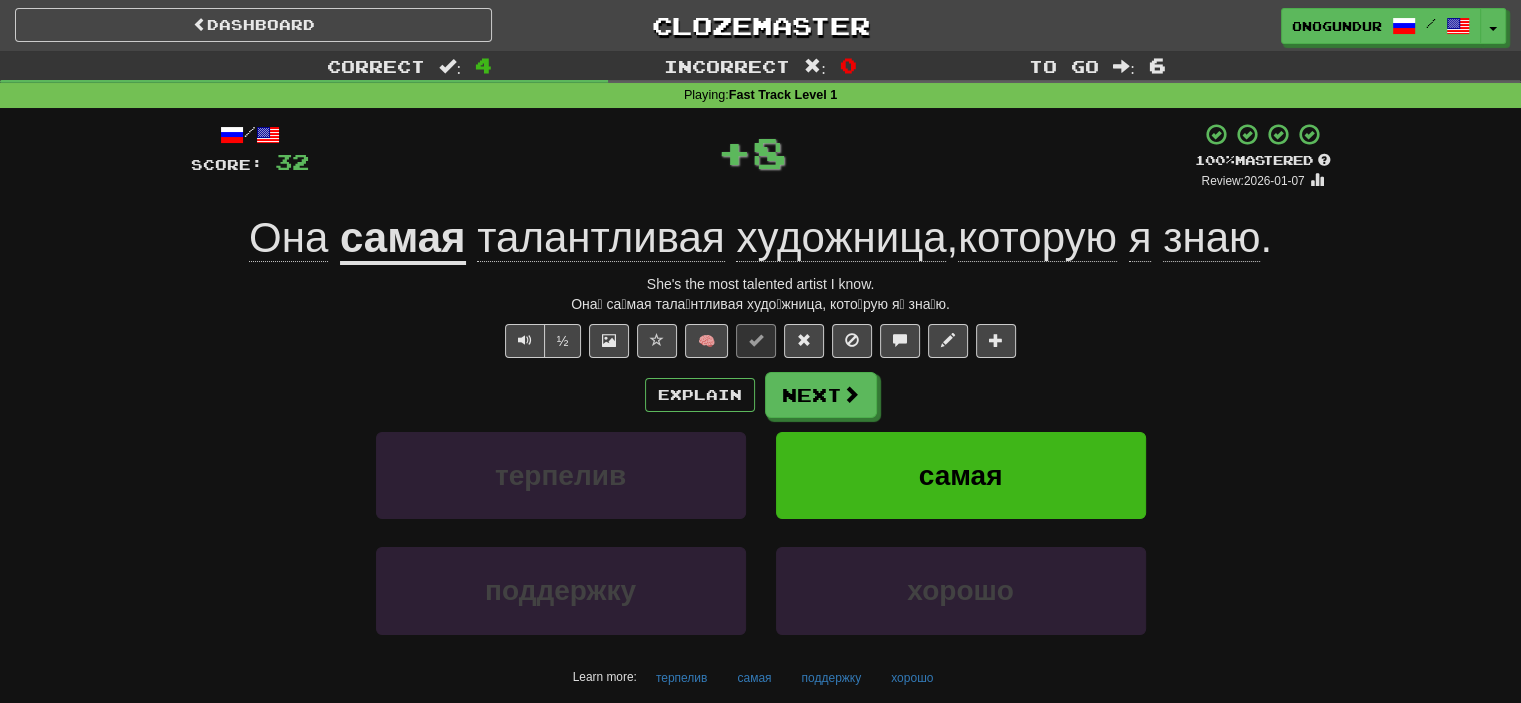 click on "Explain Next терпелив самая поддержку хорошо Learn more: терпелив самая поддержку хорошо" at bounding box center [761, 532] 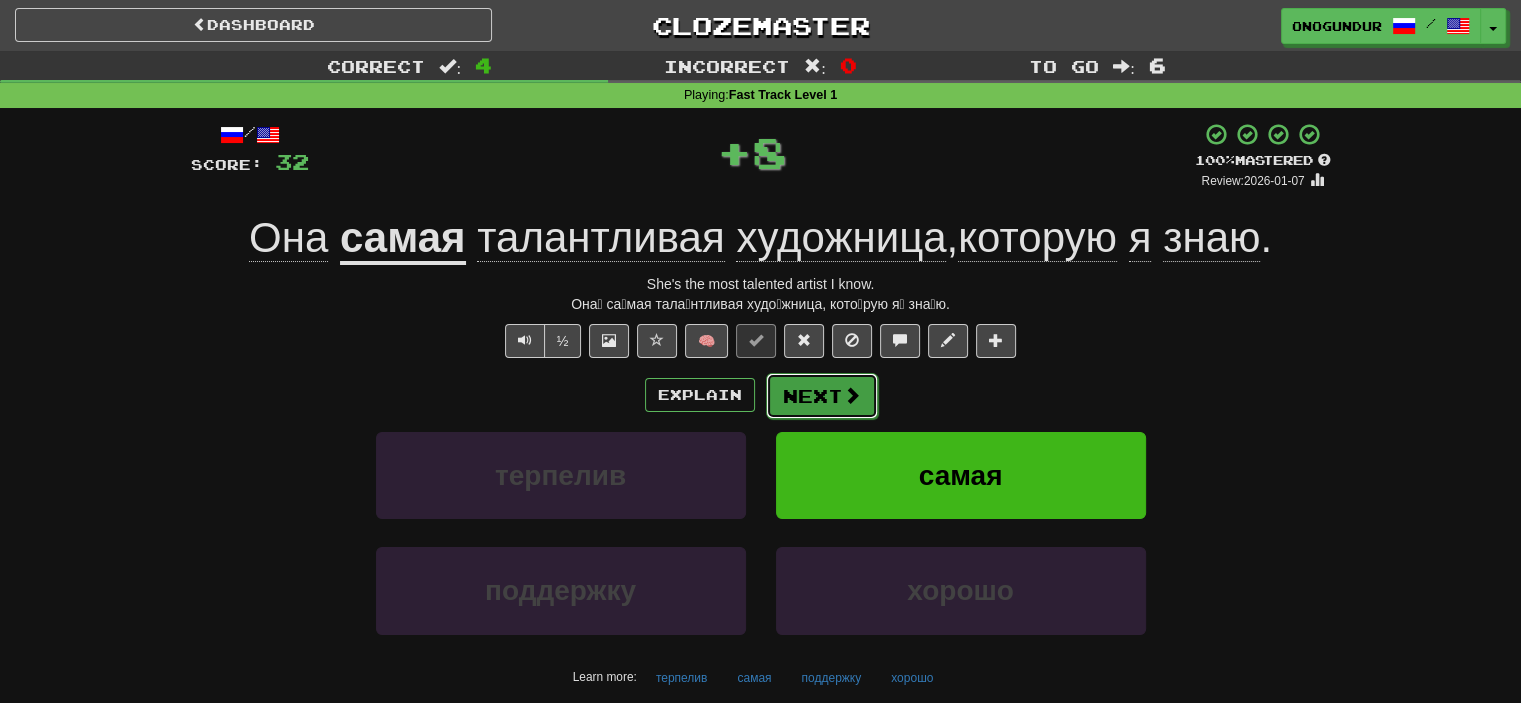 click on "Next" at bounding box center [822, 396] 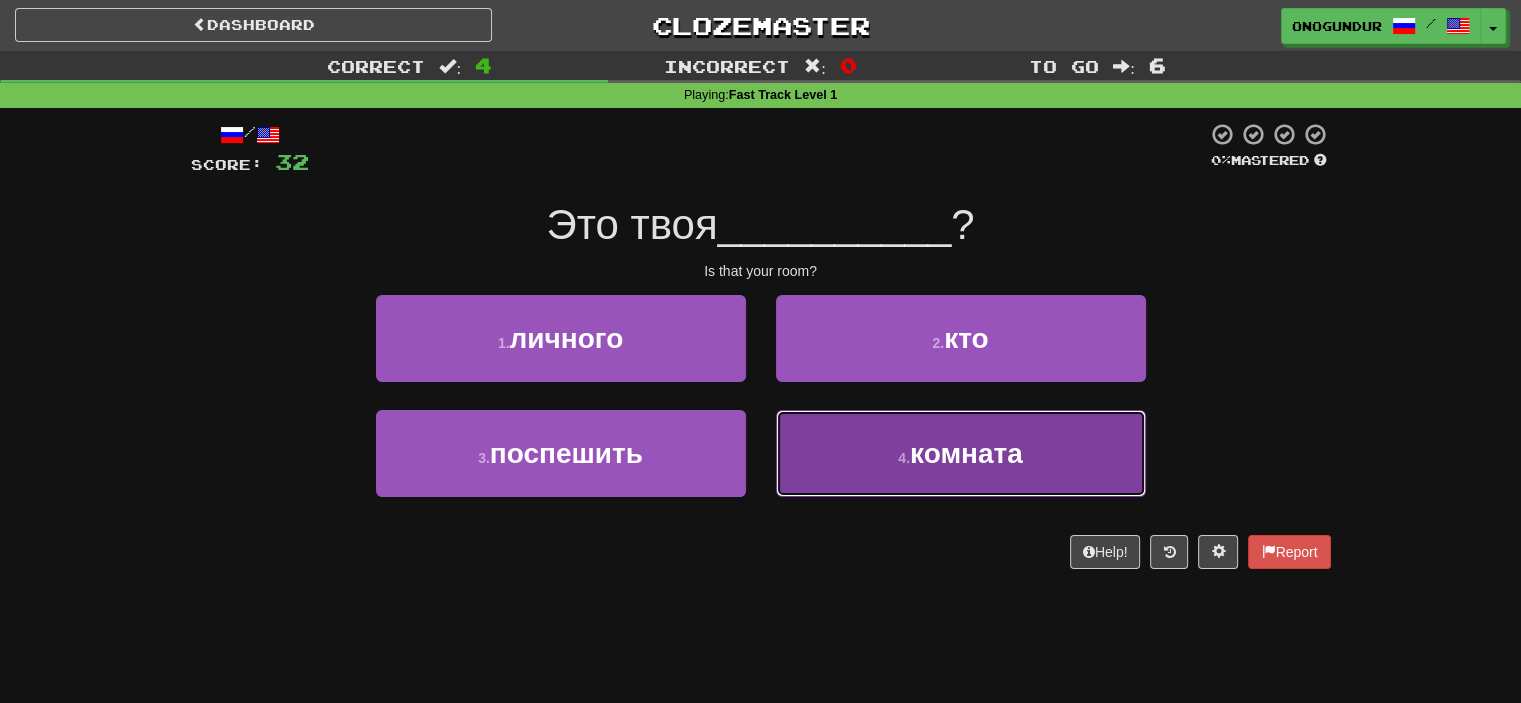 click on "4 .  комната" at bounding box center (961, 453) 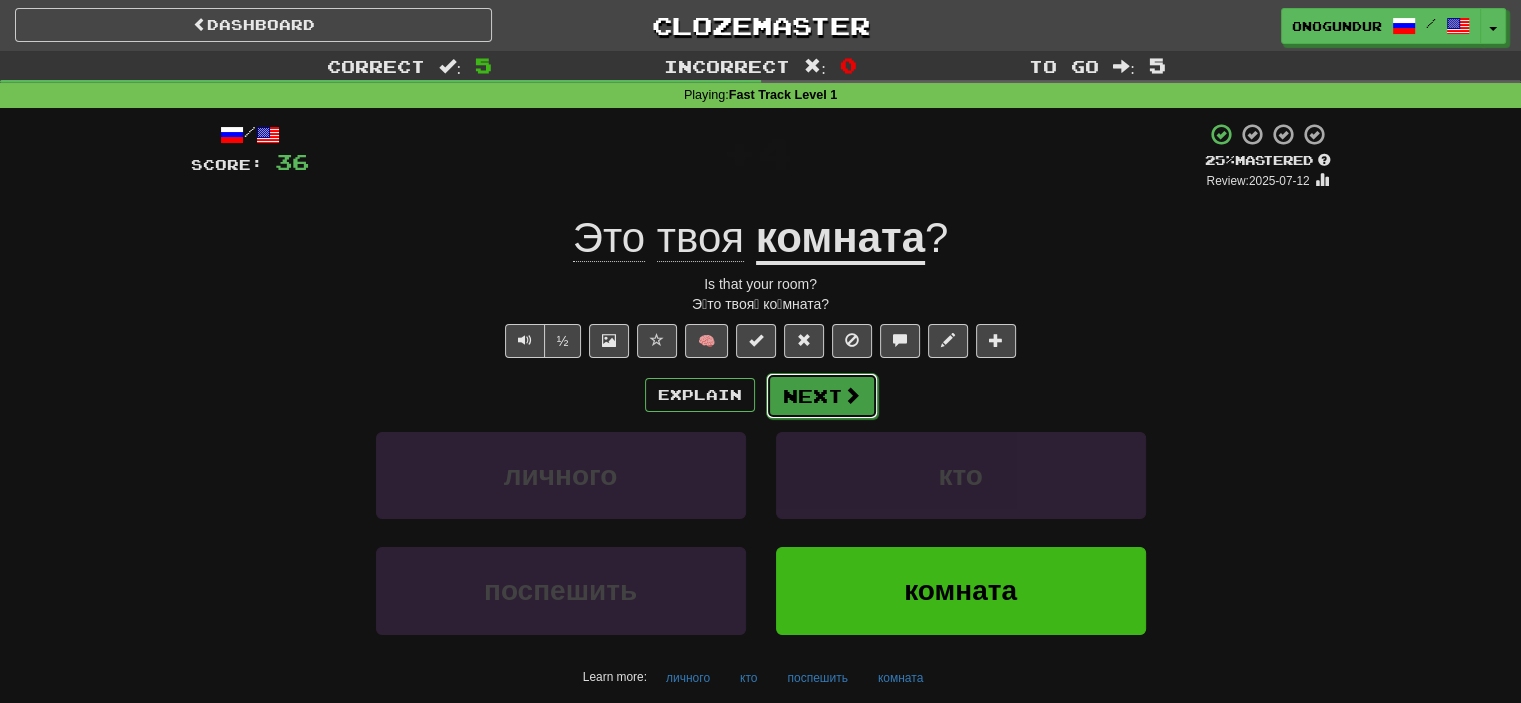 click on "Next" at bounding box center (822, 396) 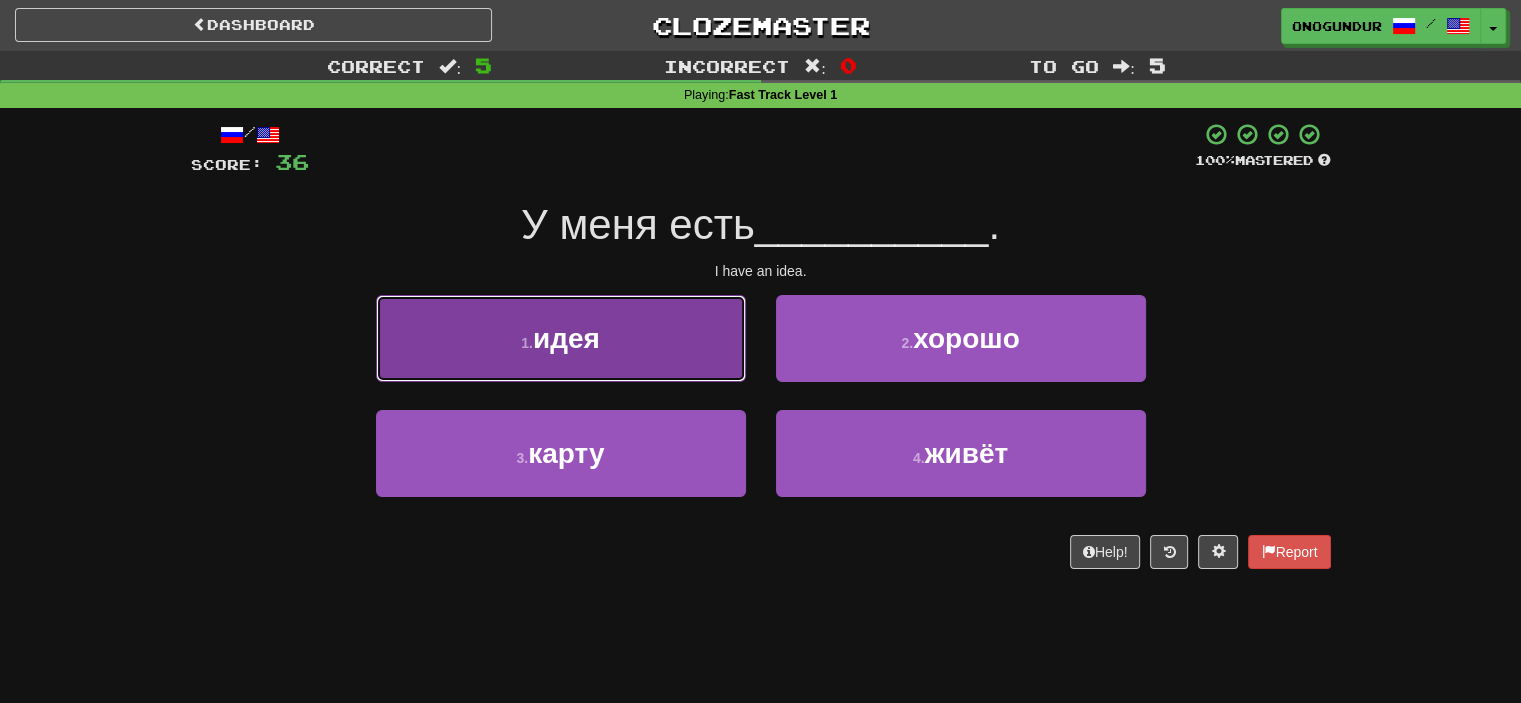 click on "1 .  идея" at bounding box center [561, 338] 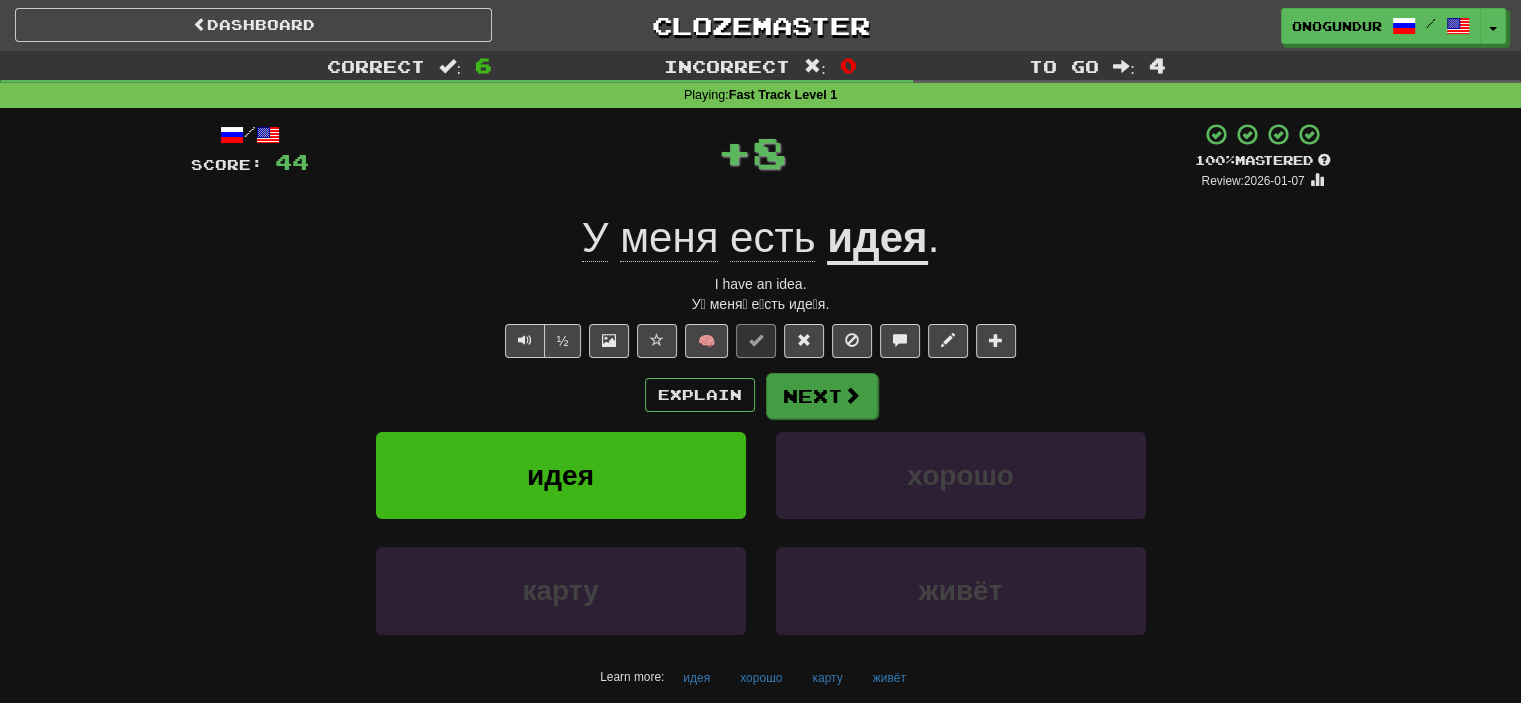 click on "Explain Next" at bounding box center (761, 395) 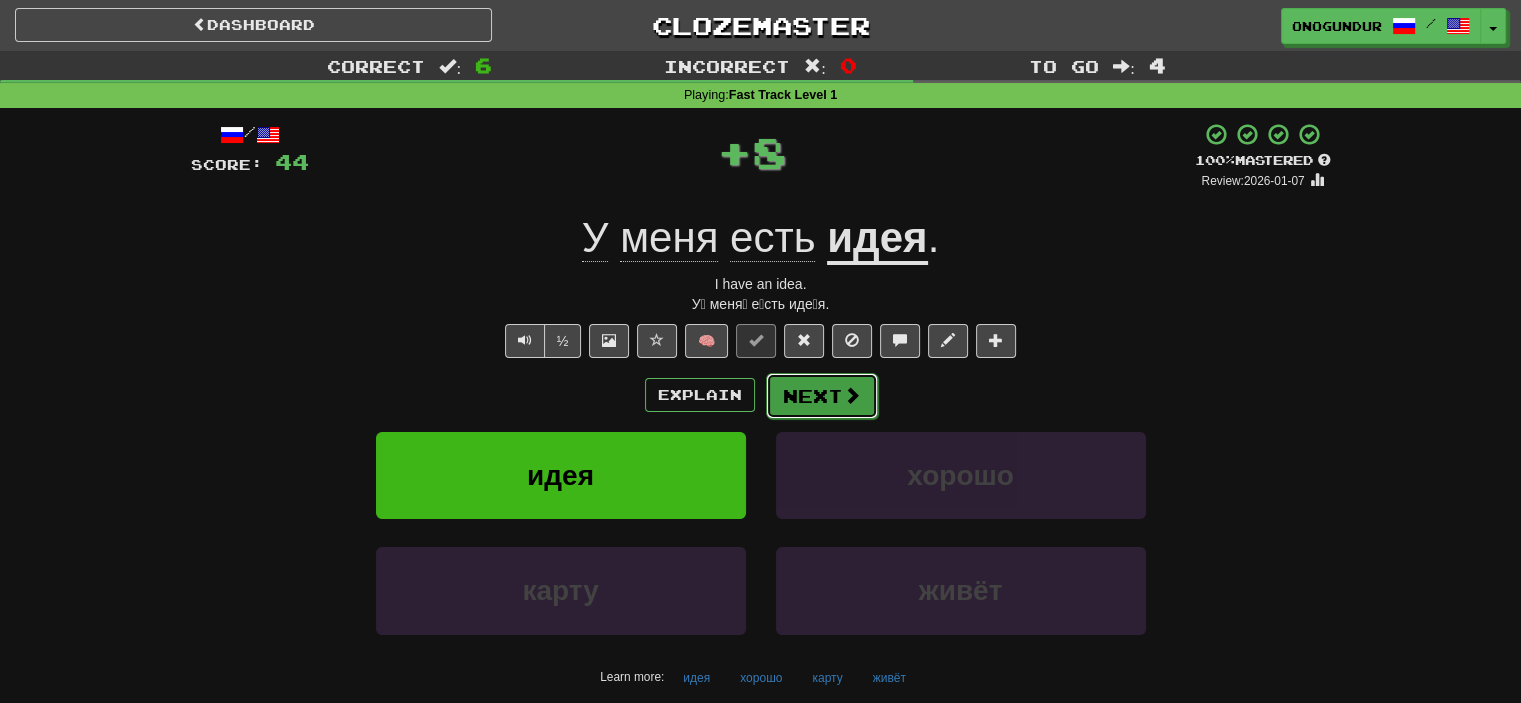 click on "Next" at bounding box center [822, 396] 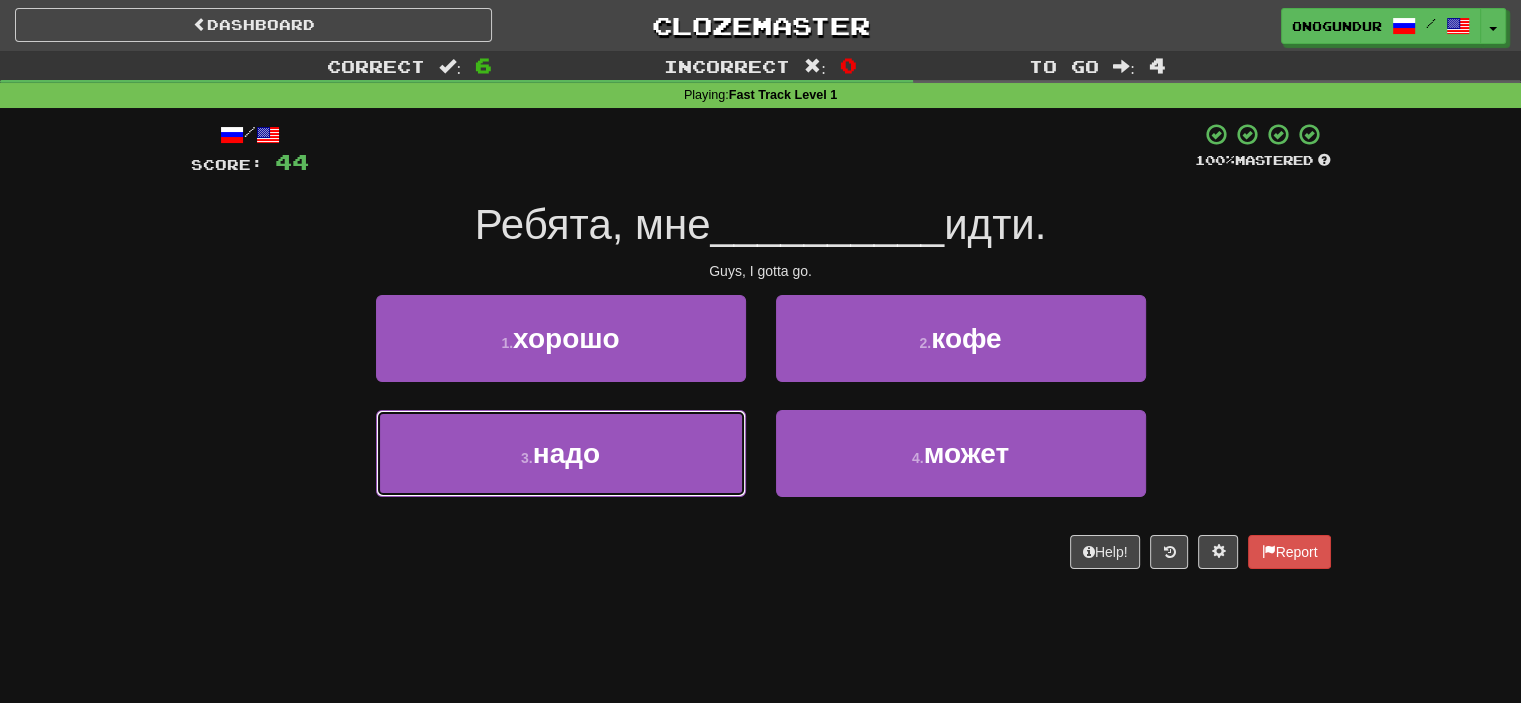 drag, startPoint x: 689, startPoint y: 460, endPoint x: 778, endPoint y: 419, distance: 97.98979 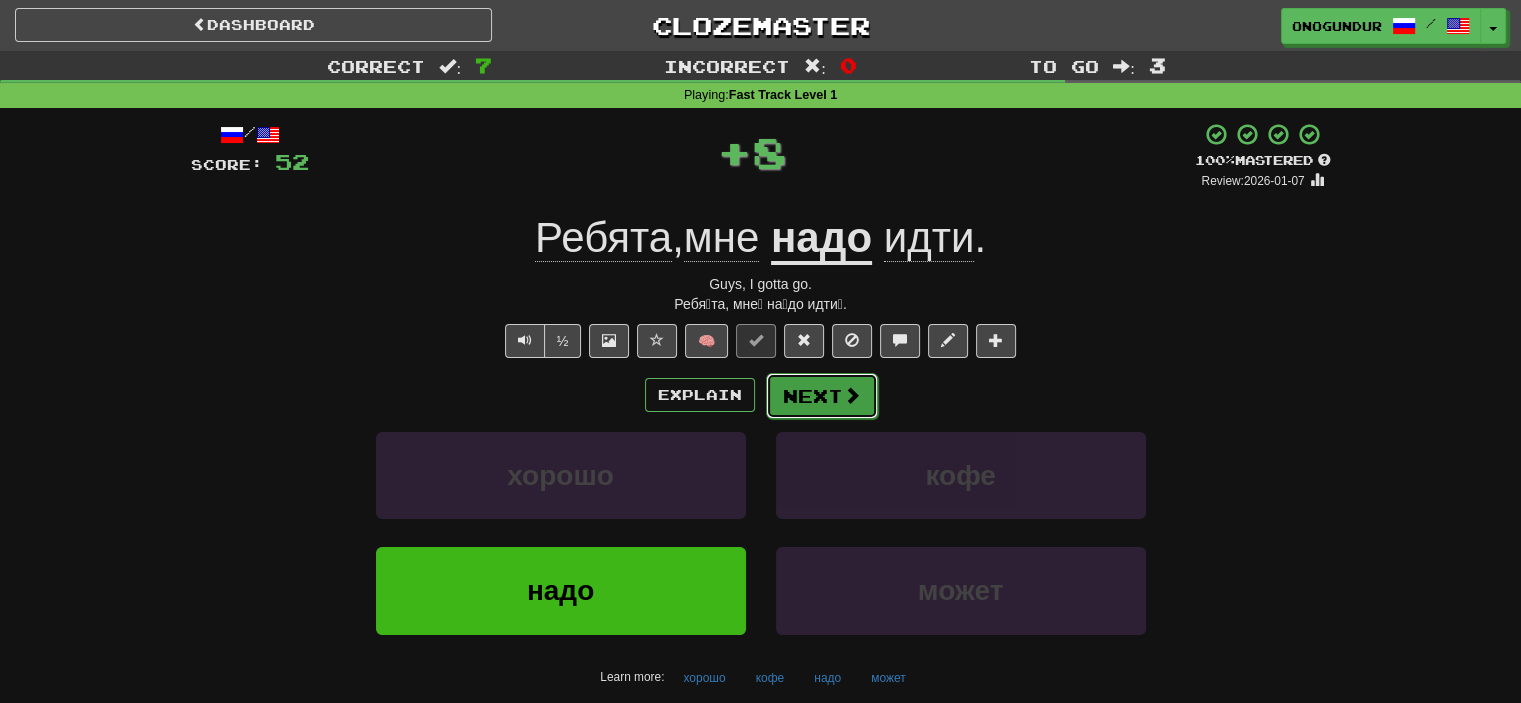 click on "Next" at bounding box center [822, 396] 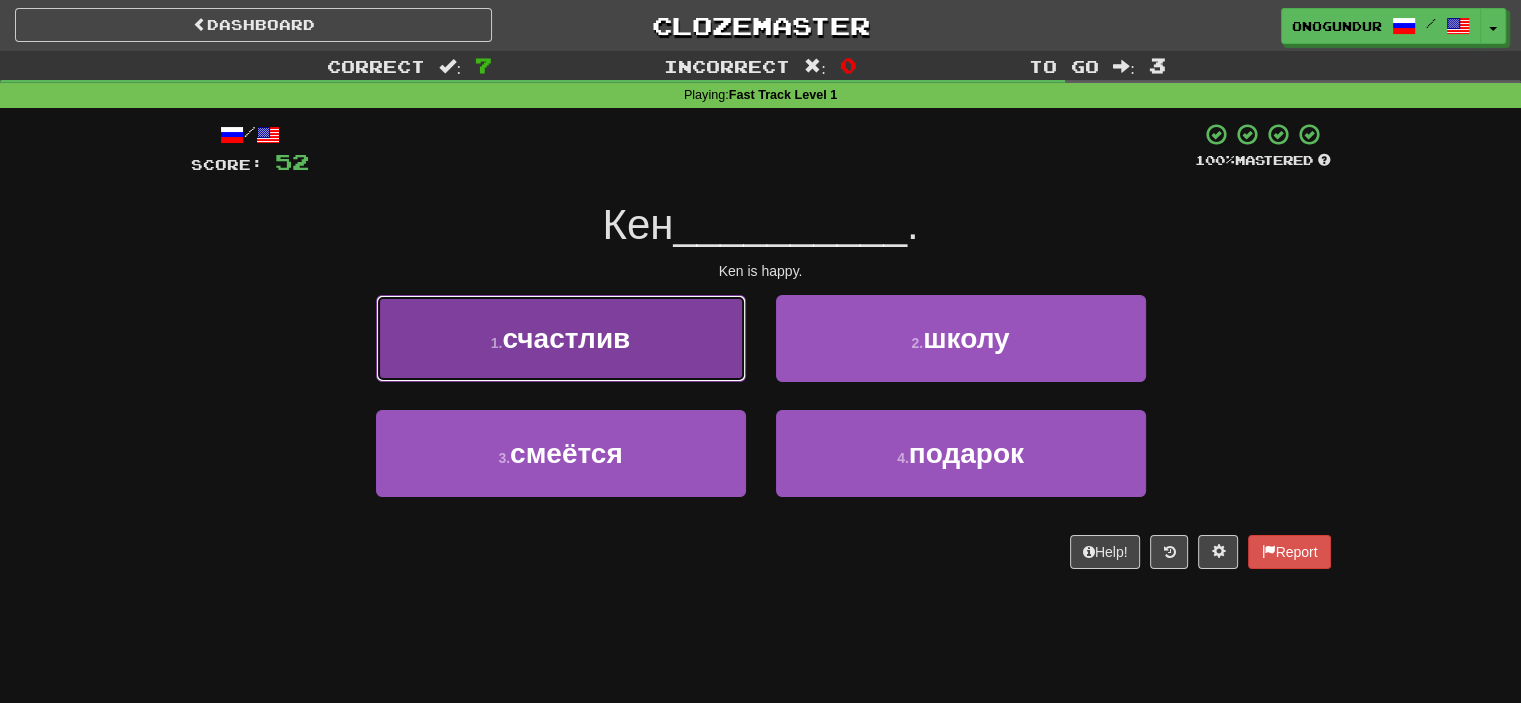 click on "1 .  счастлив" at bounding box center (561, 338) 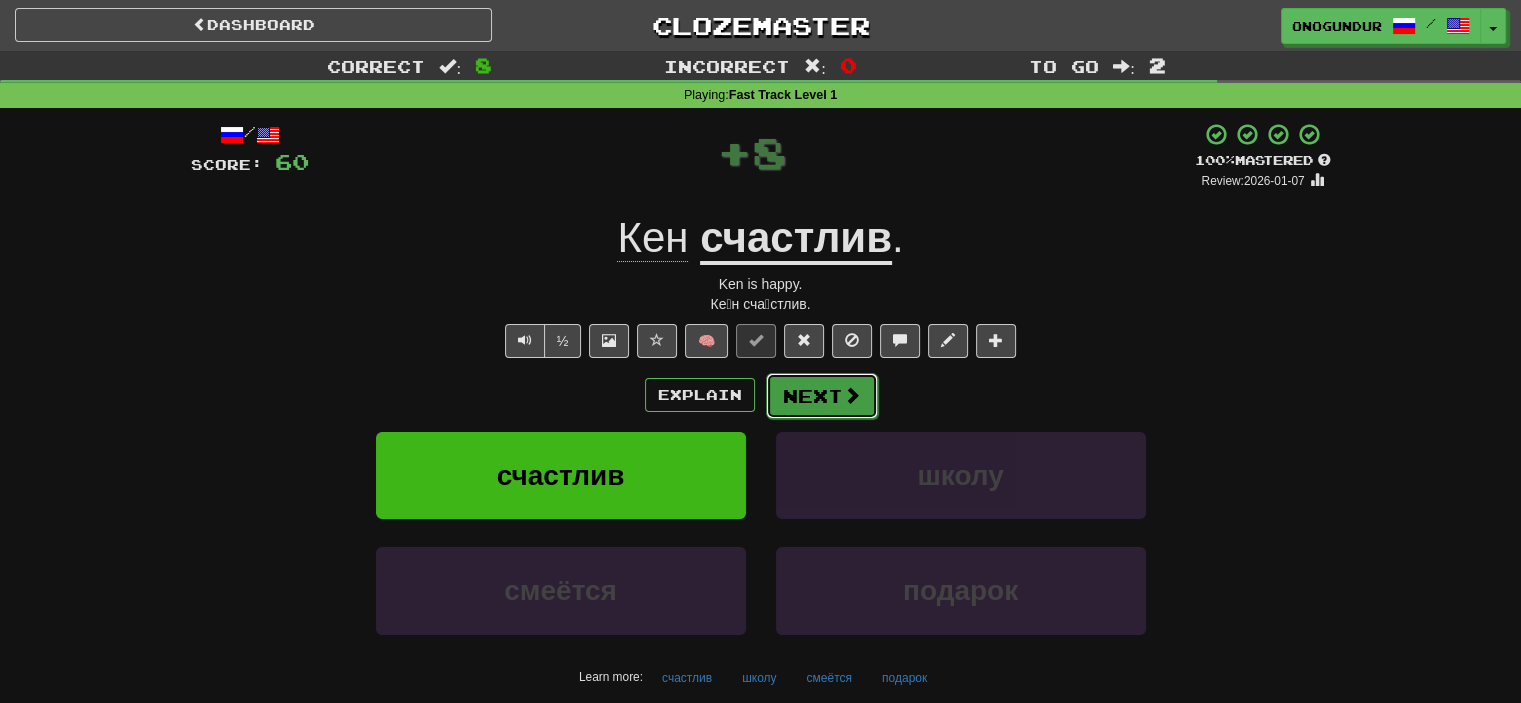 click on "Next" at bounding box center [822, 396] 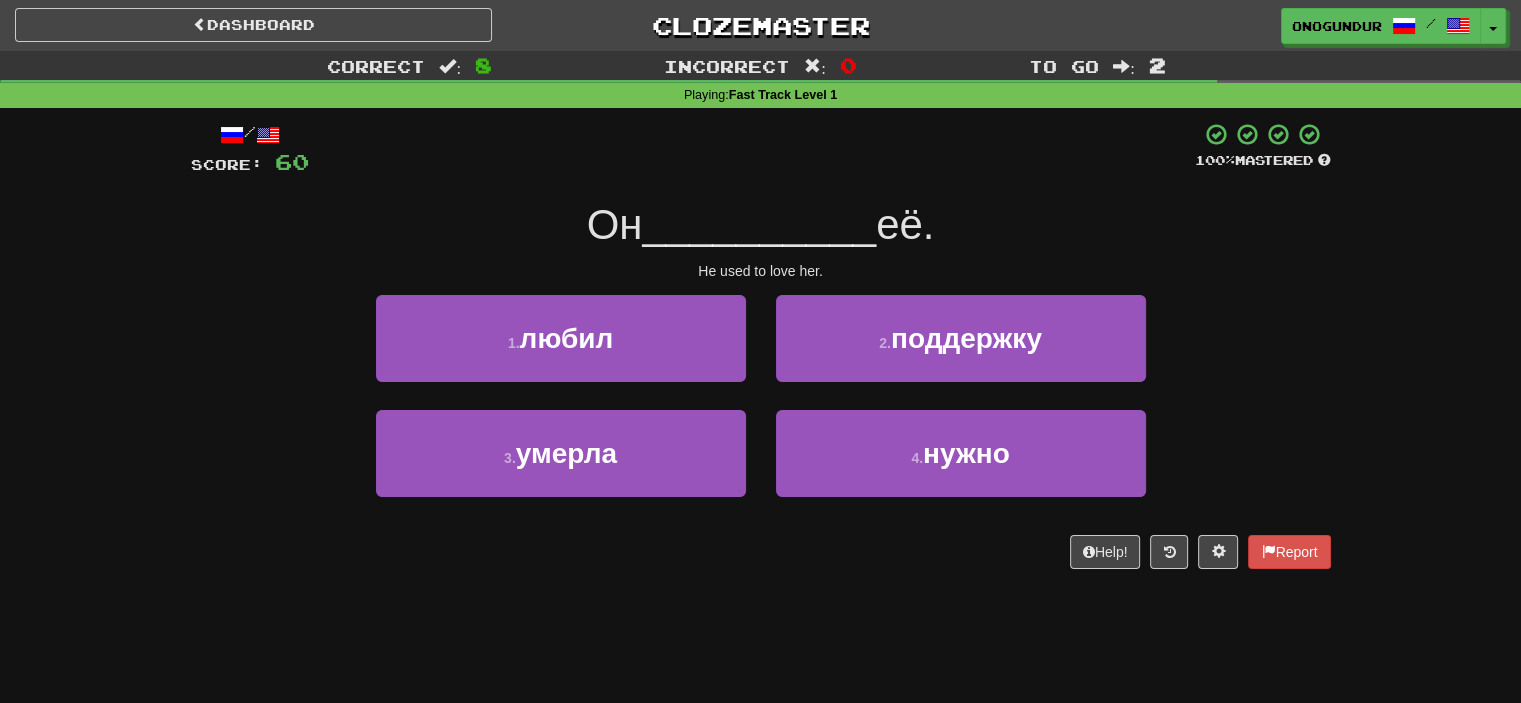 click on "/  Score:   60 100 %  Mastered Он  __________  её. He used to love her. 1 .  любил 2 .  поддержку 3 .  умерла 4 .  нужно  Help!  Report" at bounding box center [761, 352] 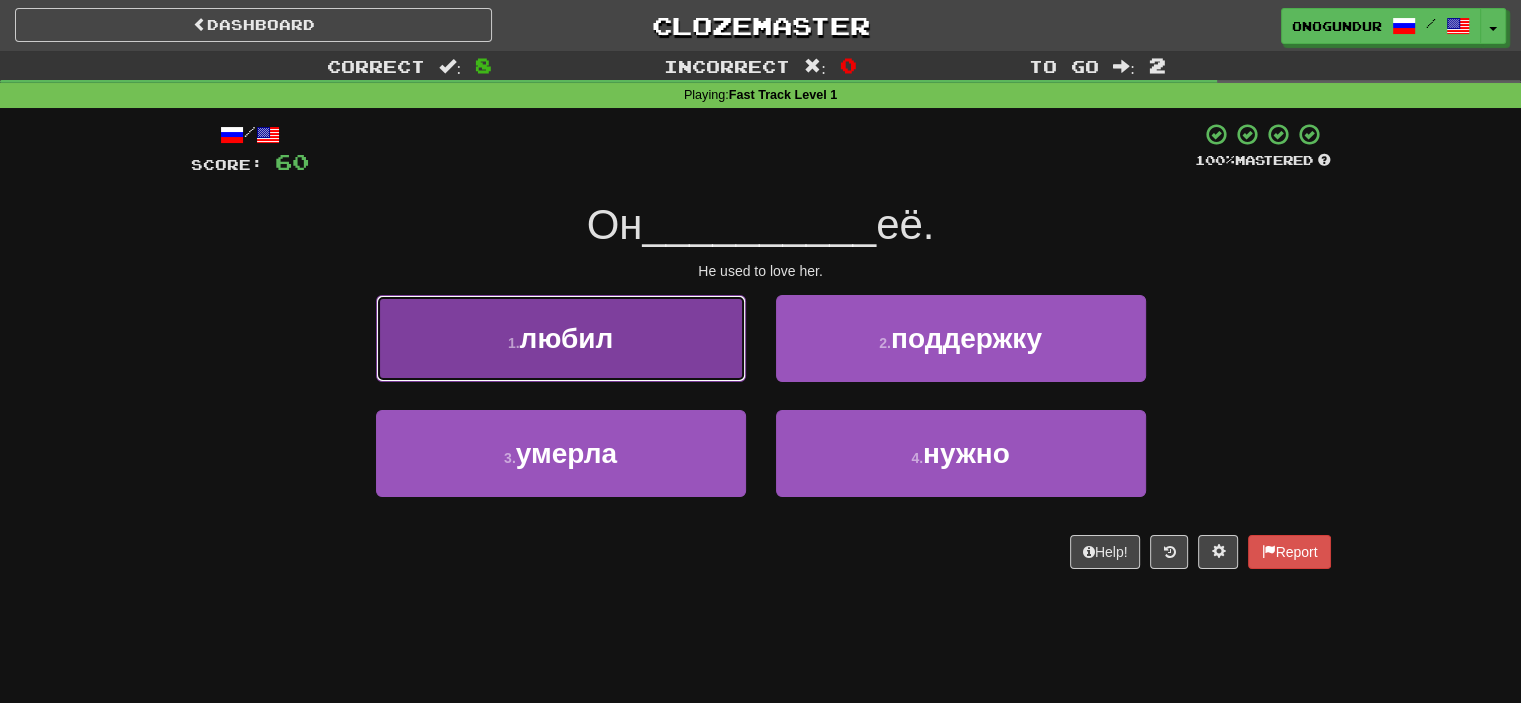 click on "1 .  любил" at bounding box center [561, 338] 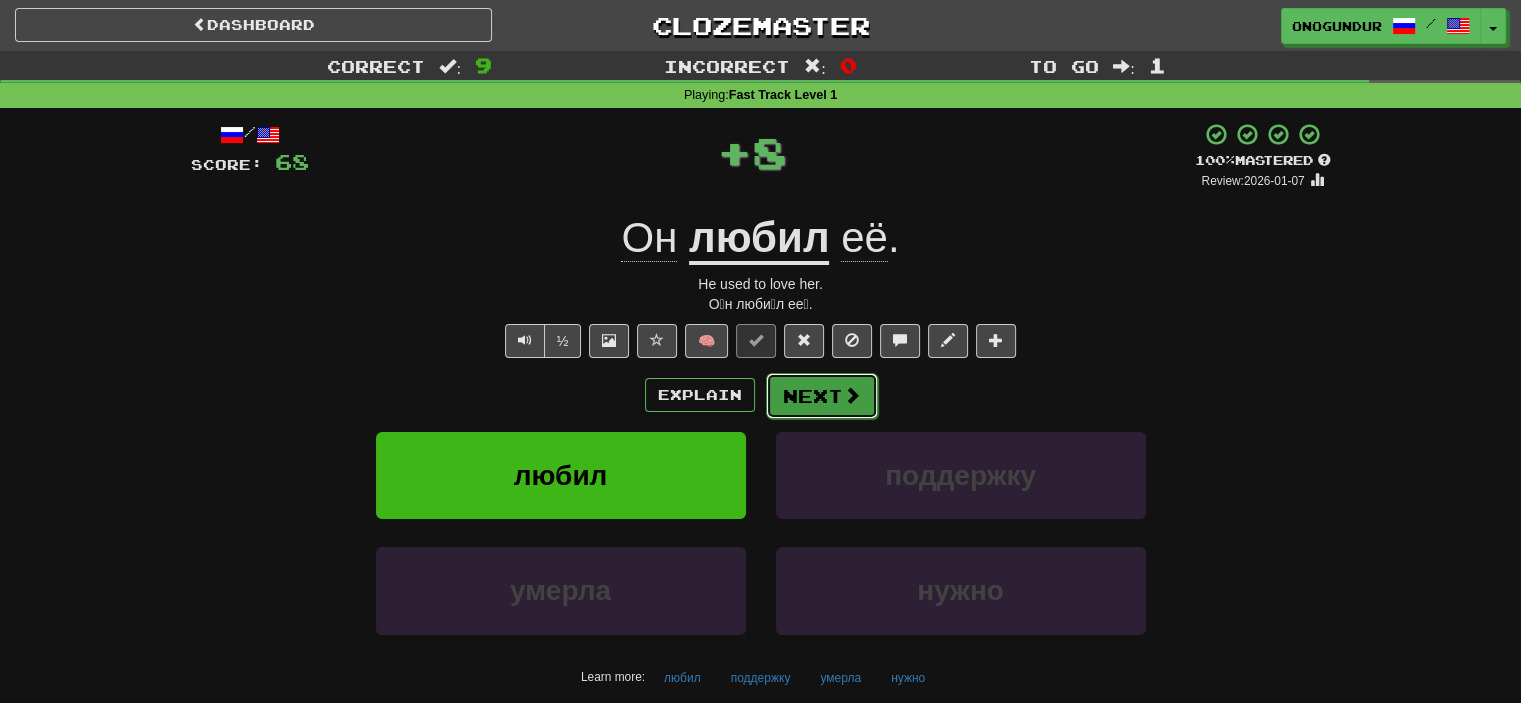 click on "Next" at bounding box center [822, 396] 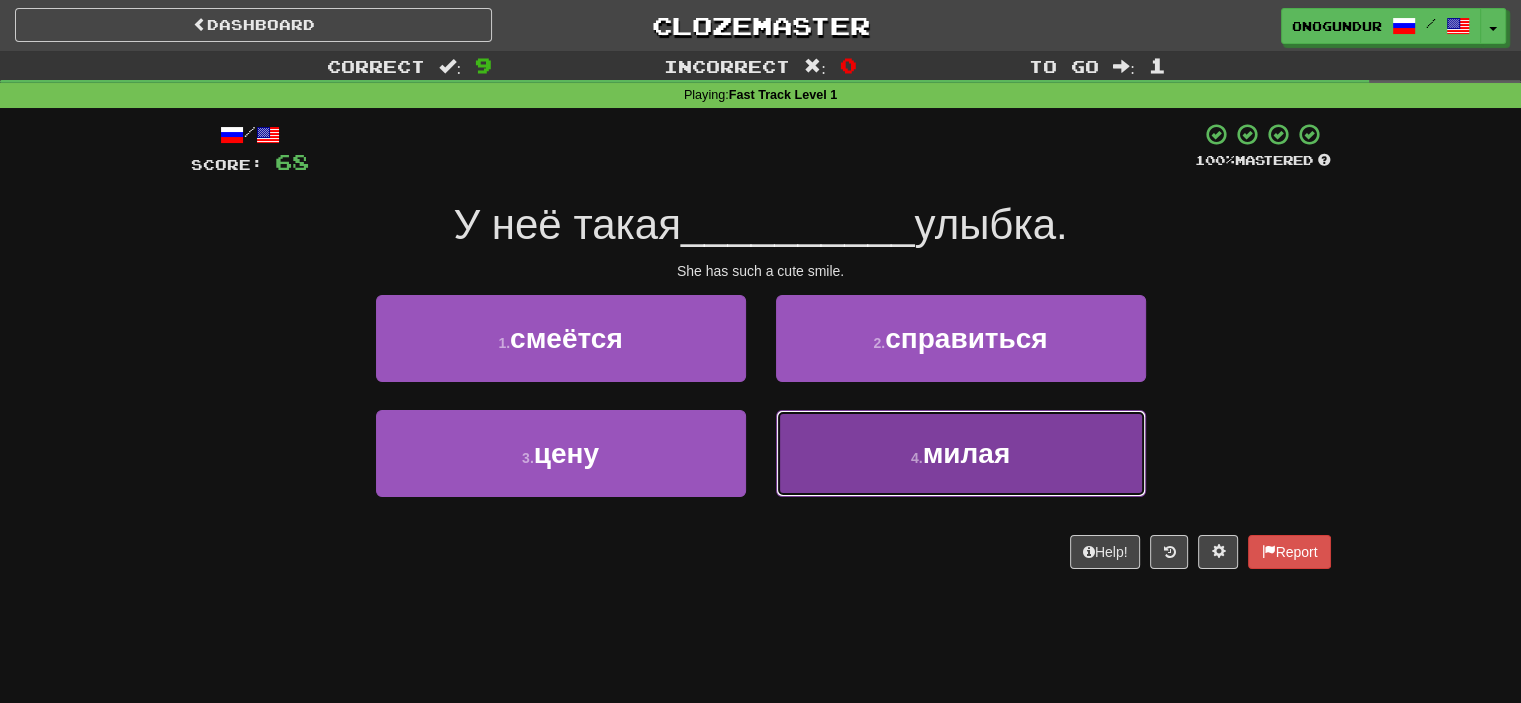 click on "4 .  милая" at bounding box center (961, 453) 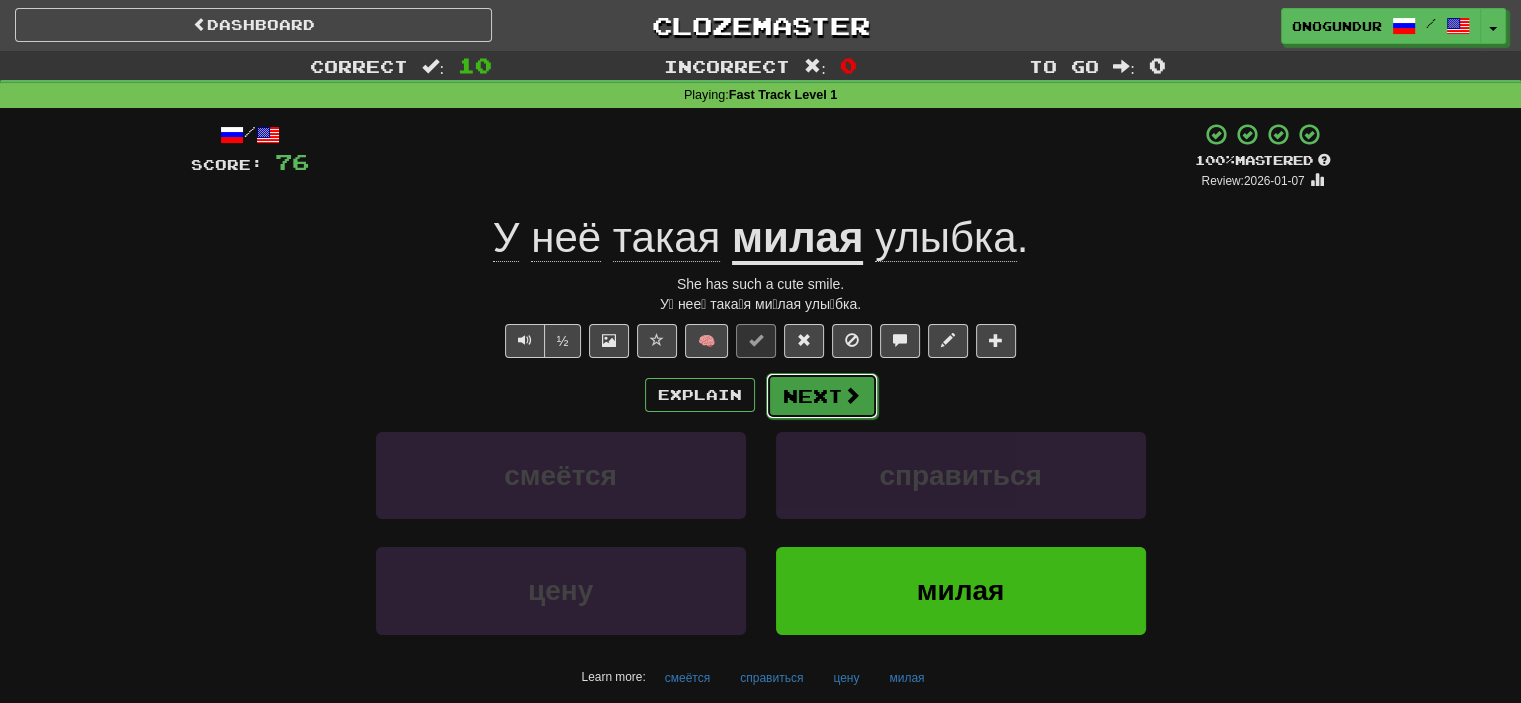 click on "Next" at bounding box center (822, 396) 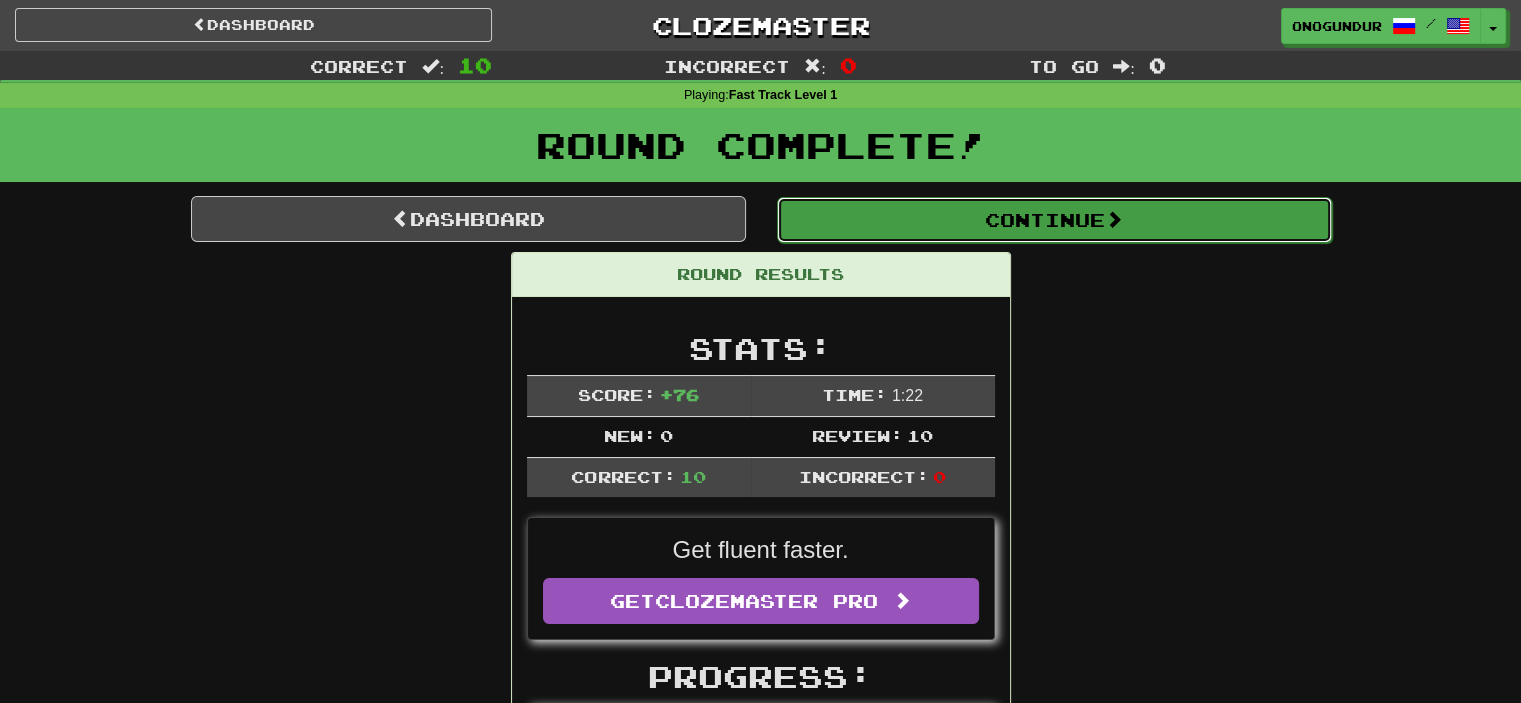 click on "Continue" at bounding box center (1054, 220) 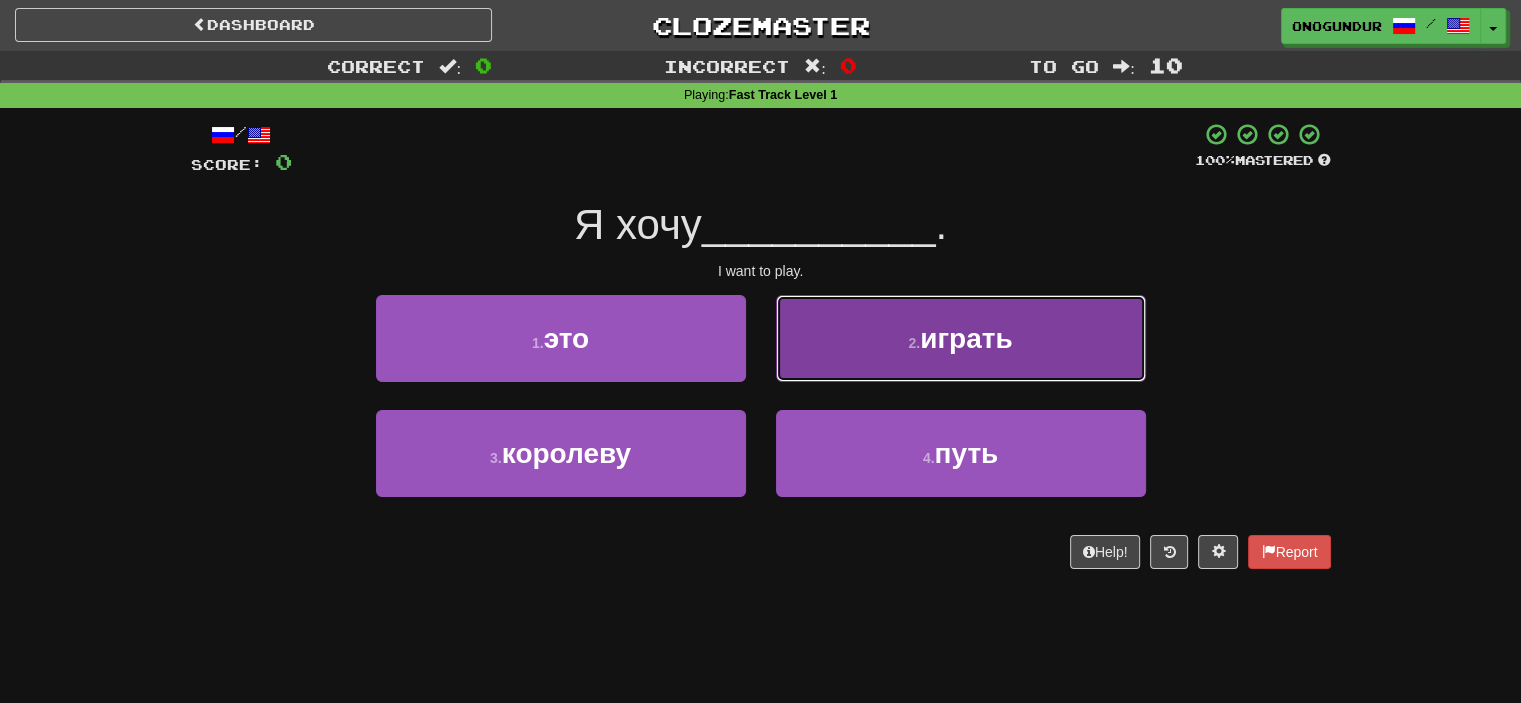 click on "2 .  играть" at bounding box center (961, 338) 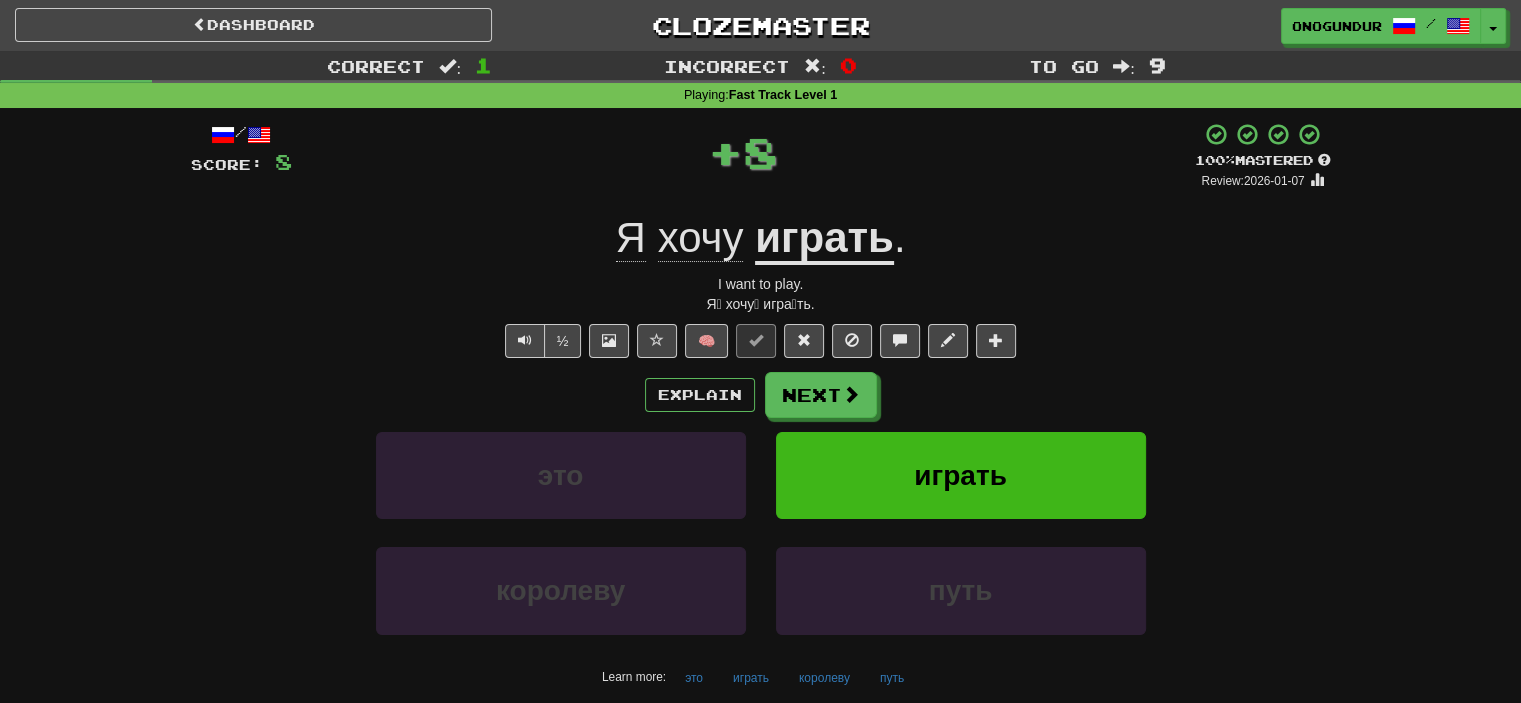click on "/  Score:   8 + 8 100 %  Mastered Review:  2026-01-07 Я   хочу   играть . I want to play. Я́ хочу́ игра́ть. ½ 🧠 Explain Next это играть королеву путь Learn more: это играть королеву путь  Help!  Report" at bounding box center (761, 429) 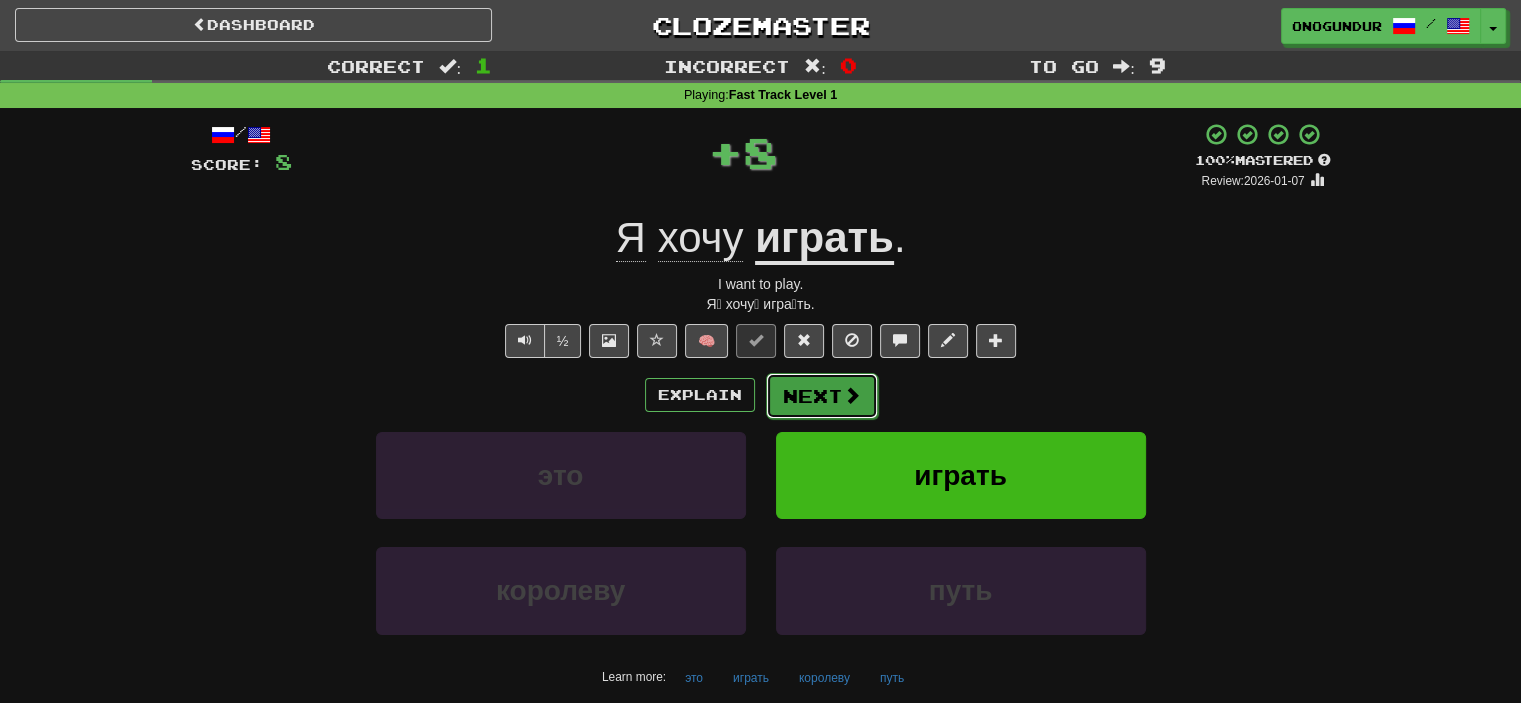 click on "Next" at bounding box center (822, 396) 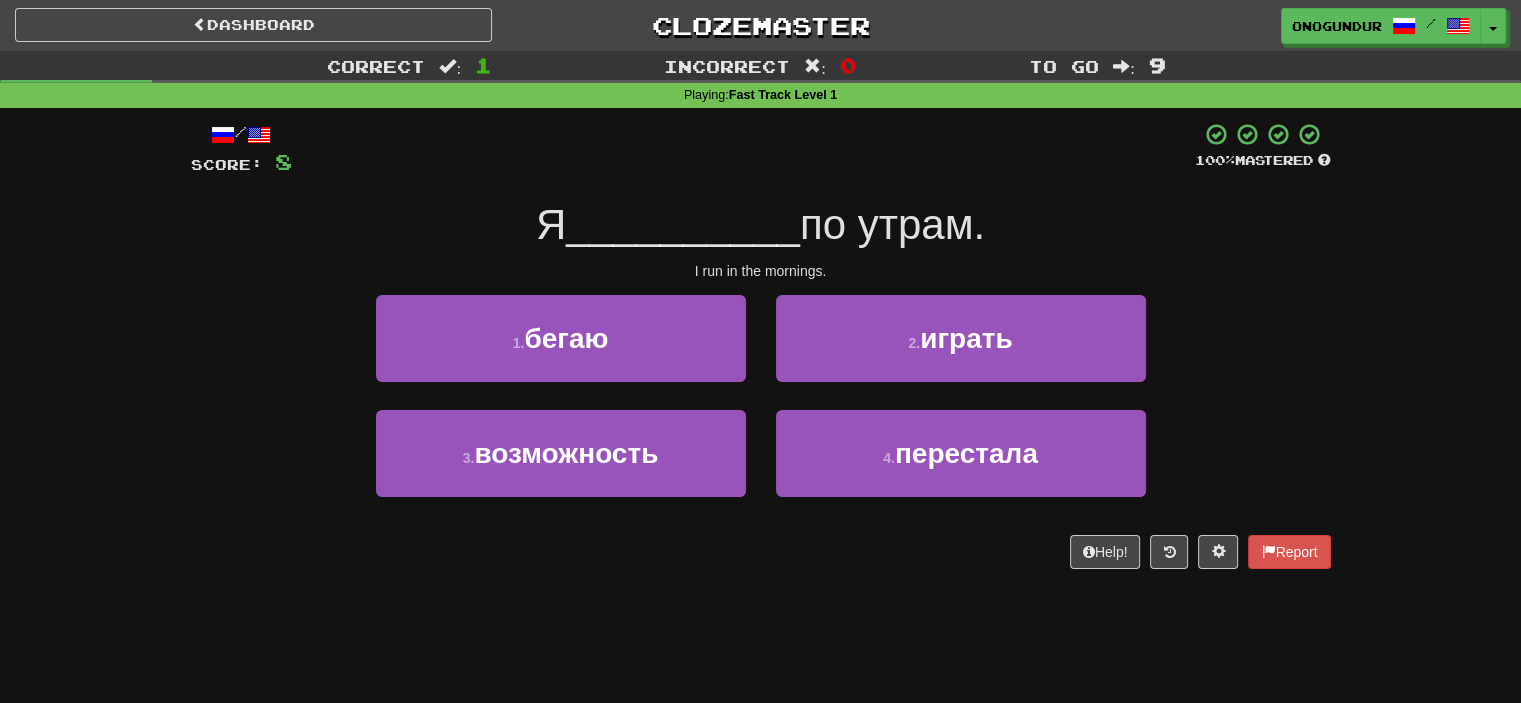 click on "/  Score:   8 100 %  Mastered Я  __________  по утрам. I run in the mornings. 1 .  бегаю 2 .  играть 3 .  возможность 4 .  перестала  Help!  Report" at bounding box center (761, 352) 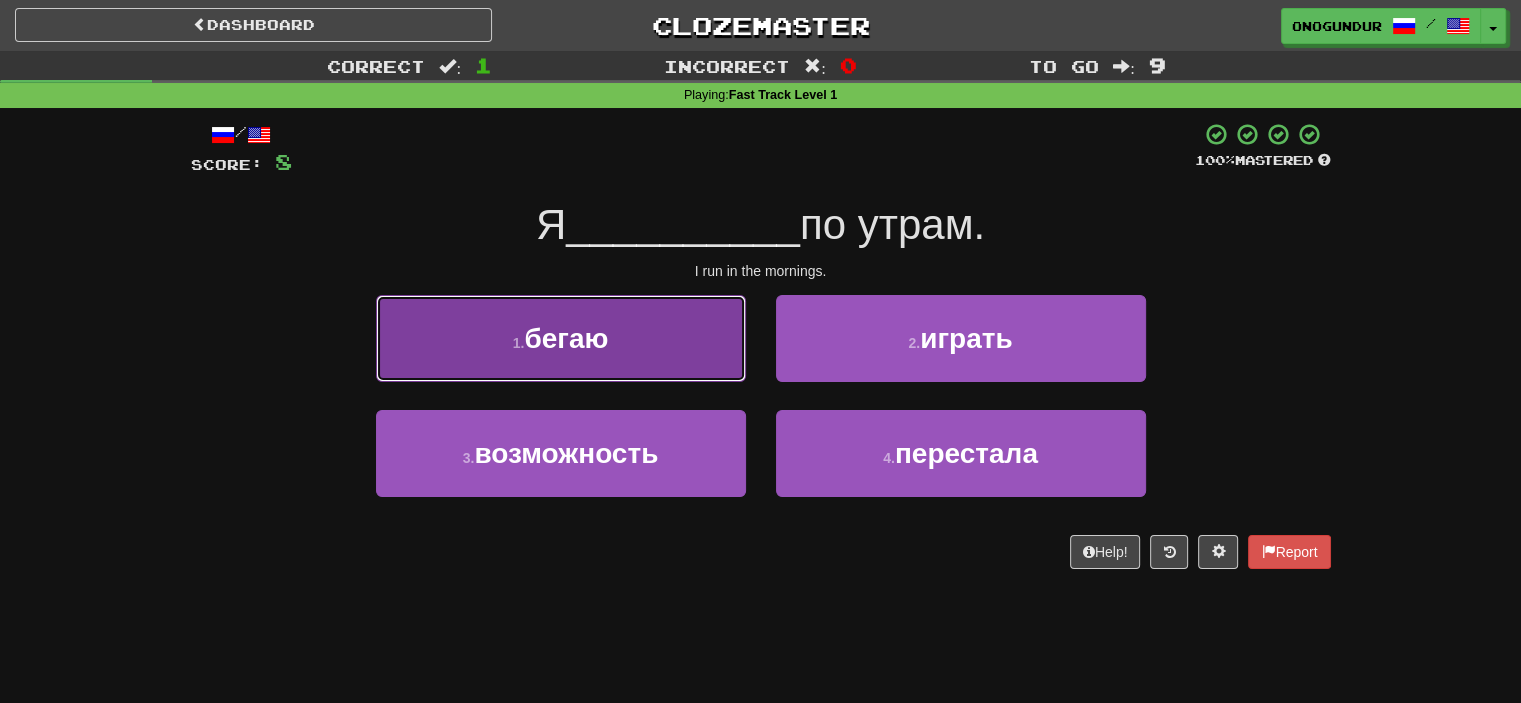 click on "1 .  бегаю" at bounding box center (561, 338) 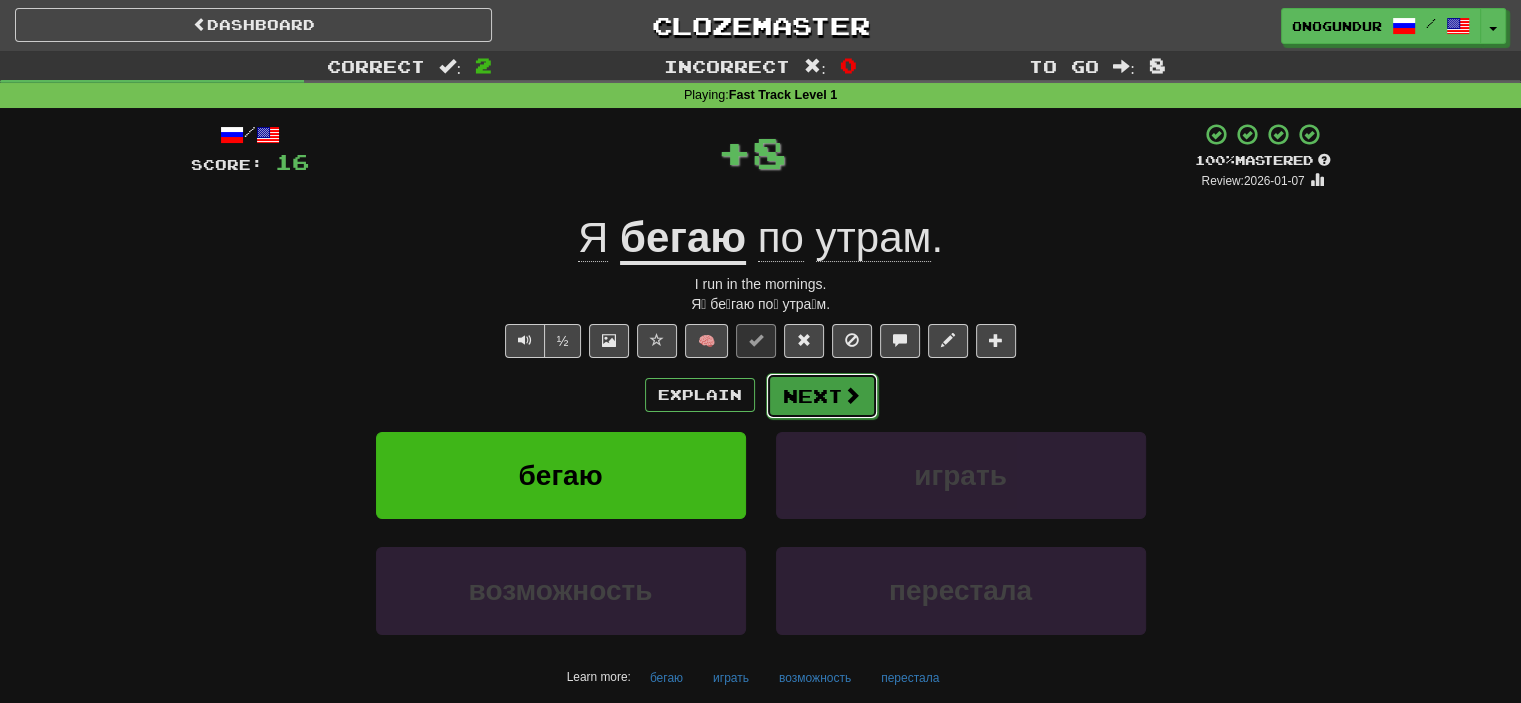 click on "Next" at bounding box center (822, 396) 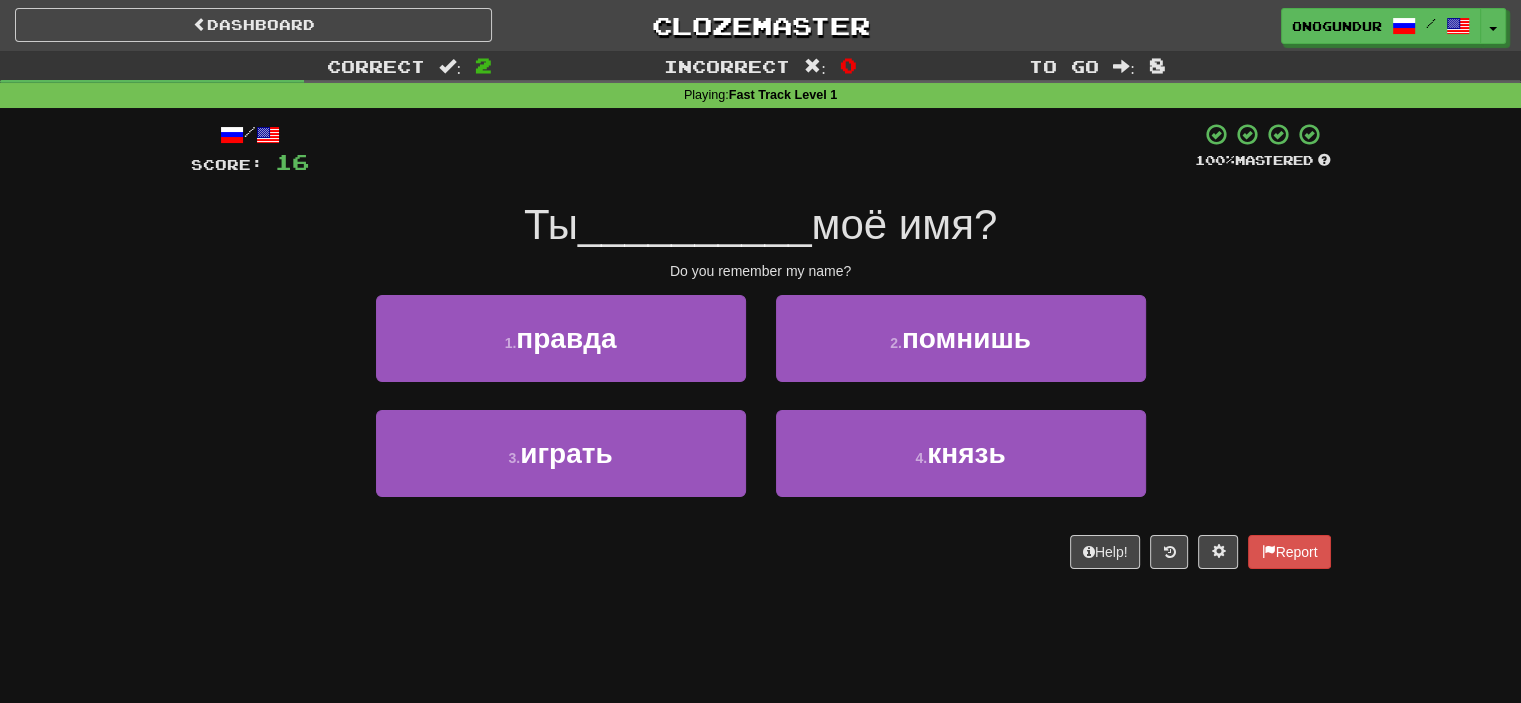 click on "Help!  Report" at bounding box center [761, 552] 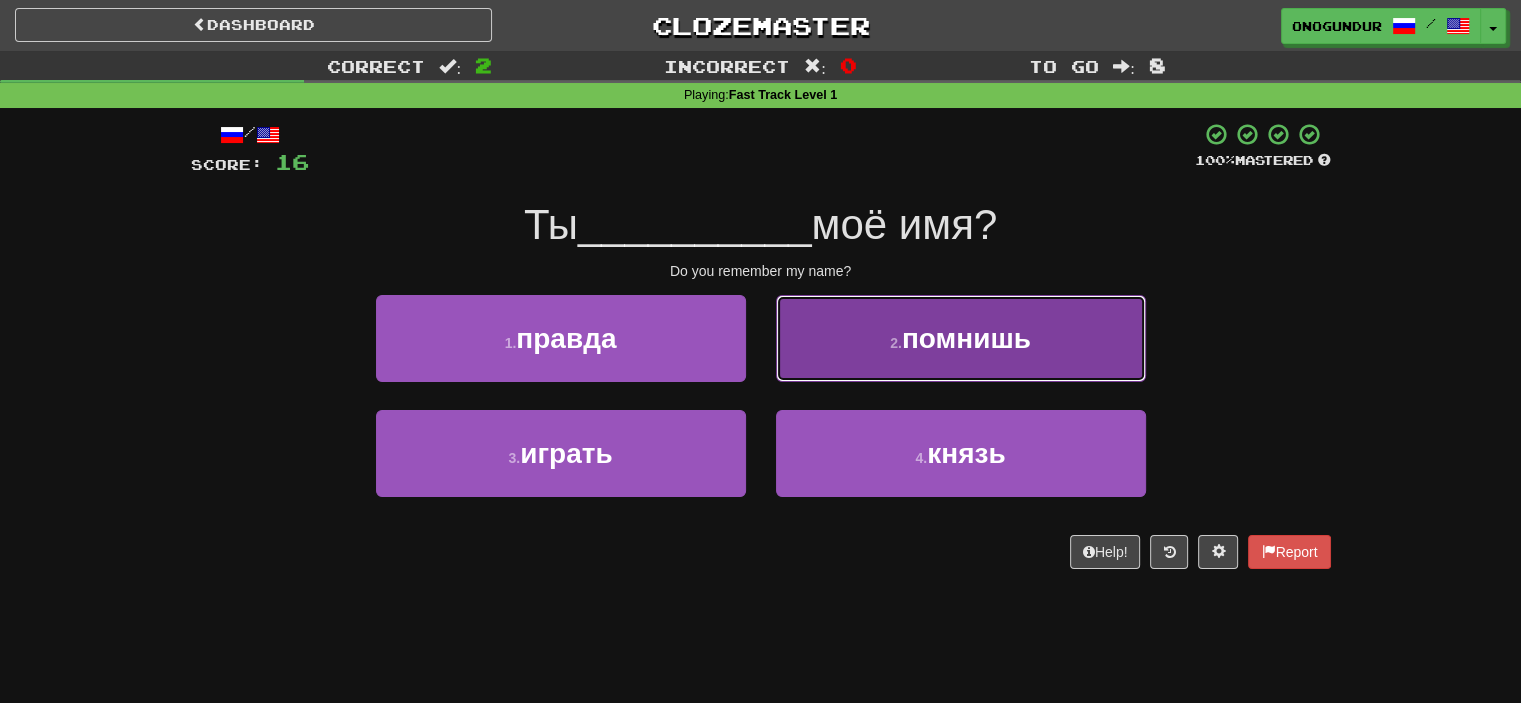 click on "2 .  помнишь" at bounding box center (961, 338) 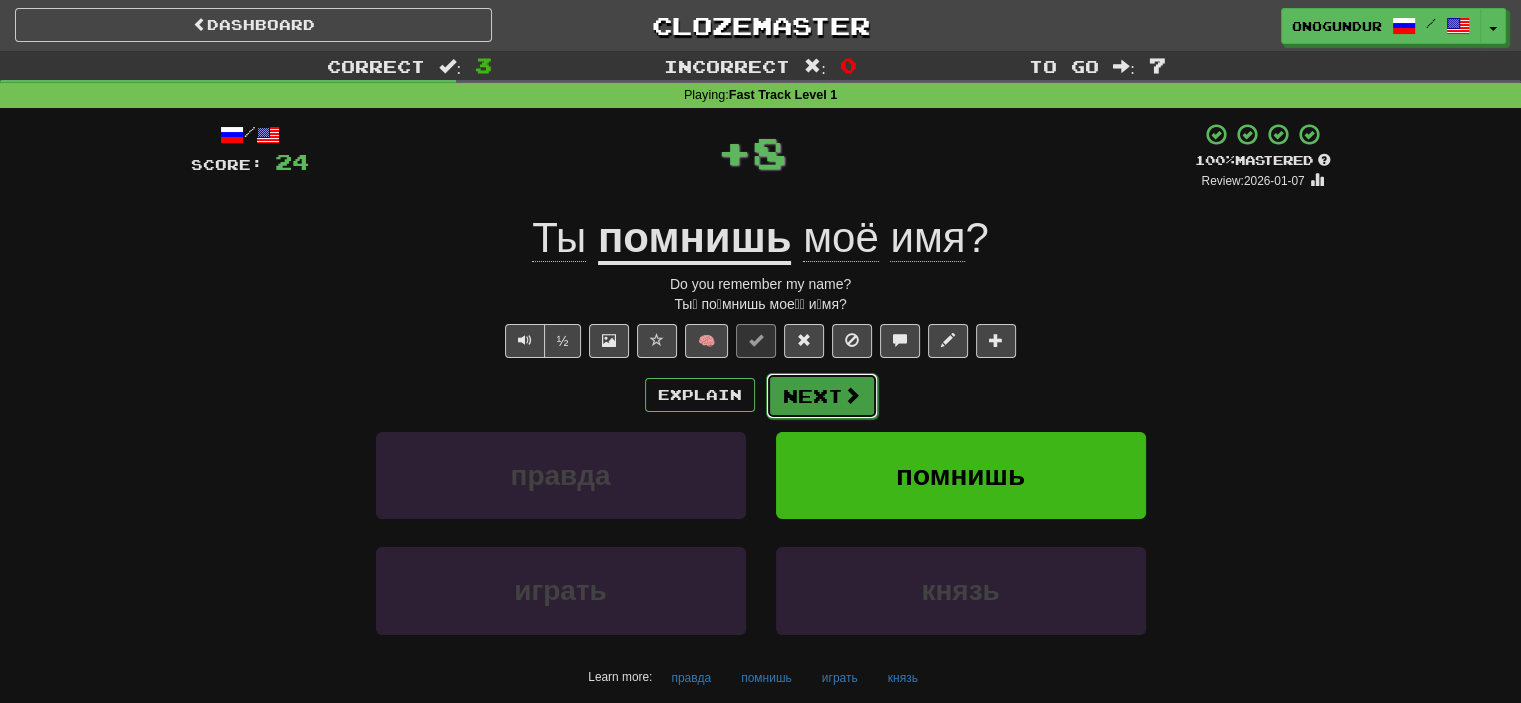 click at bounding box center (852, 395) 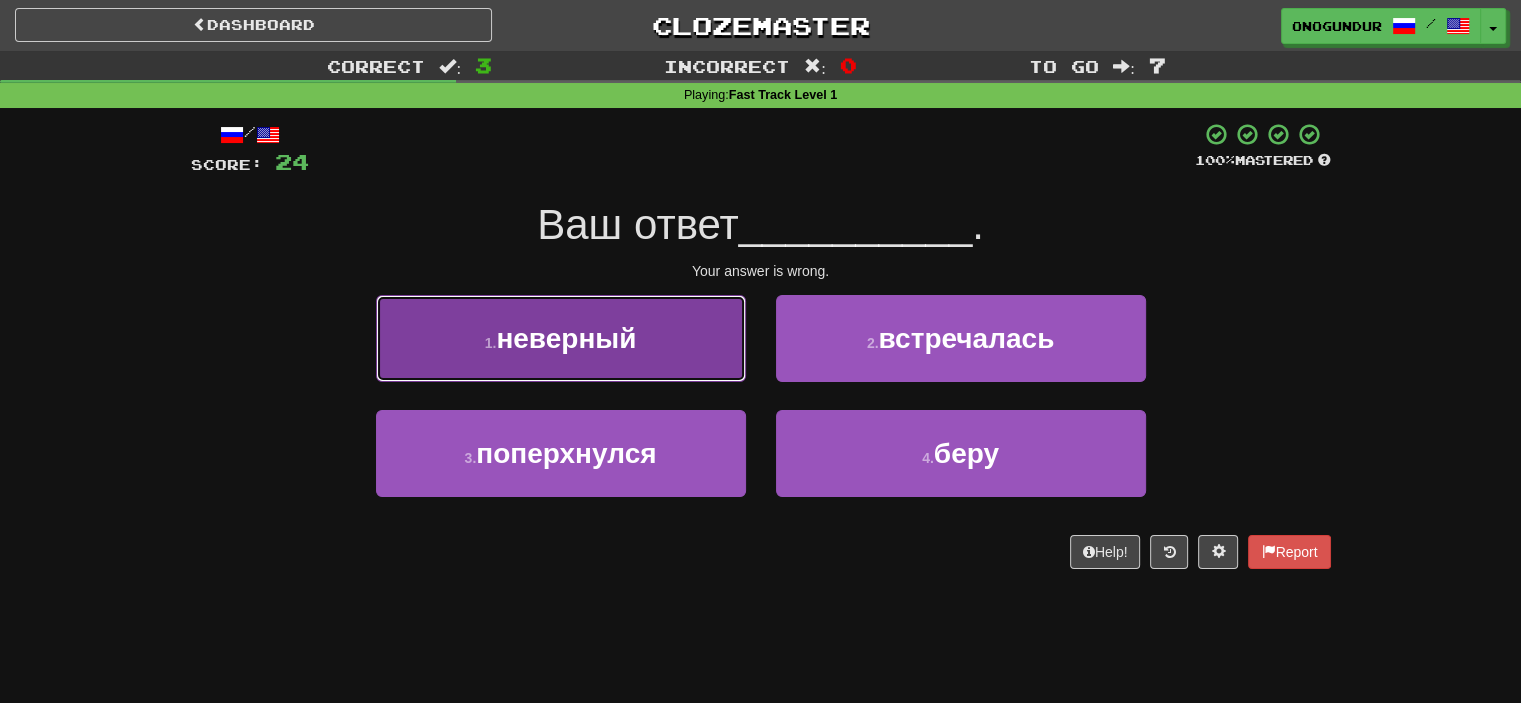 click on "1 .  неверный" at bounding box center [561, 338] 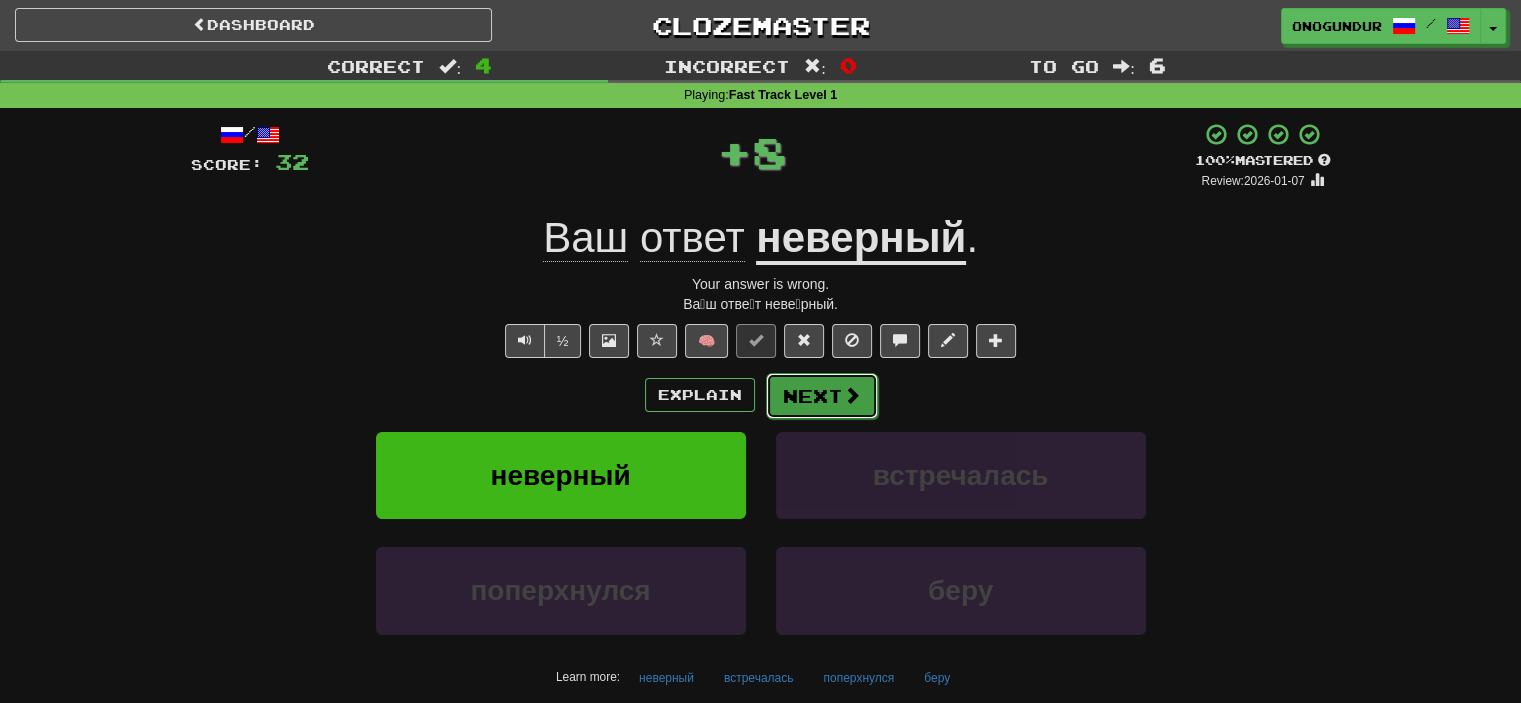 click on "Next" at bounding box center [822, 396] 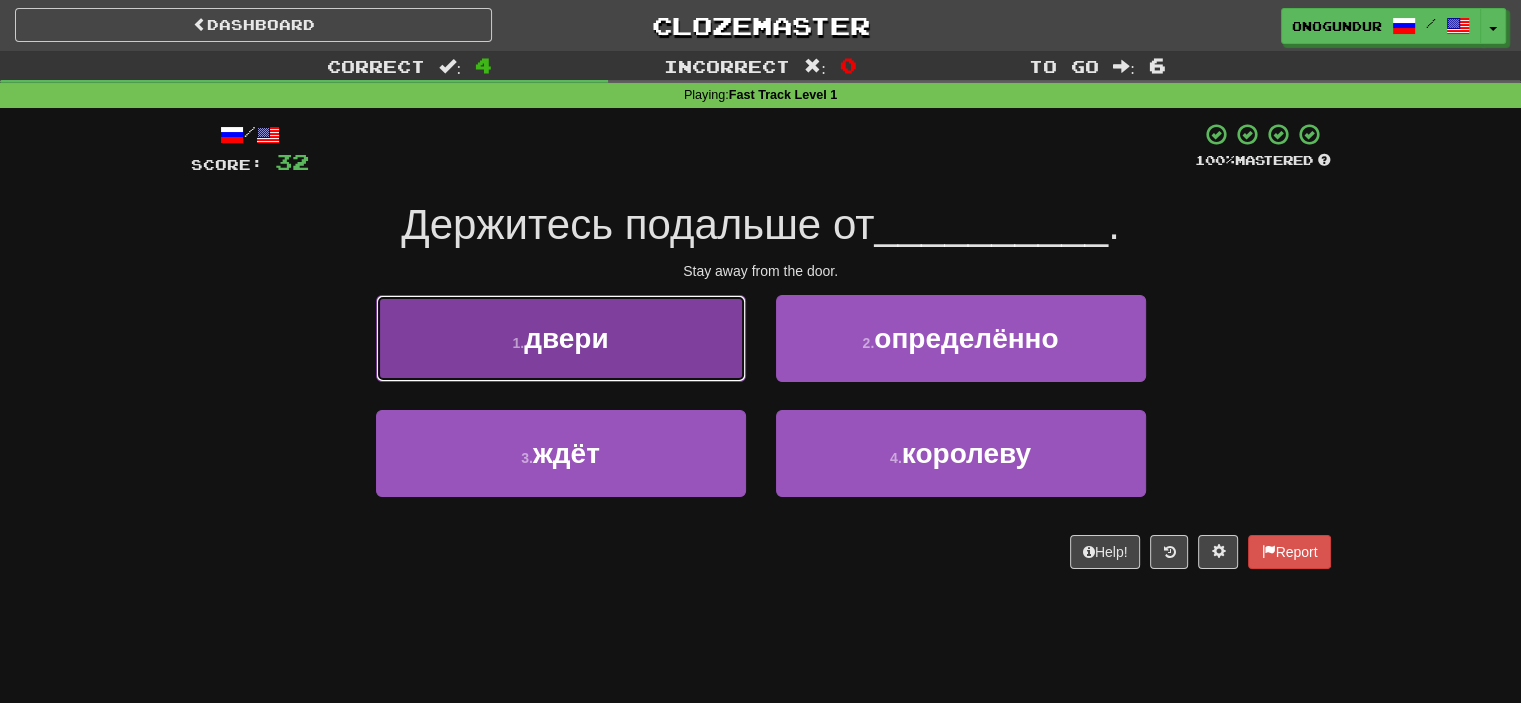 click on "двери" at bounding box center (566, 338) 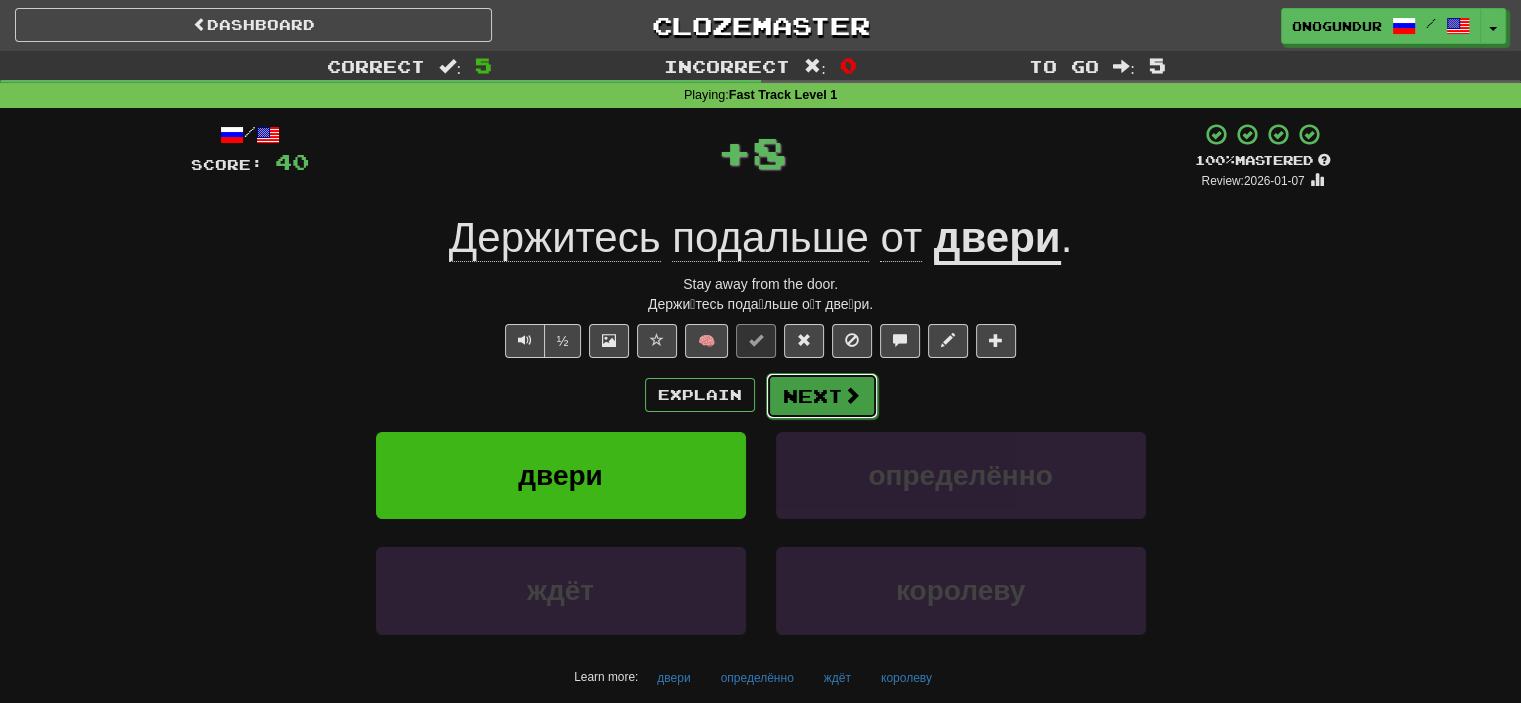 click on "Next" at bounding box center [822, 396] 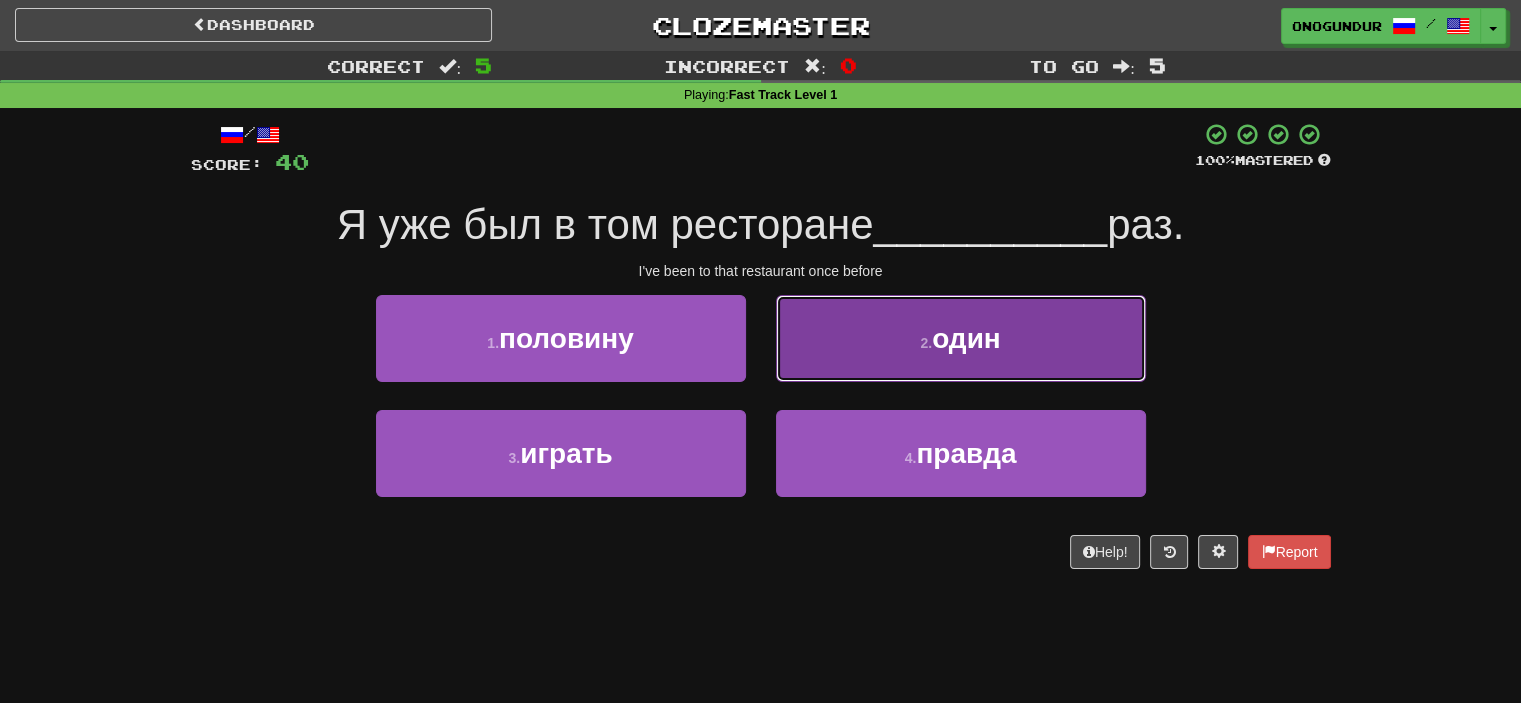 click on "2 .  один" at bounding box center (961, 338) 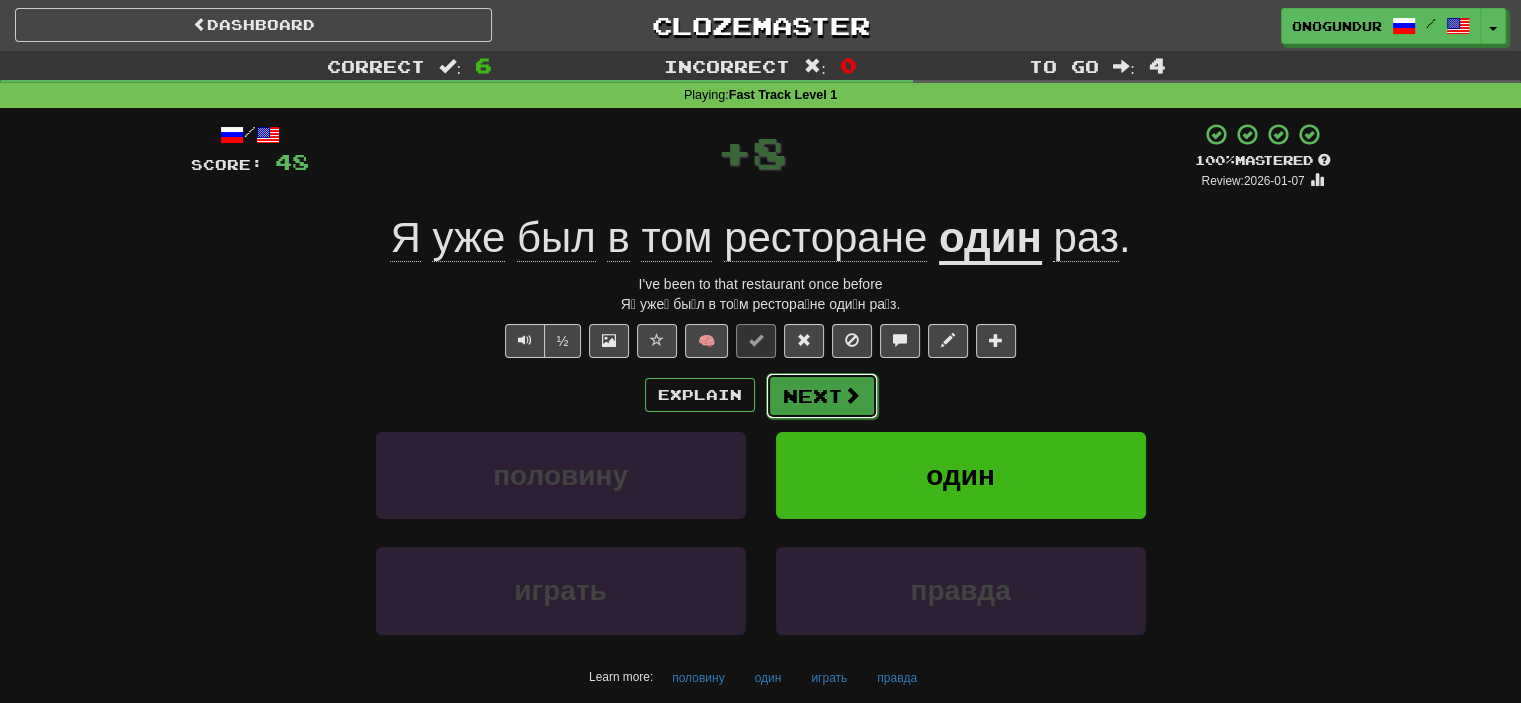 click on "Next" at bounding box center [822, 396] 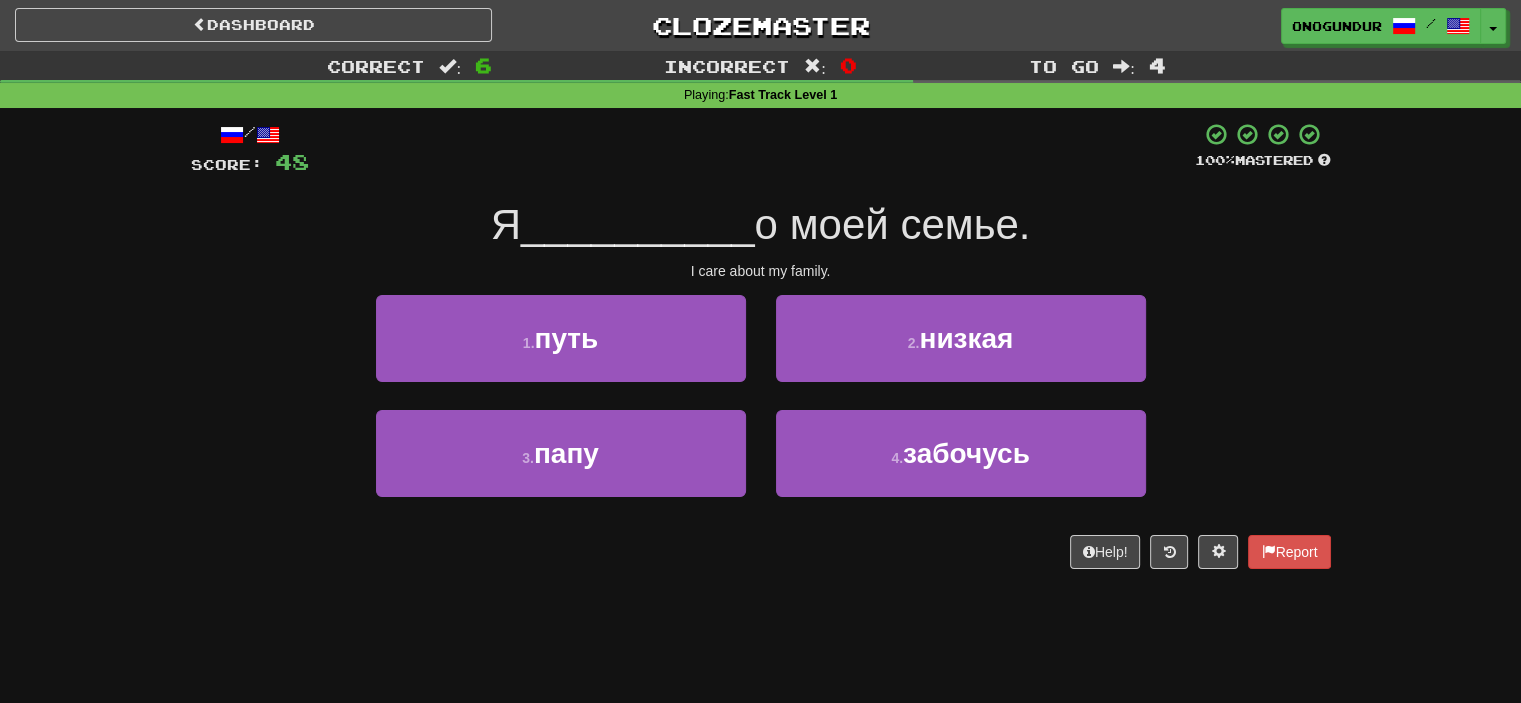 click on "4 .  забочусь" at bounding box center [961, 467] 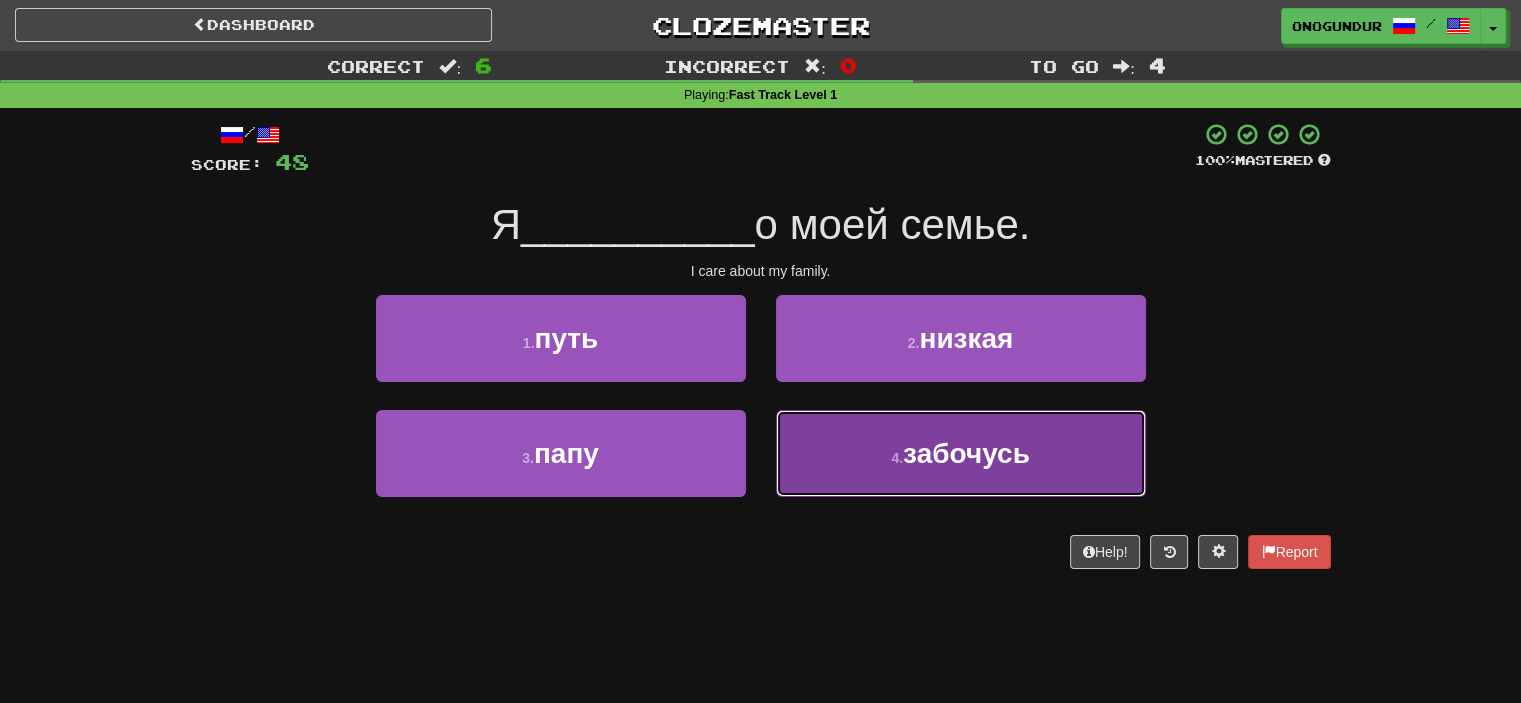 click on "4 .  забочусь" at bounding box center [961, 453] 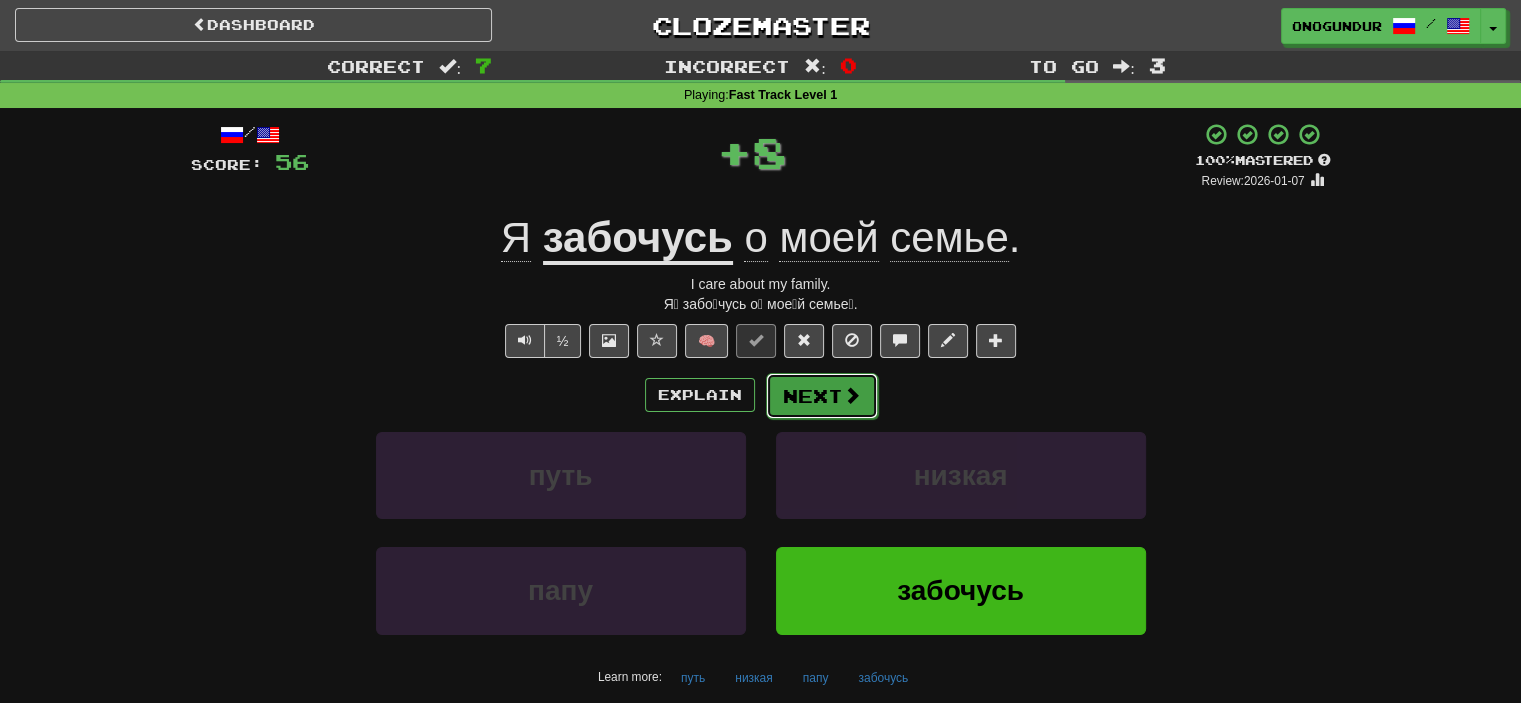 click on "Next" at bounding box center [822, 396] 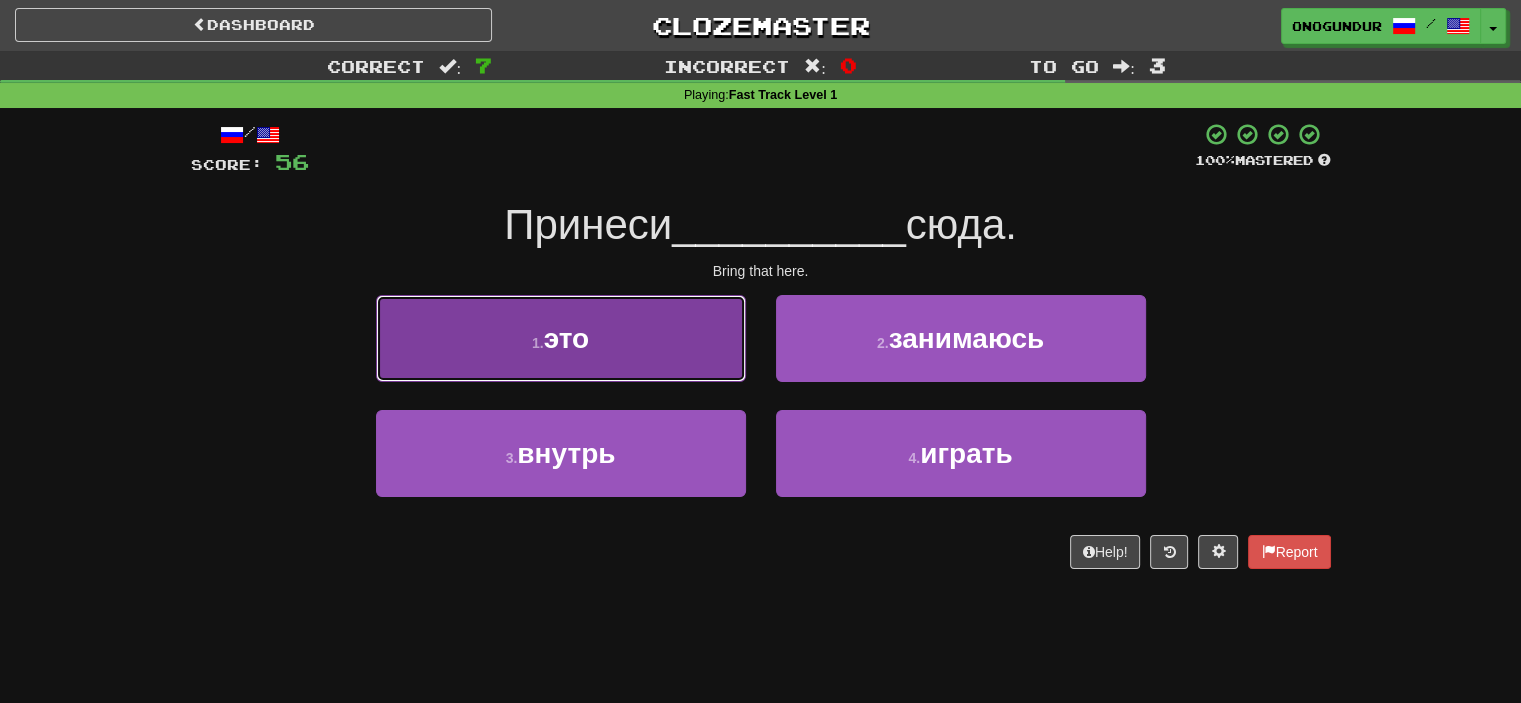 click on "1 .  это" at bounding box center [561, 338] 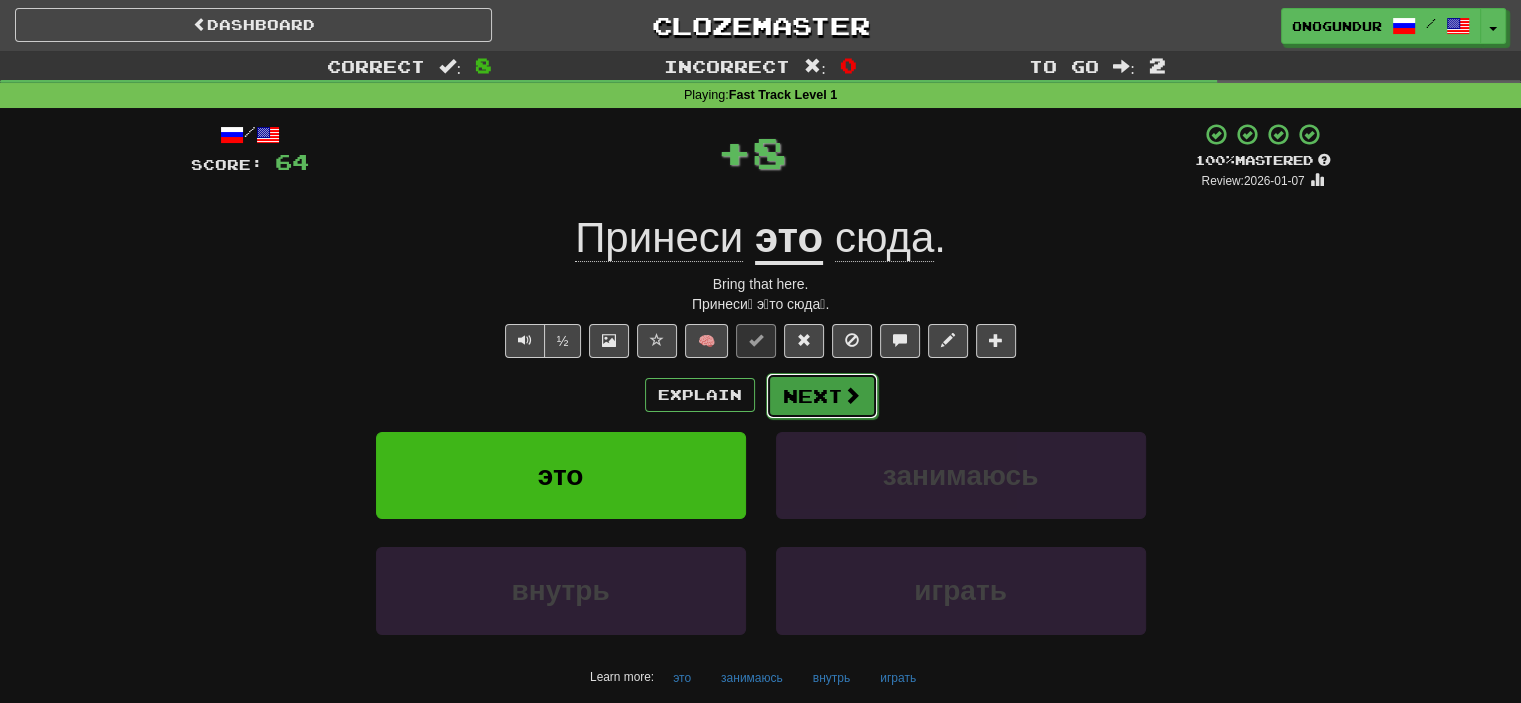 click on "Next" at bounding box center [822, 396] 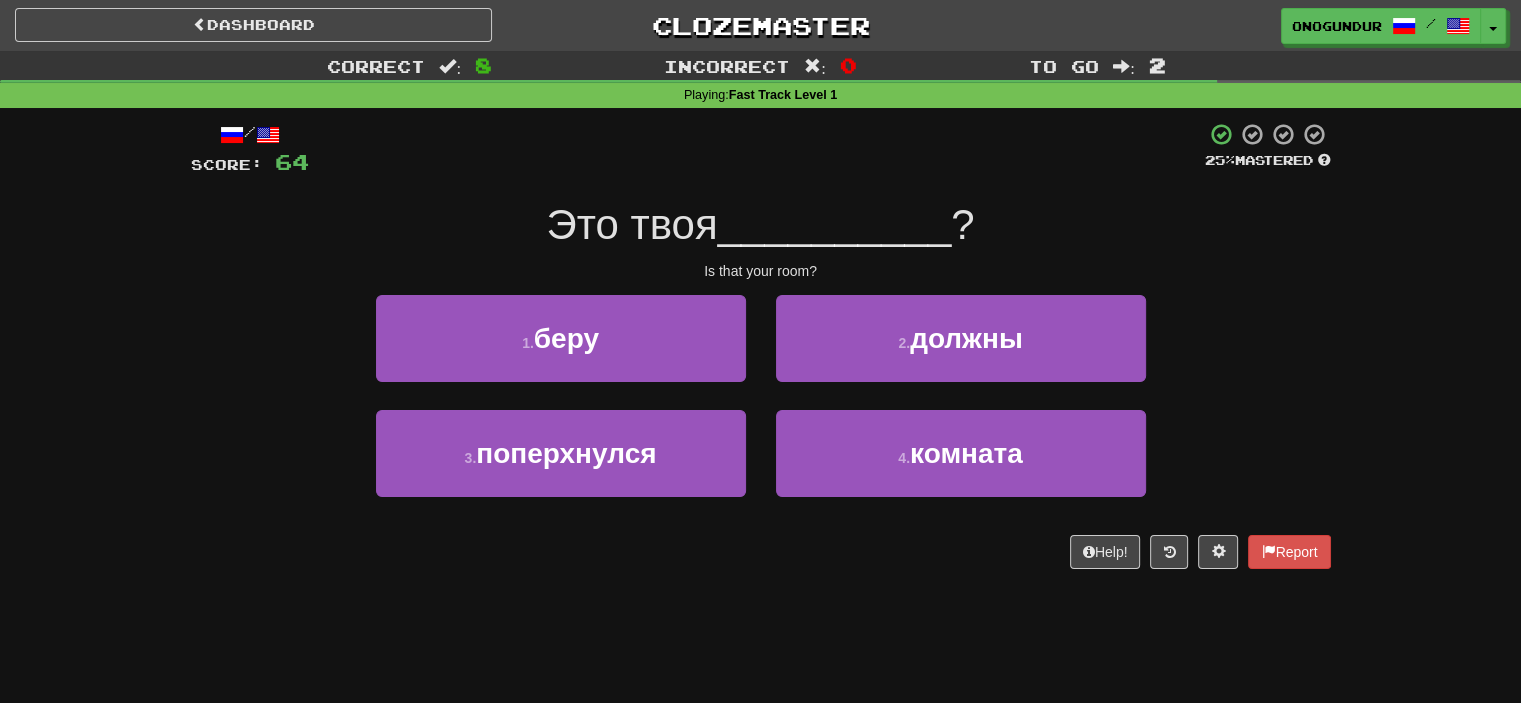 click on "Dashboard
Clozemaster
onogundur
/
Toggle Dropdown
Dashboard
Leaderboard
Activity Feed
Notifications
Profile
Discussions
Azərbaycanca
/
English
Streak:
26
Review:
2,698
Points Today: 0
Català
/
English
Streak:
0
Review:
10
Points Today: 0
Deutsch
/
English
Streak:
0
Review:
1,979
Points Today: 0
Español
/
English
Streak:
0
Review:
1,381
Points Today: 0
Esperanto
/
English
Streak:
0
Review:
1,035
Points Today: 0
Français
/
English
Streak:
0
Review:
19
Points Today: 0
Hrvatski
/
English
Streak:
0
Review:
278
Points Today: 0
Íslenska
/" at bounding box center (760, 351) 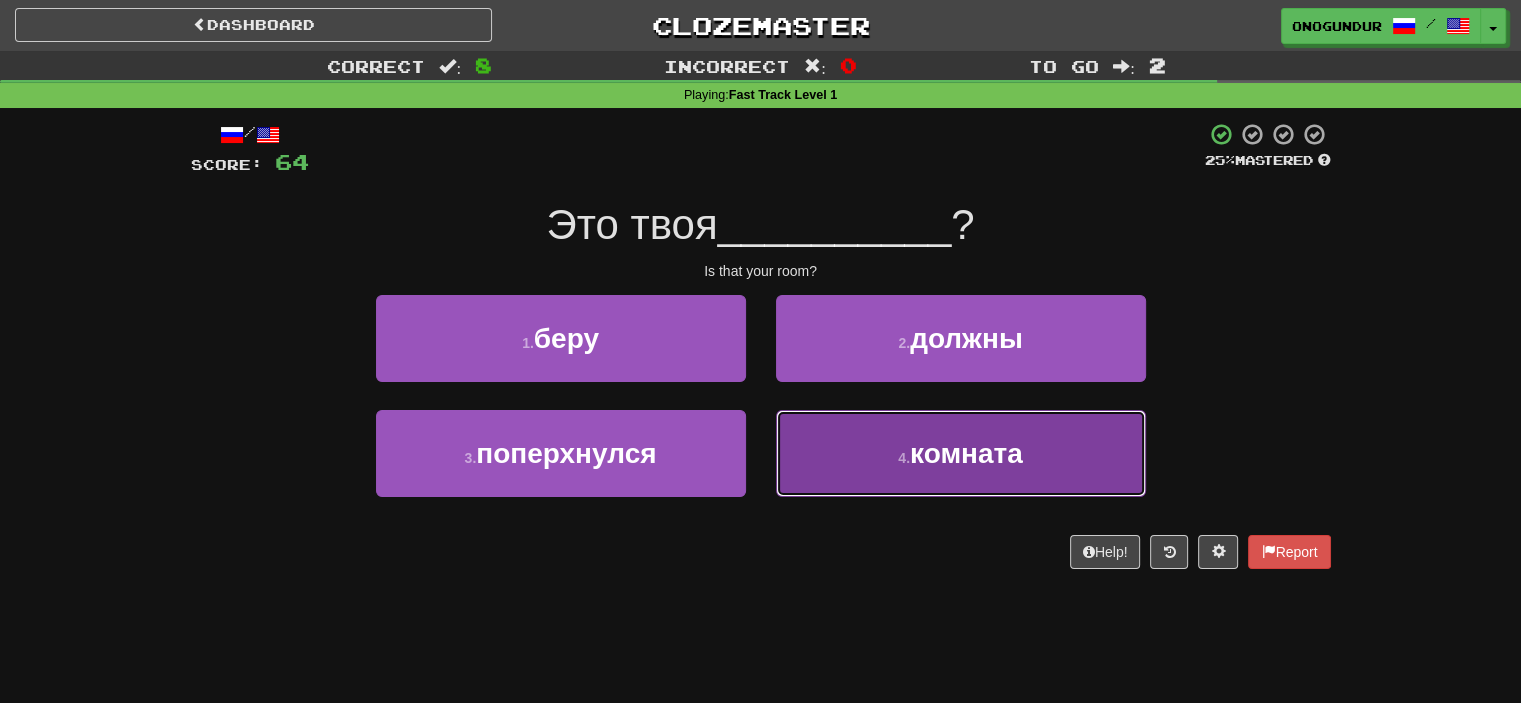 click on "4 .  комната" at bounding box center (961, 453) 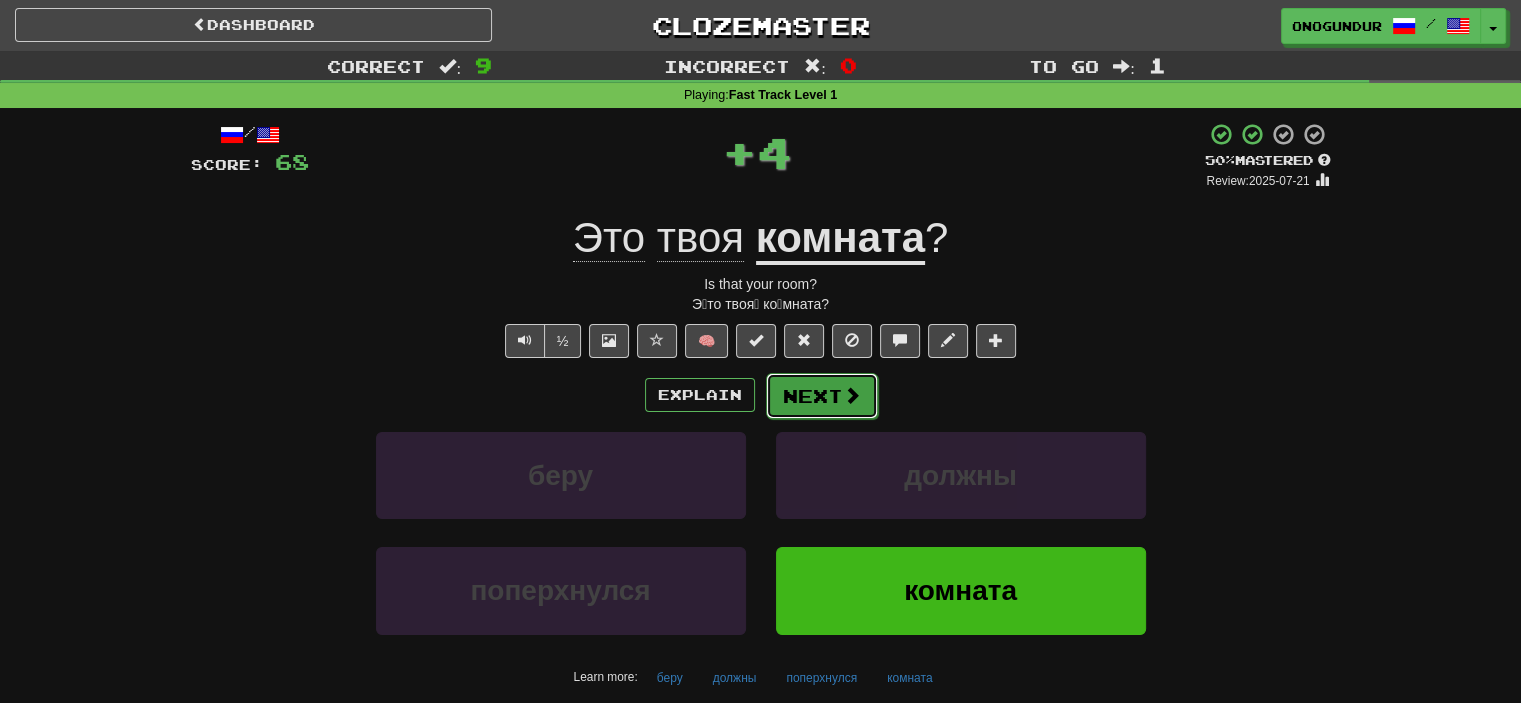 click on "Next" at bounding box center (822, 396) 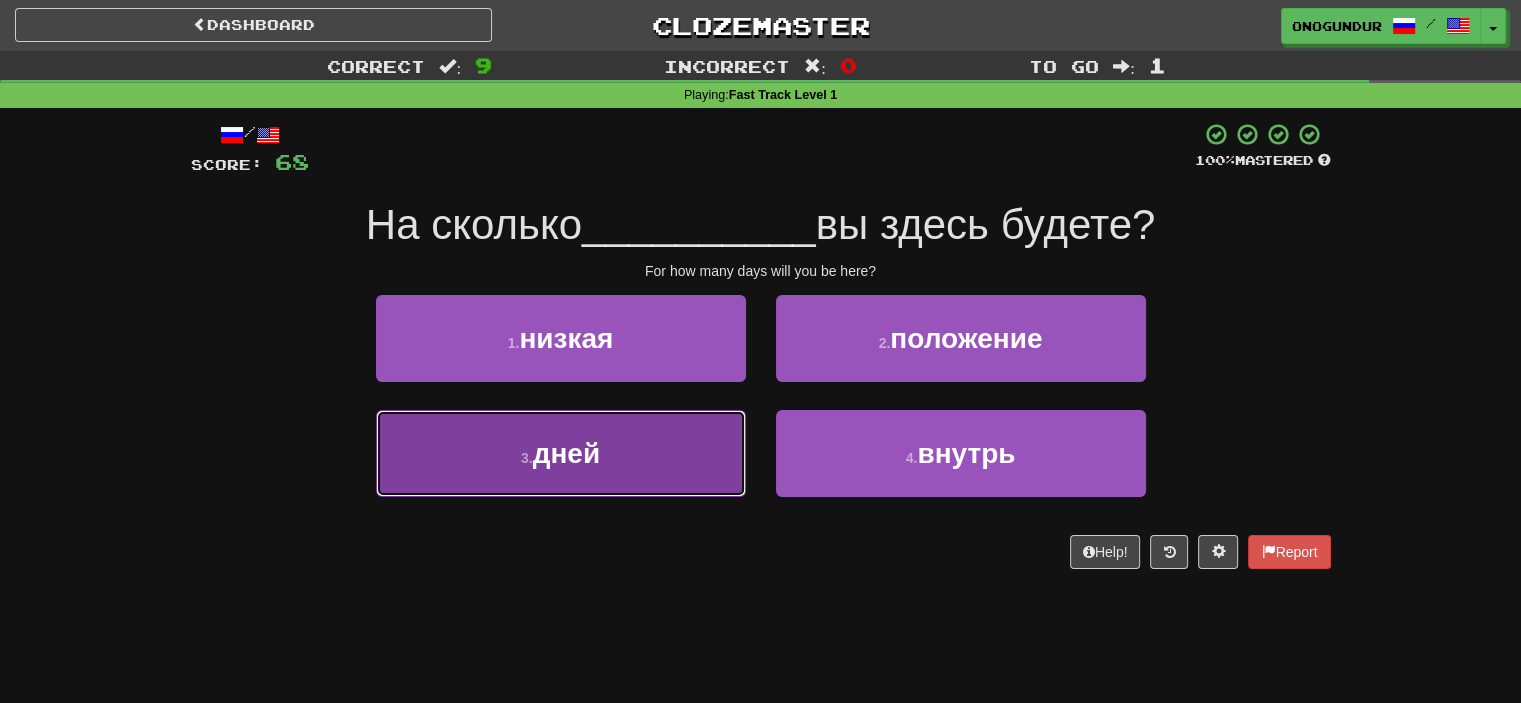 click on "3 .  дней" at bounding box center (561, 453) 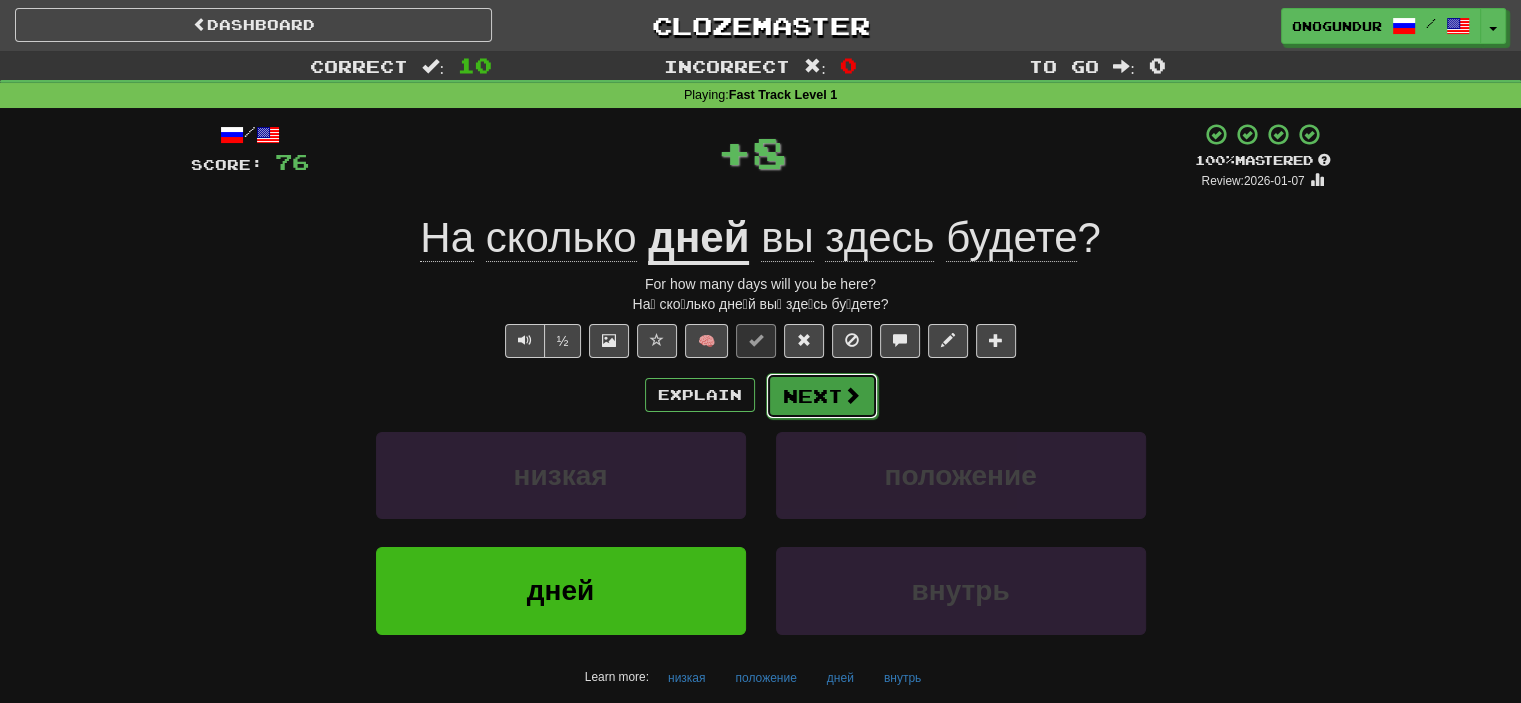 click on "Next" at bounding box center (822, 396) 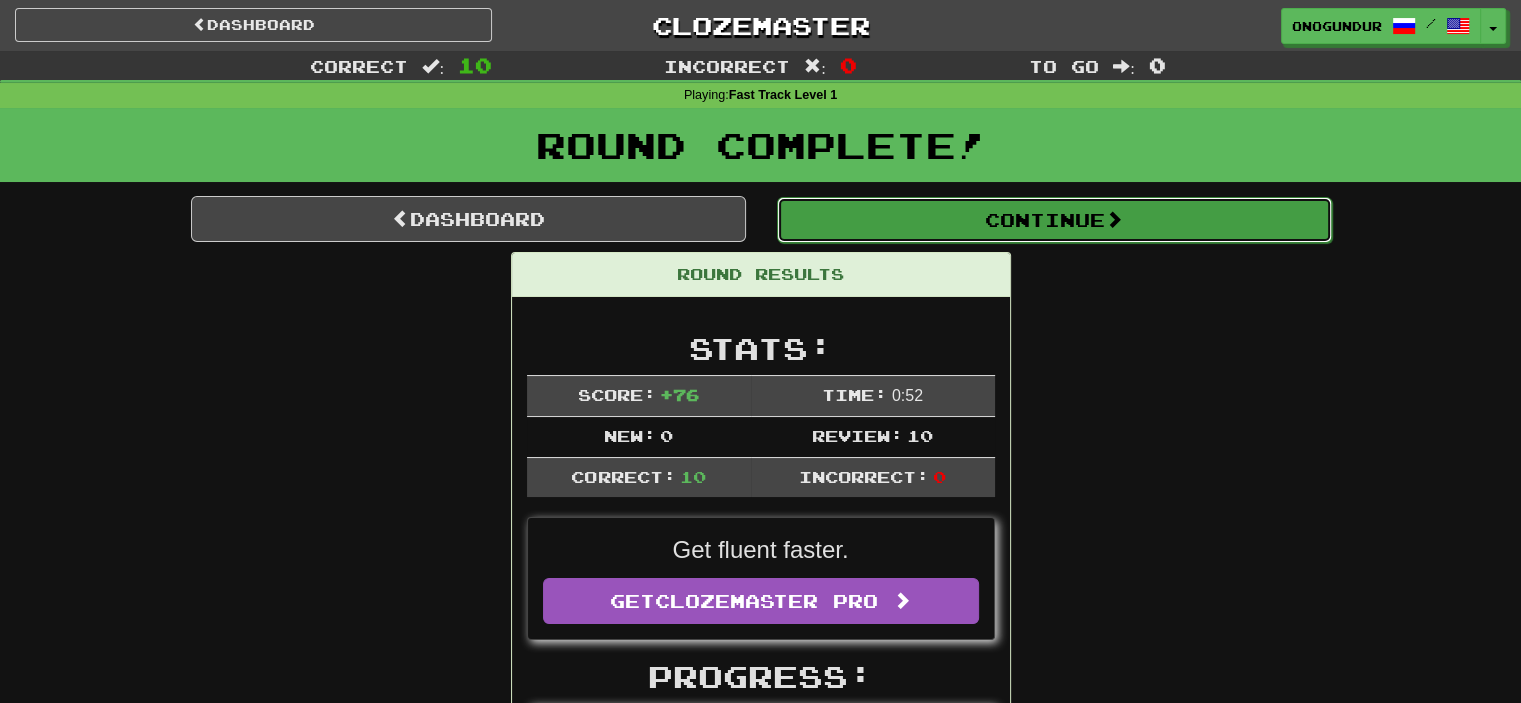 click on "Continue" at bounding box center [1054, 220] 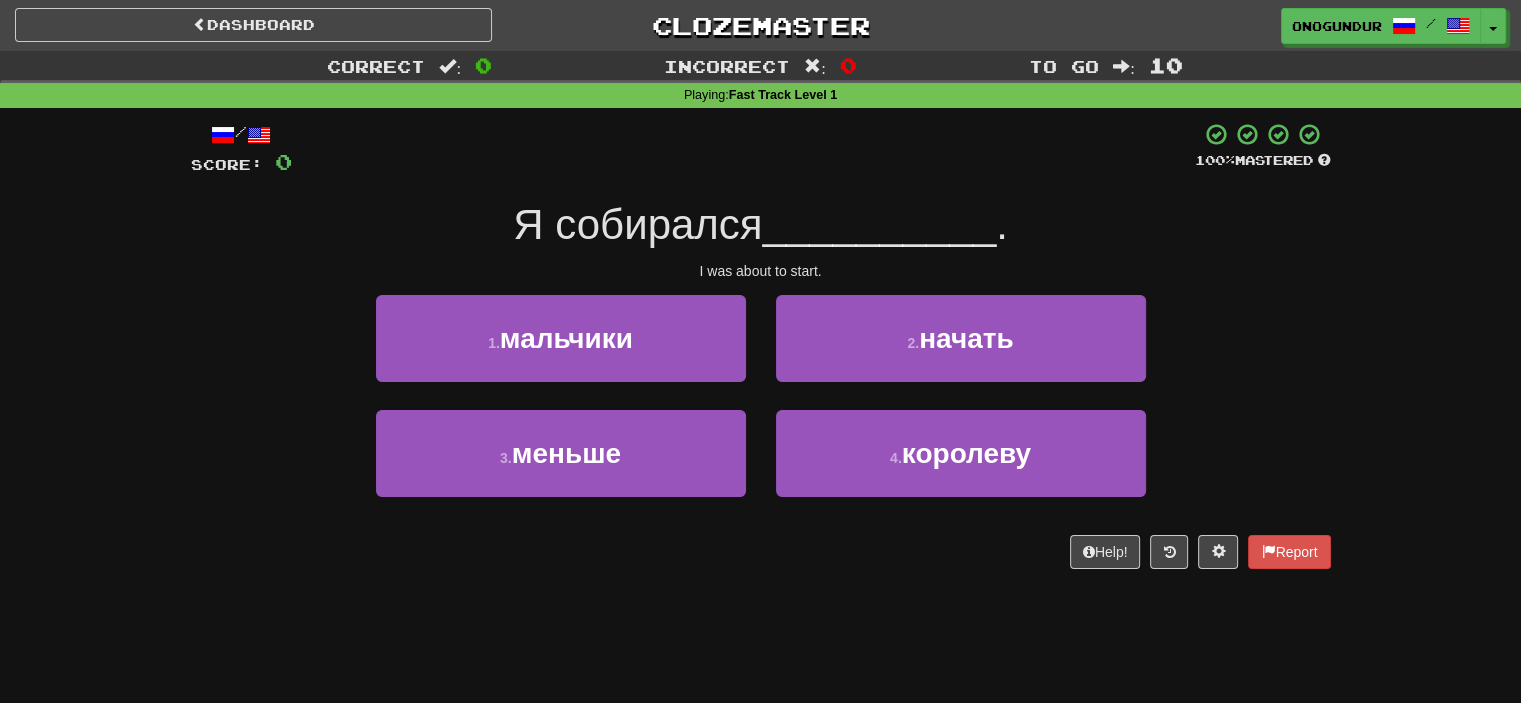 click on "Help!  Report" at bounding box center [761, 552] 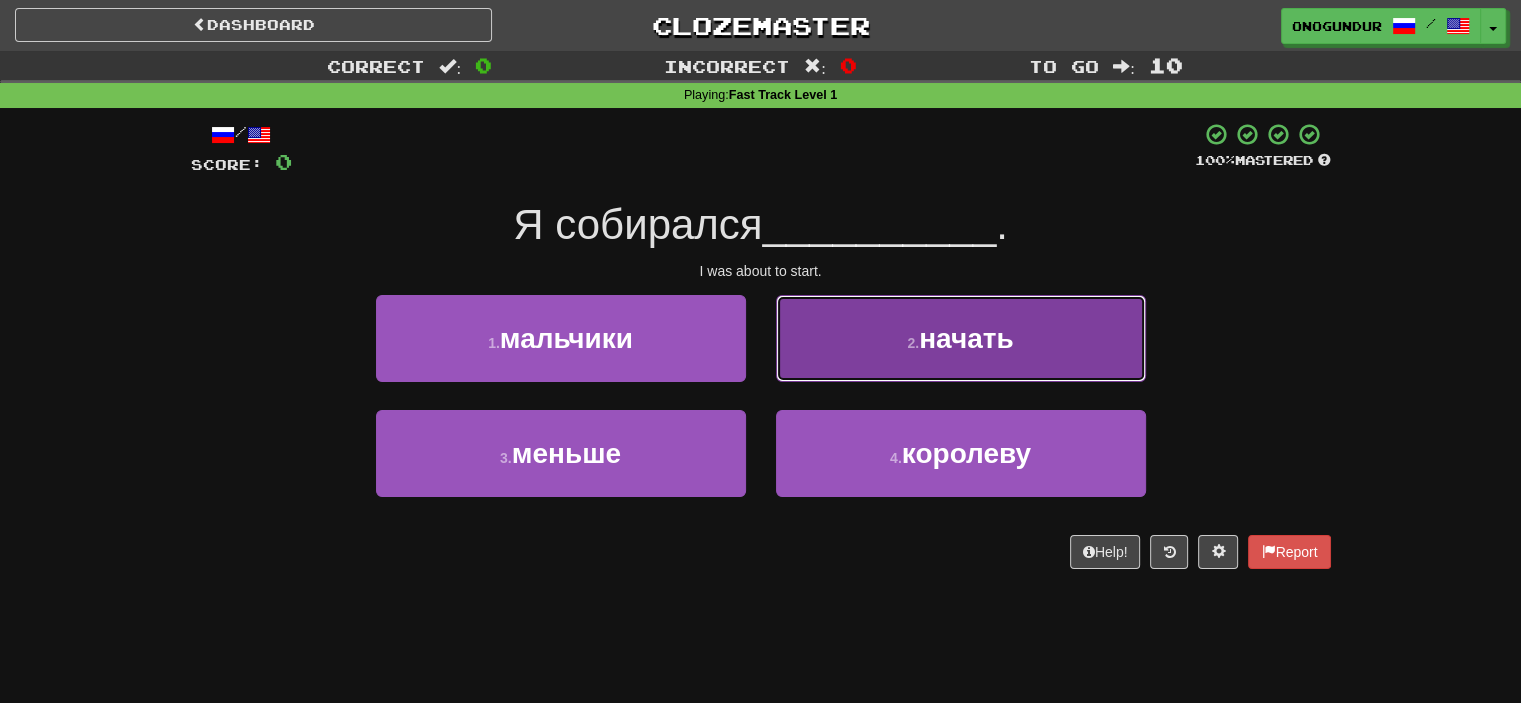 click on "2 .  начать" at bounding box center [961, 338] 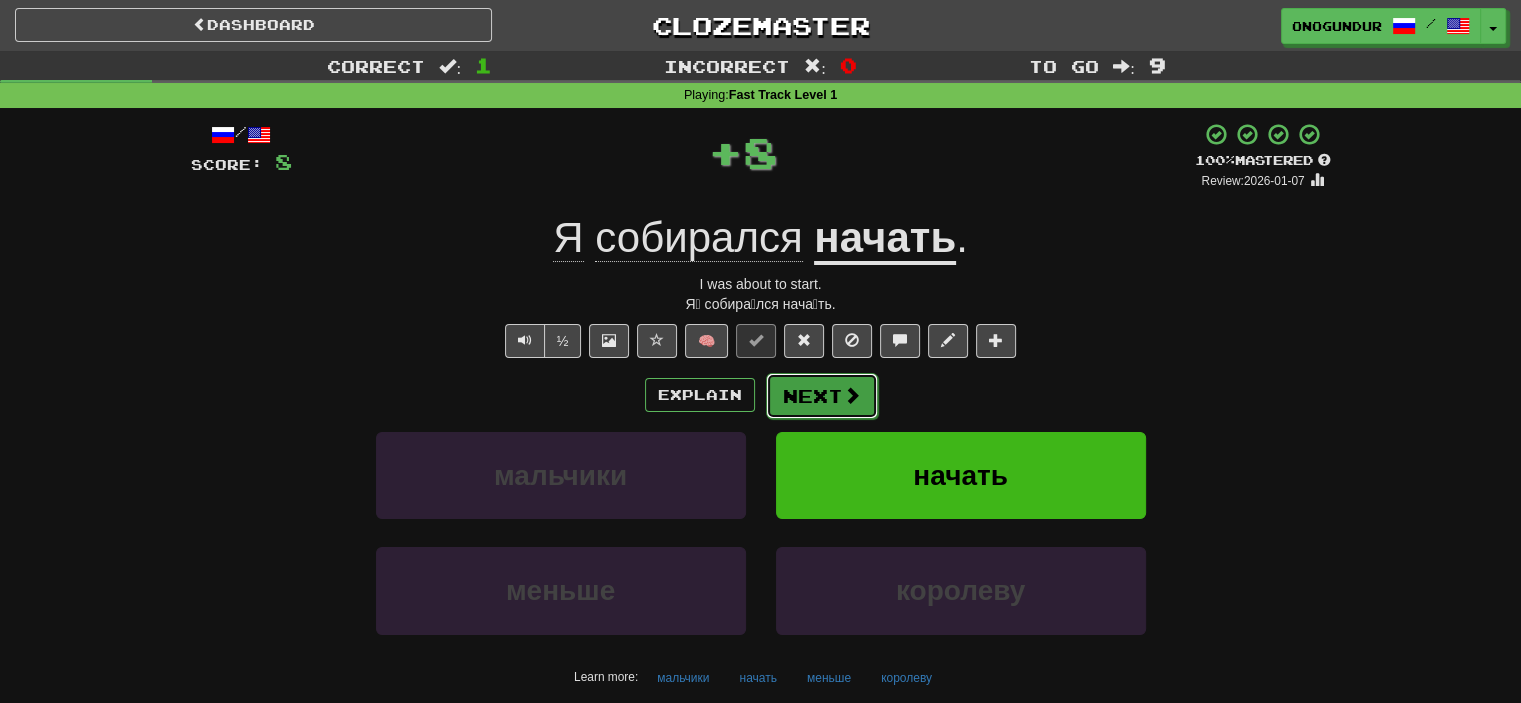 click on "Next" at bounding box center (822, 396) 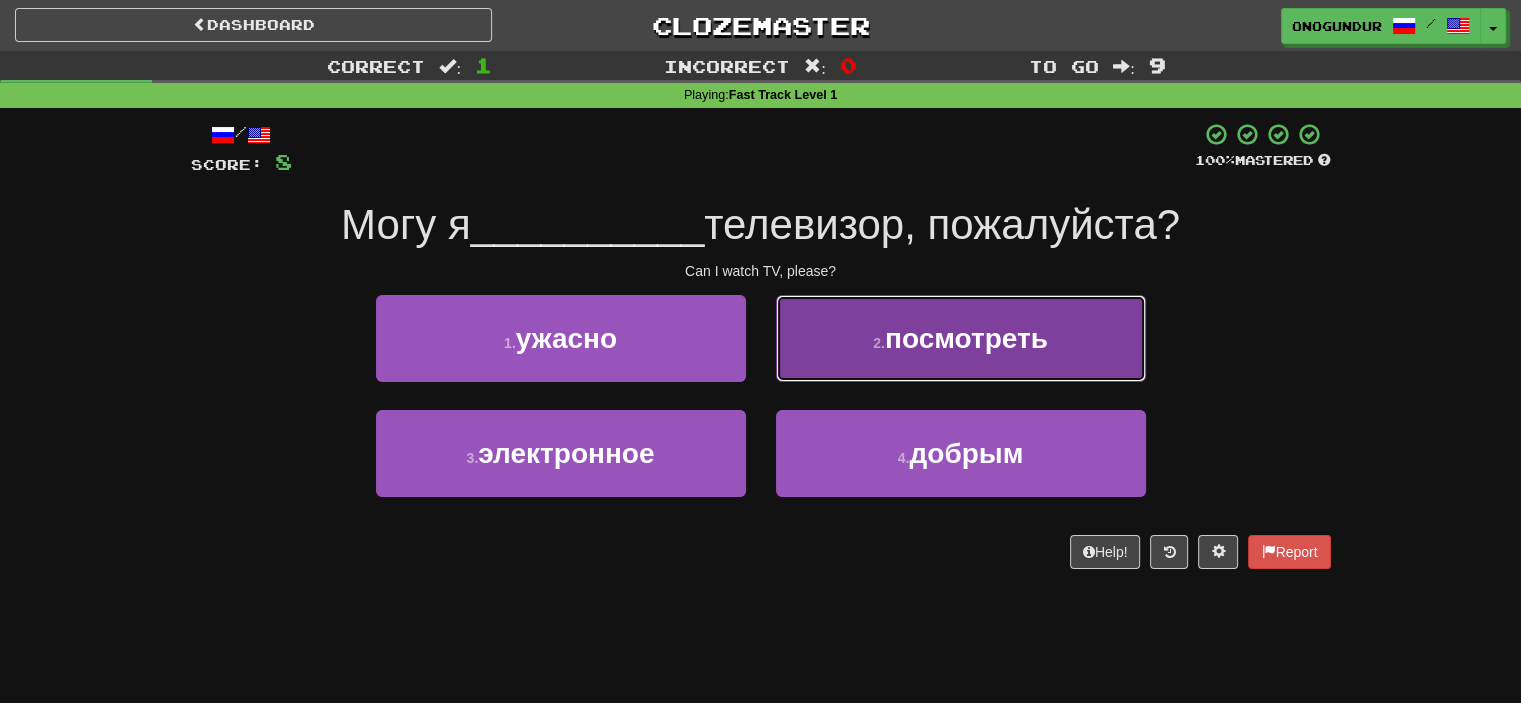 click on "2 .  посмотреть" at bounding box center (961, 338) 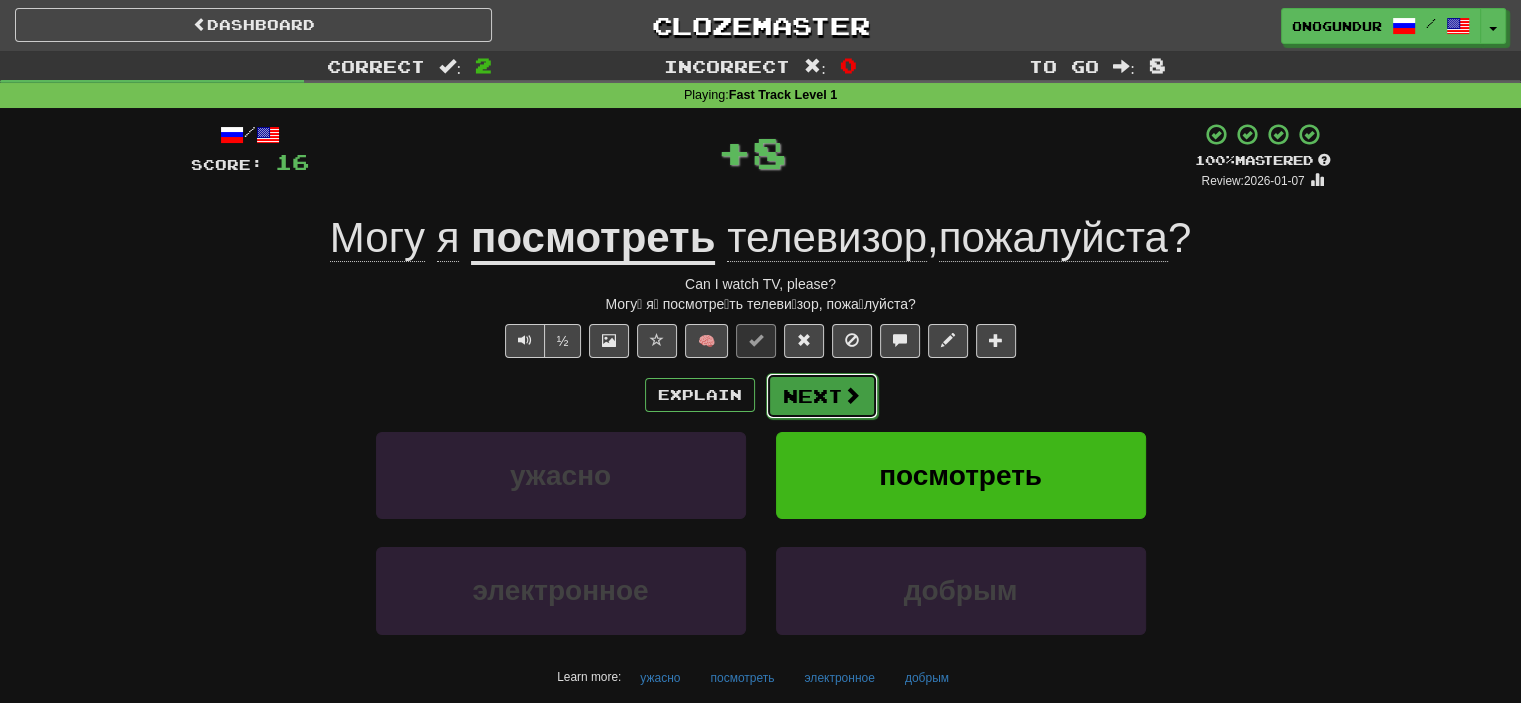 click at bounding box center [852, 395] 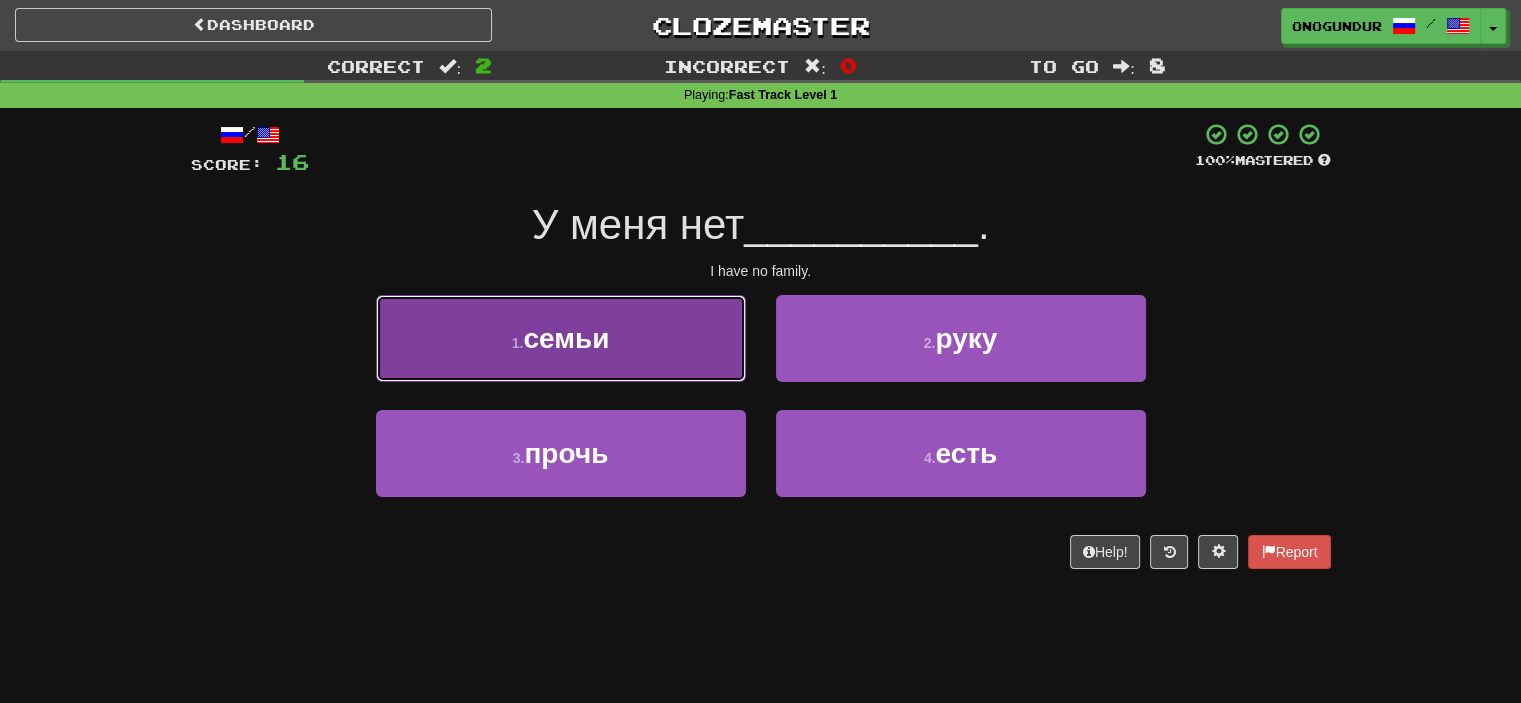 click on "1 .  семьи" at bounding box center [561, 338] 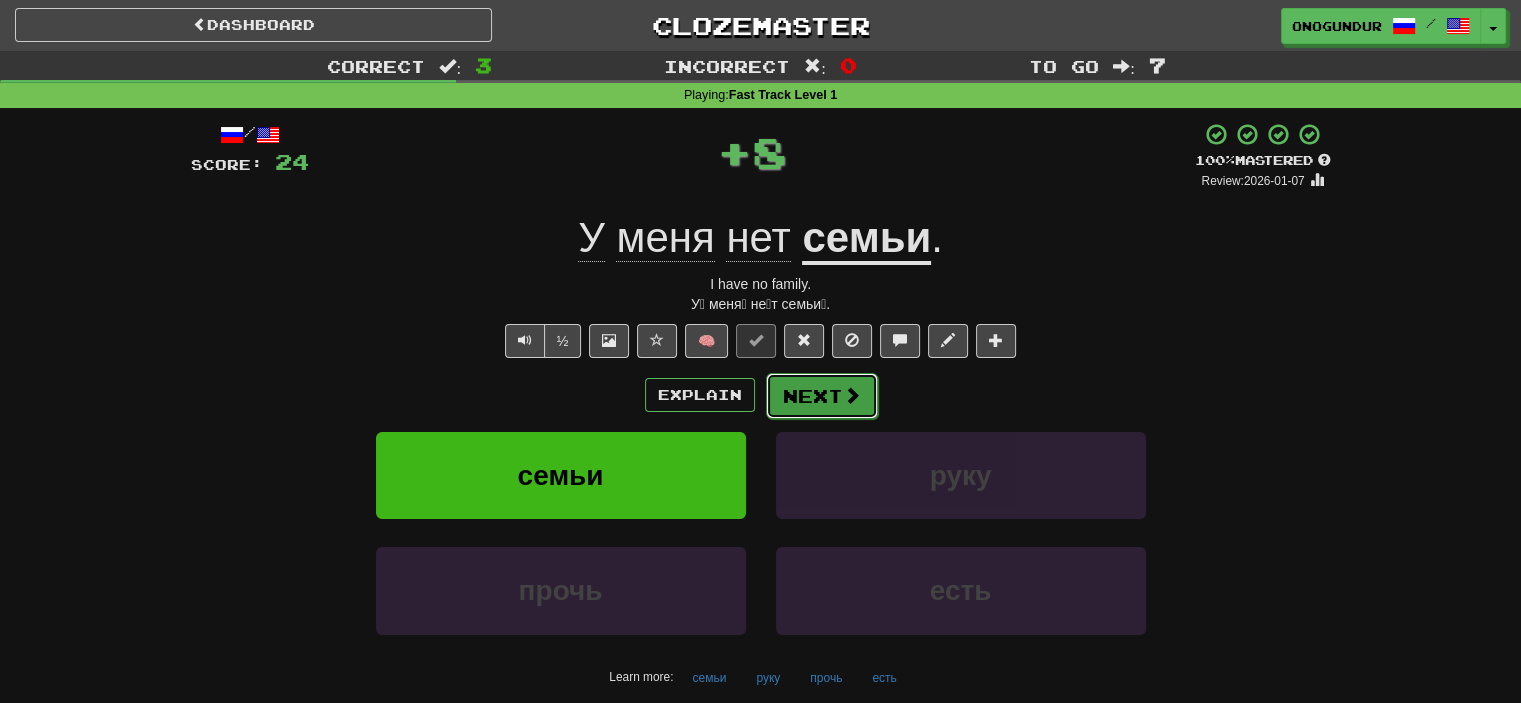 click on "Next" at bounding box center (822, 396) 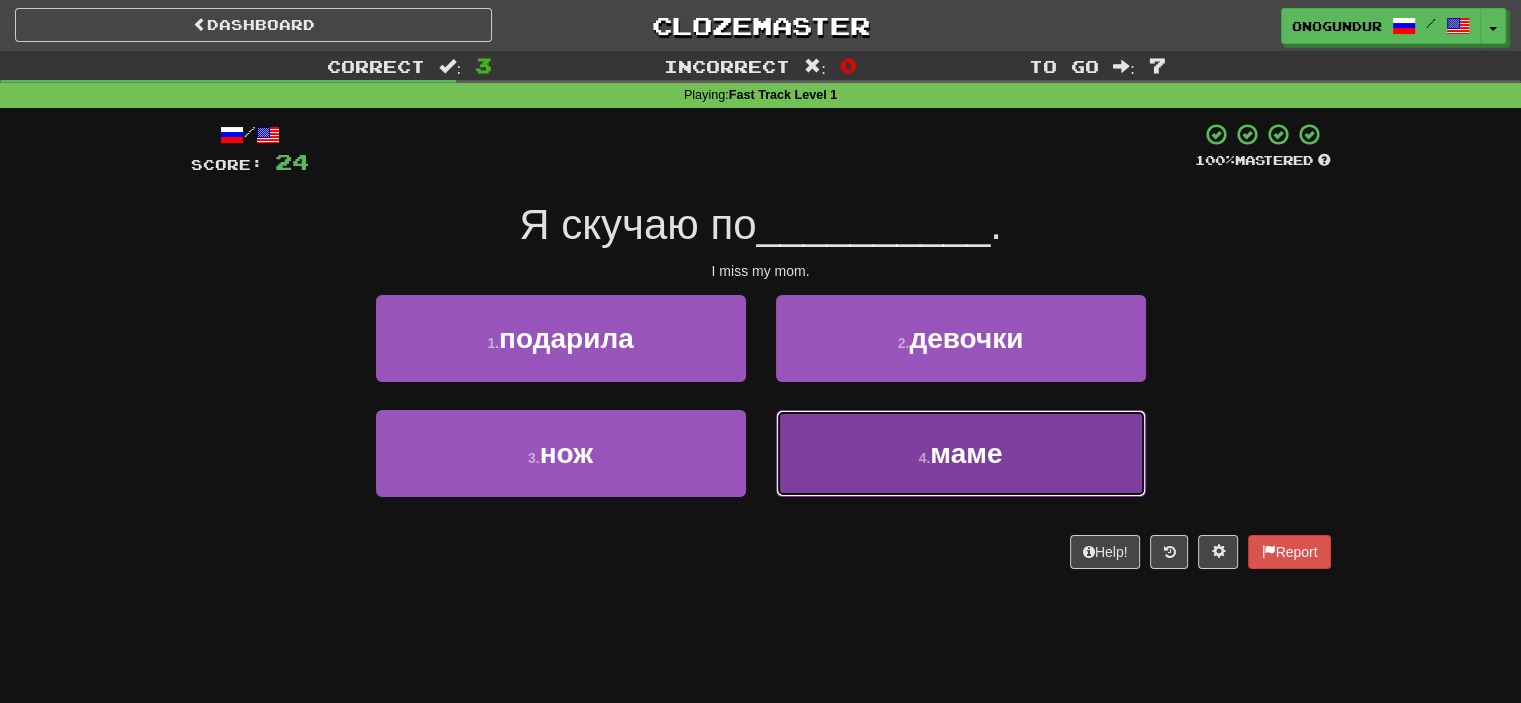 click on "4 .  маме" at bounding box center [961, 453] 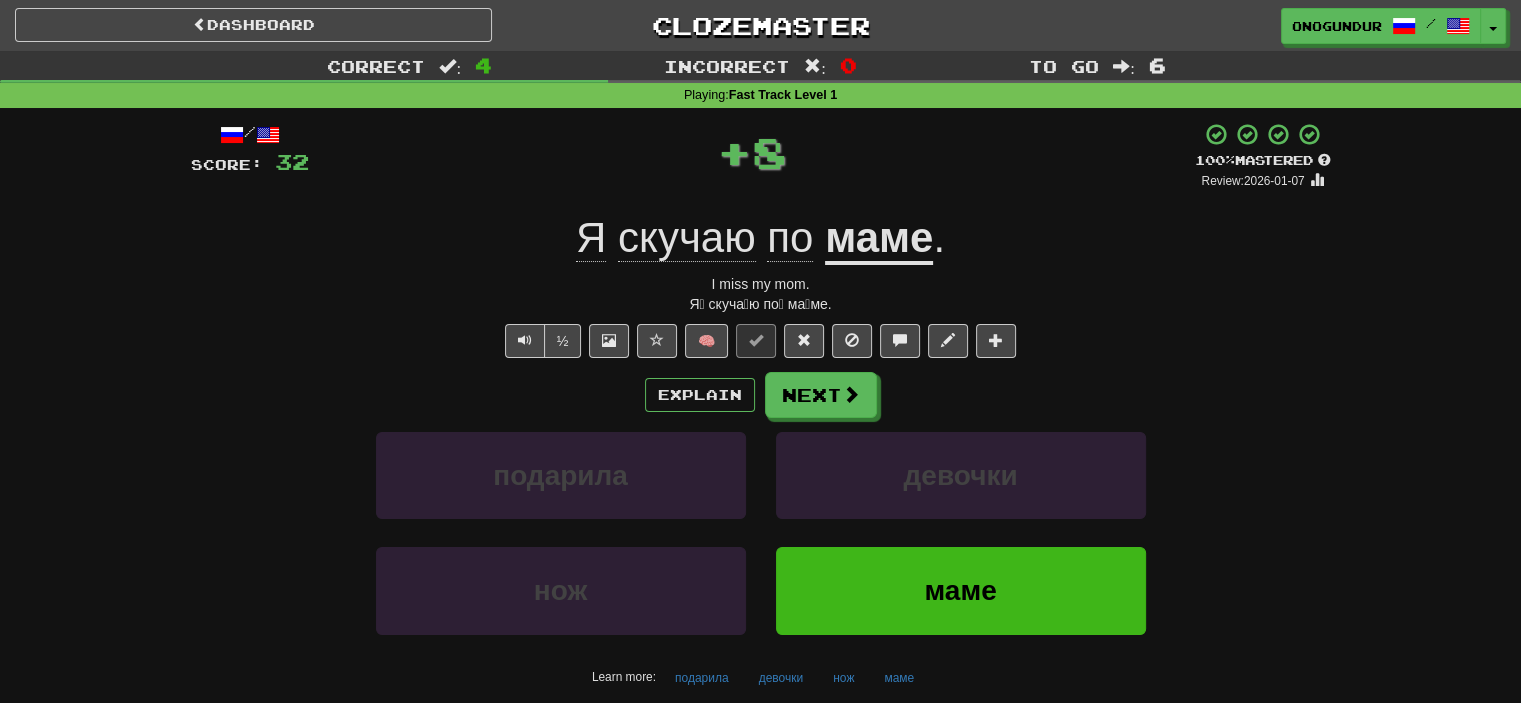 click on "/  Score:   32 + 8 100 %  Mastered Review:  2026-01-07 Я   скучаю   по   маме . I miss my mom. Я́ скуча́ю по́ ма́ме. ½ 🧠 Explain Next подарила девочки нож маме Learn more: подарила девочки нож маме  Help!  Report" at bounding box center (761, 429) 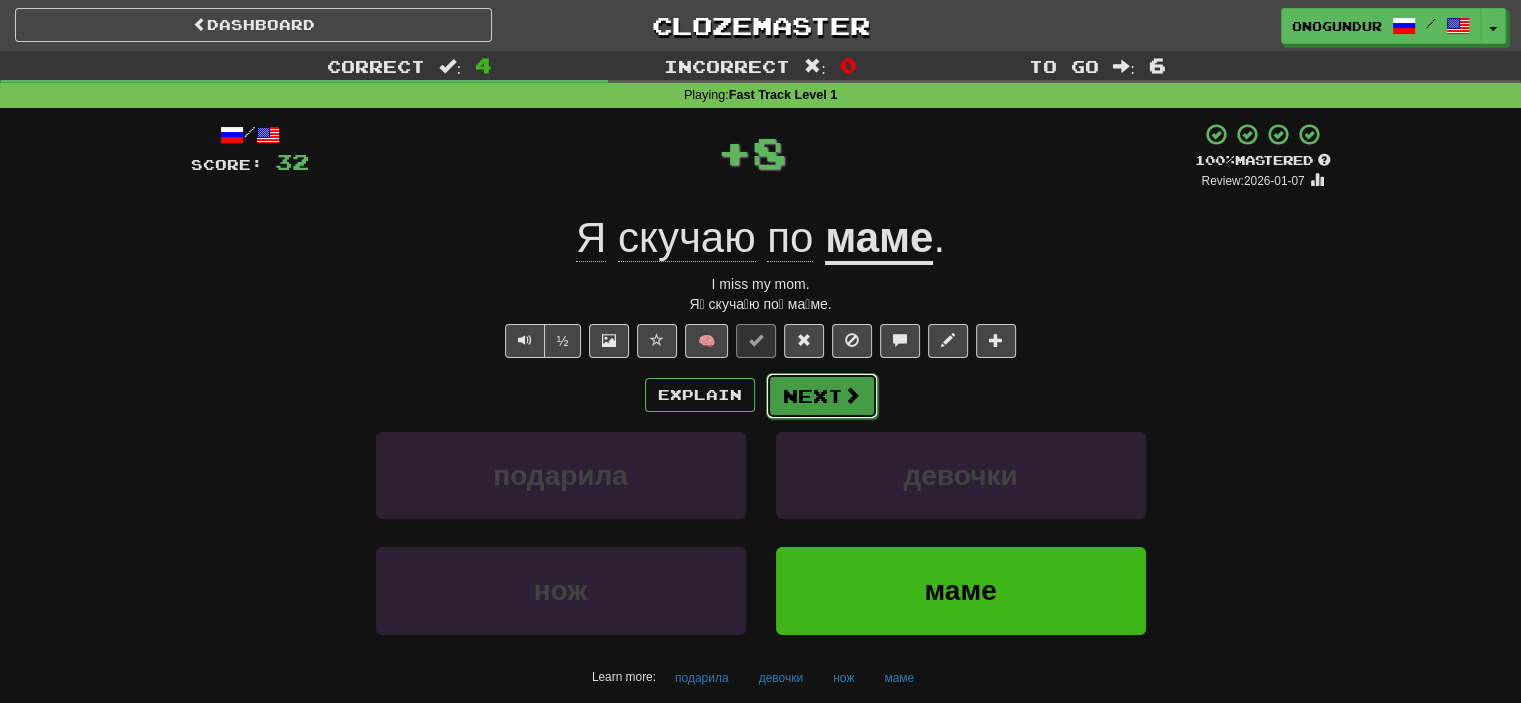 click on "Next" at bounding box center (822, 396) 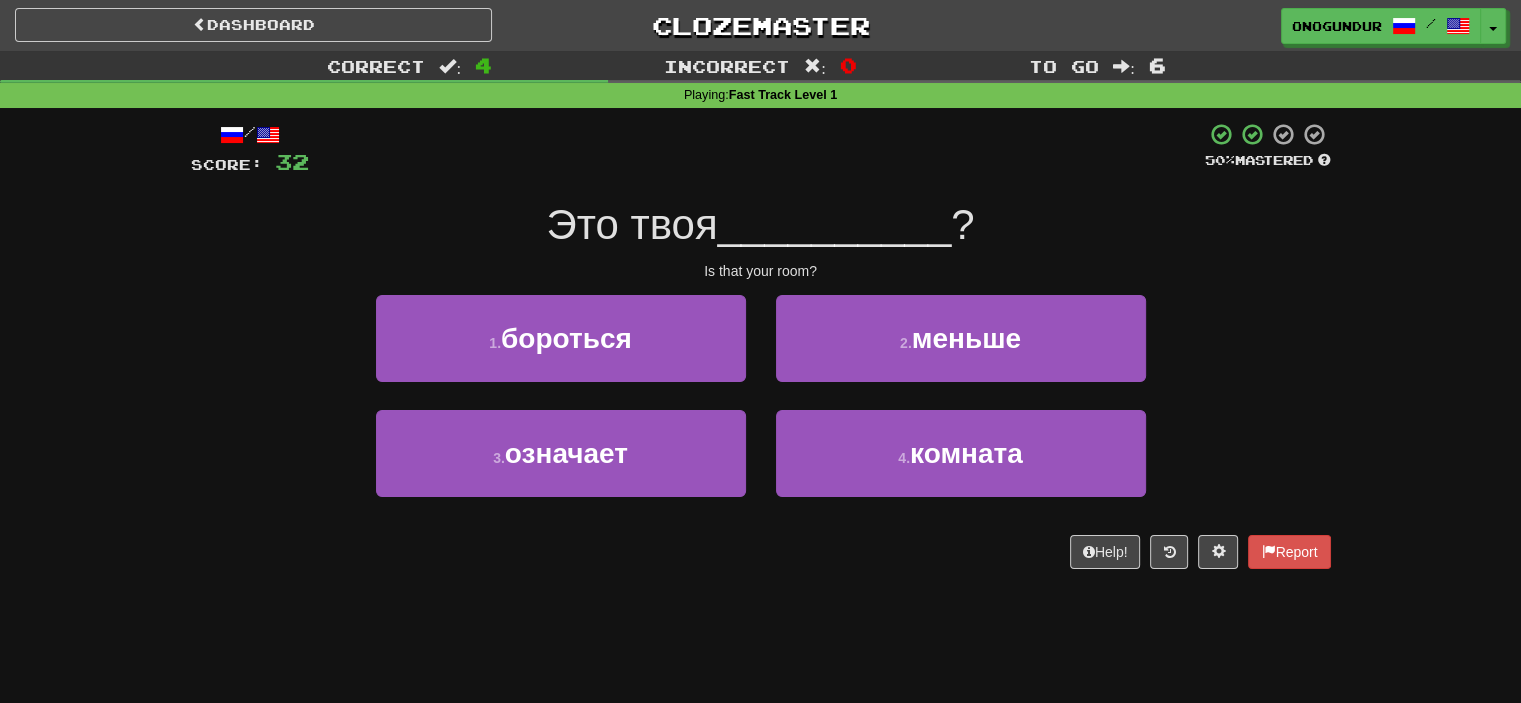 click on "/  Score:   32 50 %  Mastered Это твоя  __________ ? Is that your room? 1 .  бороться 2 .  меньше 3 .  означает 4 .  комната  Help!  Report" at bounding box center (761, 345) 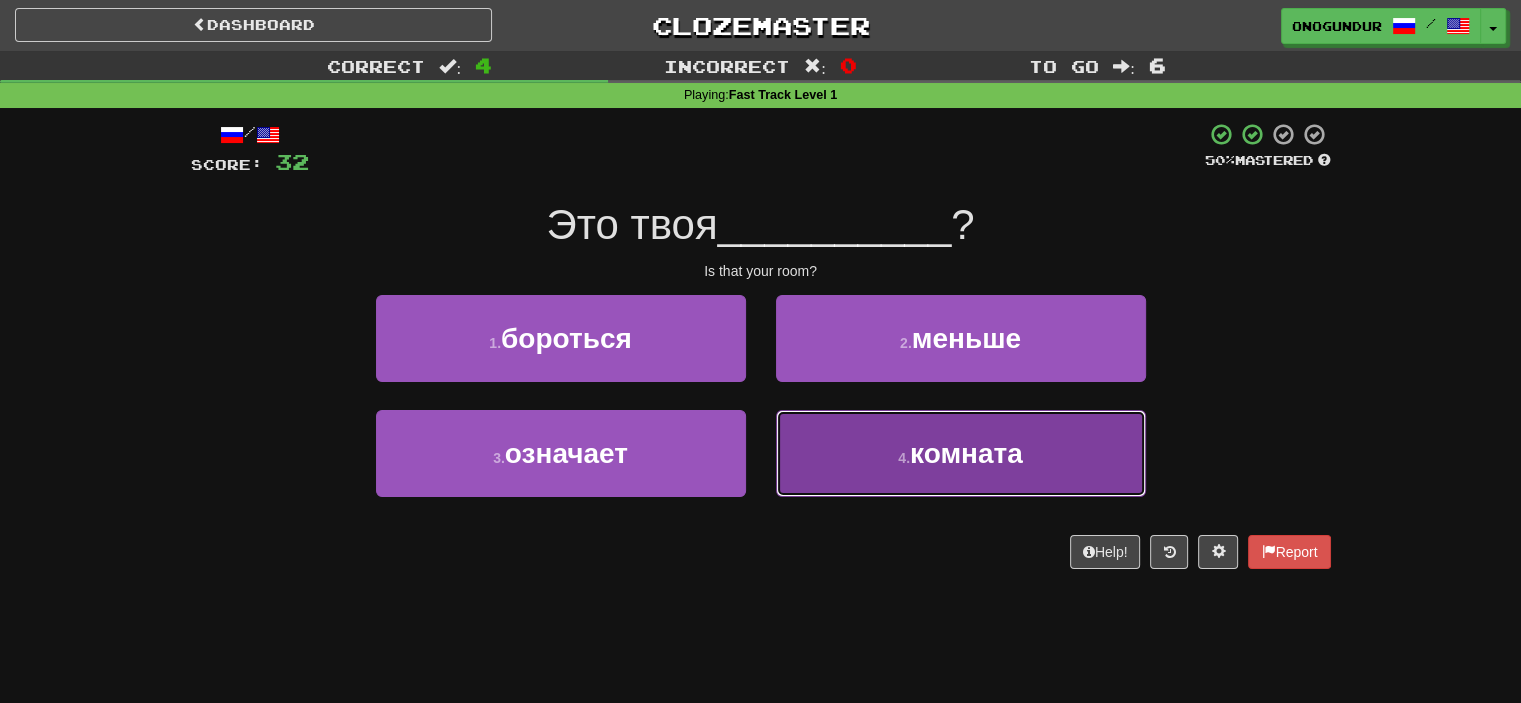 click on "4 .  комната" at bounding box center (961, 453) 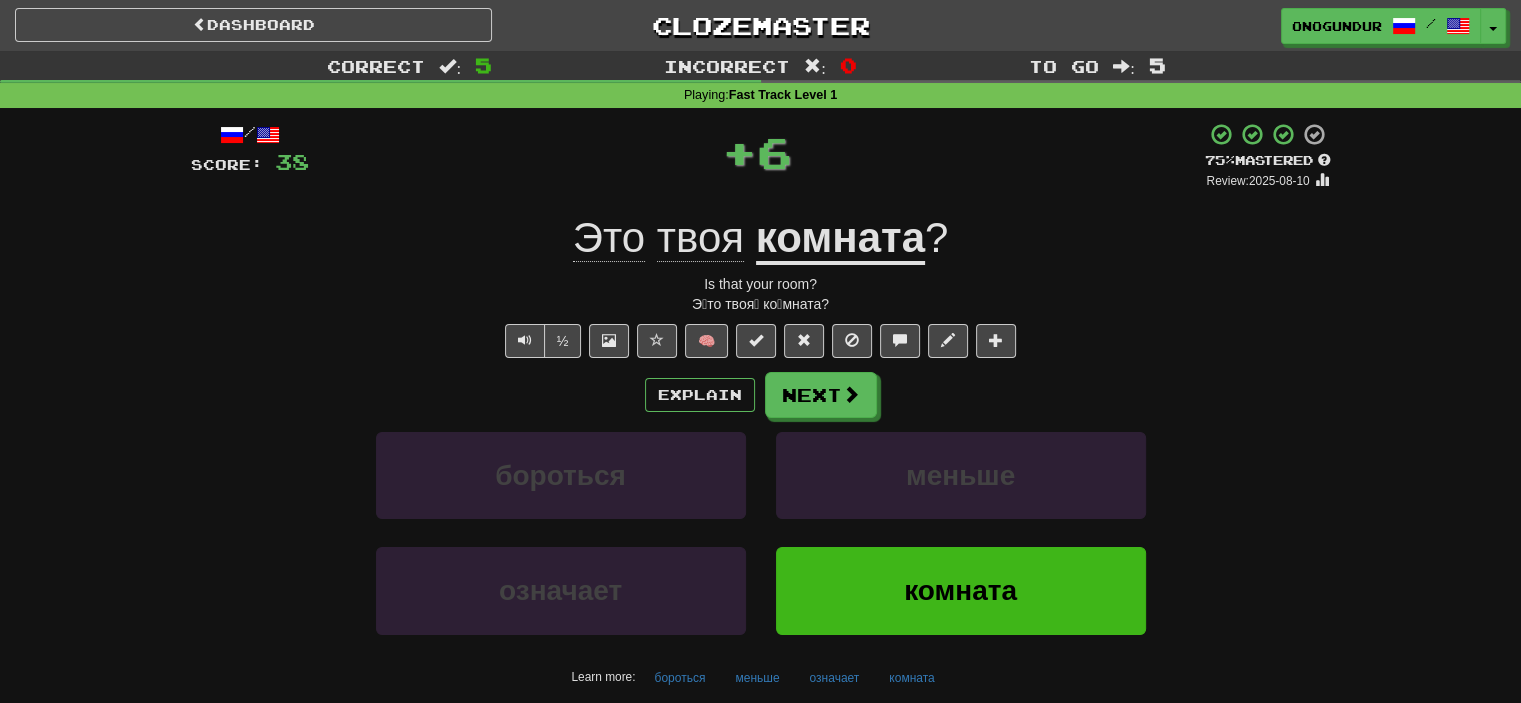 click on "/  Score:   38 + 6 75 %  Mastered Review:  2025-08-10 Это   твоя   комната ? Is that your room? Э́то твоя́ ко́мната? ½ 🧠 Explain Next бороться меньше означает комната Learn more: бороться меньше означает комната  Help!  Report" at bounding box center (761, 429) 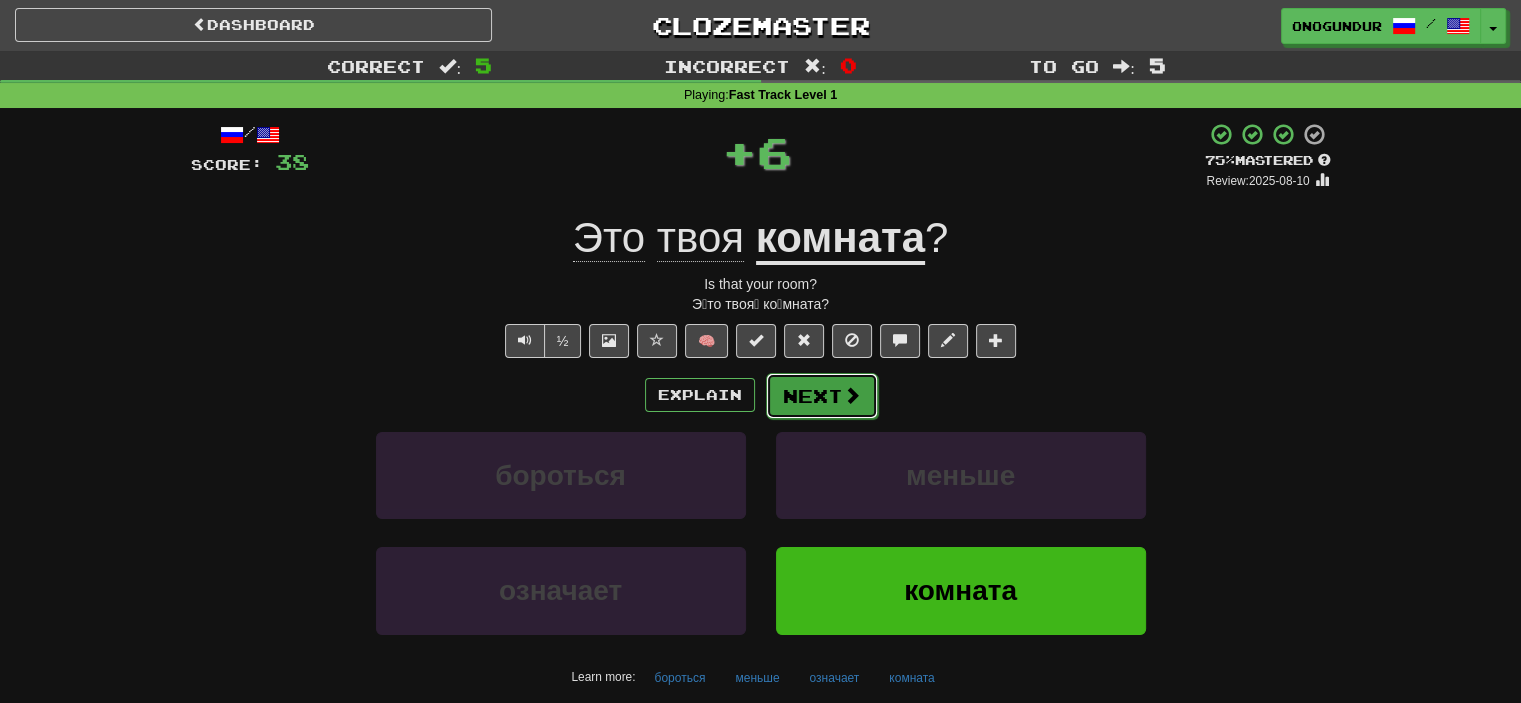 click on "Next" at bounding box center [822, 396] 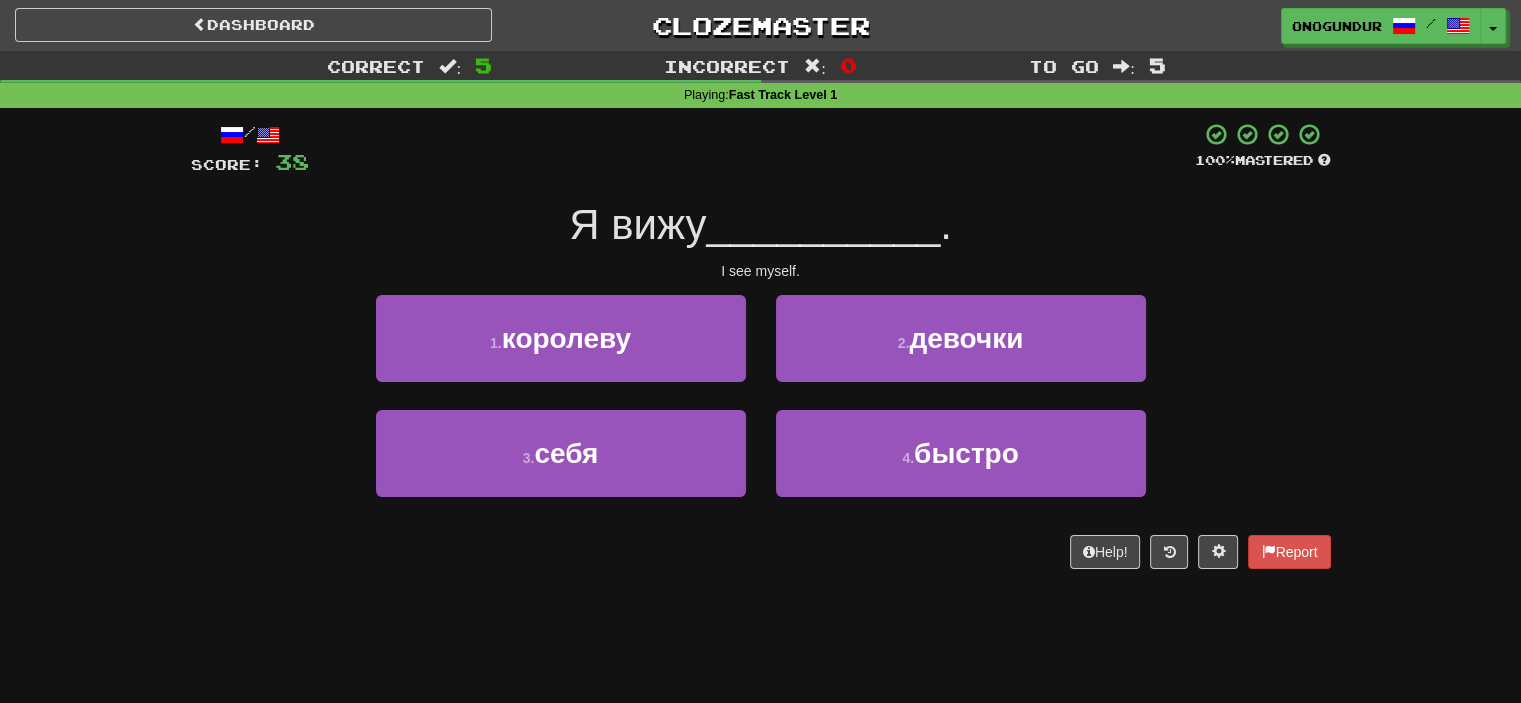 click on "/  Score:   38 100 %  Mastered Я вижу  __________ . I see myself. 1 .  королеву 2 .  девочки 3 .  себя 4 .  быстро  Help!  Report" at bounding box center [761, 352] 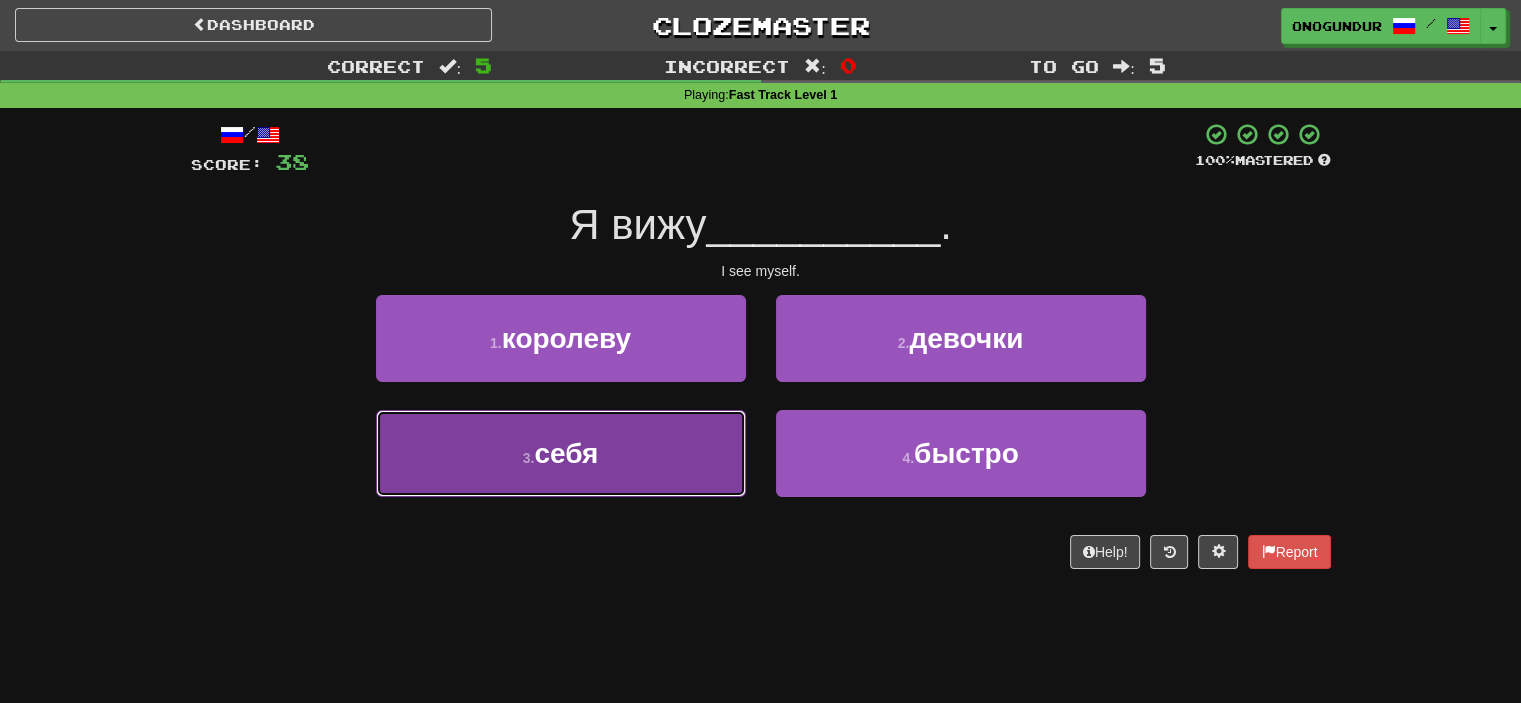 click on "3 .  себя" at bounding box center [561, 453] 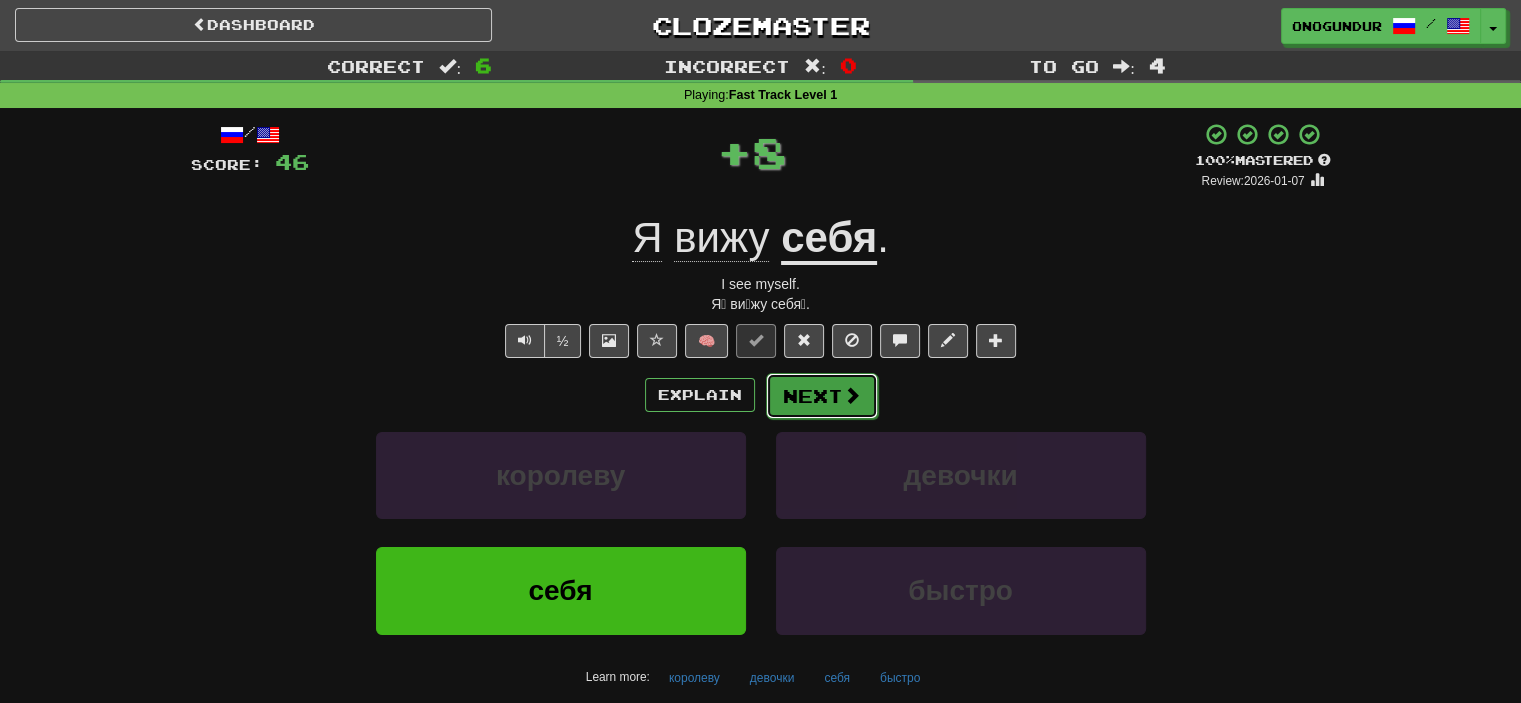 click on "Next" at bounding box center [822, 396] 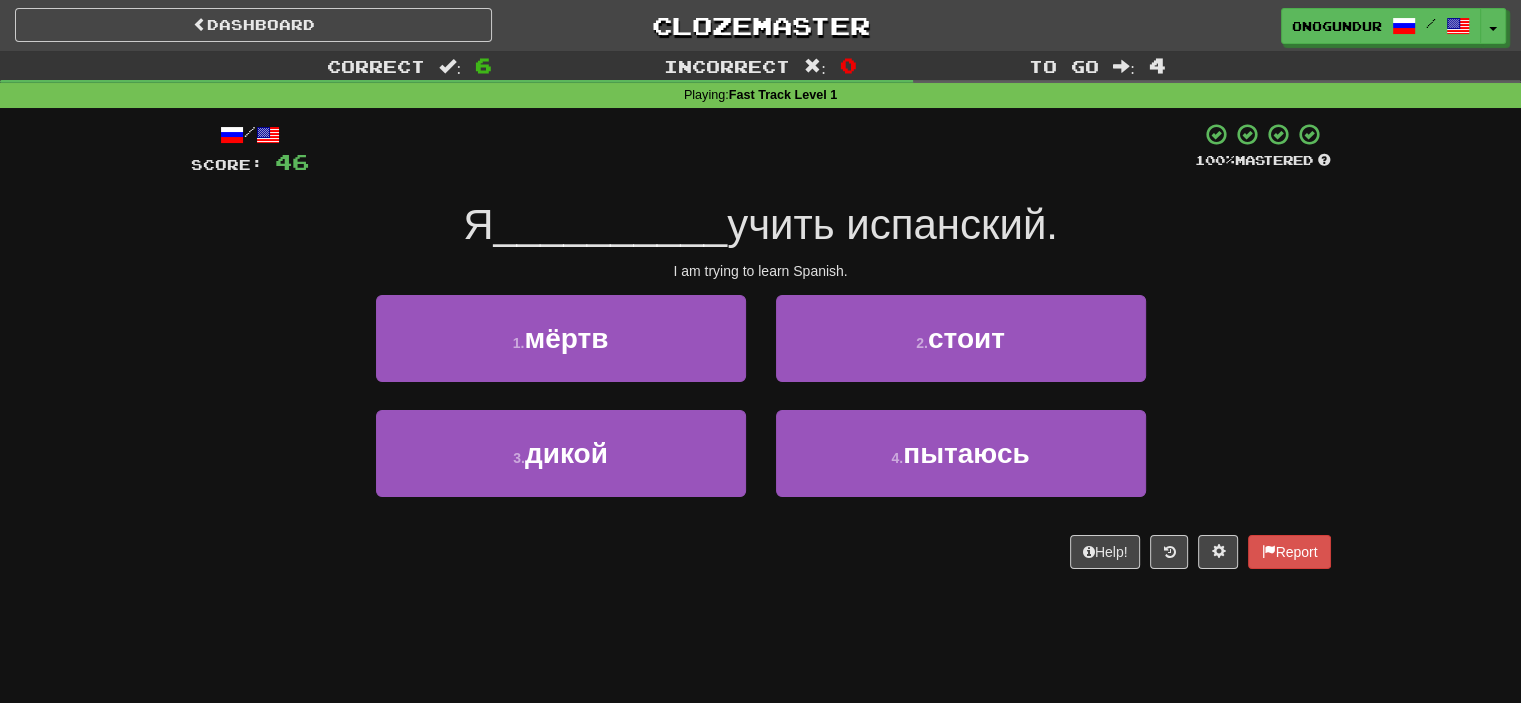 click on "Help!  Report" at bounding box center (761, 552) 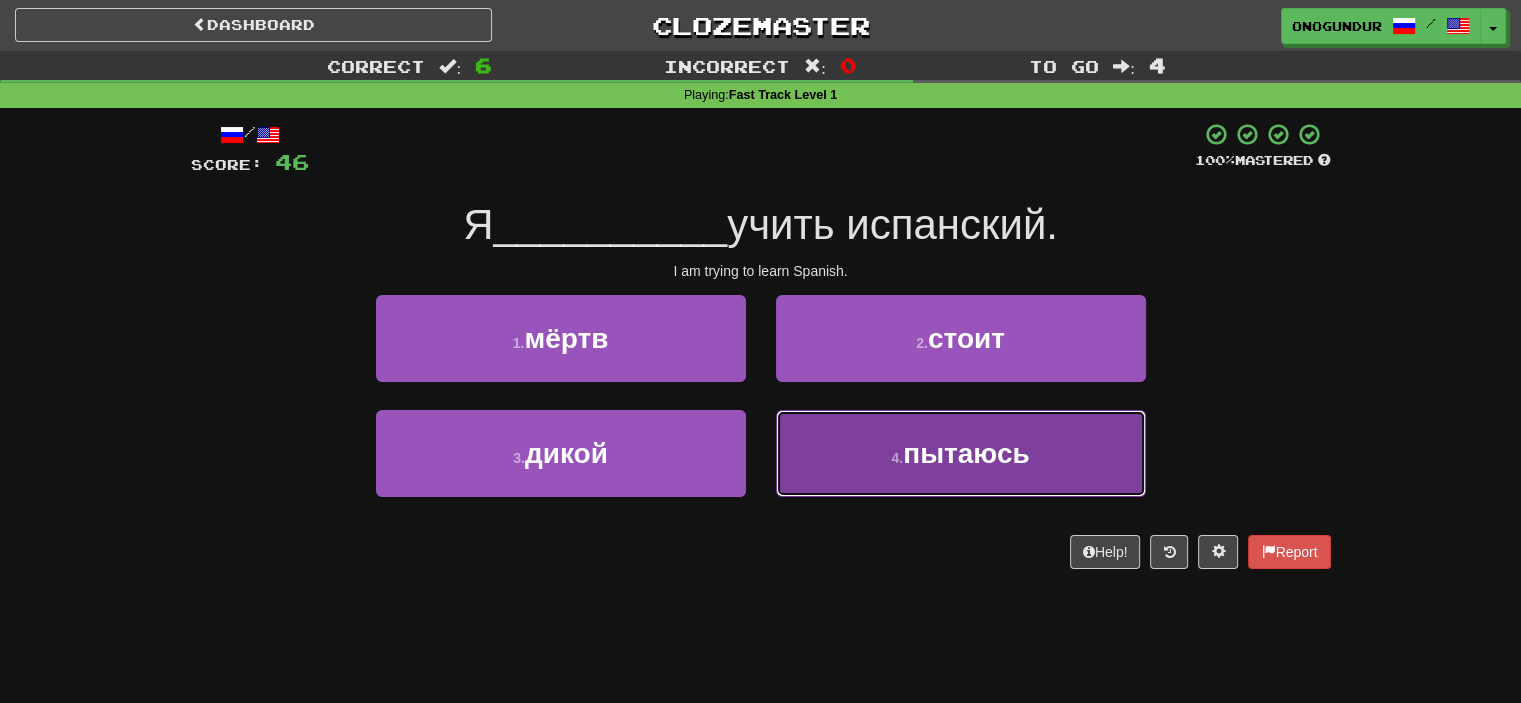 click on "4 .  пытаюсь" at bounding box center (961, 453) 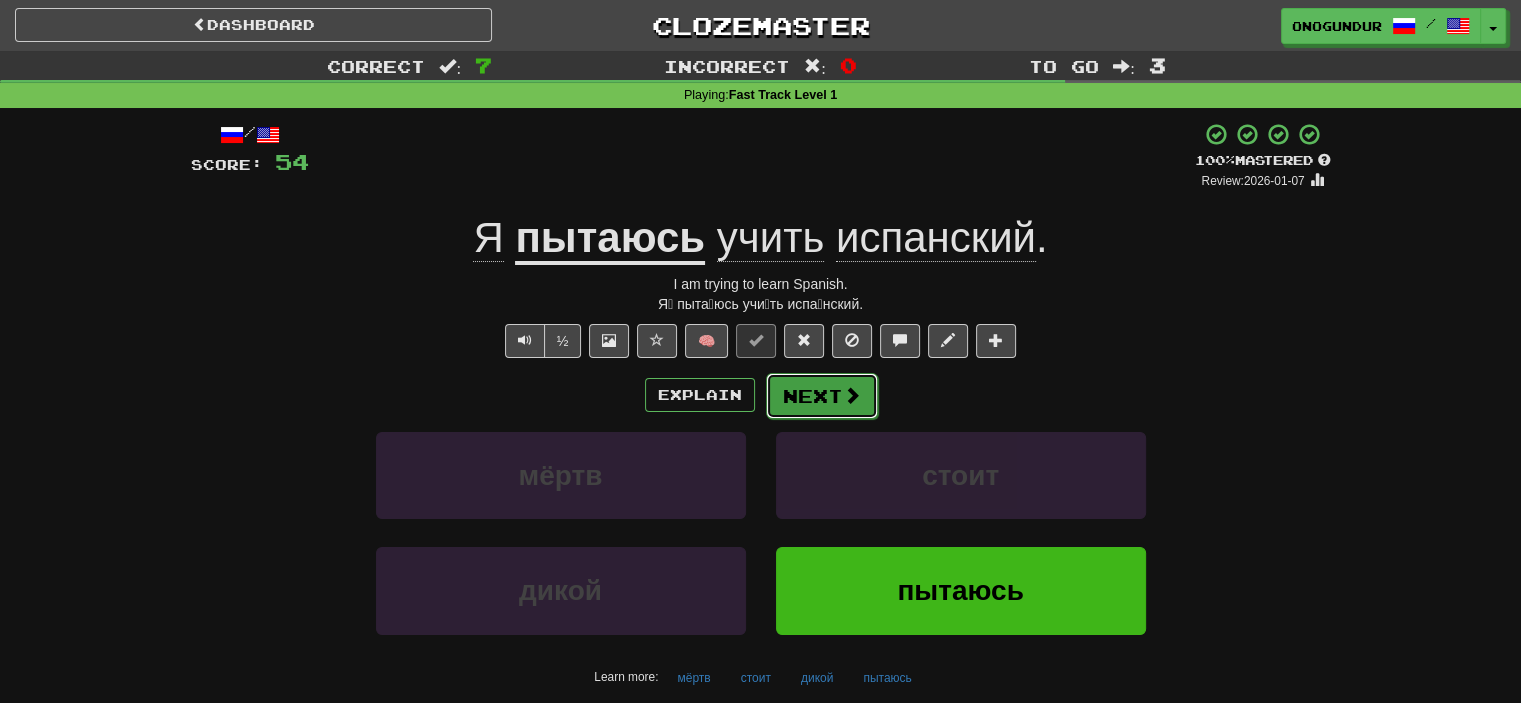 click on "Next" at bounding box center (822, 396) 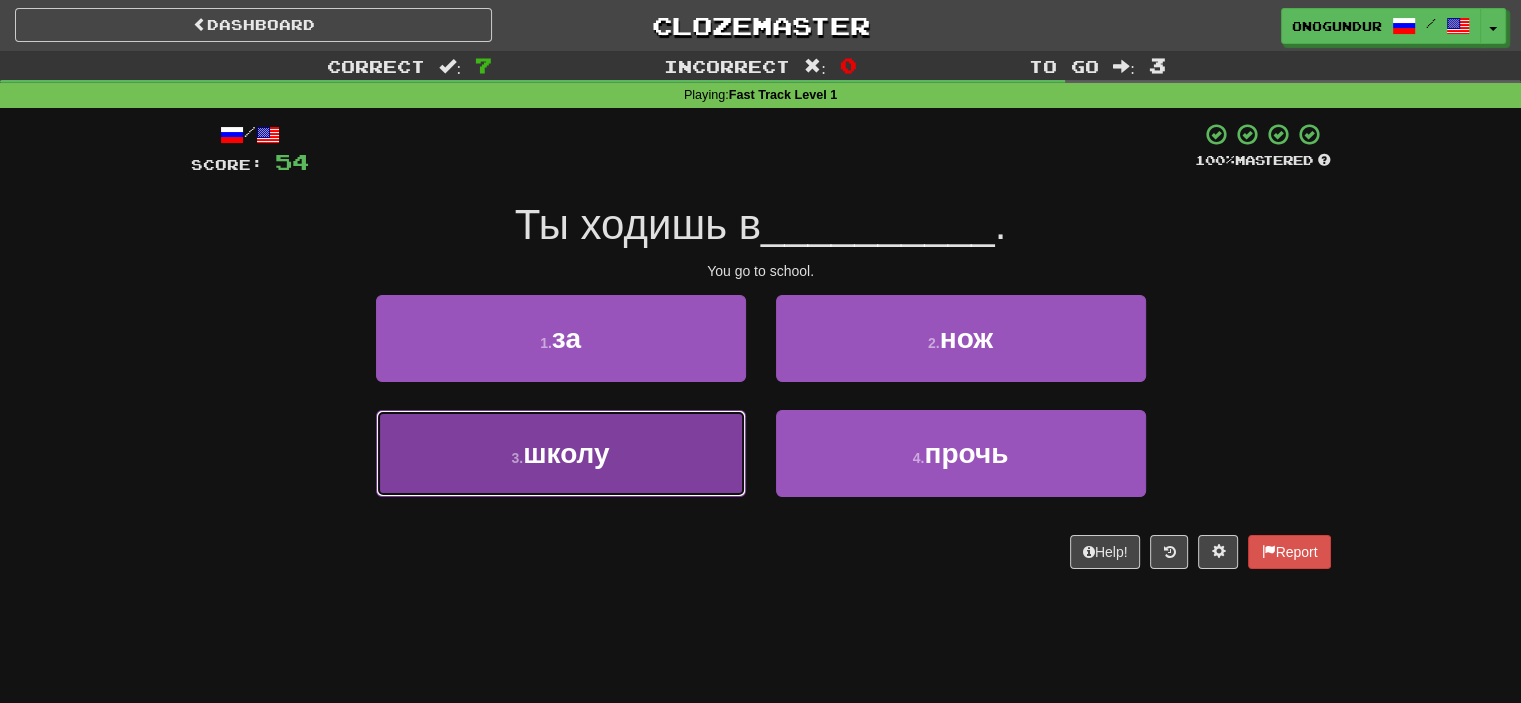 click on "3 .  школу" at bounding box center [561, 453] 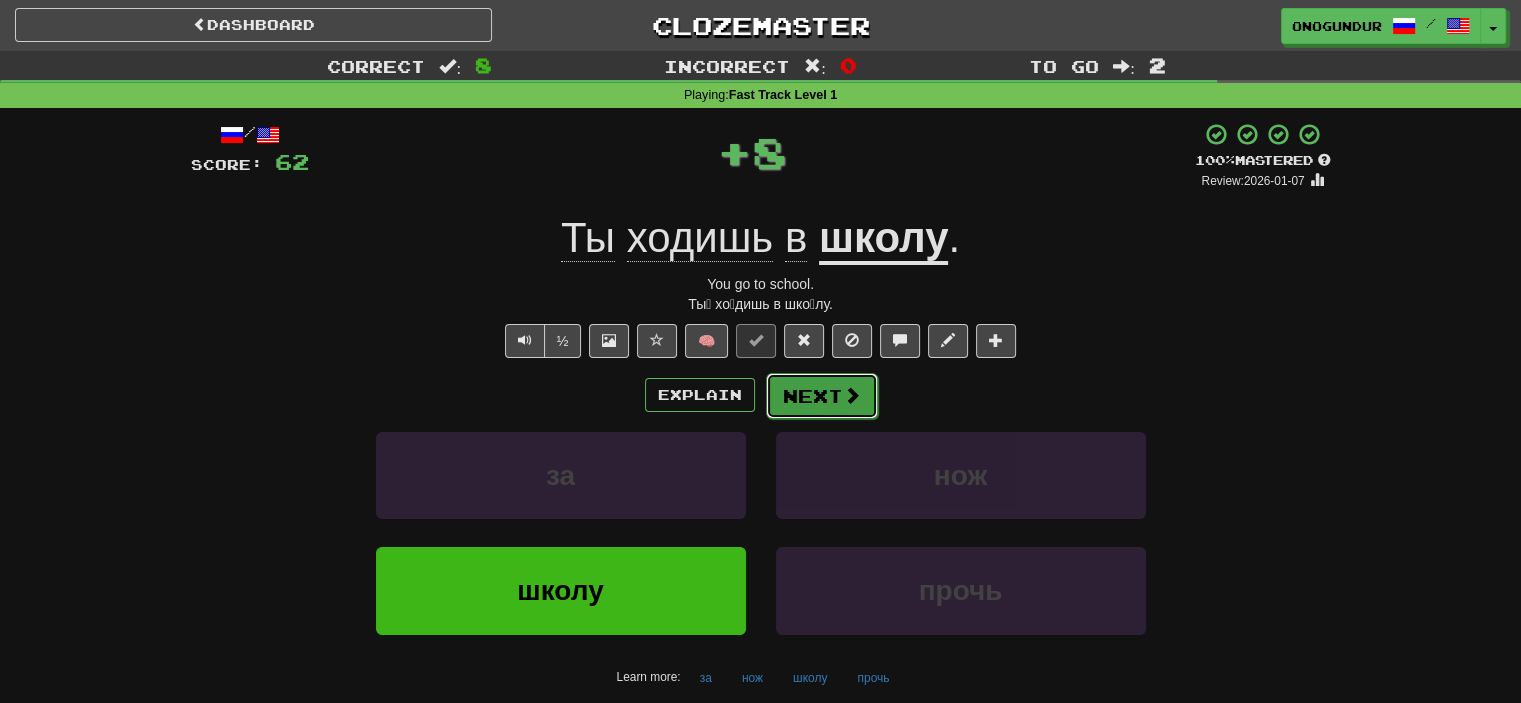 click on "Next" at bounding box center [822, 396] 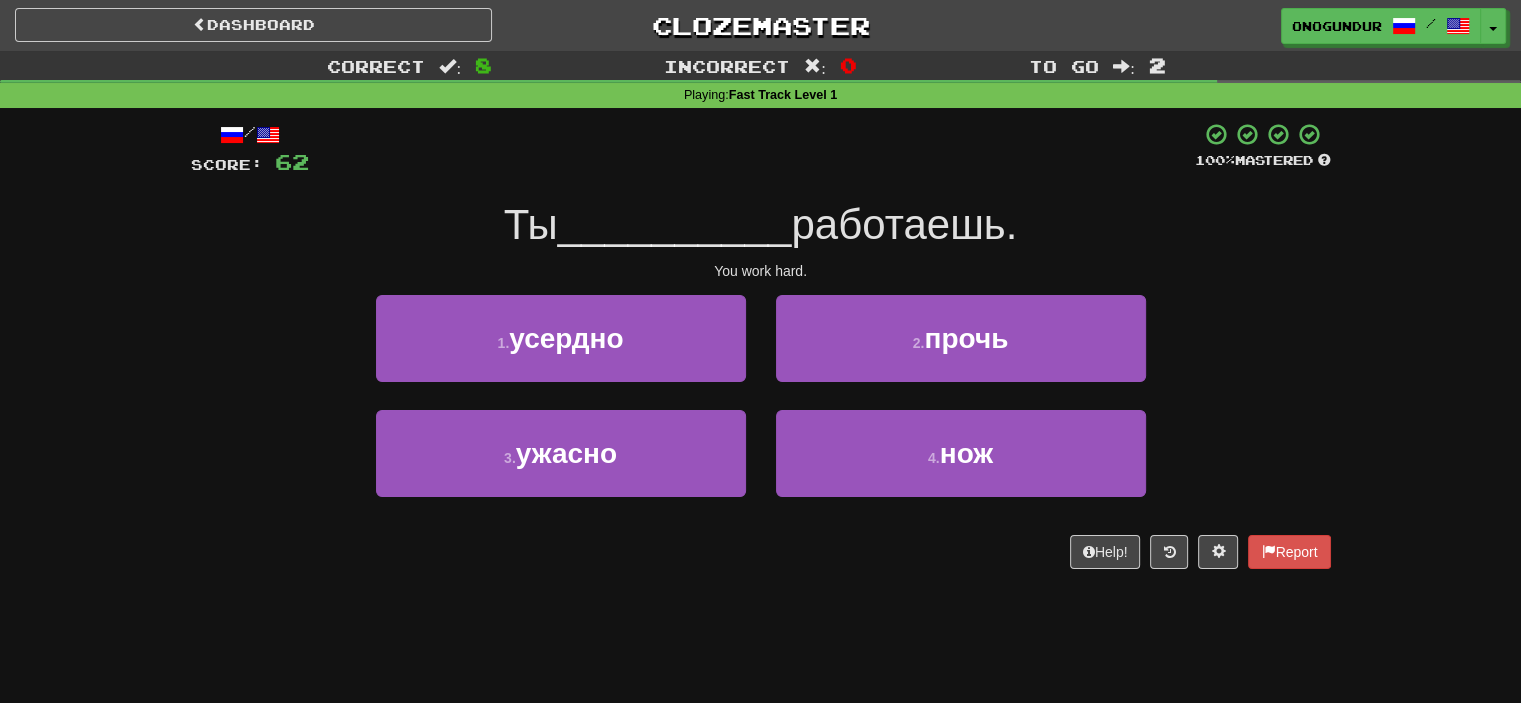 click on "/  Score:   62 100 %  Mastered Ты  __________  работаешь. You work hard. 1 .  усердно 2 .  прочь 3 .  ужасно 4 .  нож  Help!  Report" at bounding box center (761, 352) 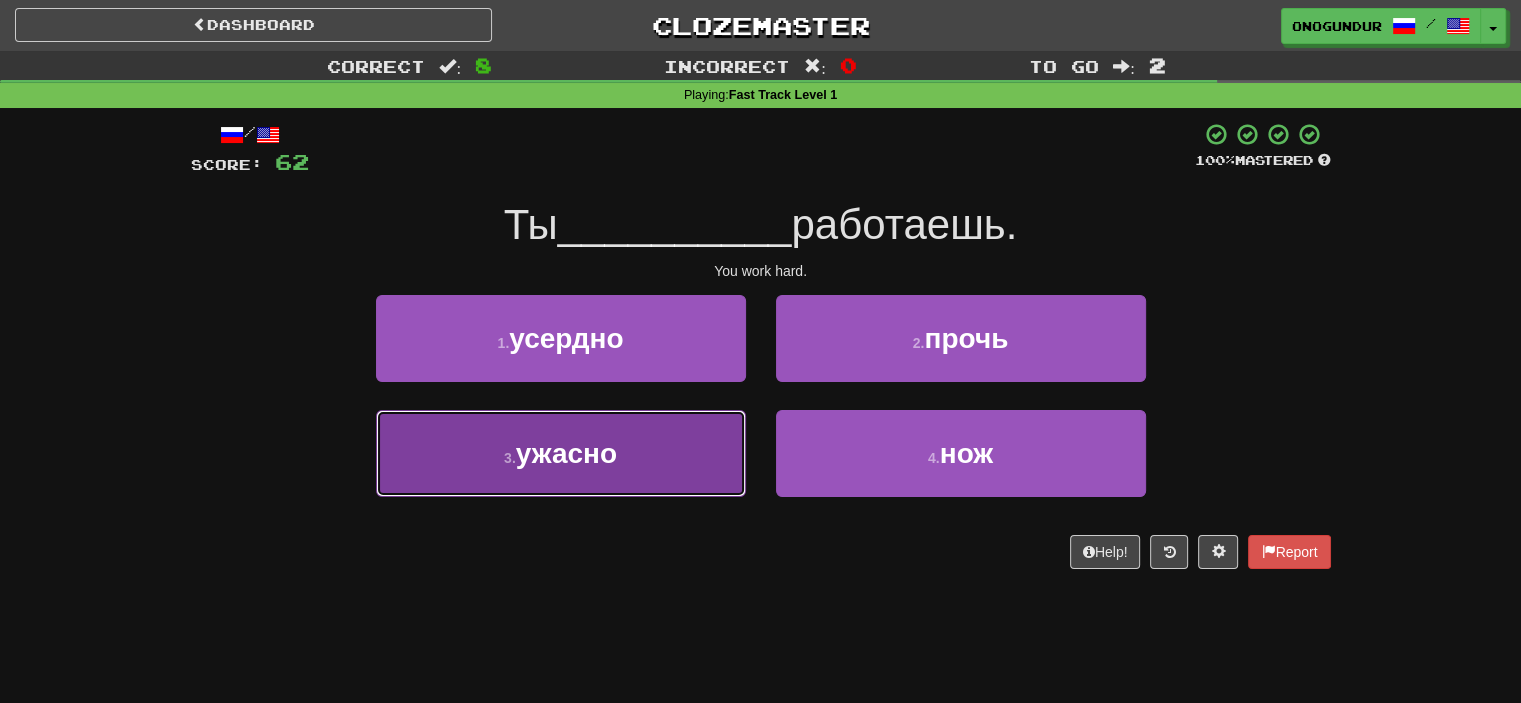 click on "3 .  ужасно" at bounding box center (561, 453) 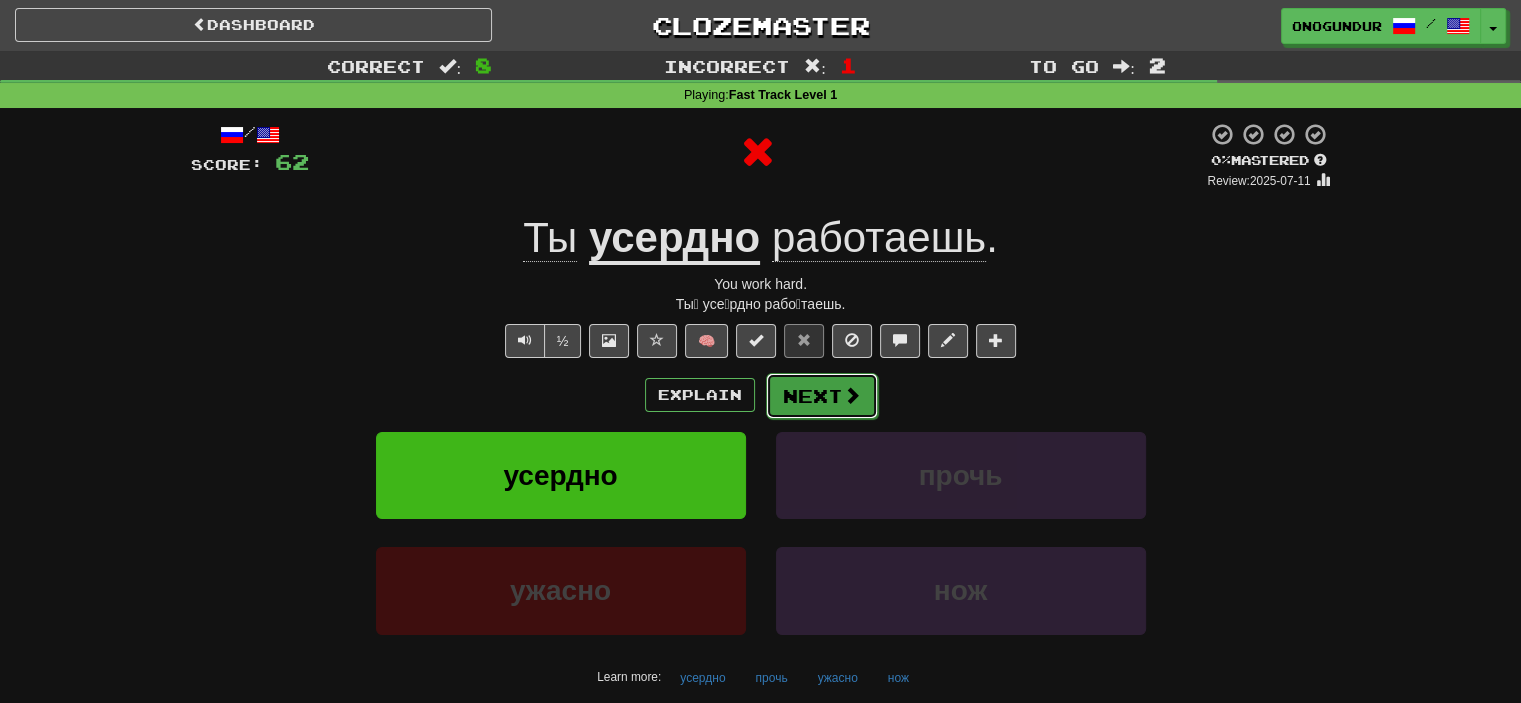 click on "Next" at bounding box center (822, 396) 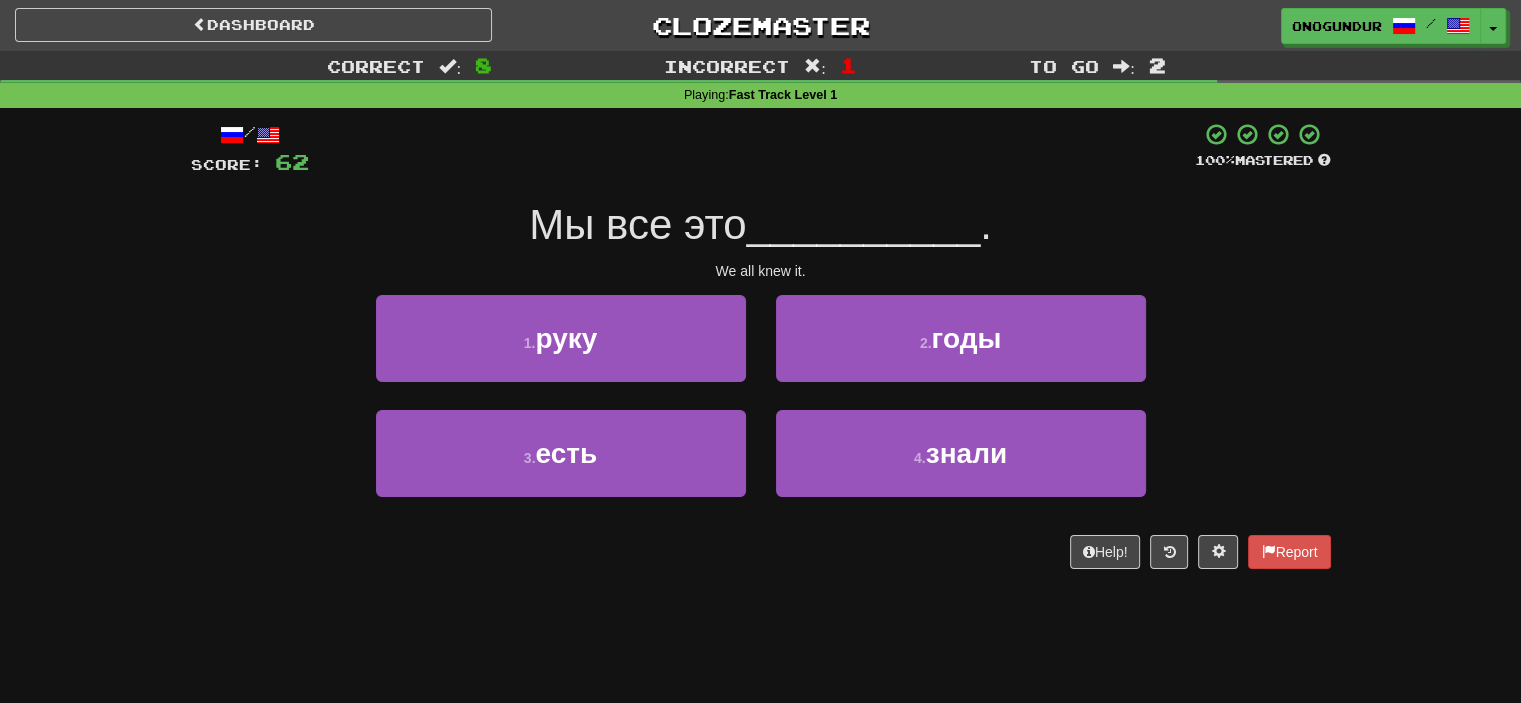 click on "Help!  Report" at bounding box center [761, 552] 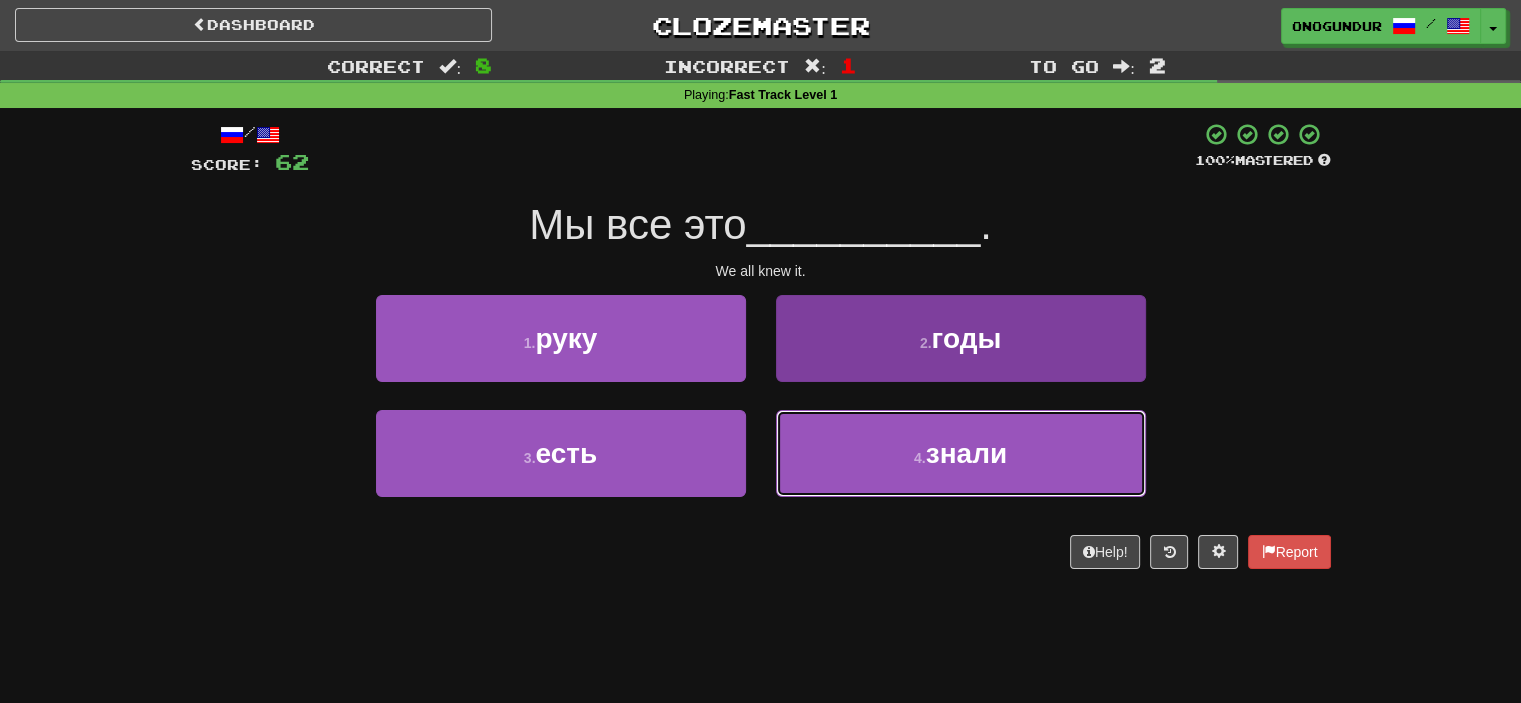 click on "4 .  знали" at bounding box center (961, 453) 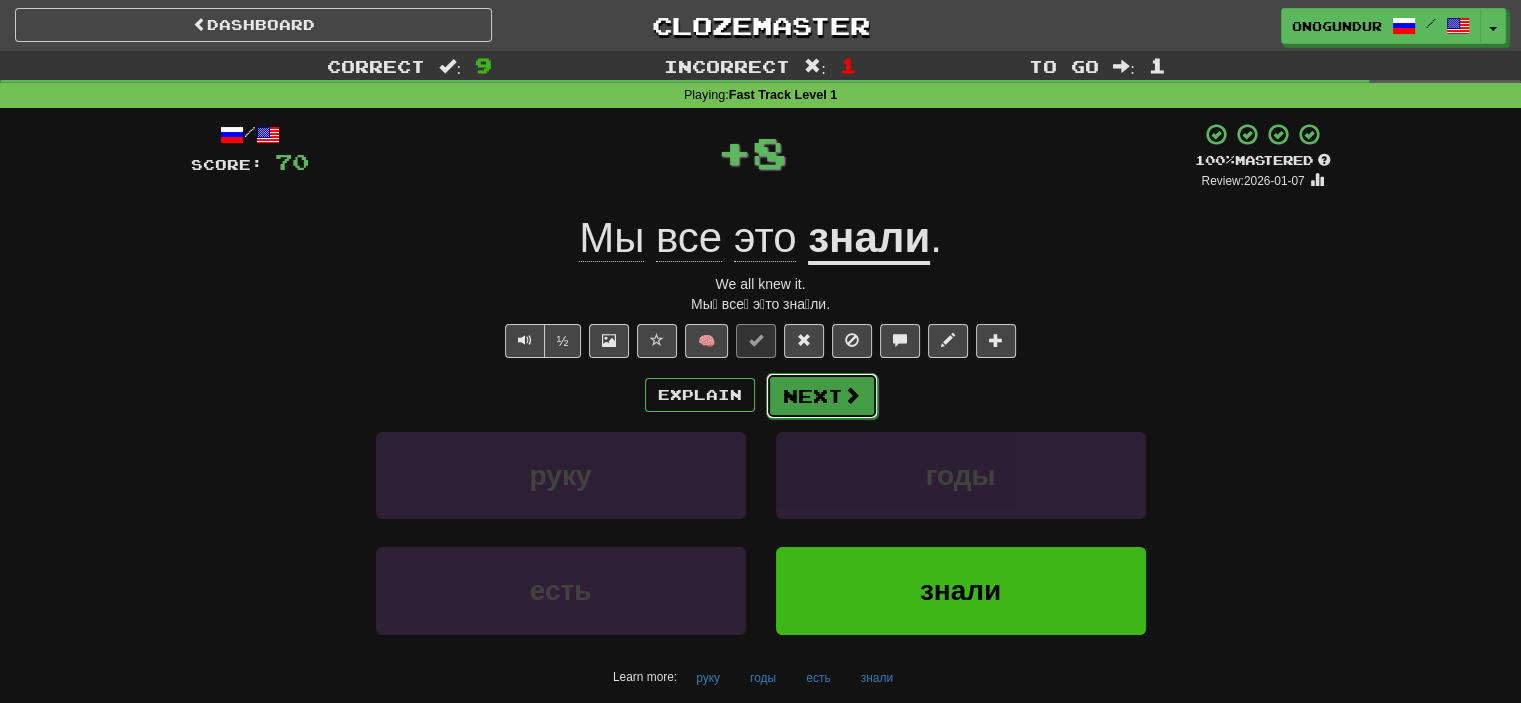 click on "Next" at bounding box center (822, 396) 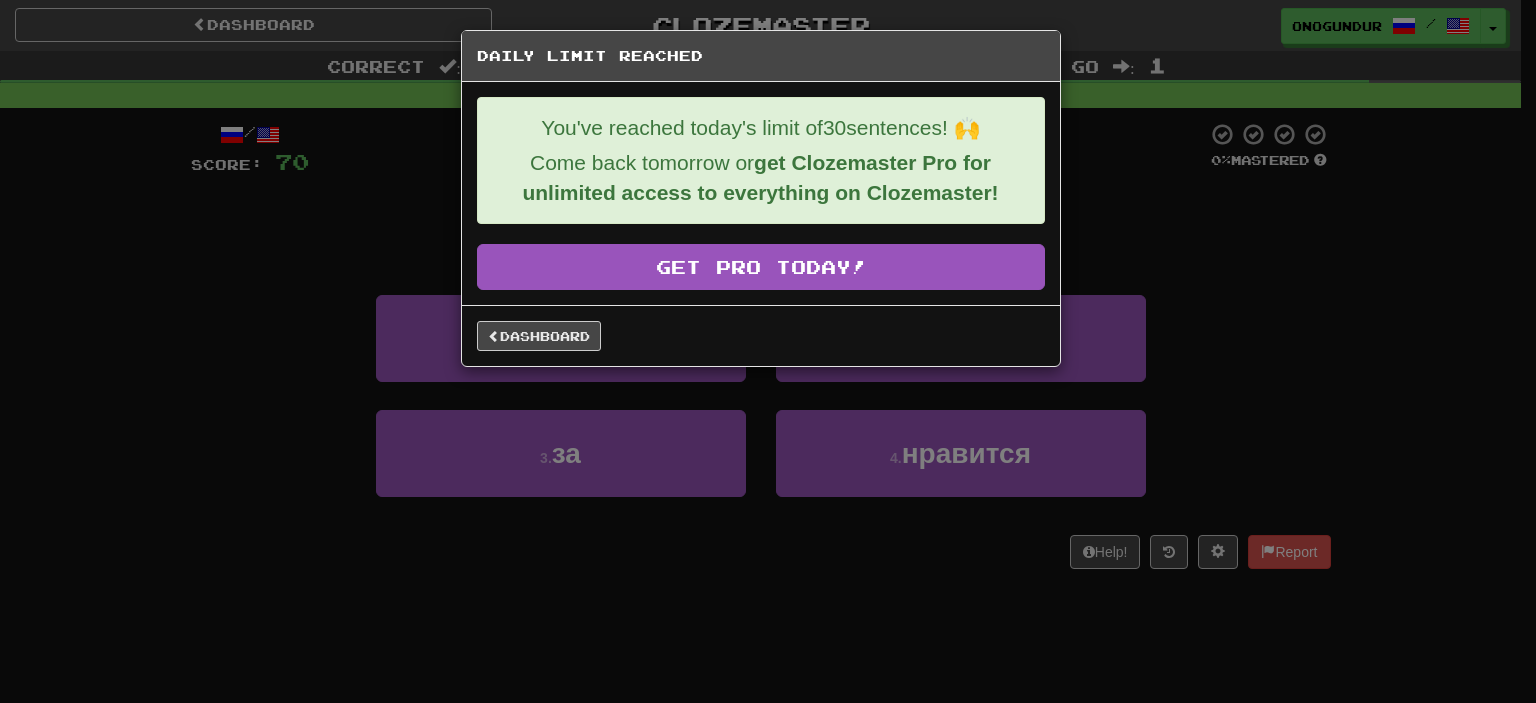 click on "Daily Limit Reached You've reached today's limit of  30  sentences! 🙌  Come back tomorrow or  get Clozemaster Pro for unlimited access to everything on Clozemaster! Get Pro Today! Dashboard" at bounding box center (768, 351) 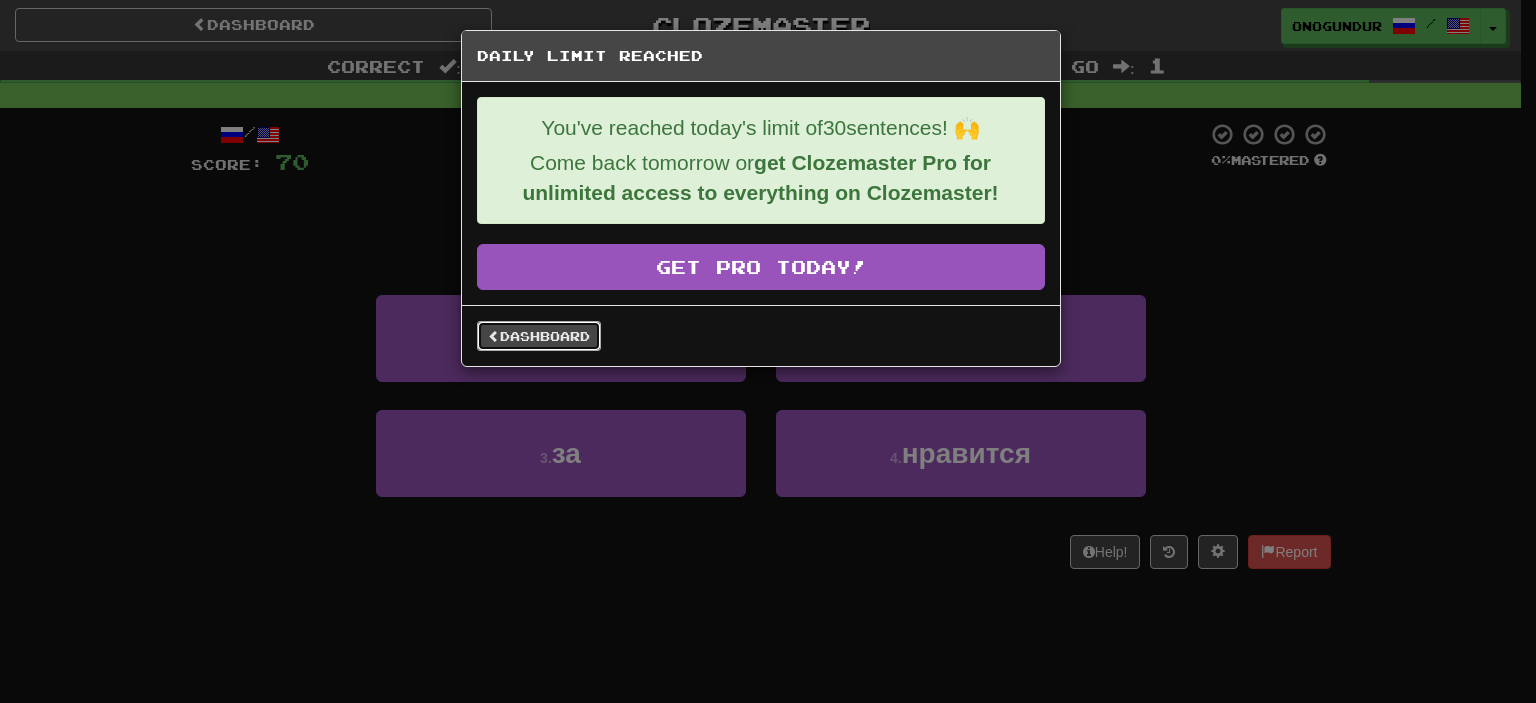 click on "Dashboard" at bounding box center [539, 336] 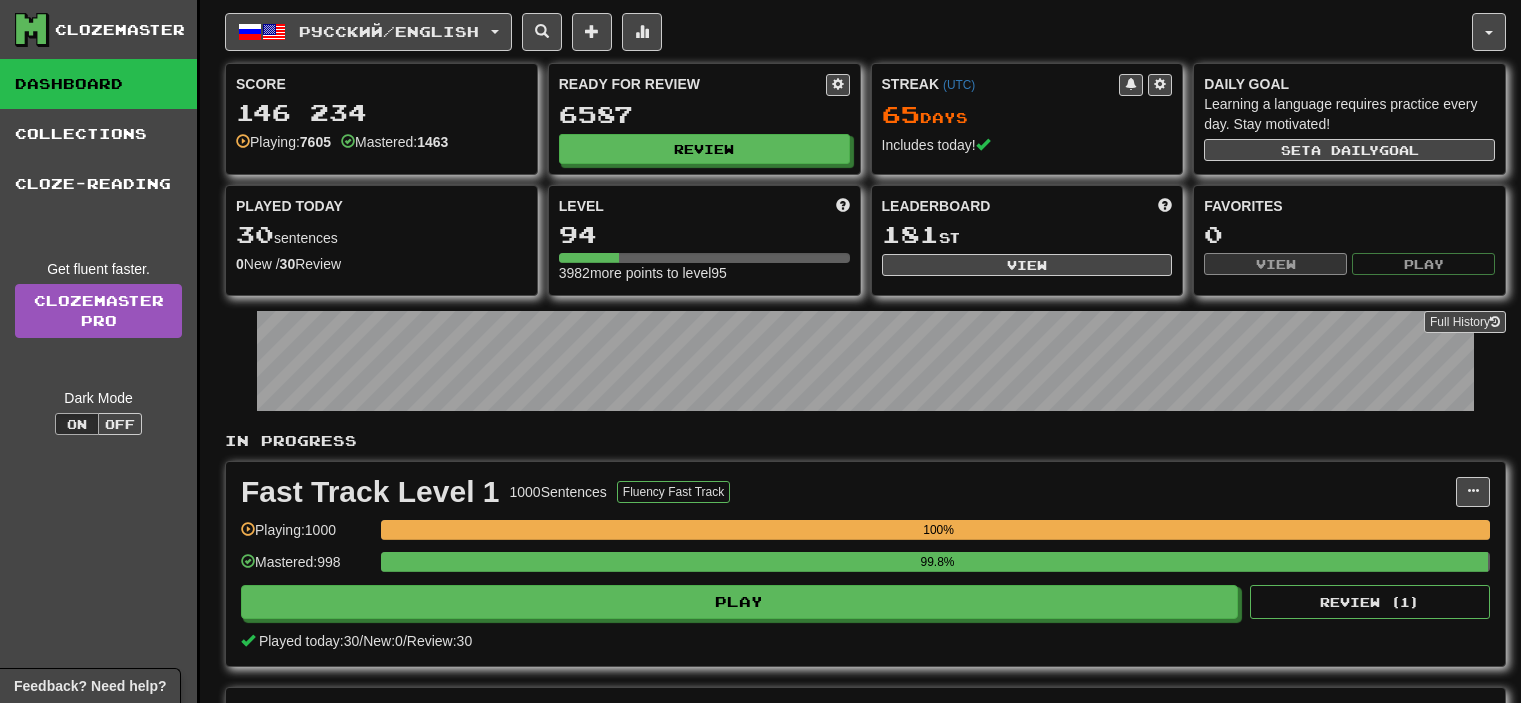 scroll, scrollTop: 0, scrollLeft: 0, axis: both 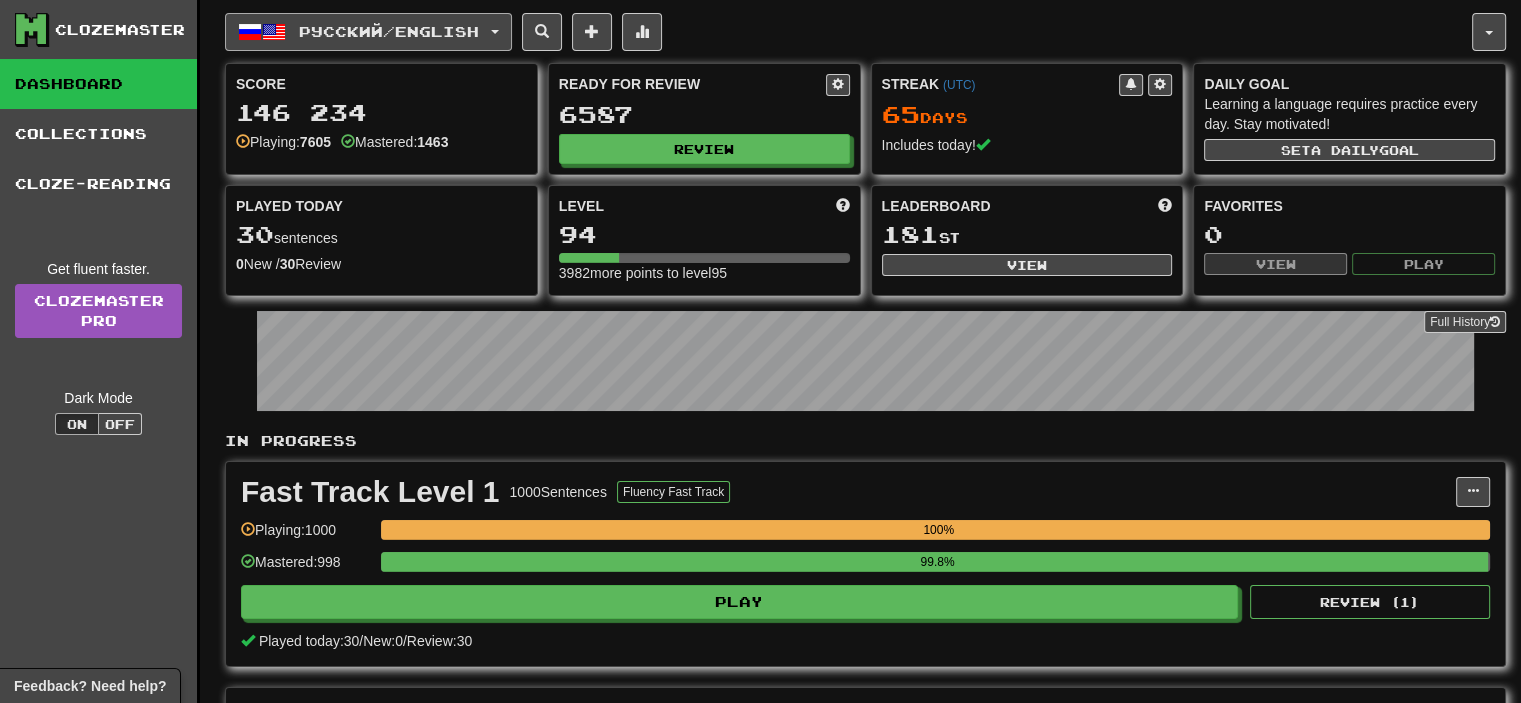 click on "Русский  /  English" 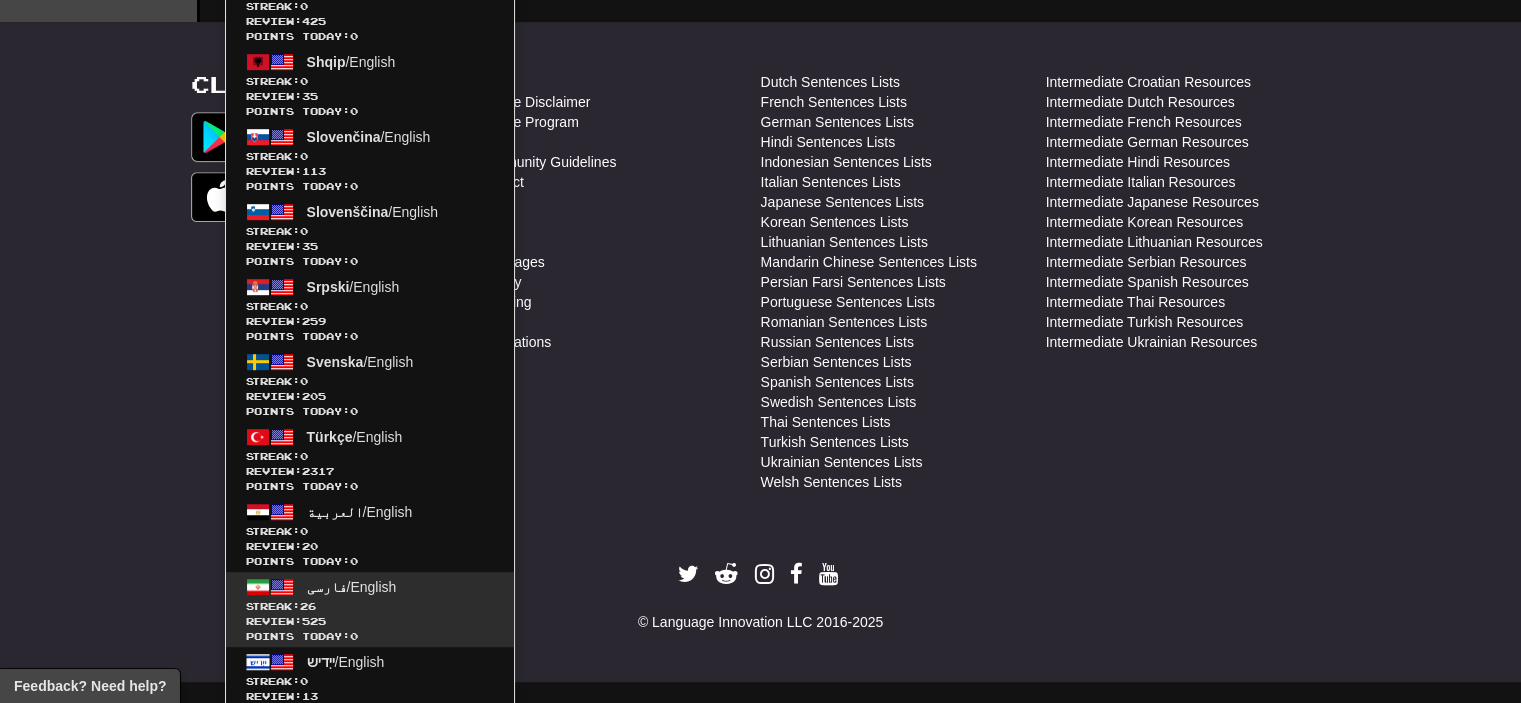 scroll, scrollTop: 983, scrollLeft: 0, axis: vertical 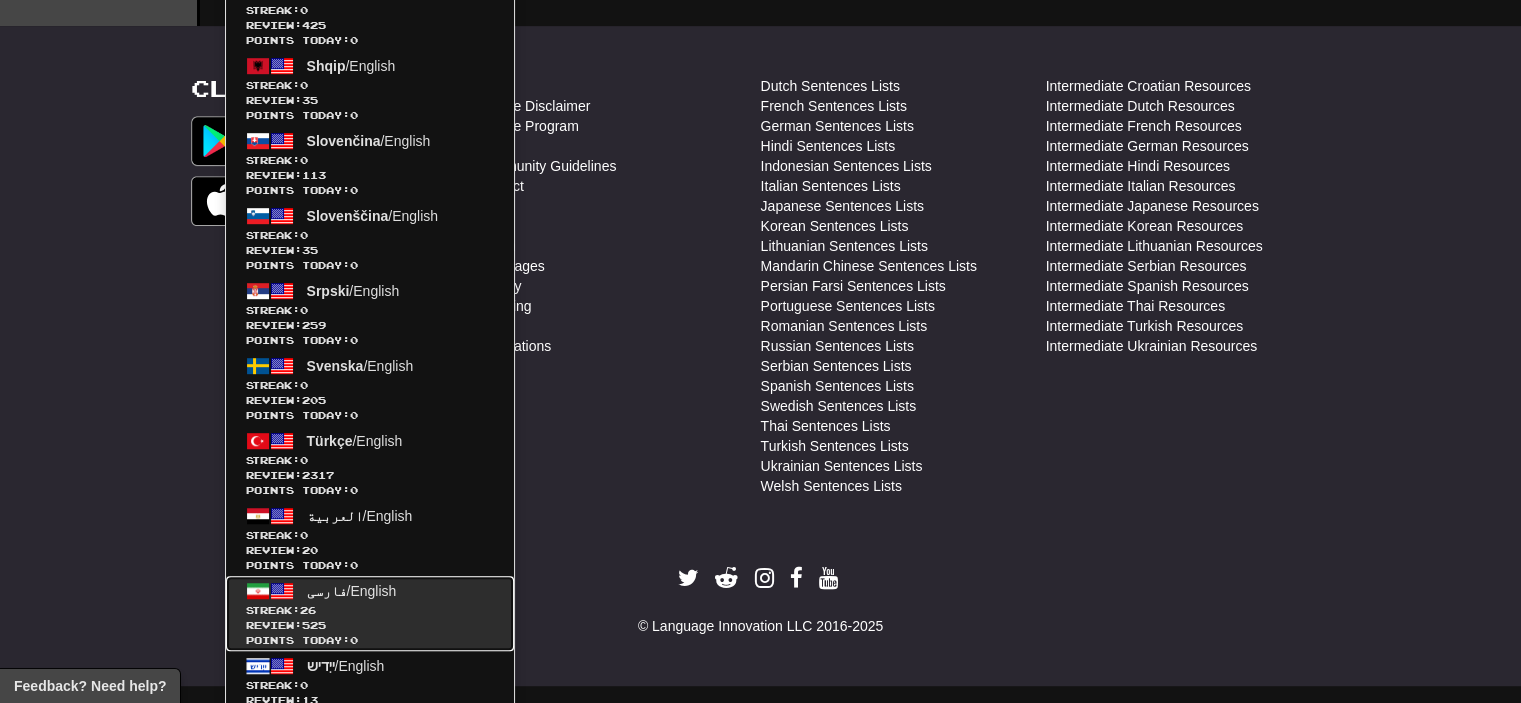 click on "Streak:  26" 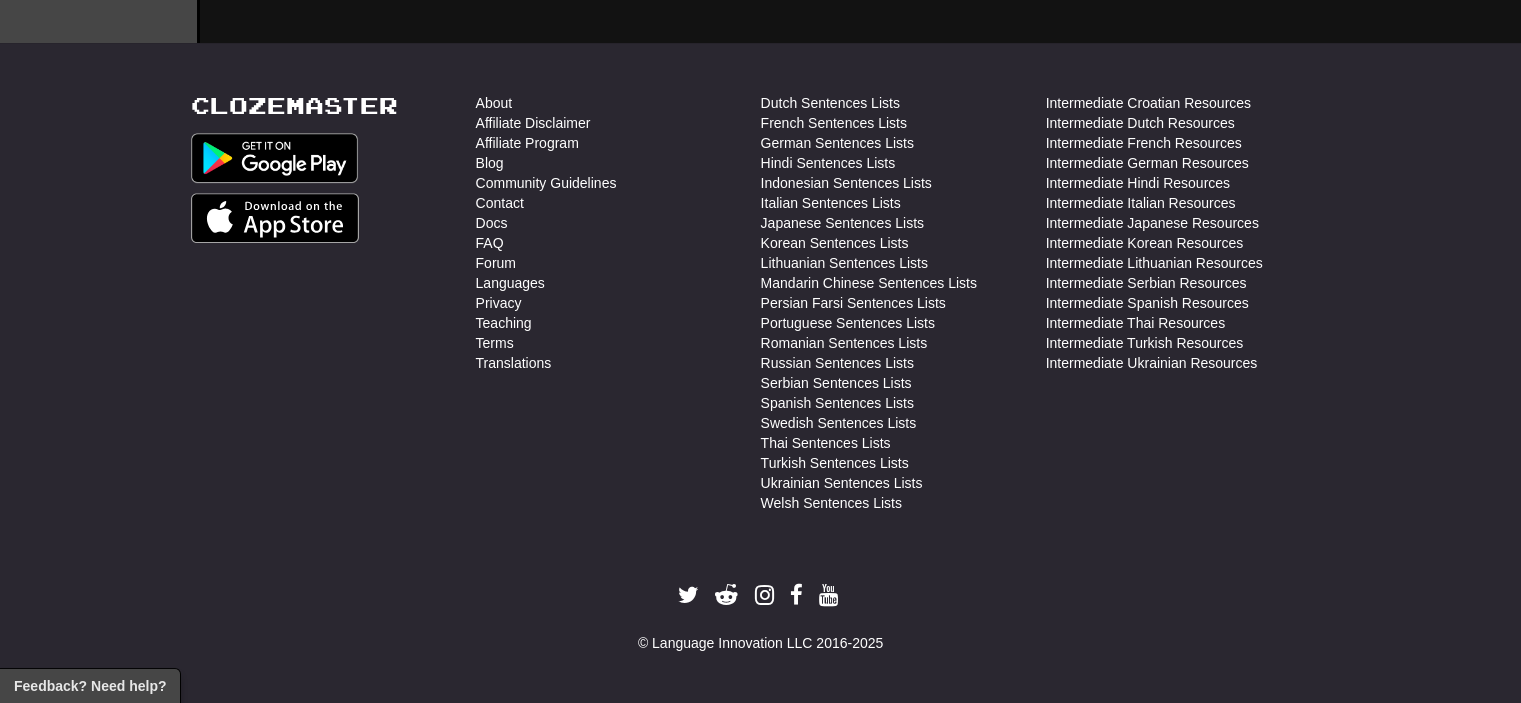 scroll, scrollTop: 961, scrollLeft: 0, axis: vertical 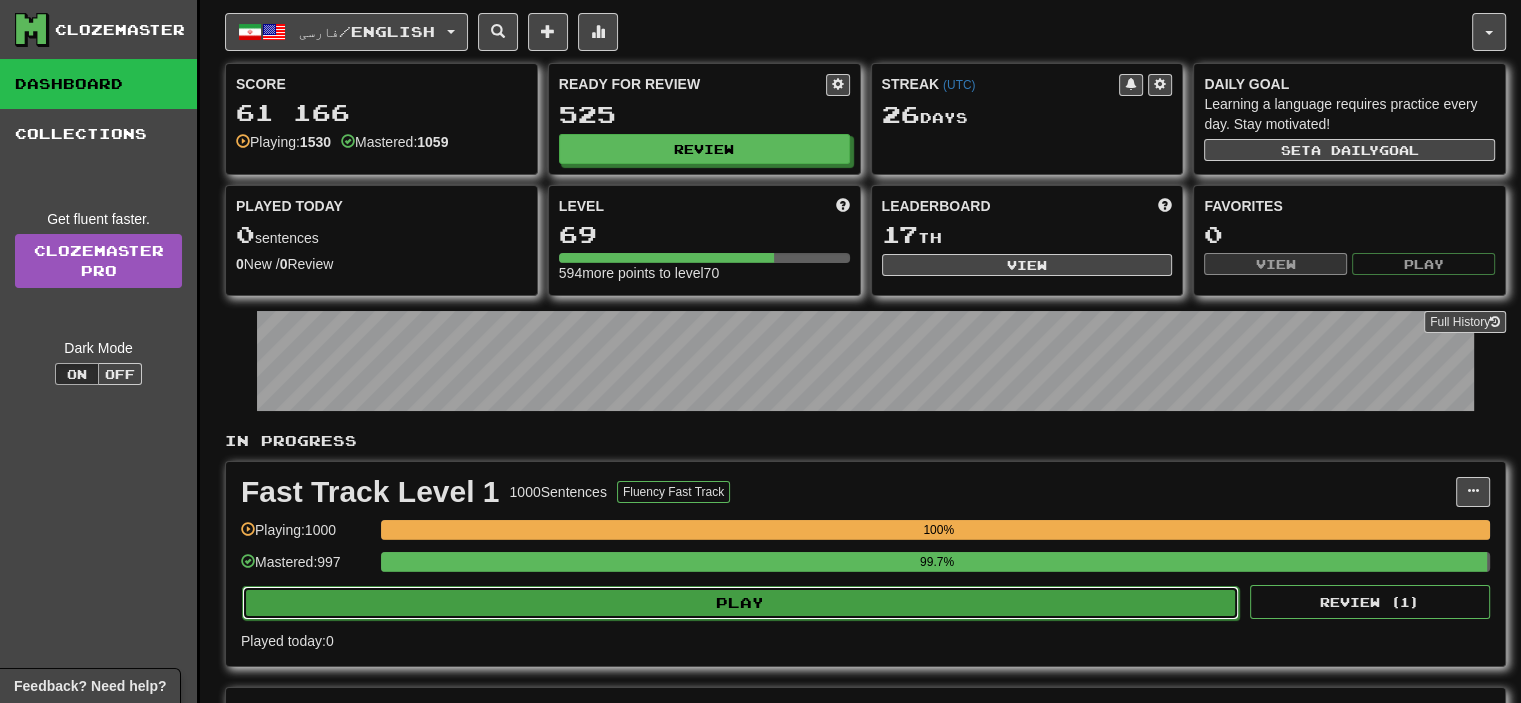 click on "Play" at bounding box center (740, 603) 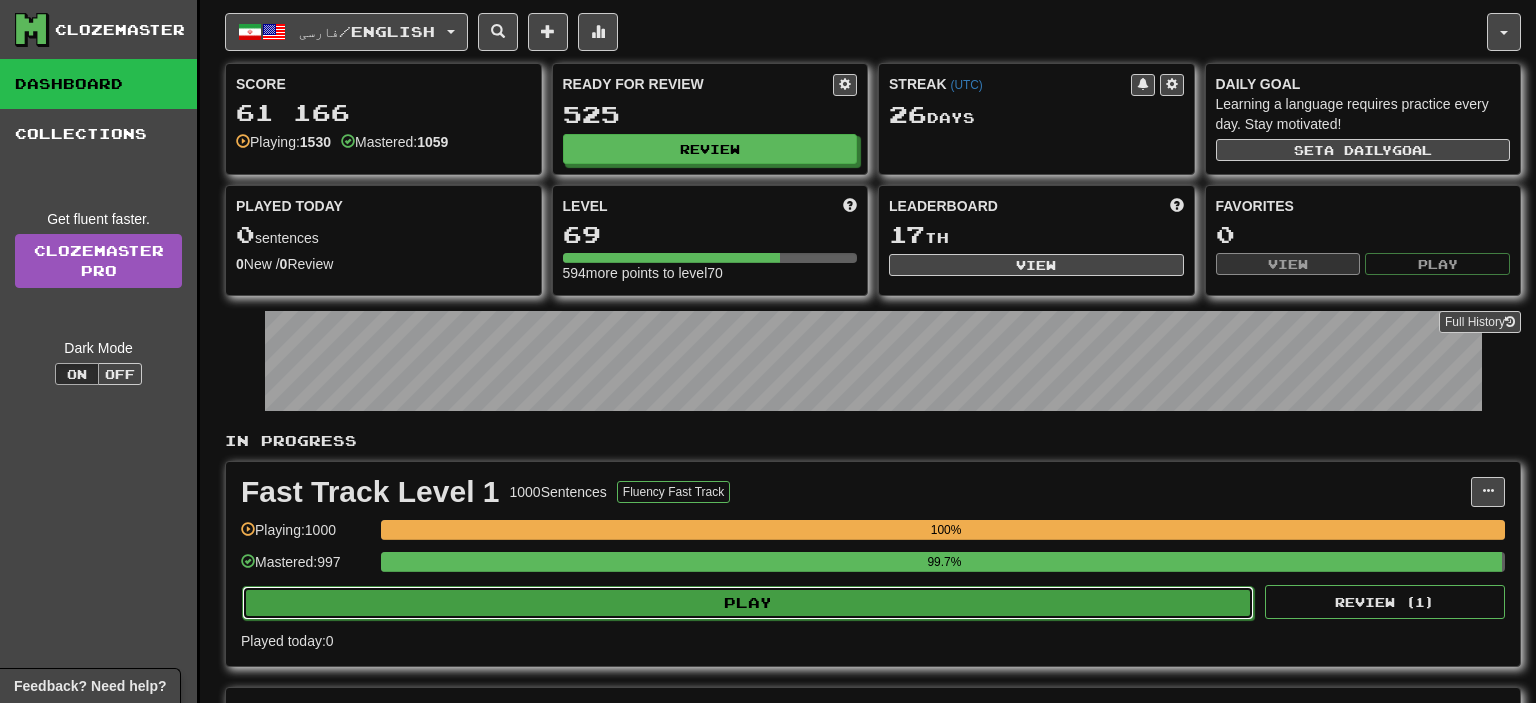 select on "**" 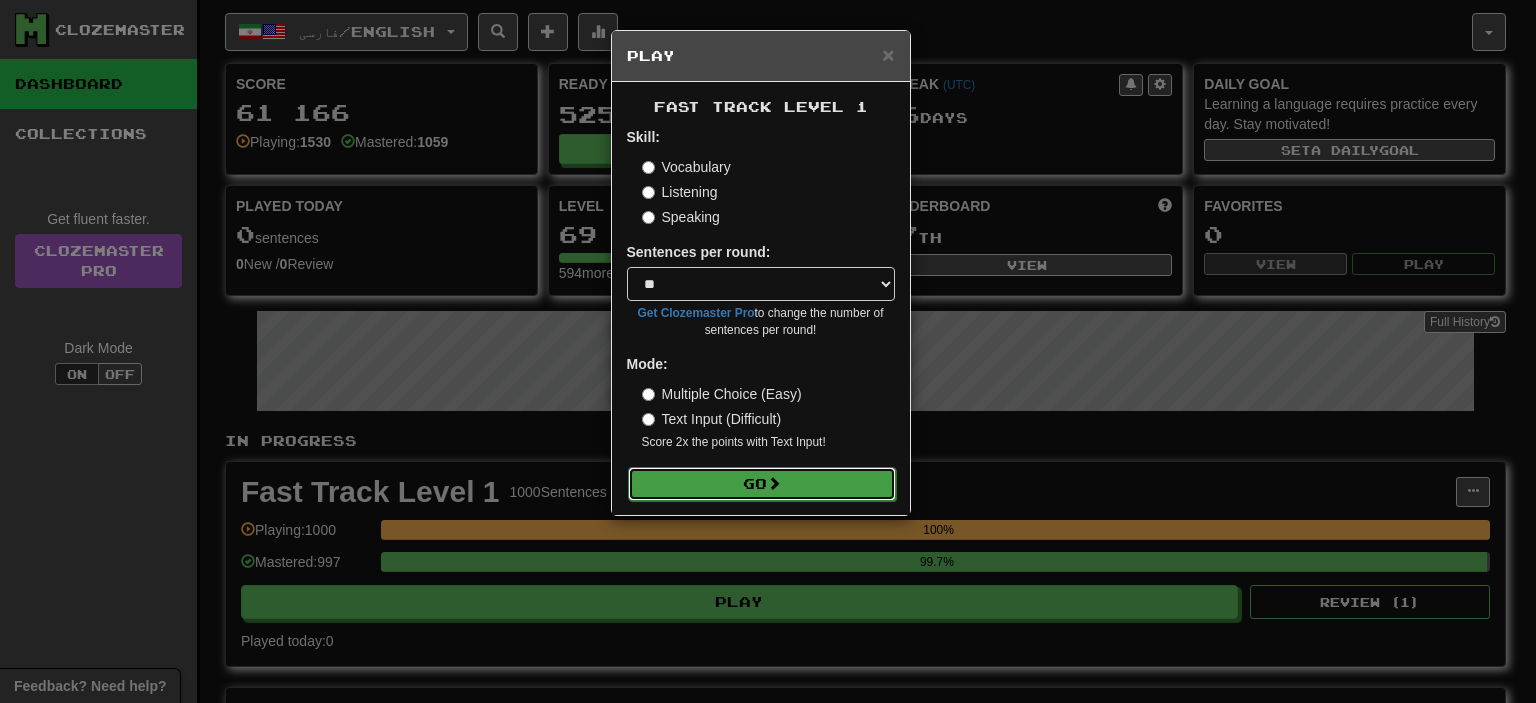 click on "Go" at bounding box center (762, 484) 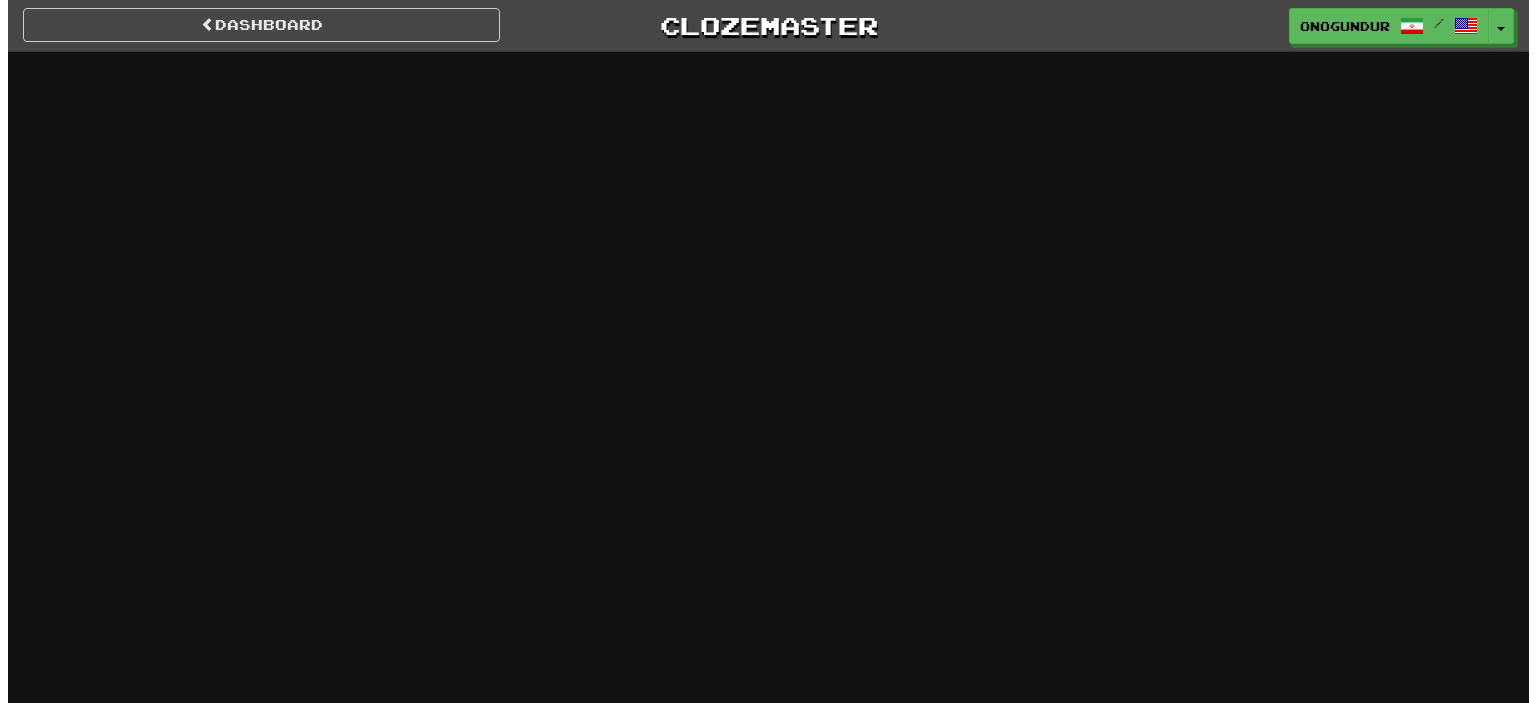 scroll, scrollTop: 0, scrollLeft: 0, axis: both 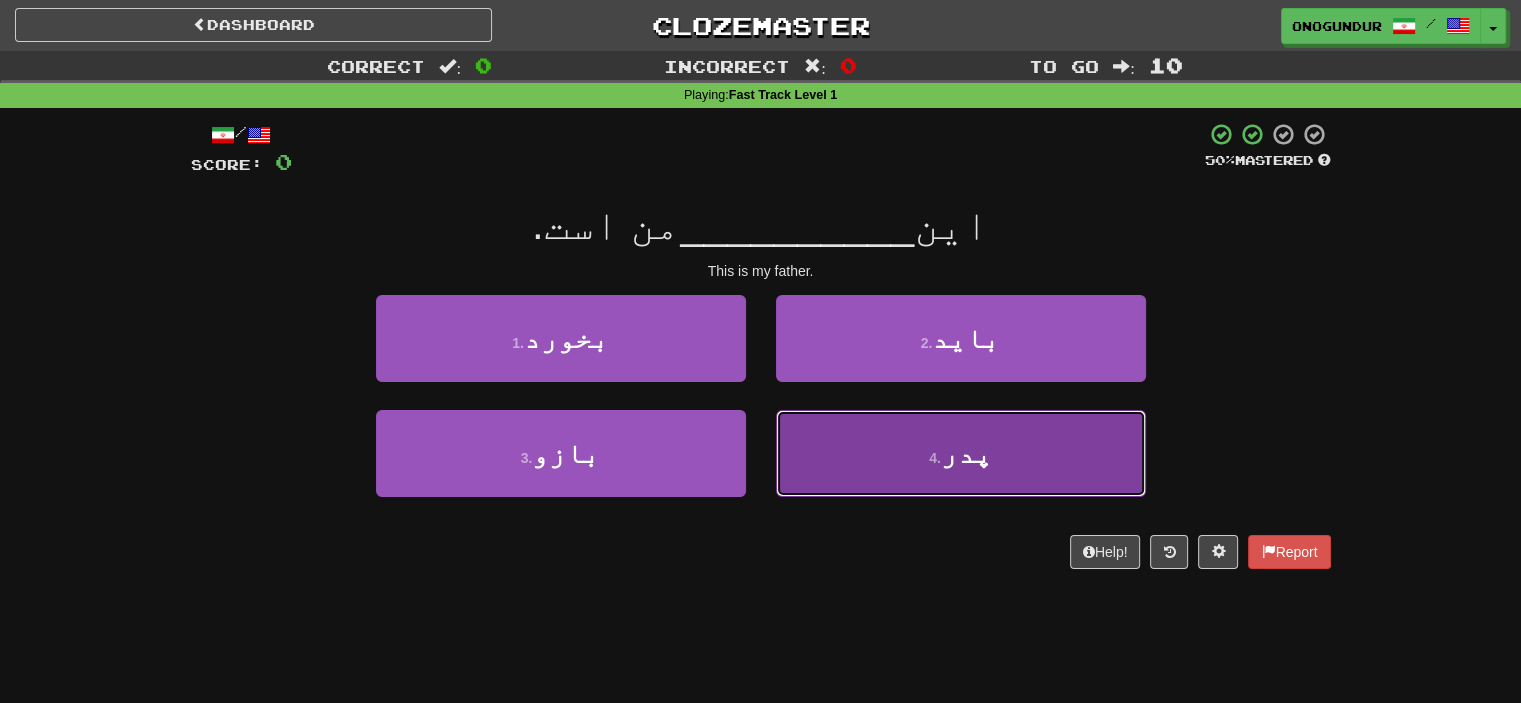 click on "4 .  پدر" at bounding box center (961, 453) 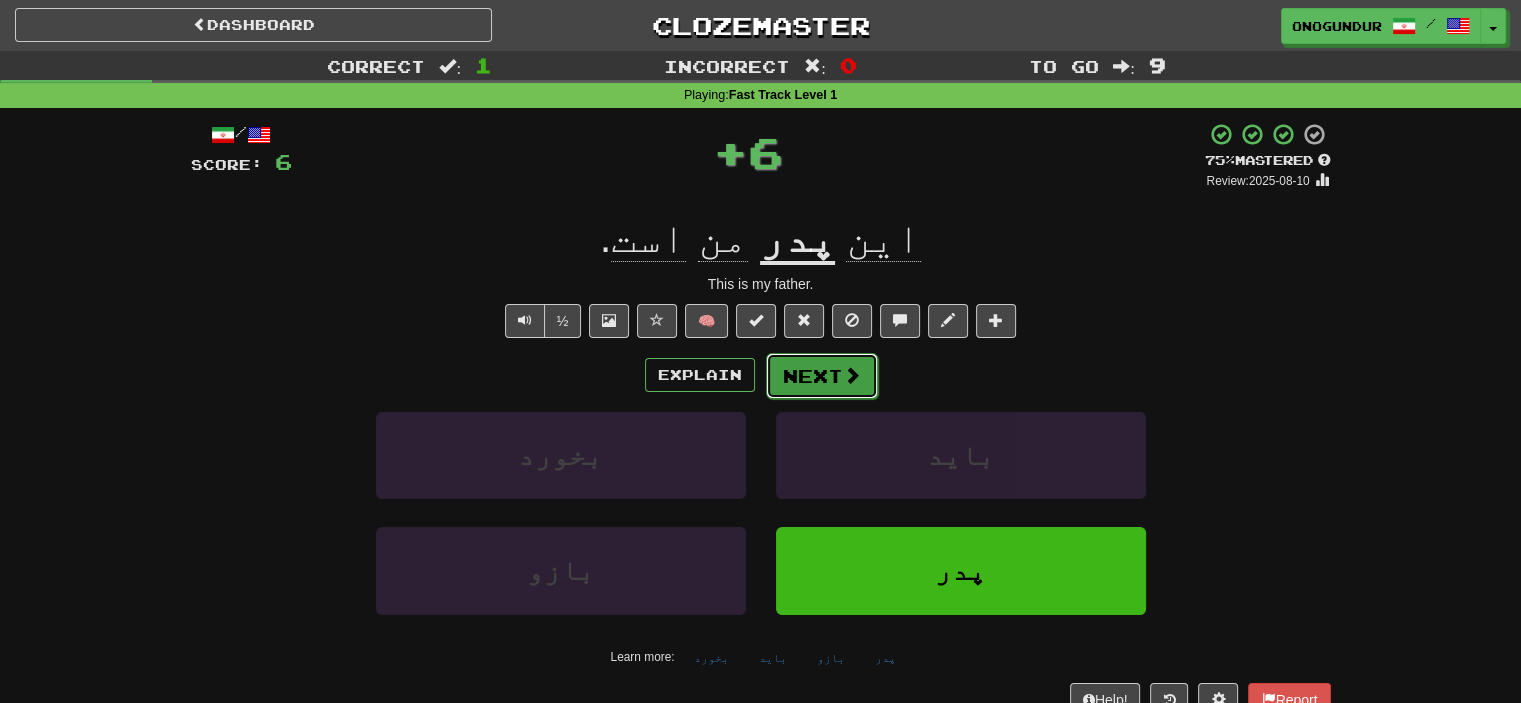 click on "Next" at bounding box center (822, 376) 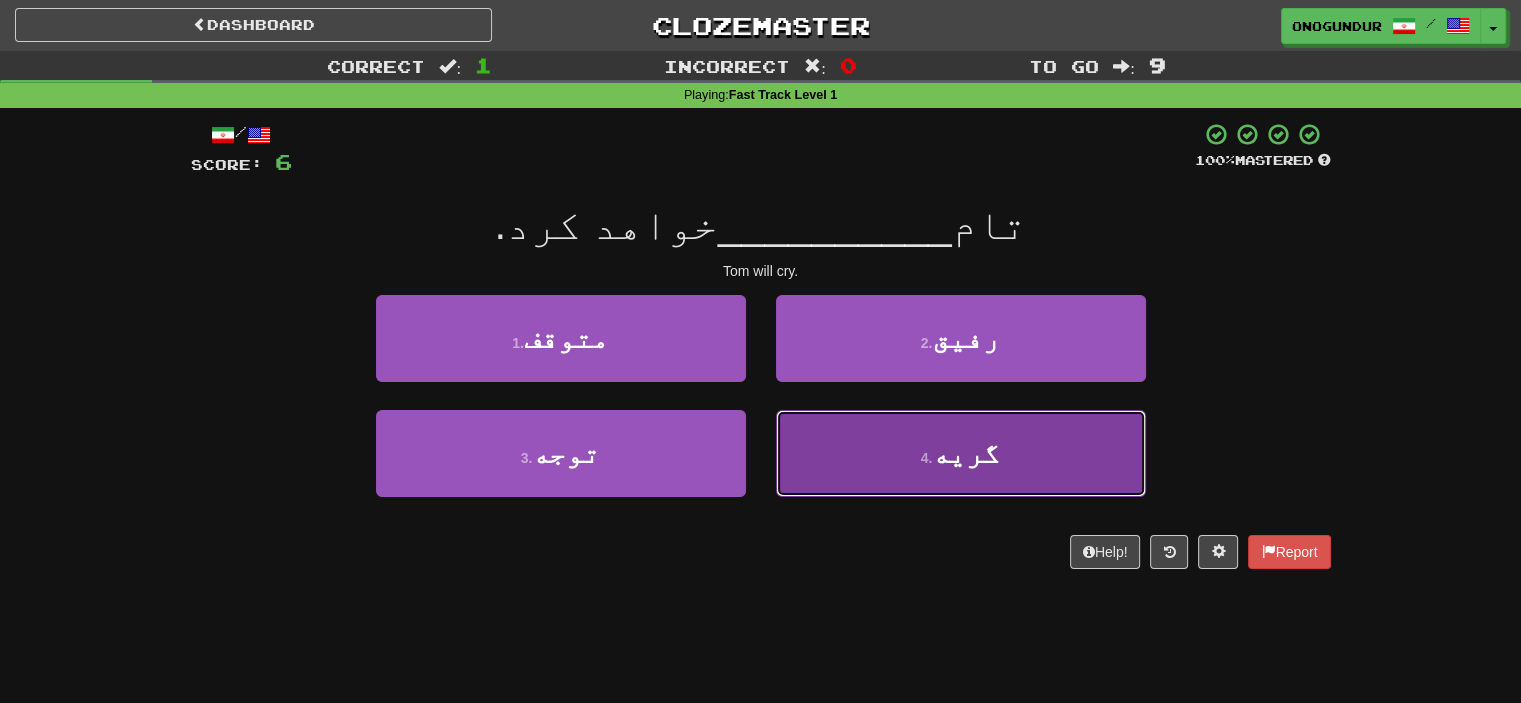 click on "4 .  گریه" at bounding box center (961, 453) 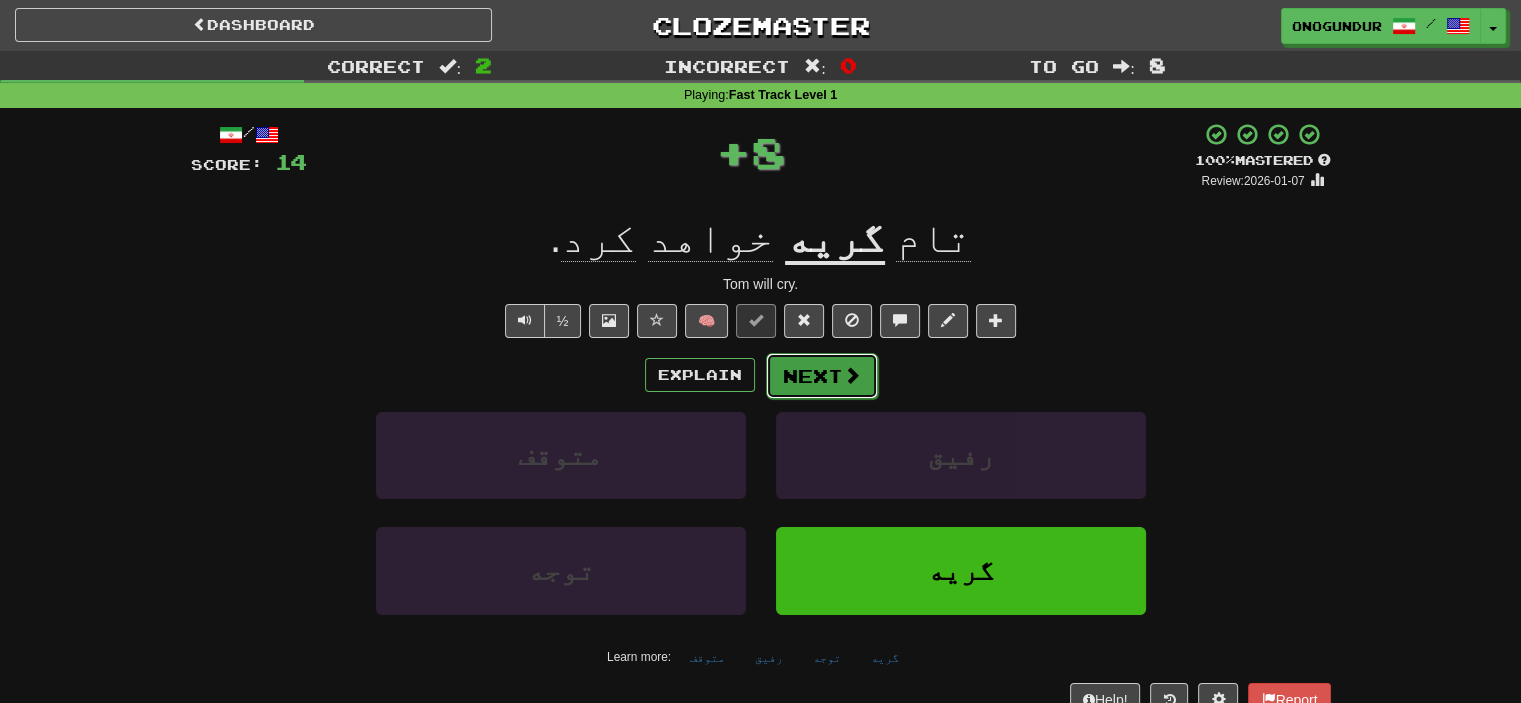 click on "Next" at bounding box center [822, 376] 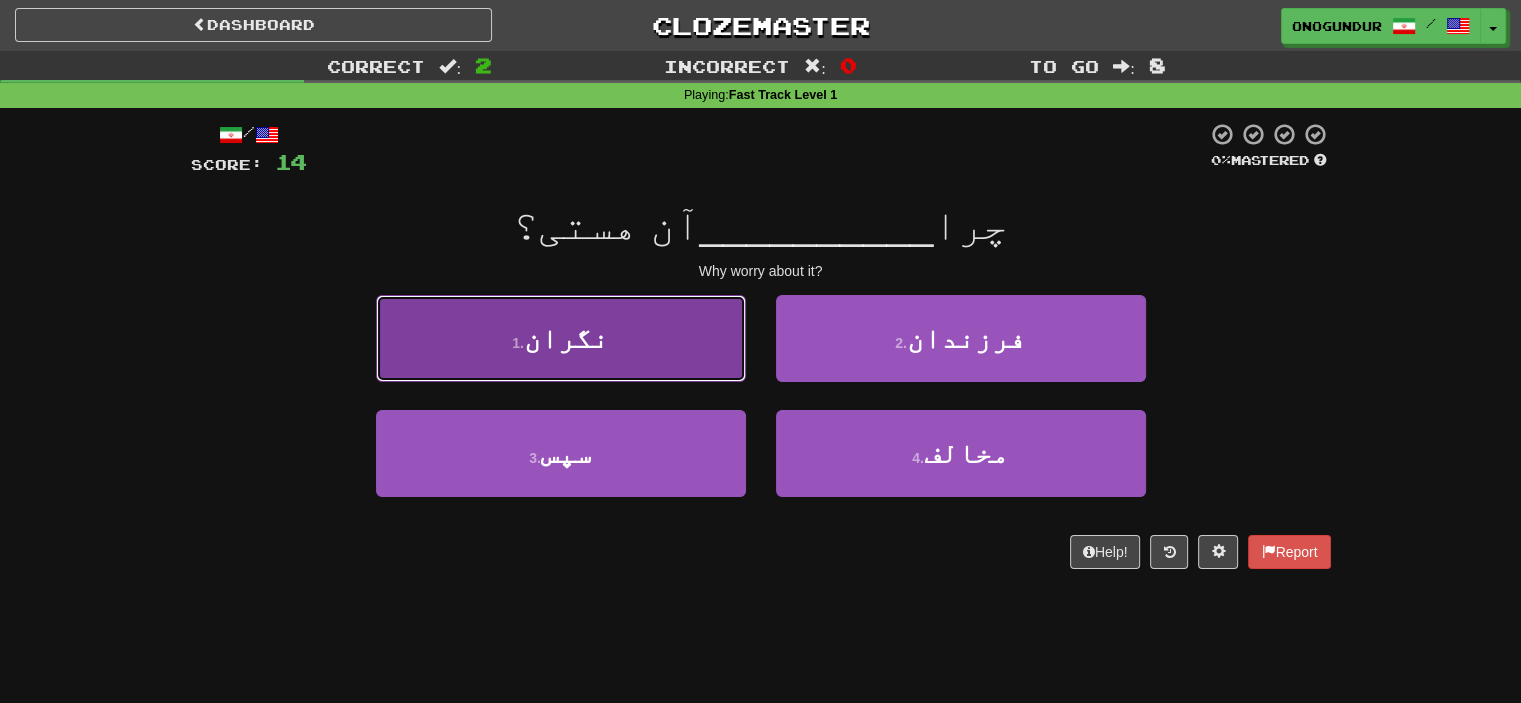 click on "1 .  نگران" at bounding box center (561, 338) 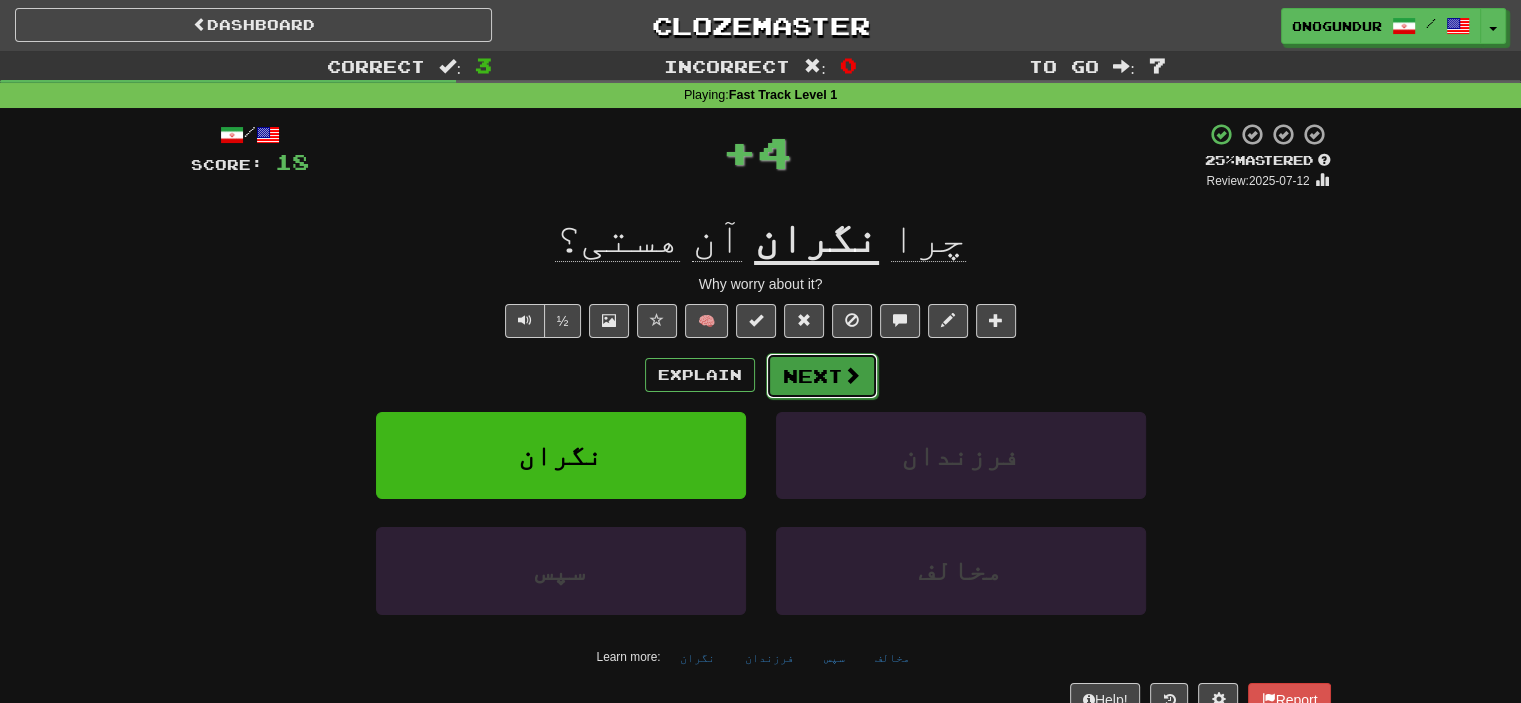 click on "Next" at bounding box center (822, 376) 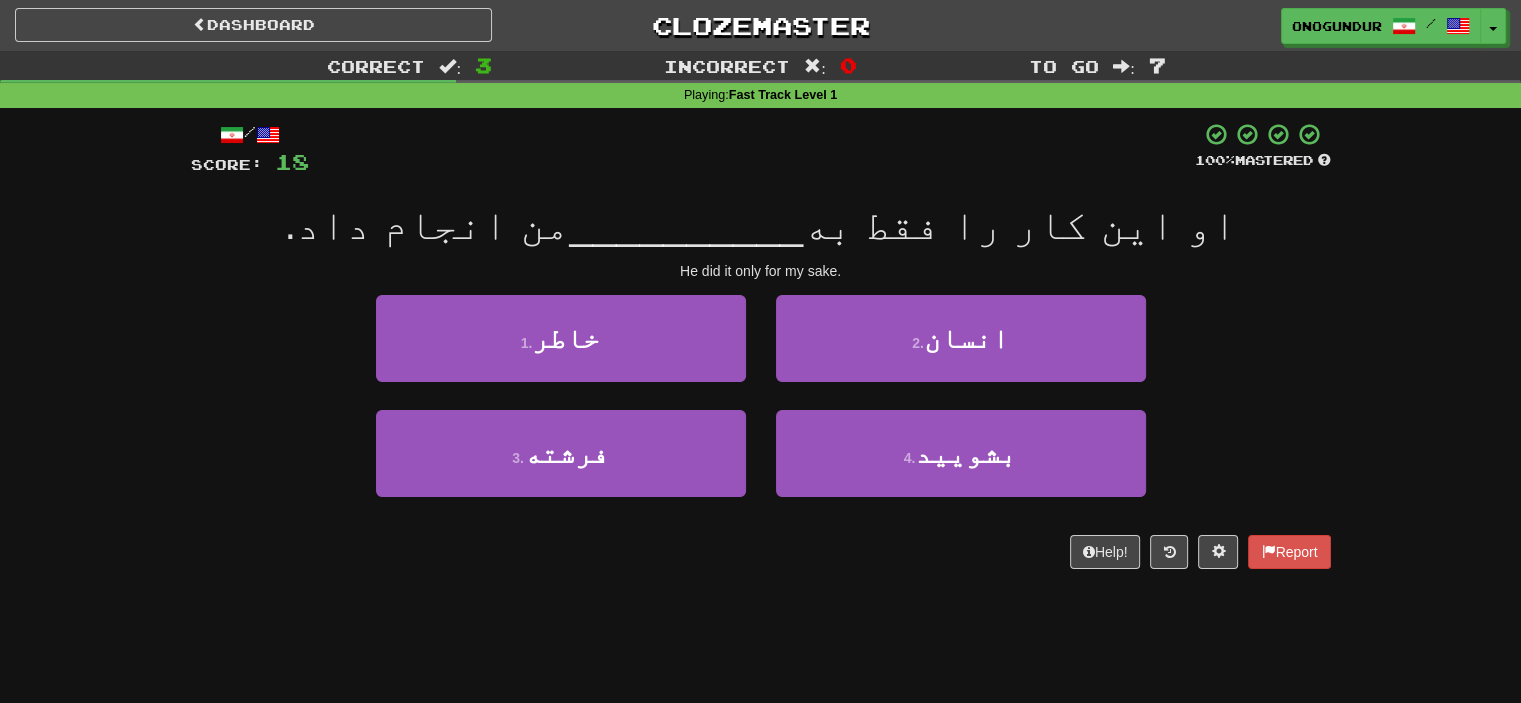 click on "/  Score:   18 100 %  Mastered او این کار را فقط به  __________  من انجام داد. He did it only for my sake. 1 .  خاطر 2 .  انسان 3 .  فرشته 4 .  بشویید  Help!  Report" at bounding box center (761, 352) 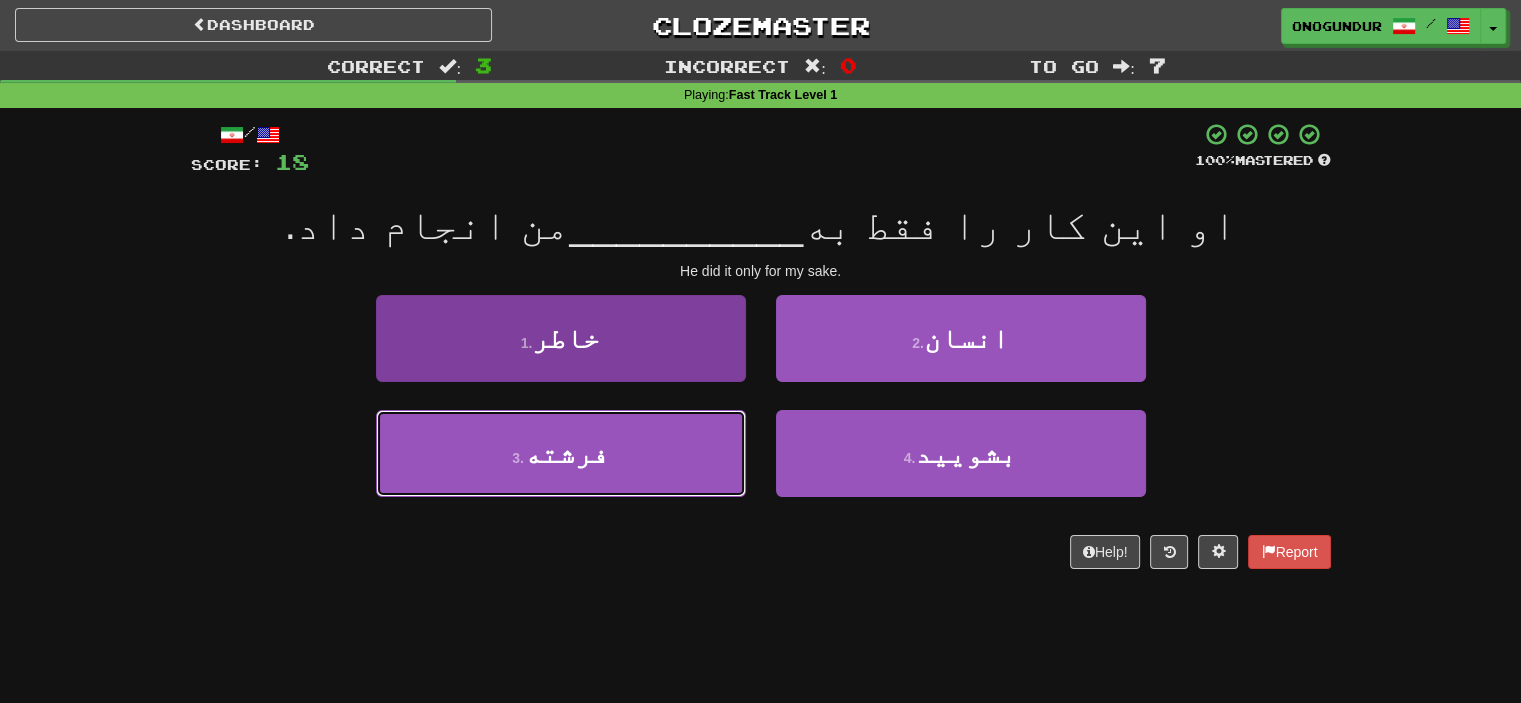 click on "3 .  فرشته" at bounding box center [561, 453] 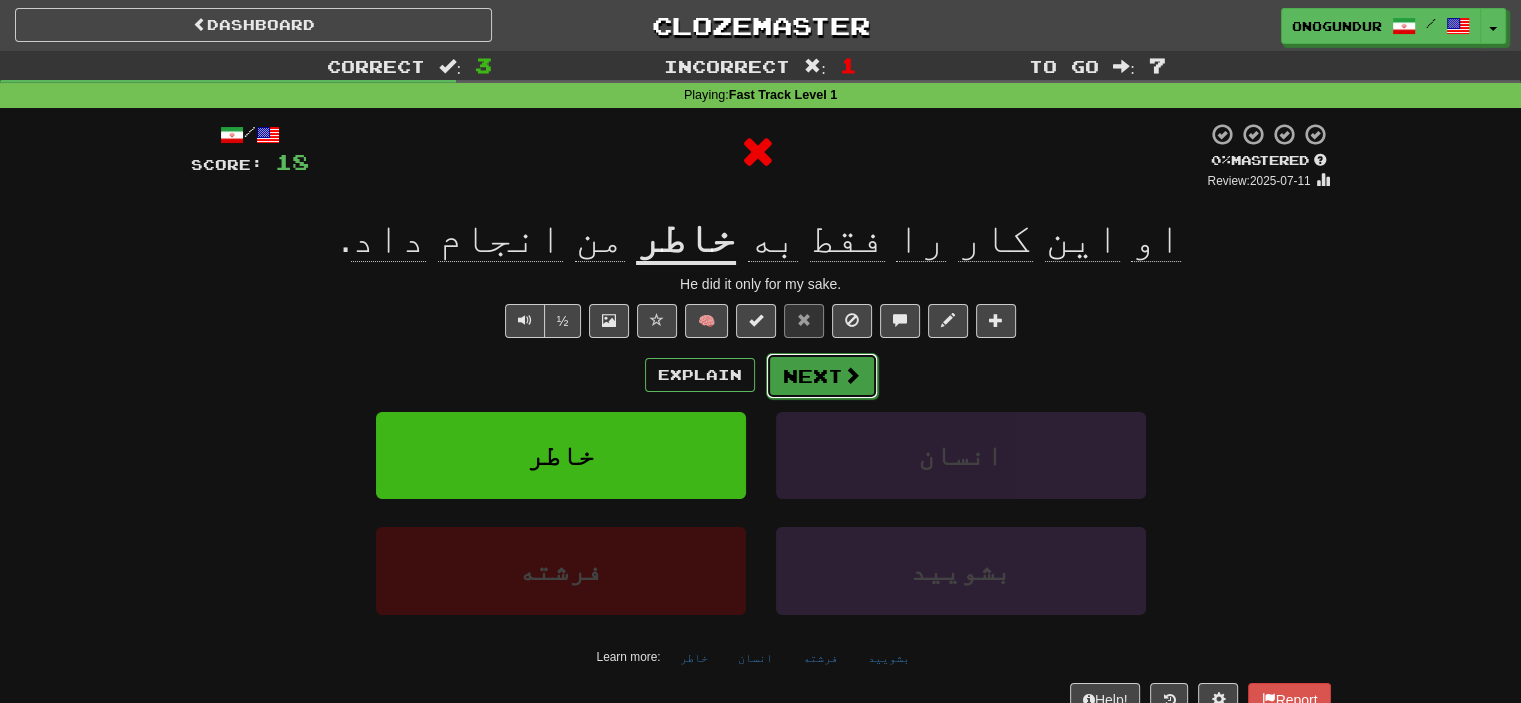 click on "Next" at bounding box center [822, 376] 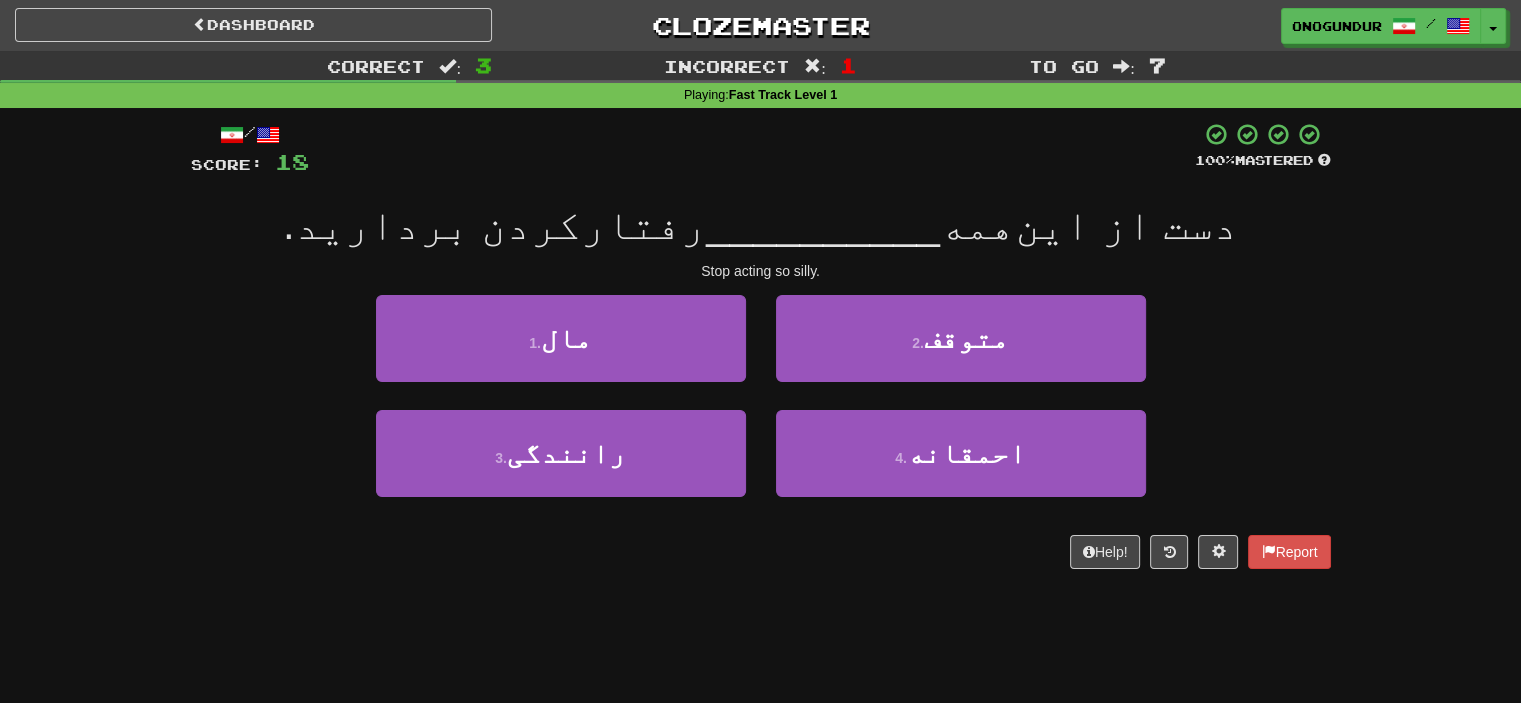click on "Dashboard
Clozemaster
onogundur
/
Toggle Dropdown
Dashboard
Leaderboard
Activity Feed
Notifications
Profile
Discussions
Azərbaycanca
/
English
Streak:
26
Review:
2,698
Points Today: 0
Català
/
English
Streak:
0
Review:
10
Points Today: 0
Deutsch
/
English
Streak:
0
Review:
1,979
Points Today: 0
Español
/
English
Streak:
0
Review:
1,381
Points Today: 0
Esperanto
/
English
Streak:
0
Review:
1,035
Points Today: 0
Français
/
English
Streak:
0
Review:
19
Points Today: 0
Hrvatski
/
English
Streak:
0
Review:
278
Points Today: 0
Íslenska
/" at bounding box center (760, 351) 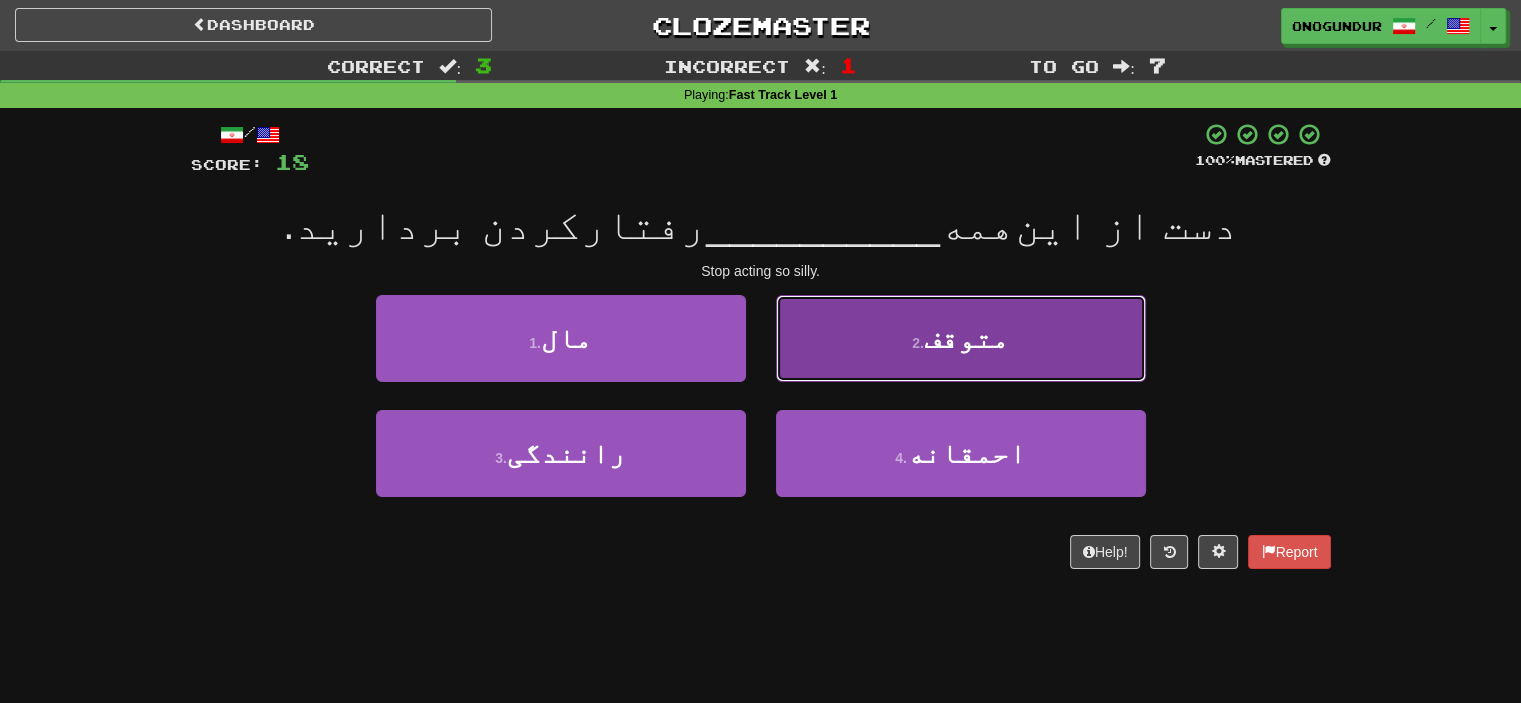 click on "2 .  متوقف" at bounding box center (961, 338) 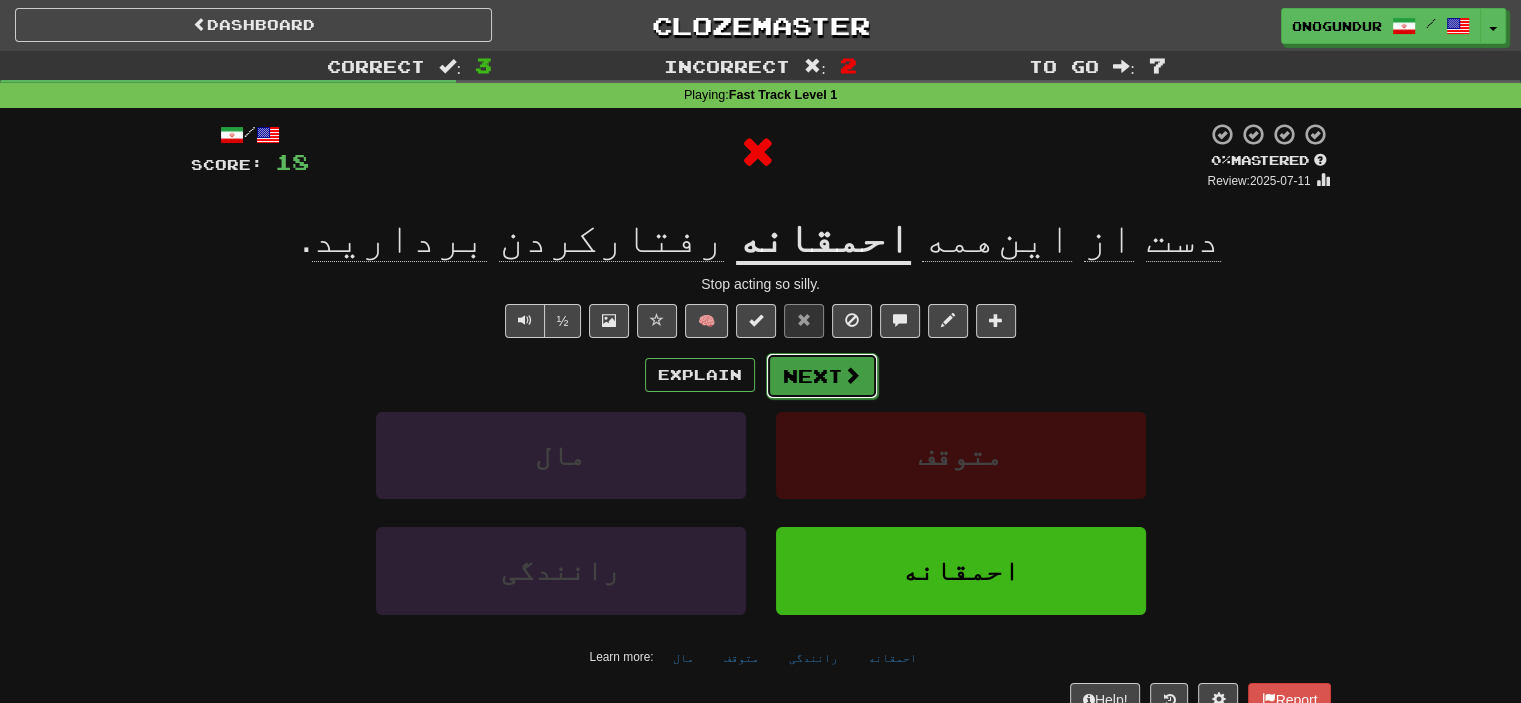 click on "Next" at bounding box center (822, 376) 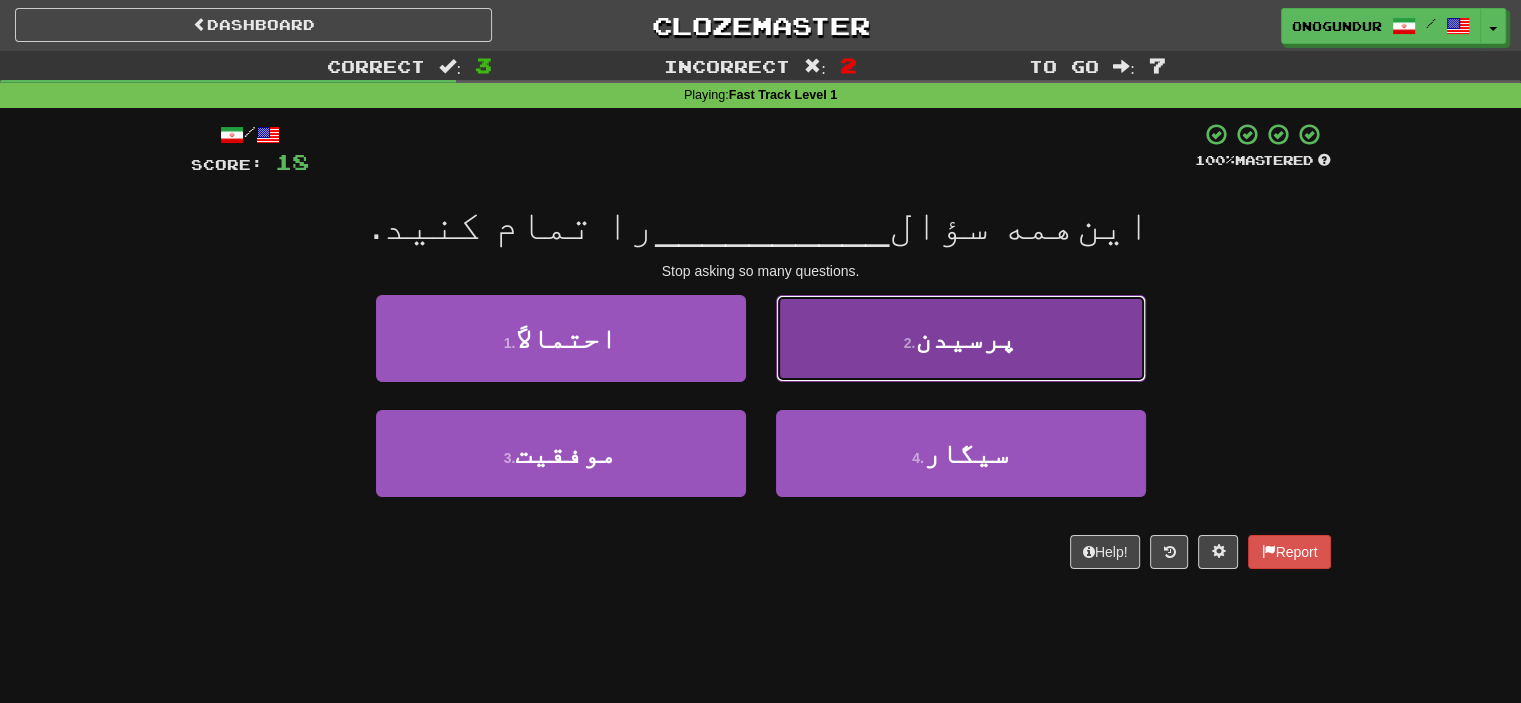 click on "2 .  پرسیدن" at bounding box center [961, 338] 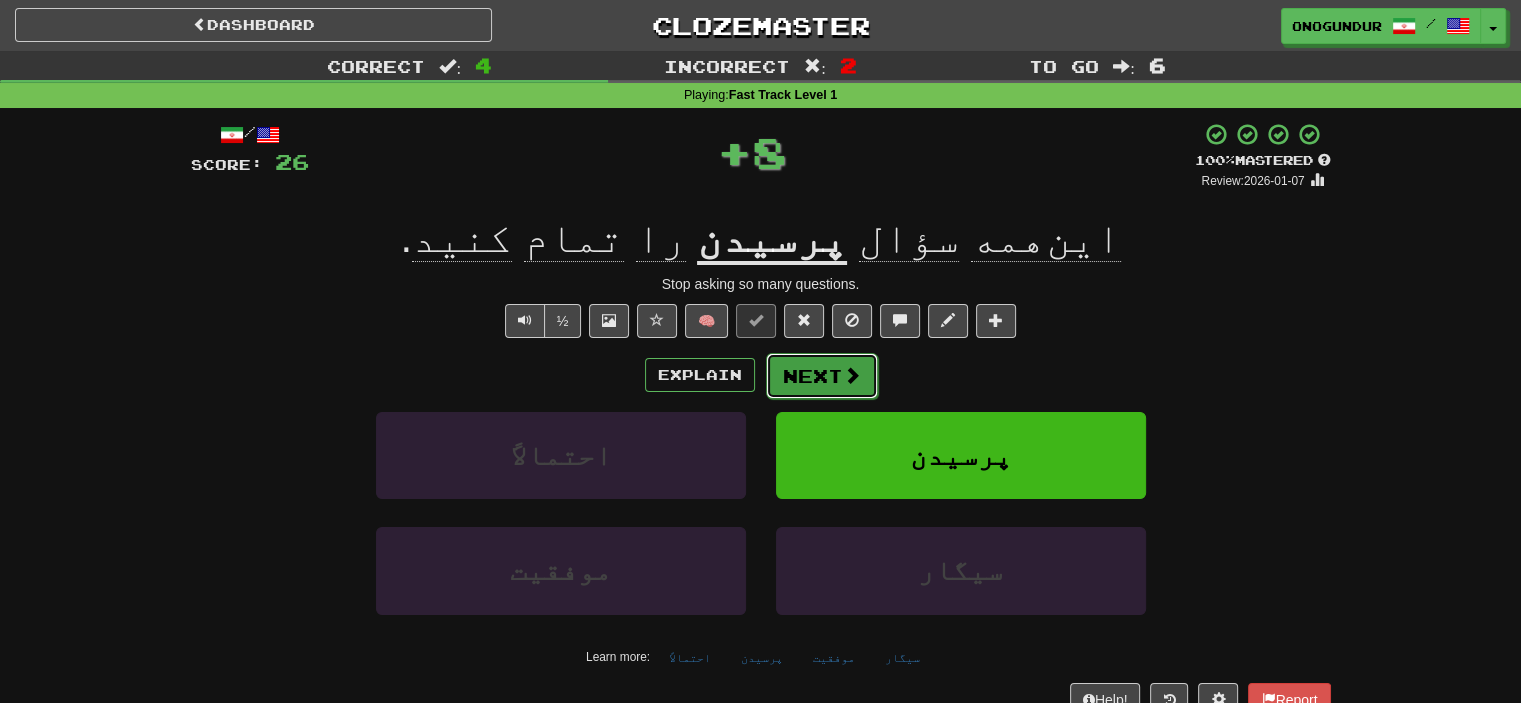 click on "Next" at bounding box center (822, 376) 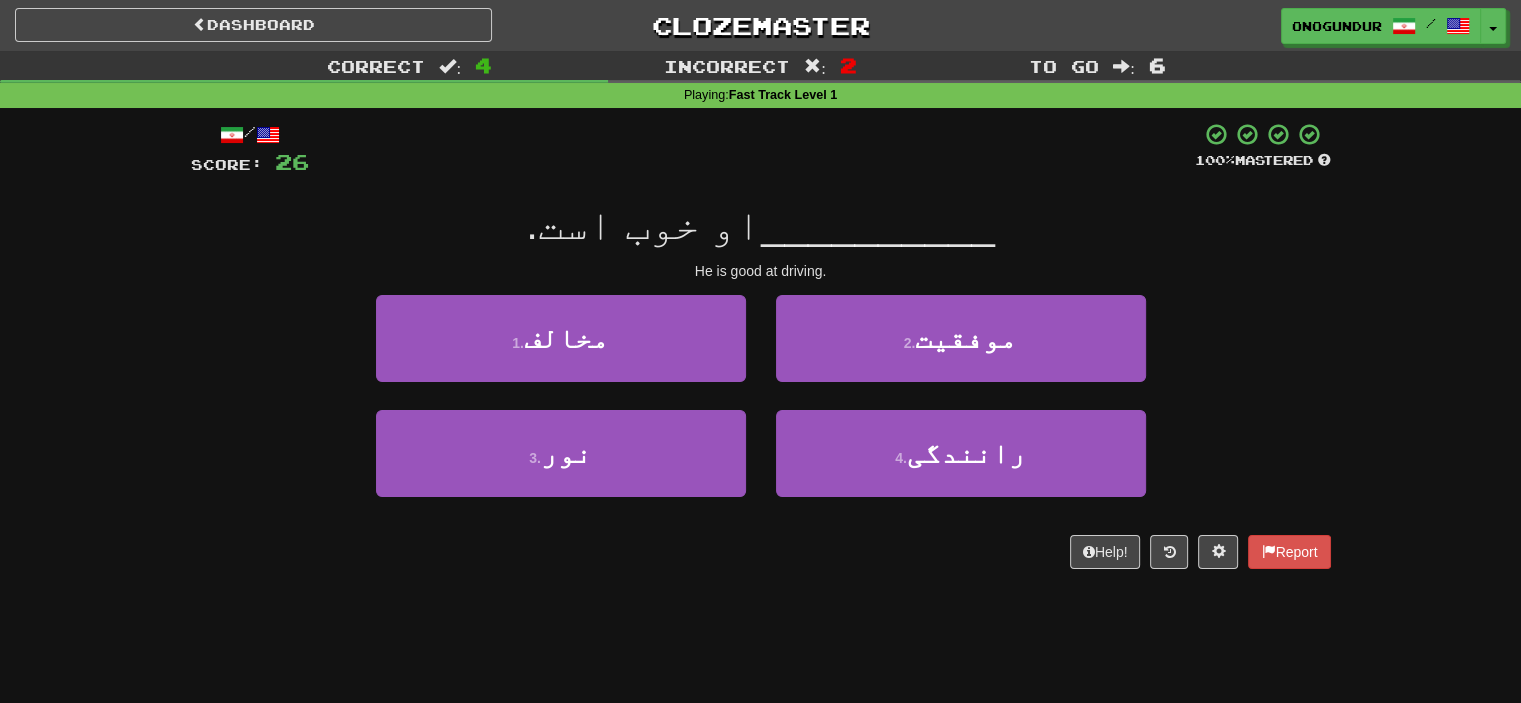click on "/  Score:   26 100 %  Mastered __________  او خوب است. He is good at driving. 1 .  مخالف 2 .  موفقیت 3 .  نور 4 .  رانندگی  Help!  Report" at bounding box center [761, 345] 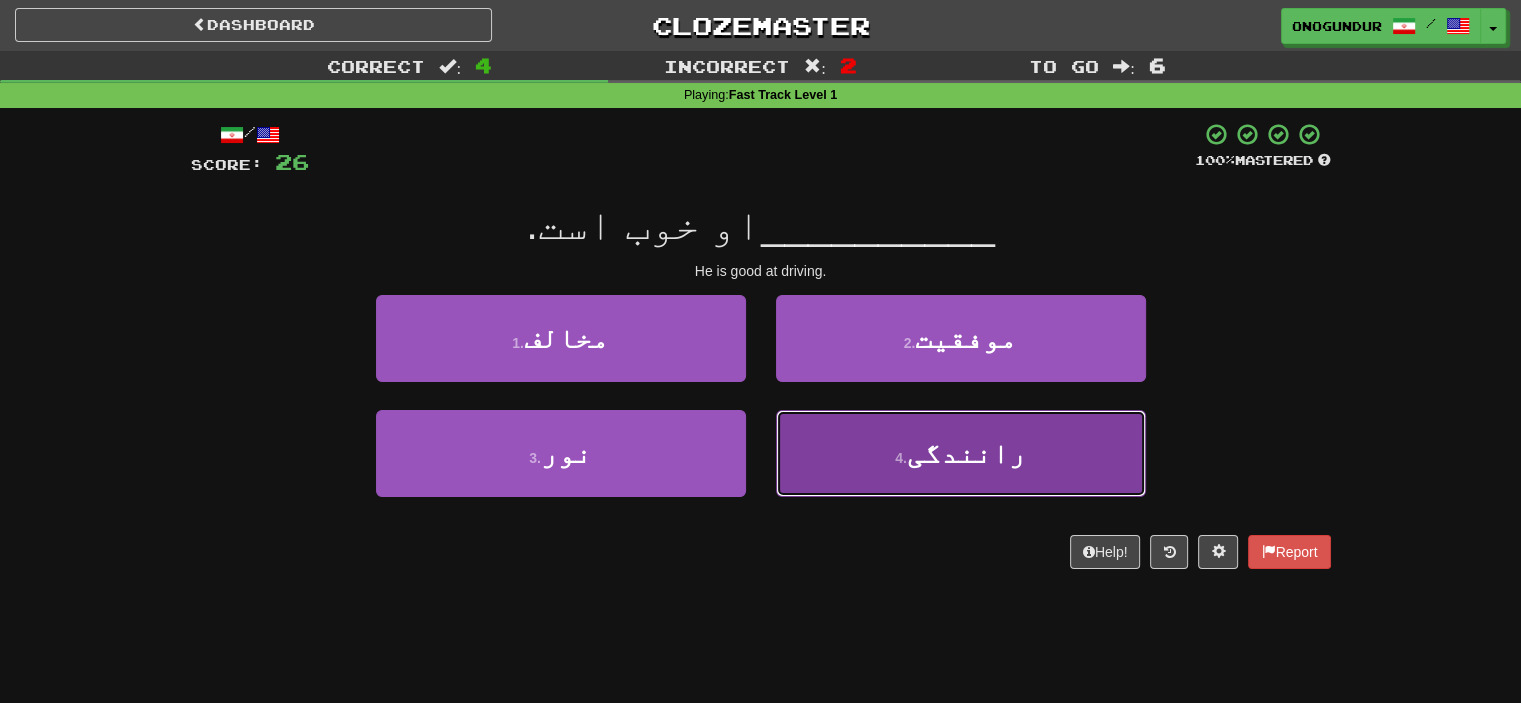 click on "4 .  رانندگی" at bounding box center [961, 453] 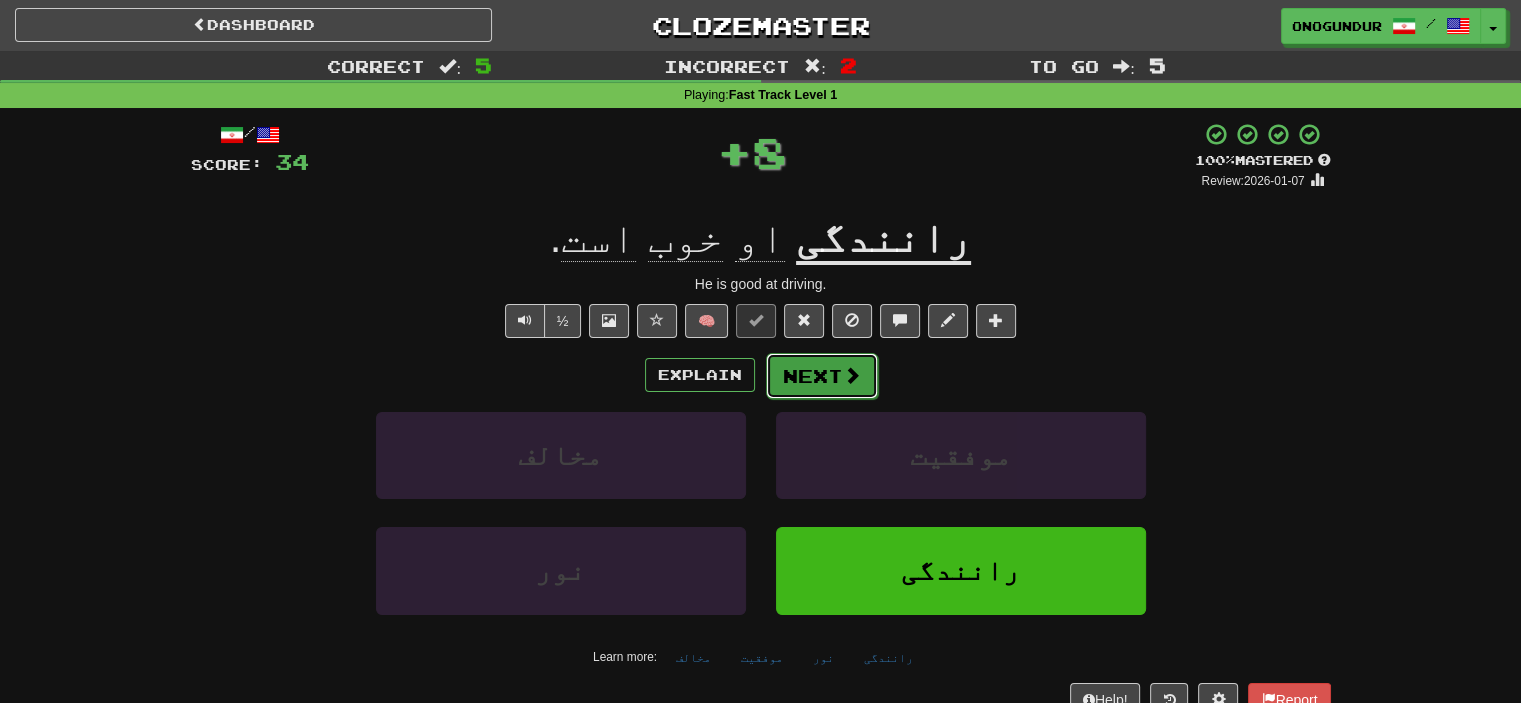 click on "Next" at bounding box center (822, 376) 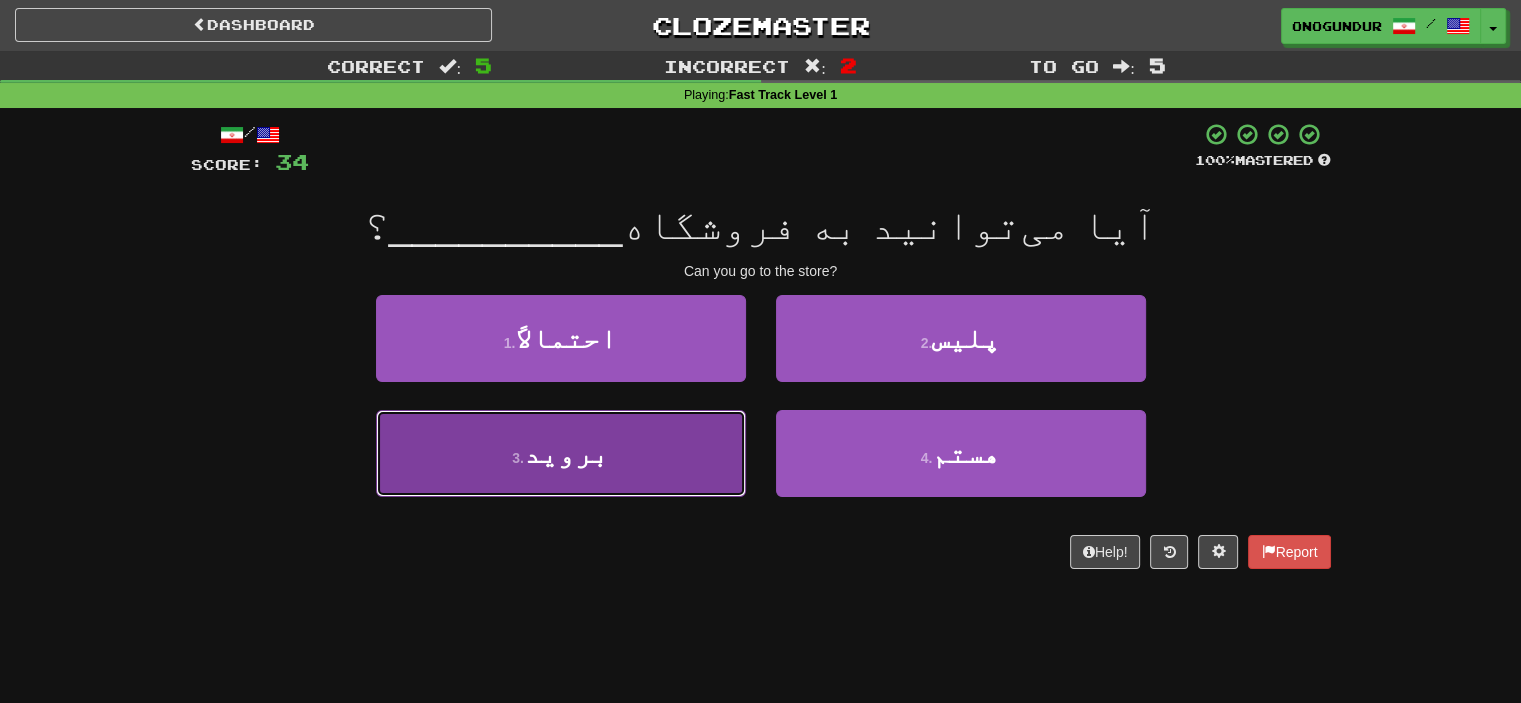 click on "3 .  بروید" at bounding box center [561, 453] 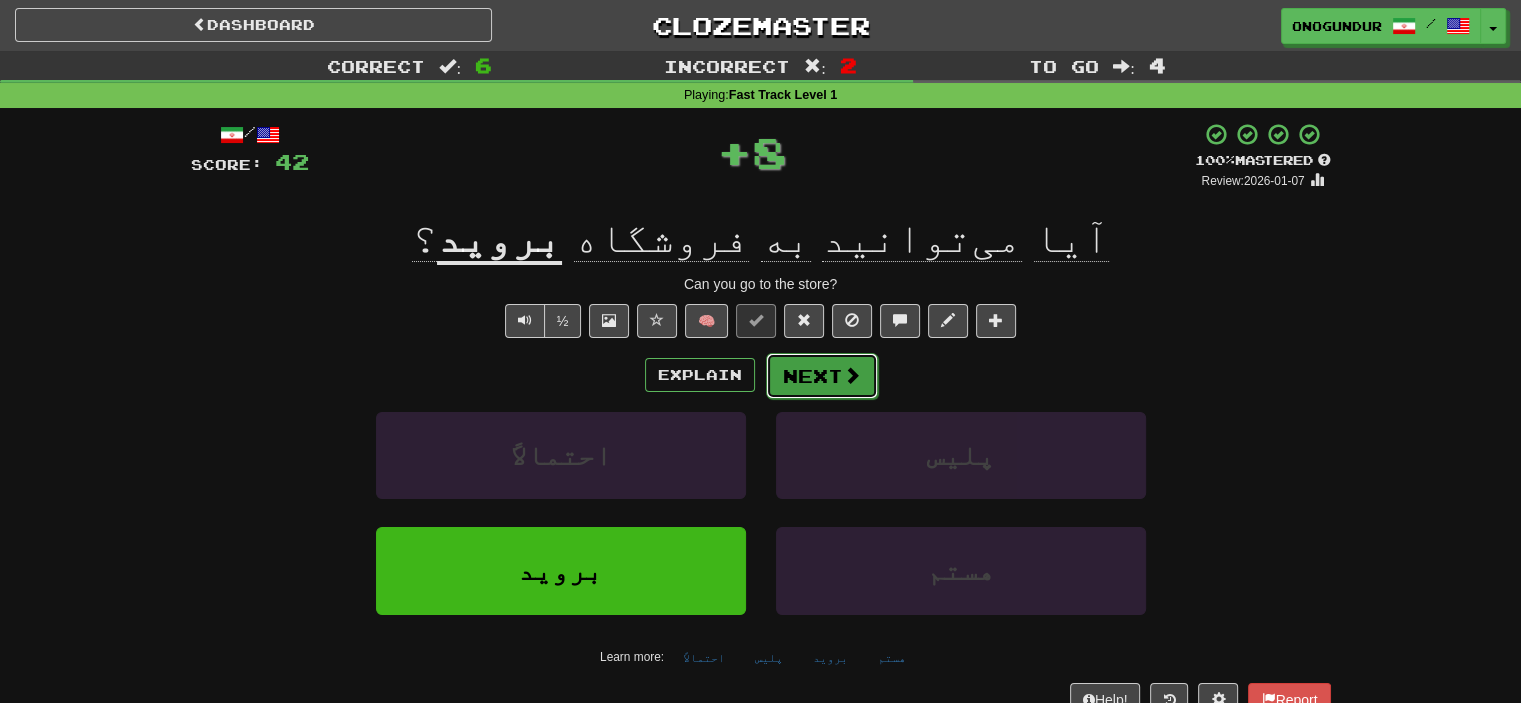 click on "Next" at bounding box center (822, 376) 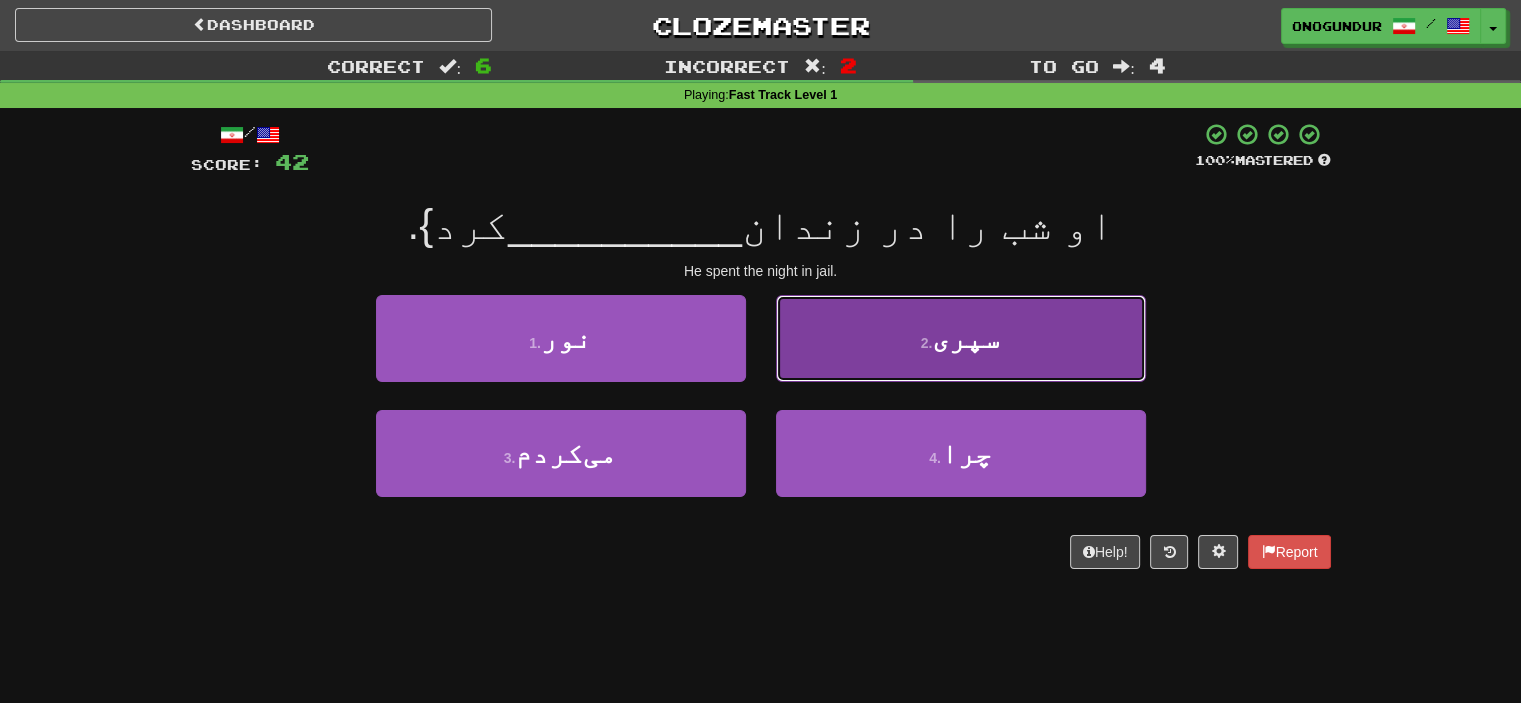 click on "2 .  سپری" at bounding box center [961, 338] 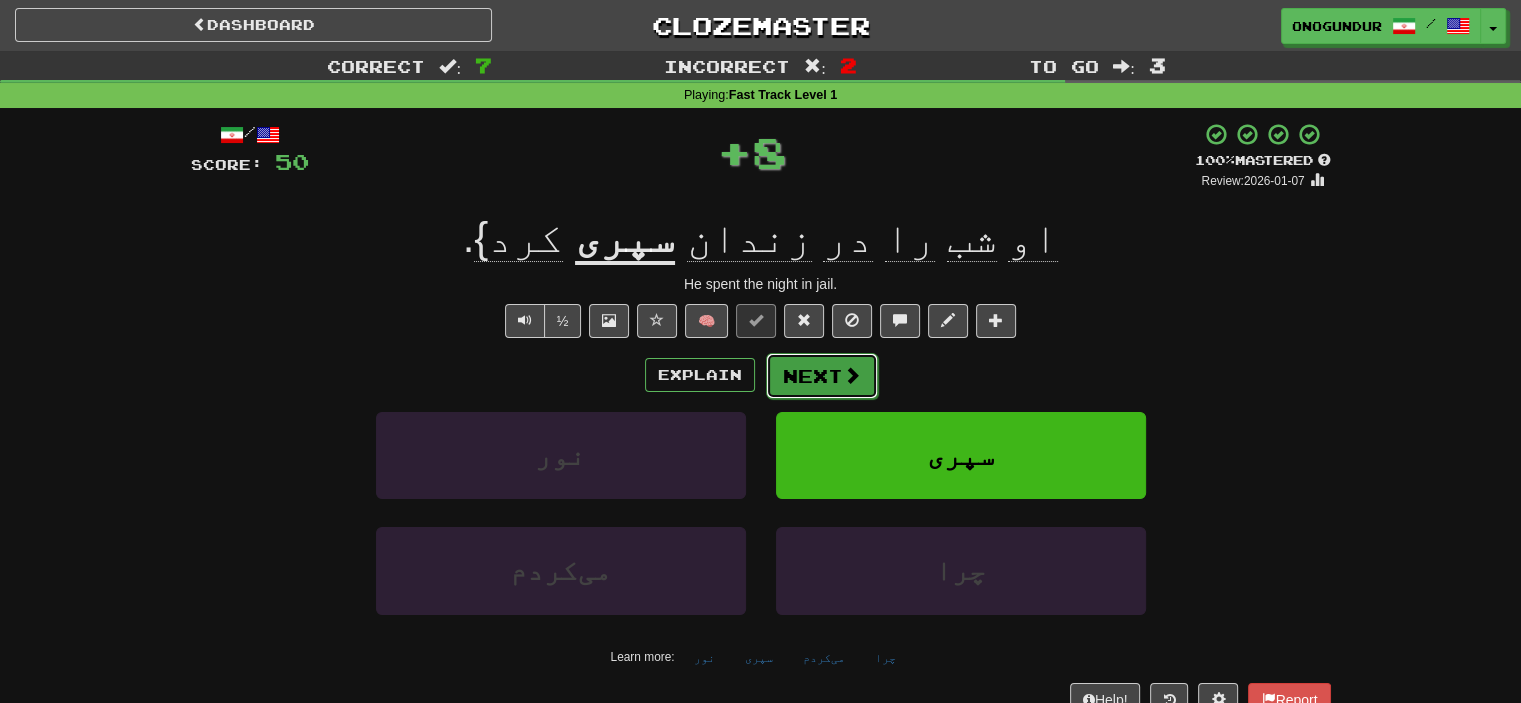 click on "Next" at bounding box center (822, 376) 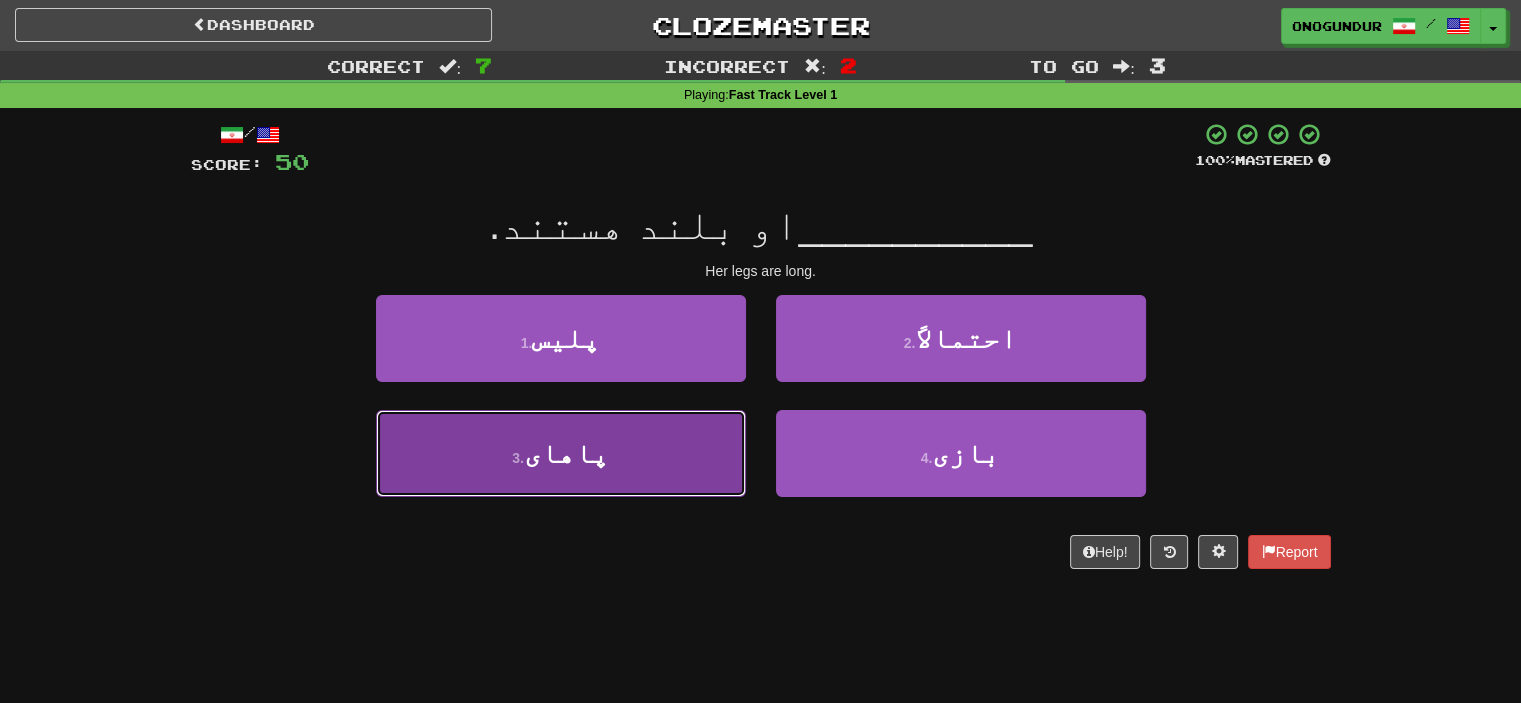 click on "3 .  پاهای" at bounding box center [561, 453] 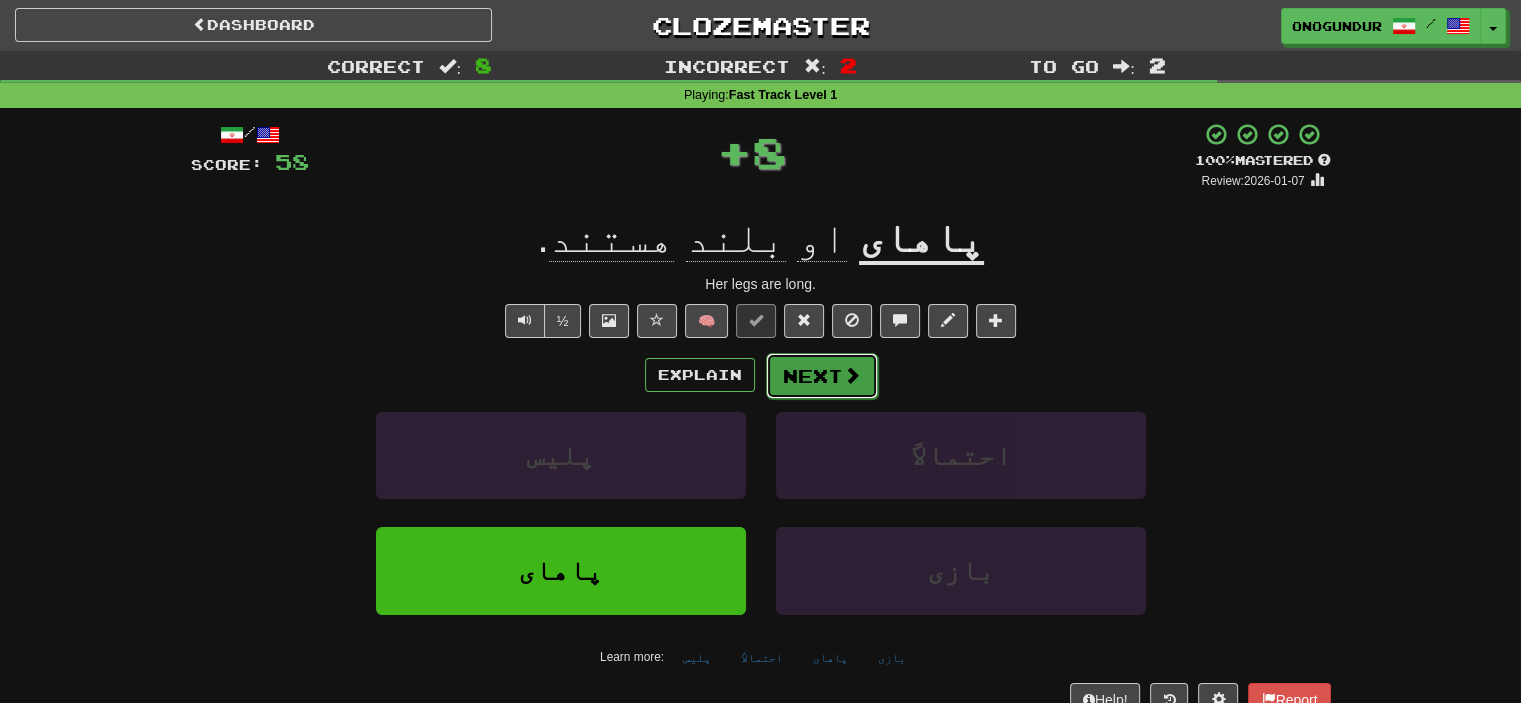 click on "Next" at bounding box center [822, 376] 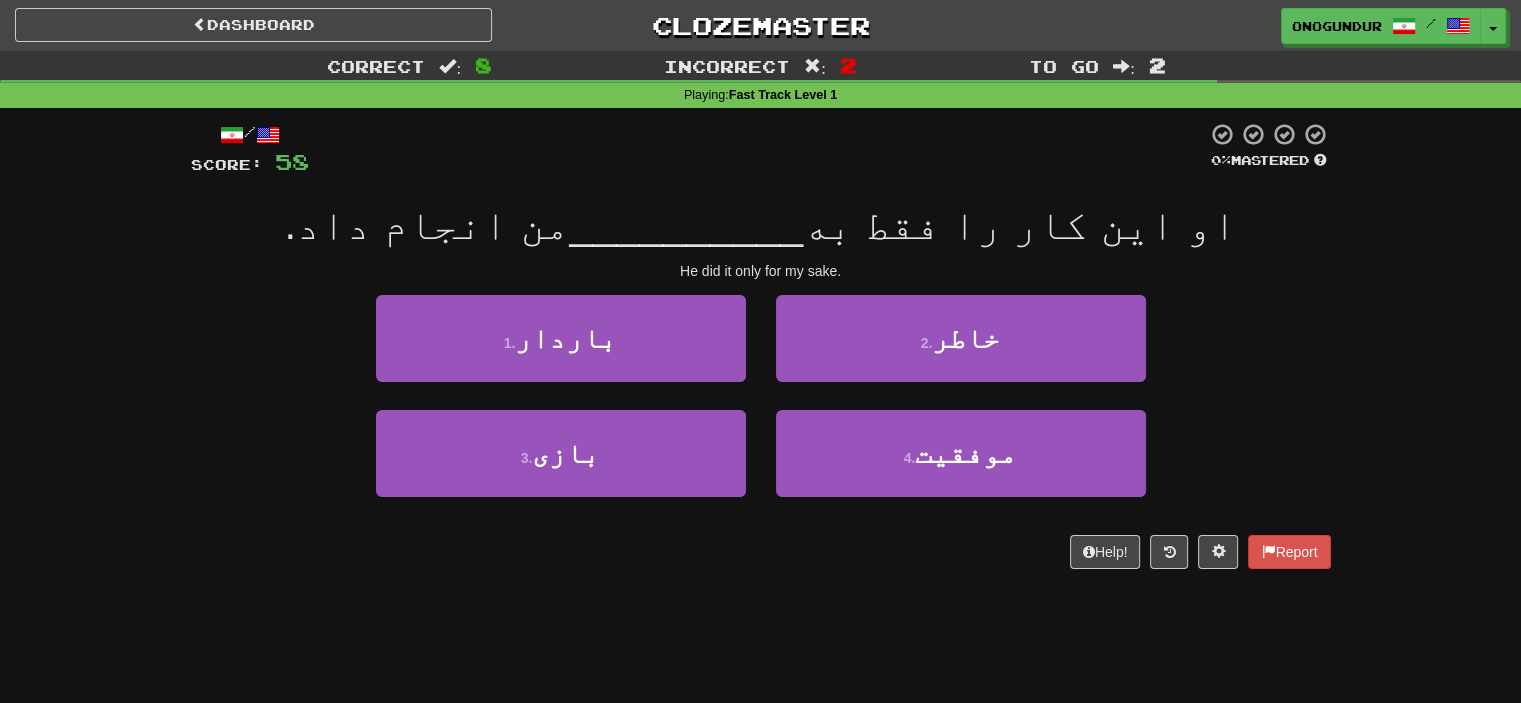 click on "Dashboard
Clozemaster
onogundur
/
Toggle Dropdown
Dashboard
Leaderboard
Activity Feed
Notifications
Profile
Discussions
Azərbaycanca
/
English
Streak:
26
Review:
2,698
Points Today: 0
Català
/
English
Streak:
0
Review:
10
Points Today: 0
Deutsch
/
English
Streak:
0
Review:
1,979
Points Today: 0
Español
/
English
Streak:
0
Review:
1,381
Points Today: 0
Esperanto
/
English
Streak:
0
Review:
1,035
Points Today: 0
Français
/
English
Streak:
0
Review:
19
Points Today: 0
Hrvatski
/
English
Streak:
0
Review:
278
Points Today: 0
Íslenska
/" at bounding box center [760, 351] 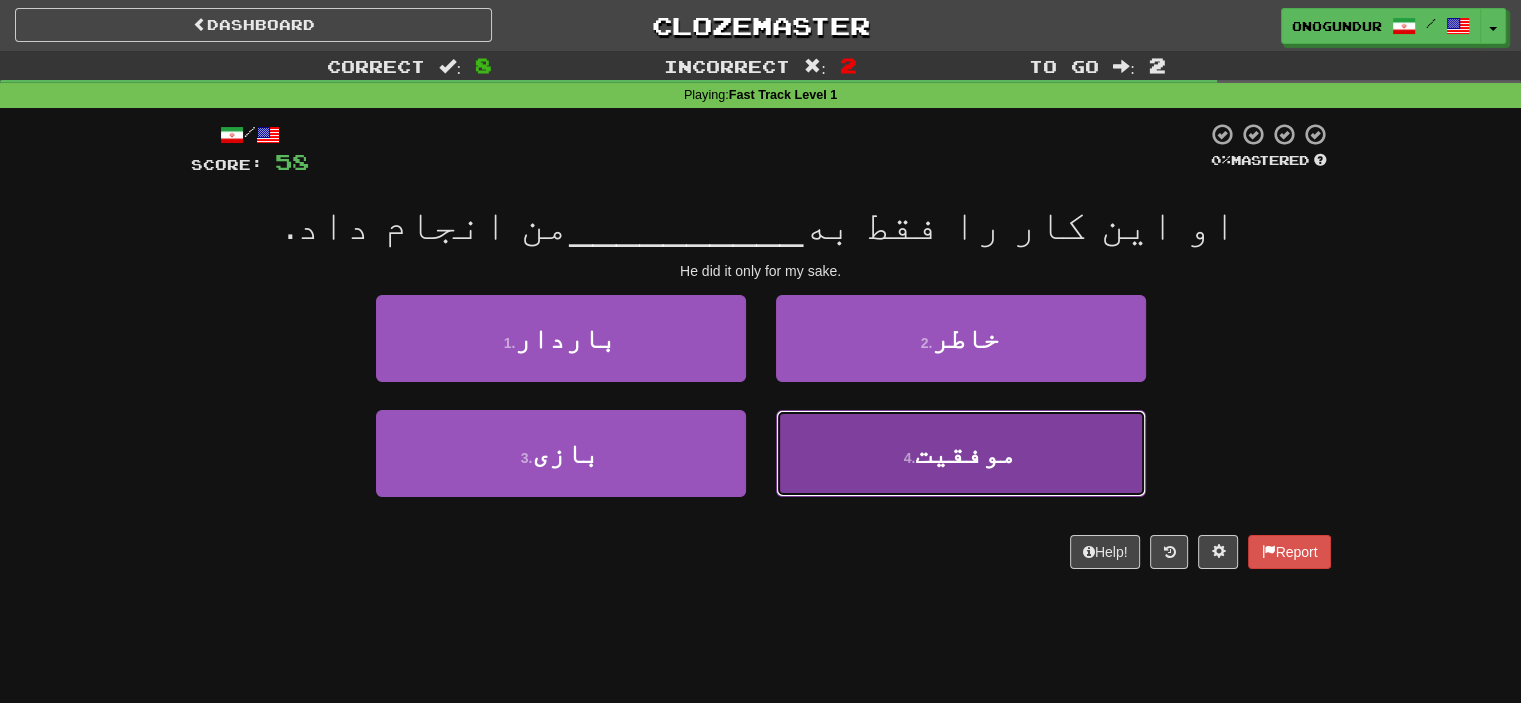 click on "4 .  موفقیت" at bounding box center [961, 453] 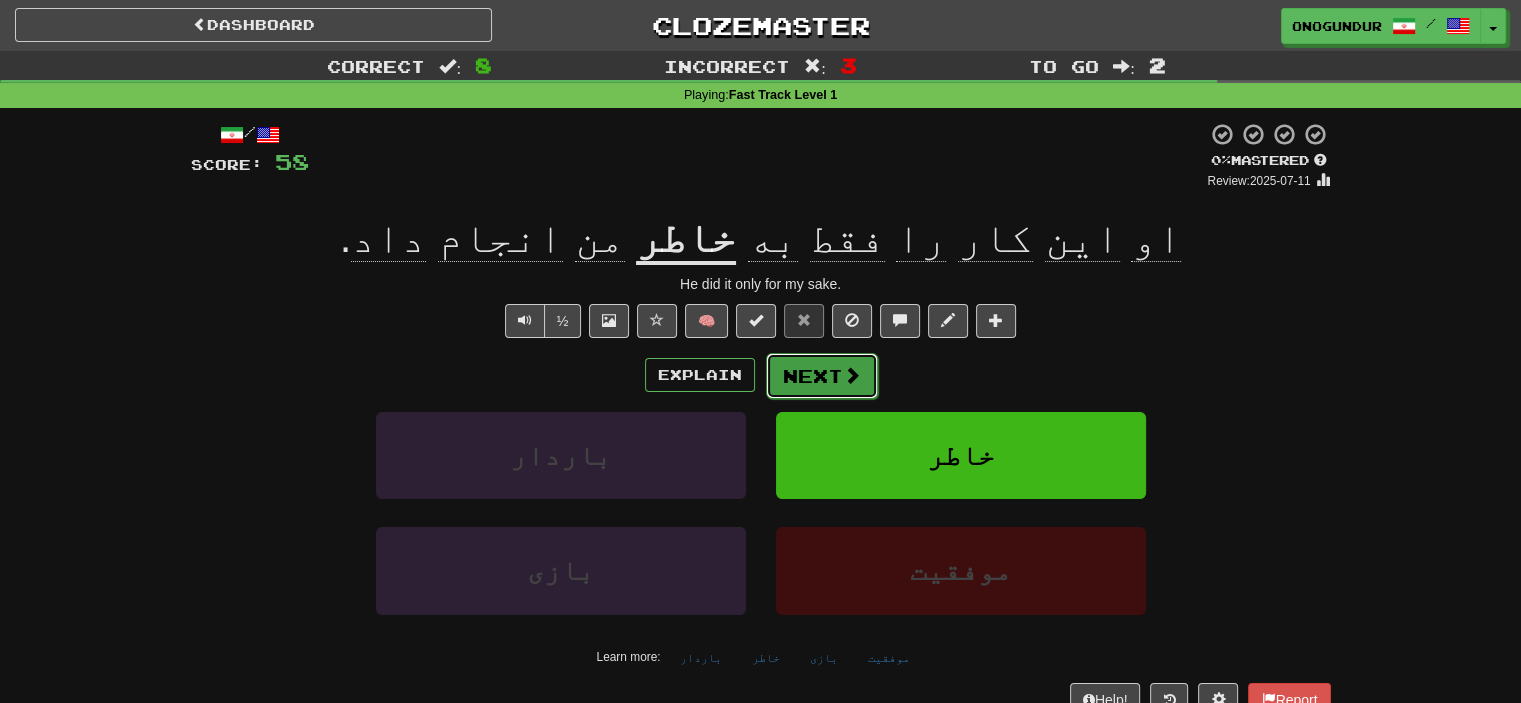 click on "Next" at bounding box center [822, 376] 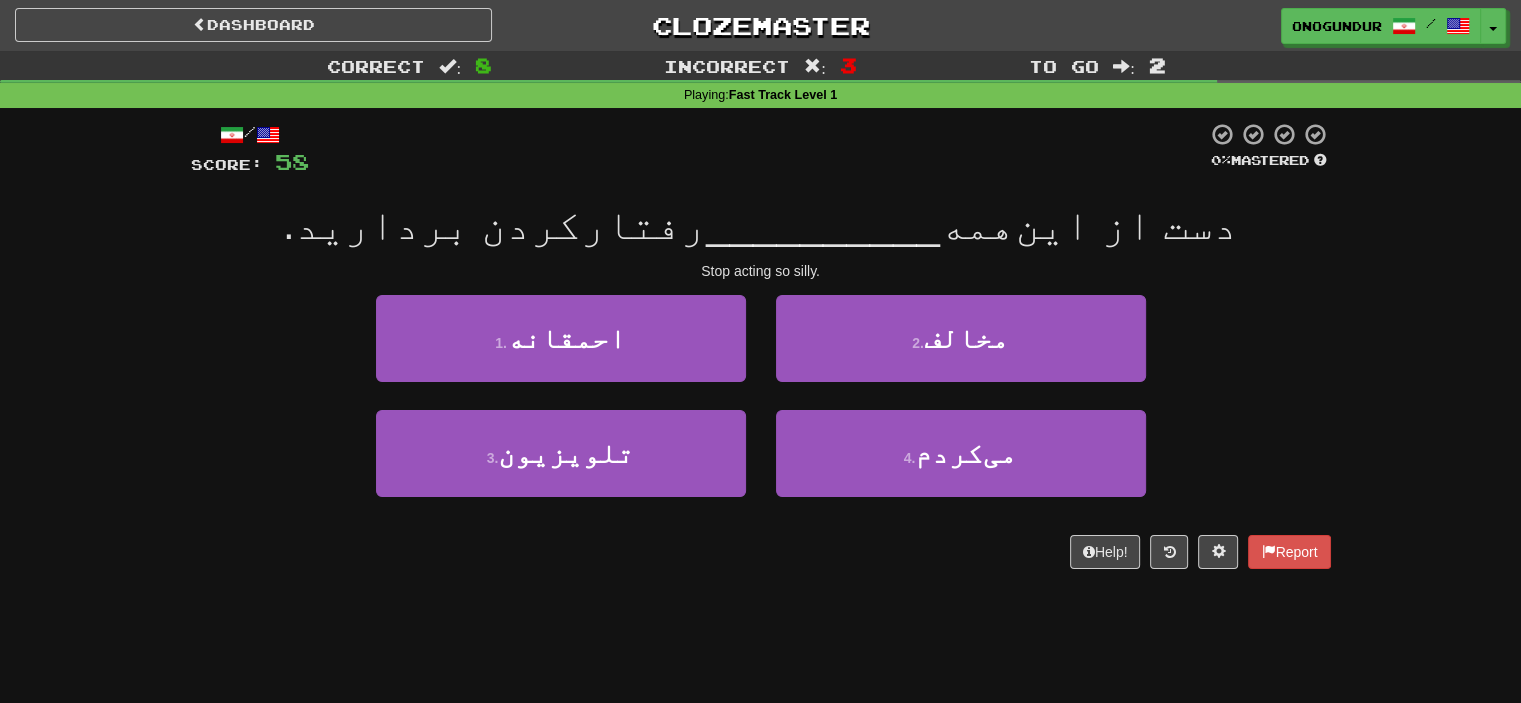 click on "/  Score:   58 0 %  Mastered دست از این‌همه  __________  رفتارکردن بردارید. Stop acting so silly. 1 .  احمقانه 2 .  مخالف 3 .  تلویزیون 4 .  می‌کردم  Help!  Report" at bounding box center [761, 352] 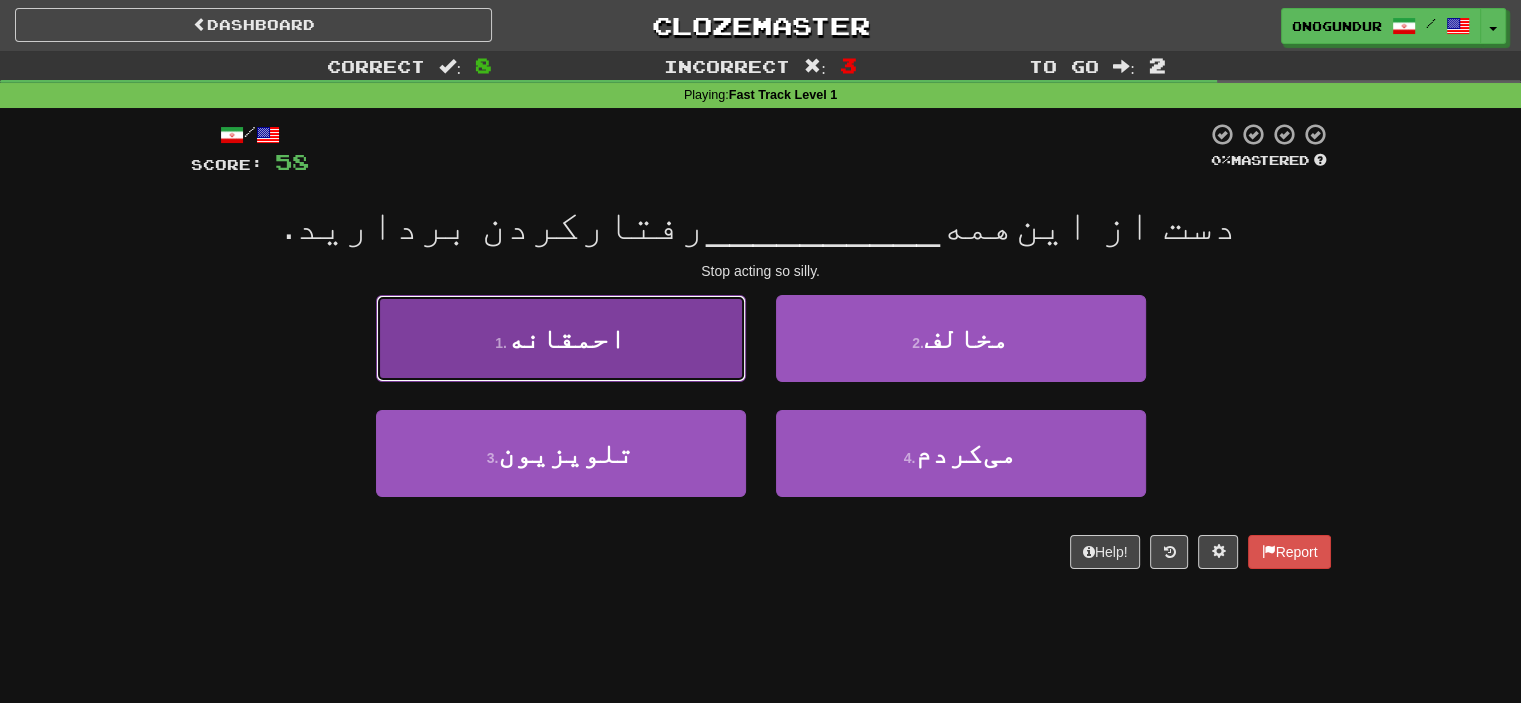 click on "1 .  احمقانه" at bounding box center (561, 338) 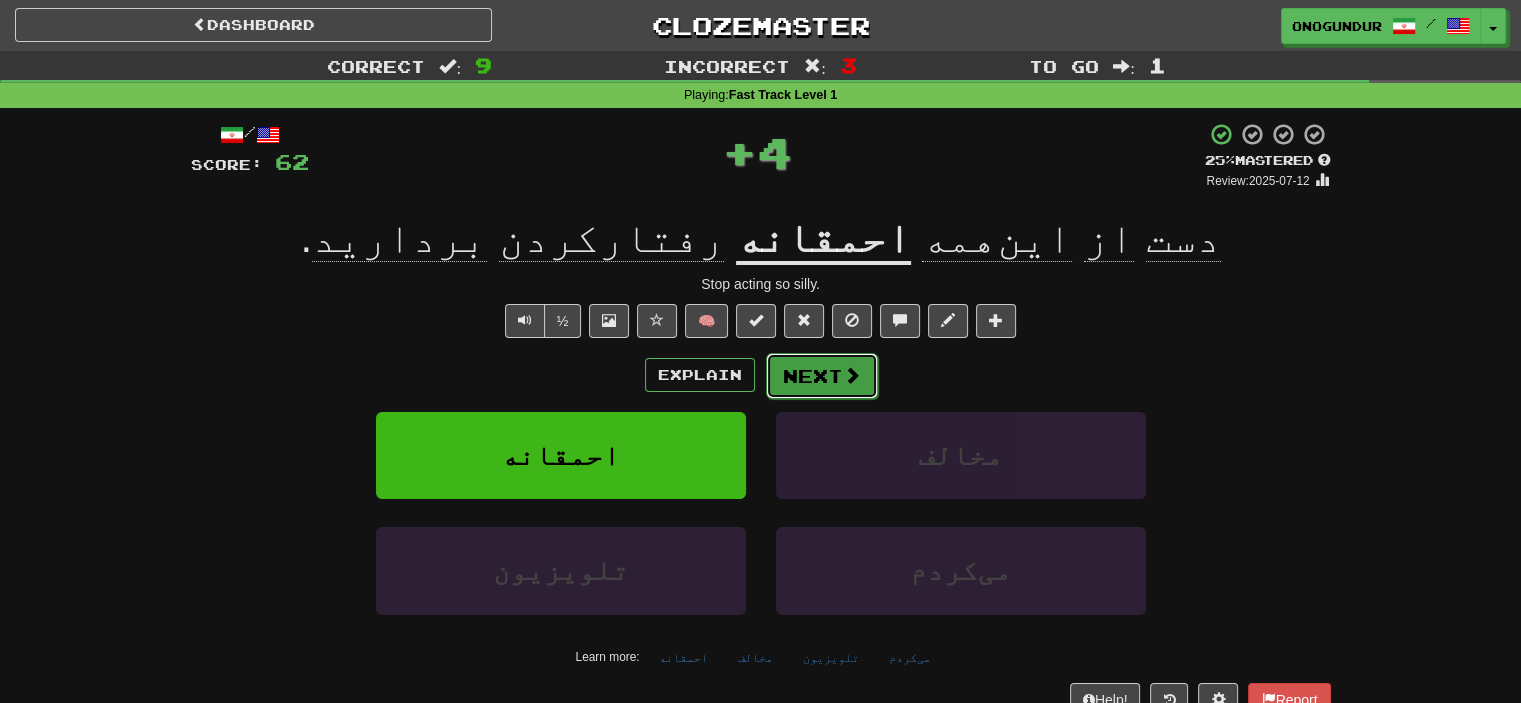 click on "Next" at bounding box center (822, 376) 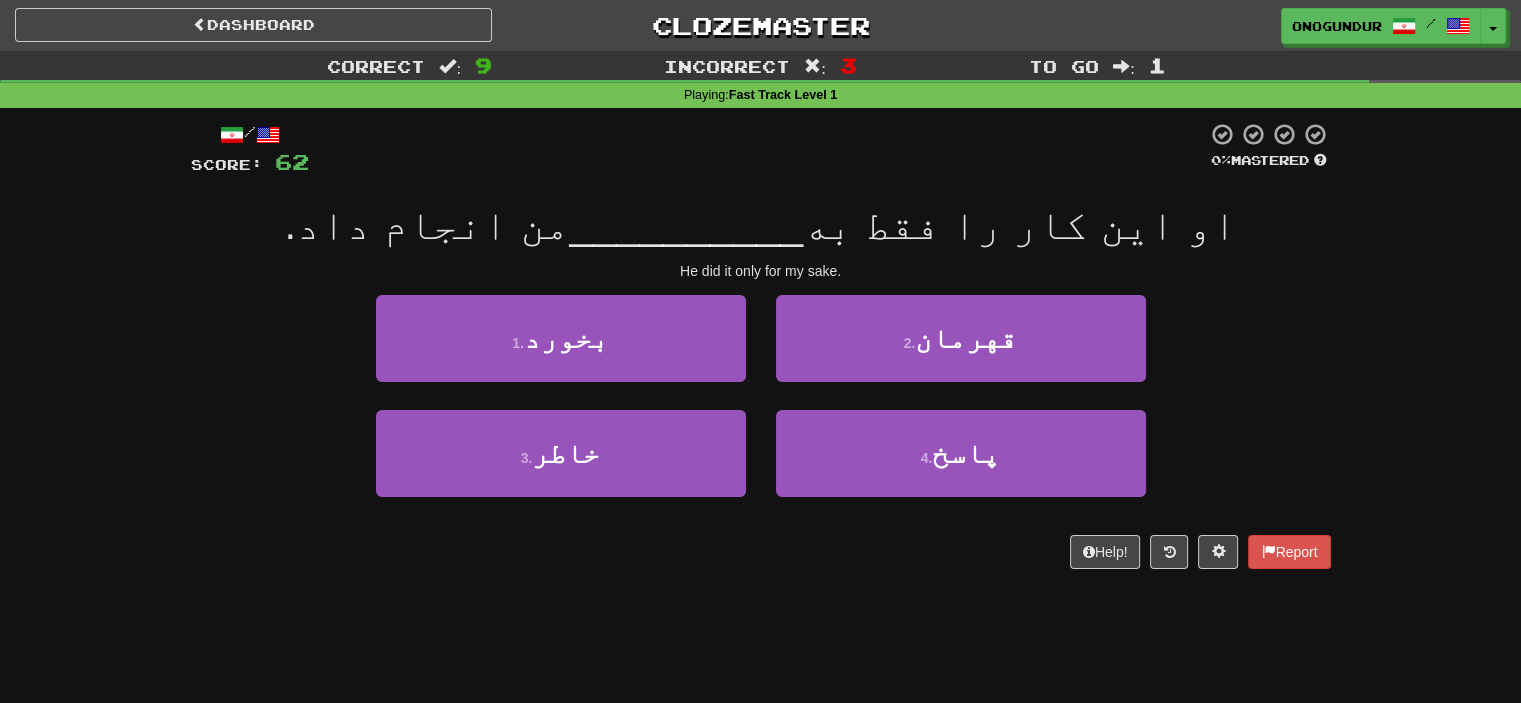 click on "1 .  بخورد 2 .  قهرمان" at bounding box center [761, 352] 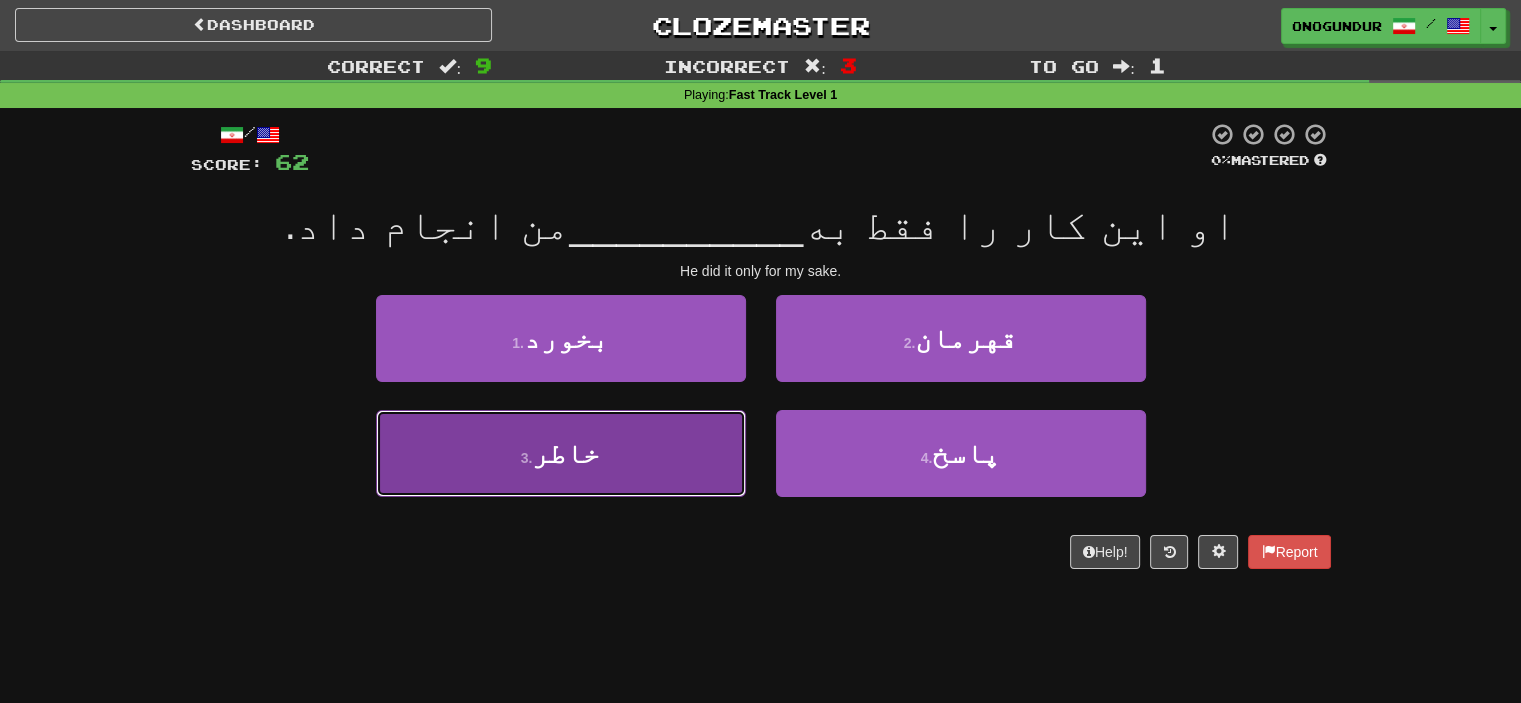 click on "3 .  خاطر" at bounding box center [561, 453] 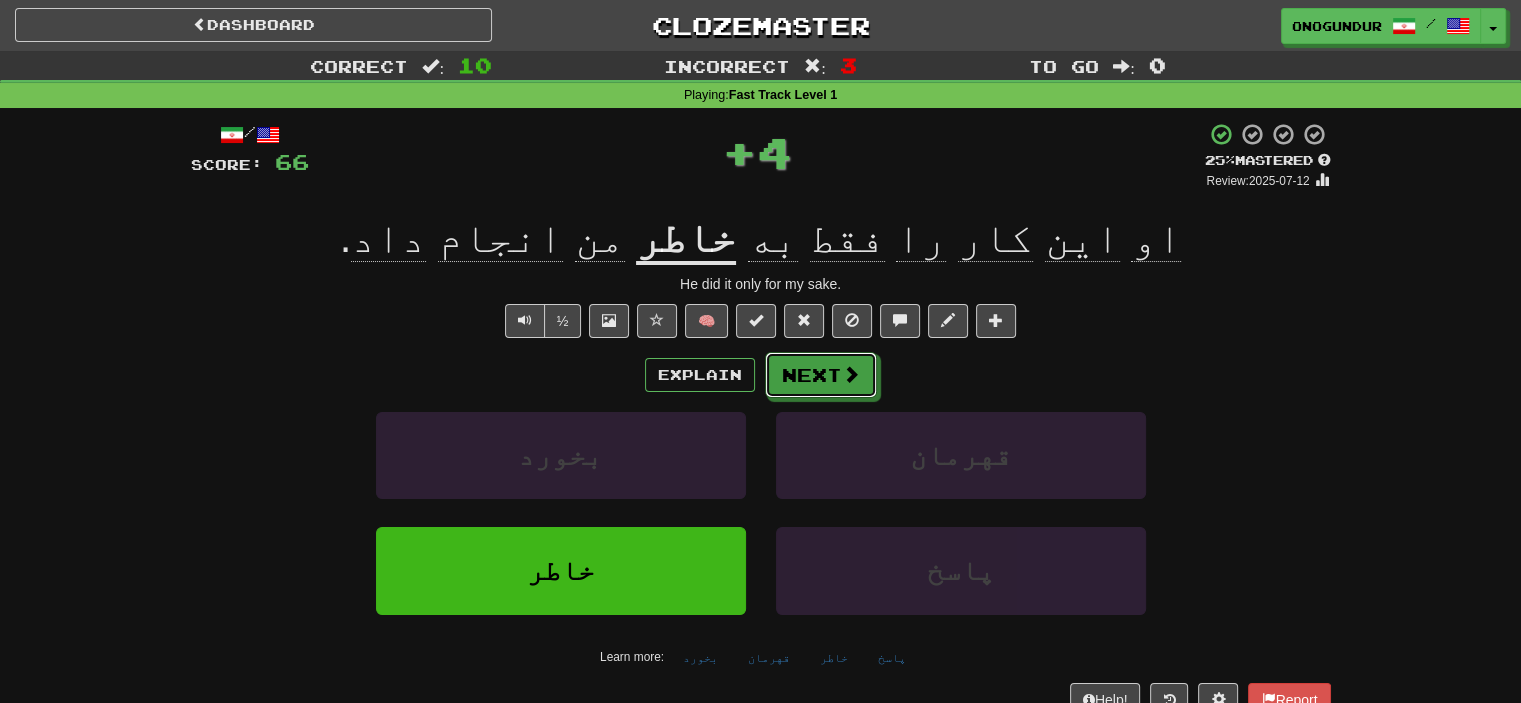 click on "Next" at bounding box center (821, 375) 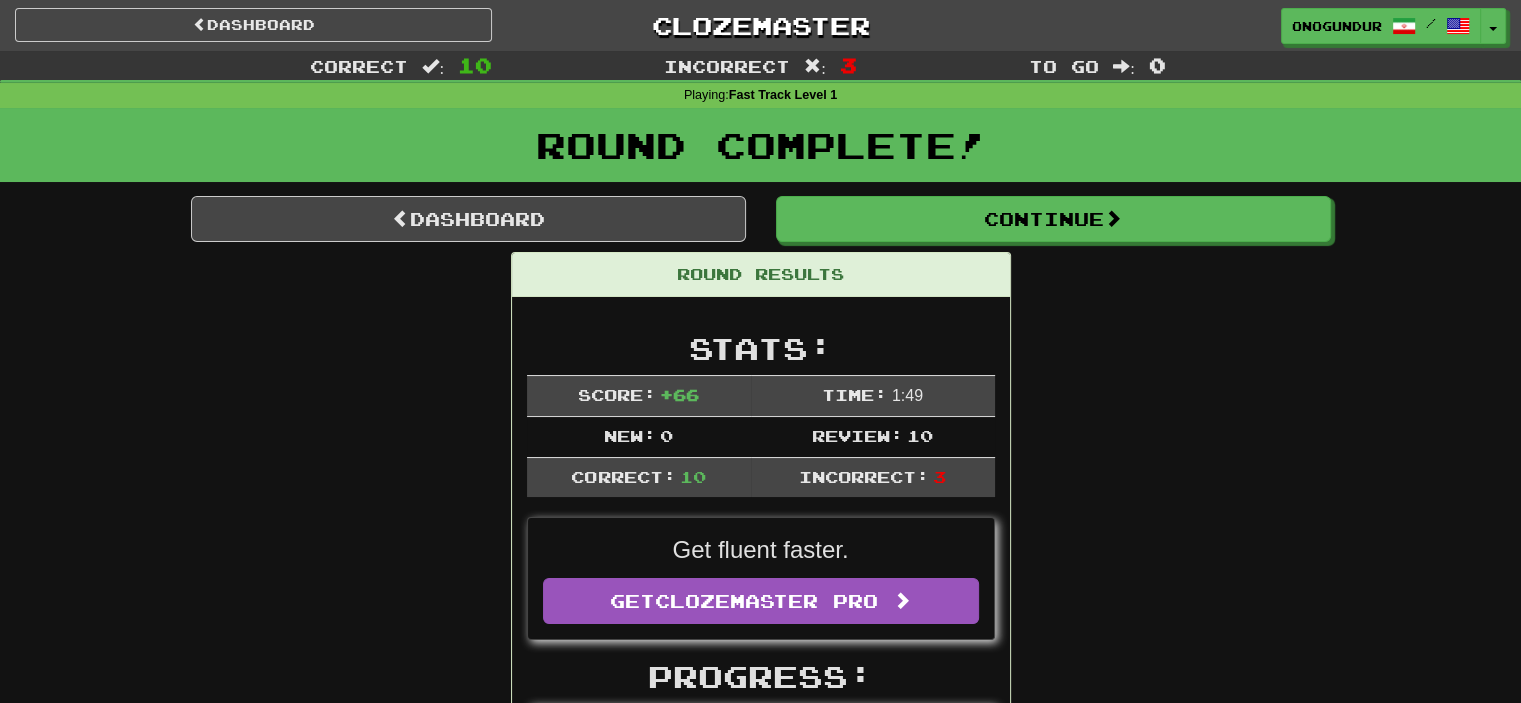 click on "Round Complete!" at bounding box center (760, 145) 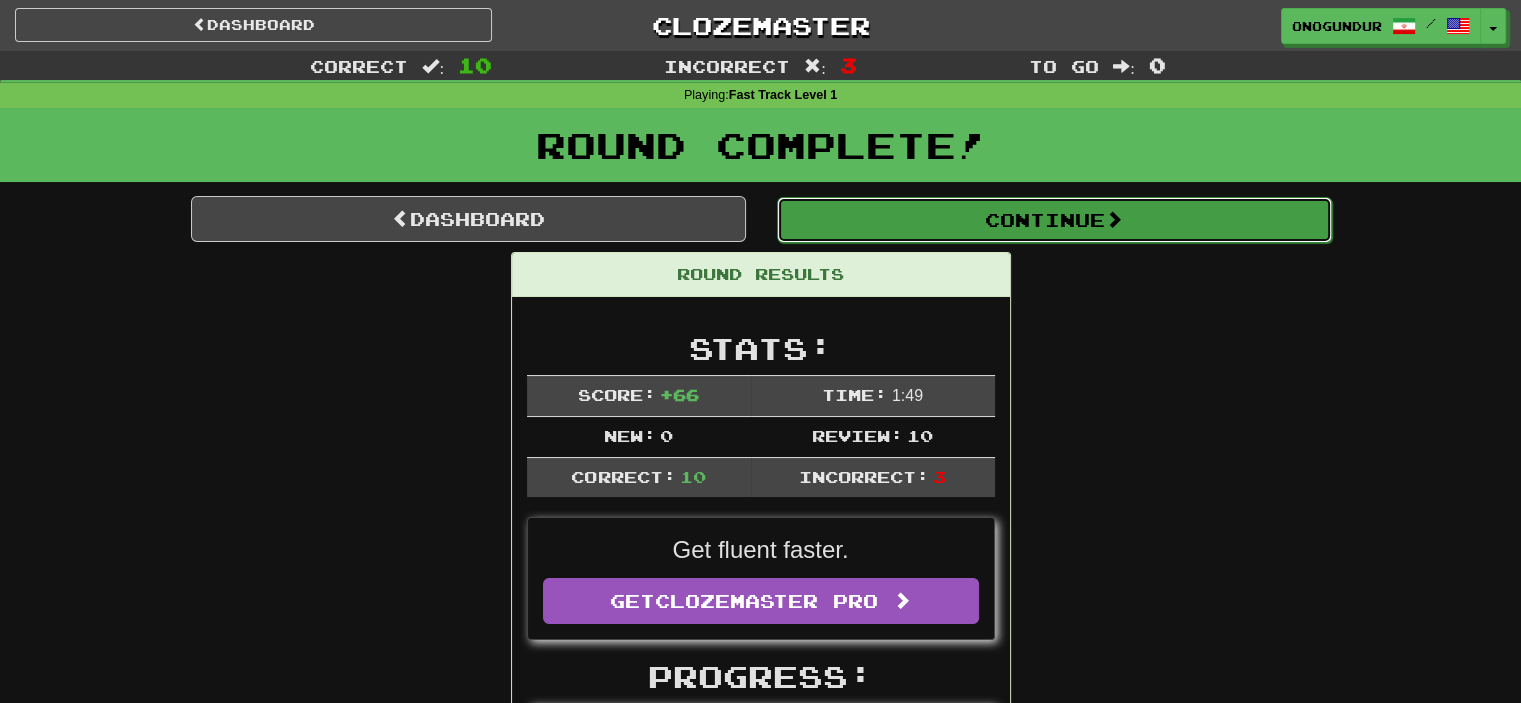 drag, startPoint x: 1046, startPoint y: 206, endPoint x: 1055, endPoint y: 232, distance: 27.513634 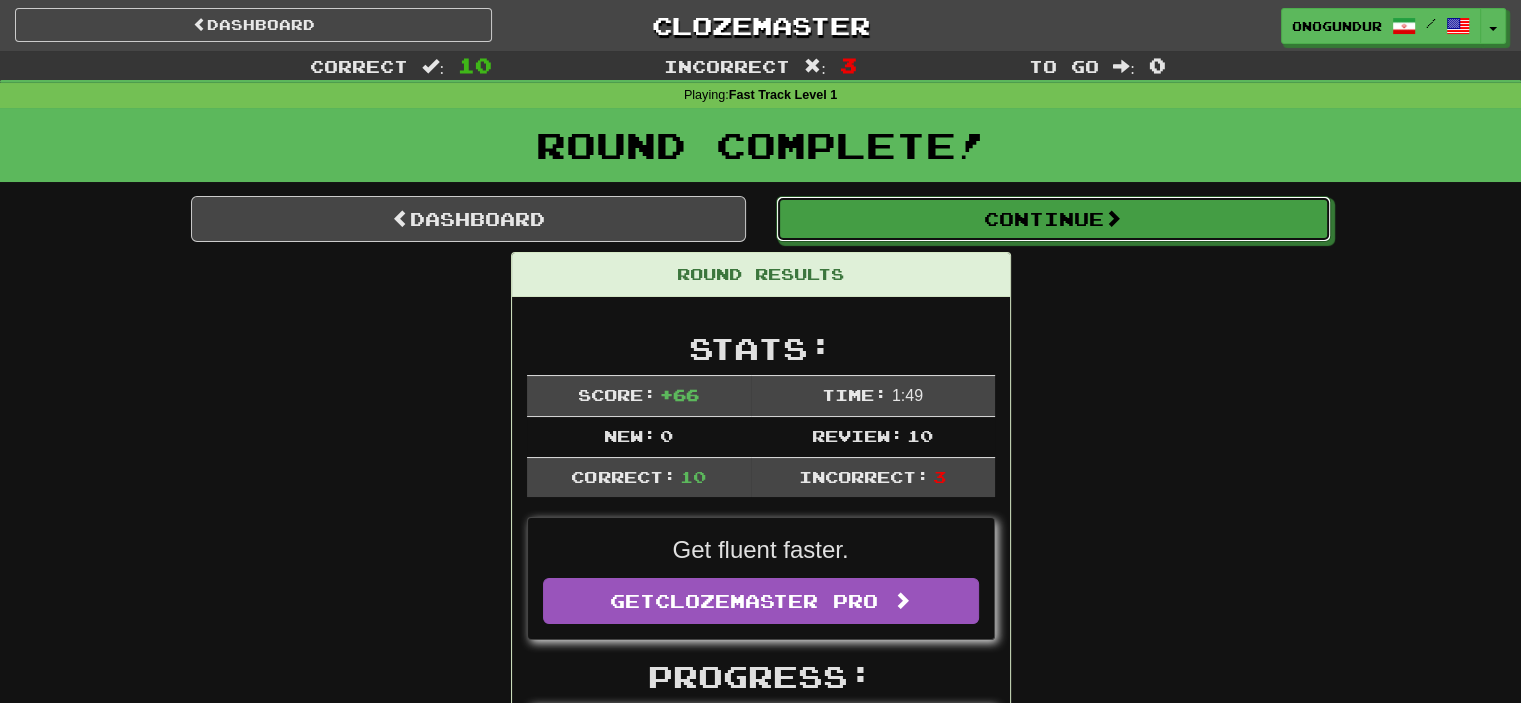 click on "Continue" at bounding box center [1053, 219] 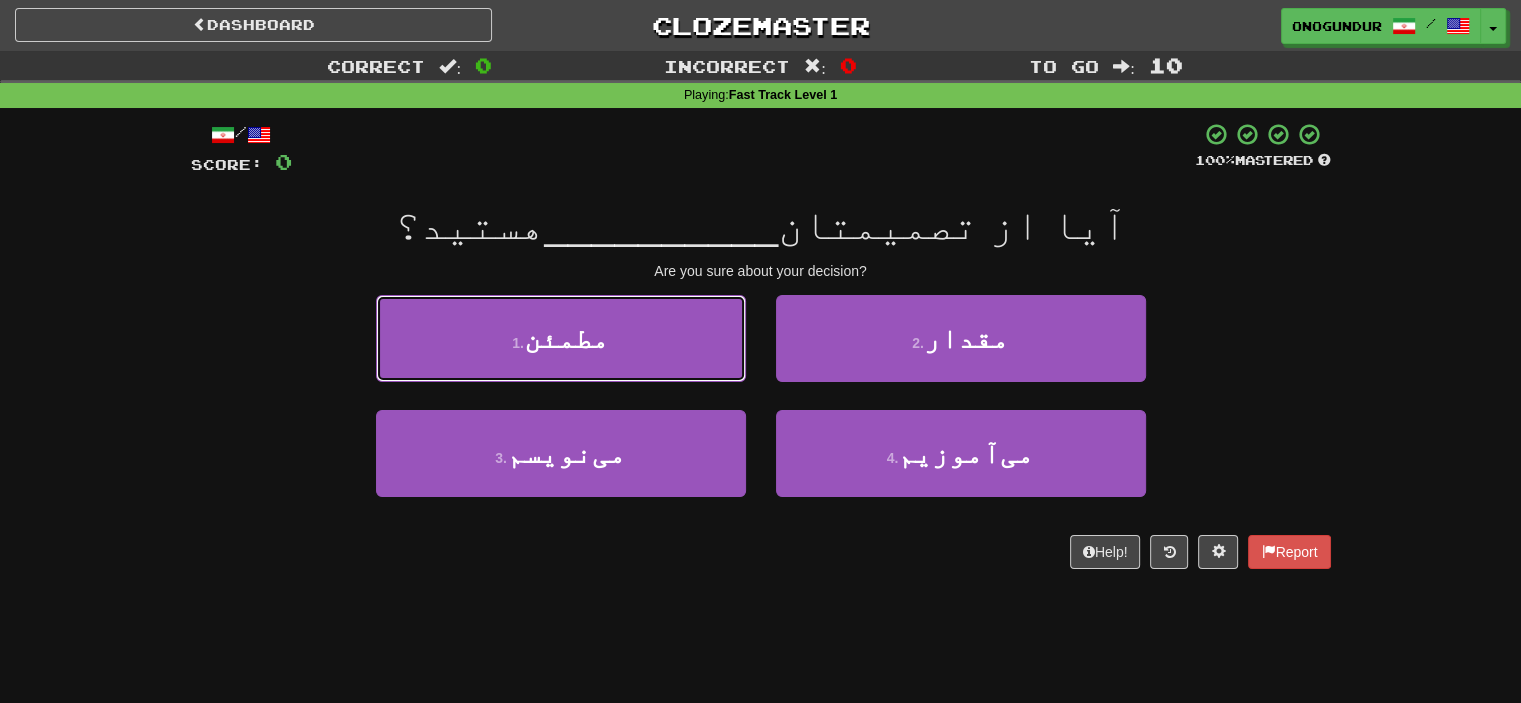 click on "1 .  مطمئن" at bounding box center [561, 338] 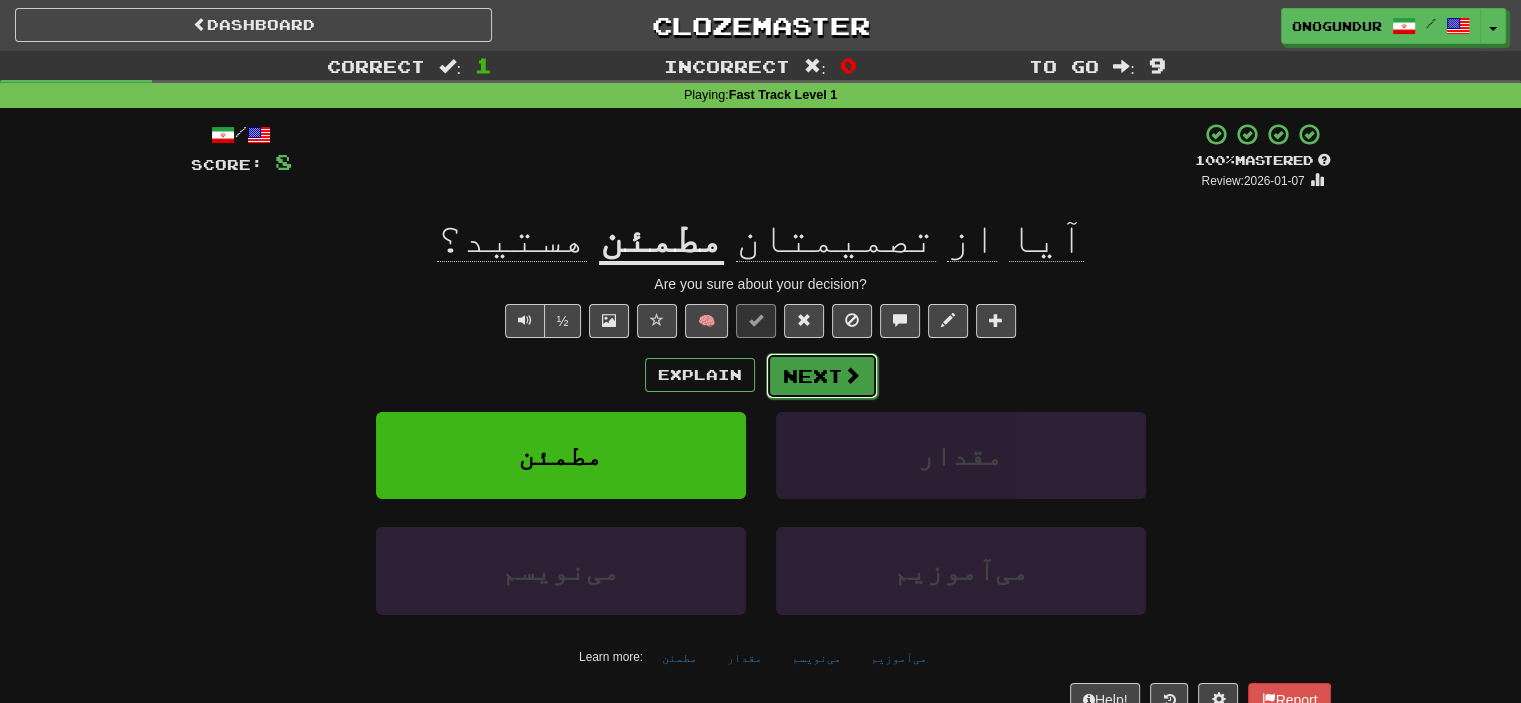 click on "Next" at bounding box center [822, 376] 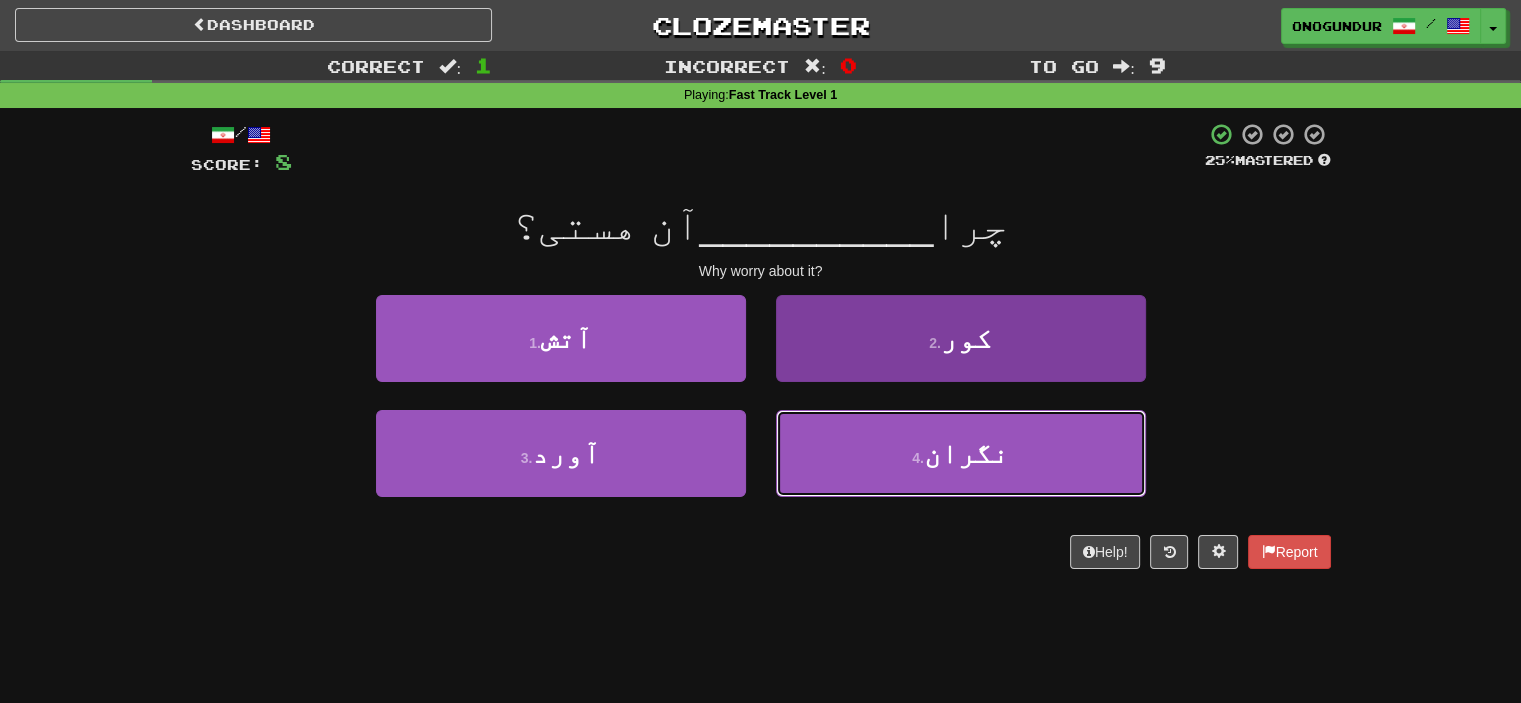 click on "4 .  نگران" at bounding box center (961, 453) 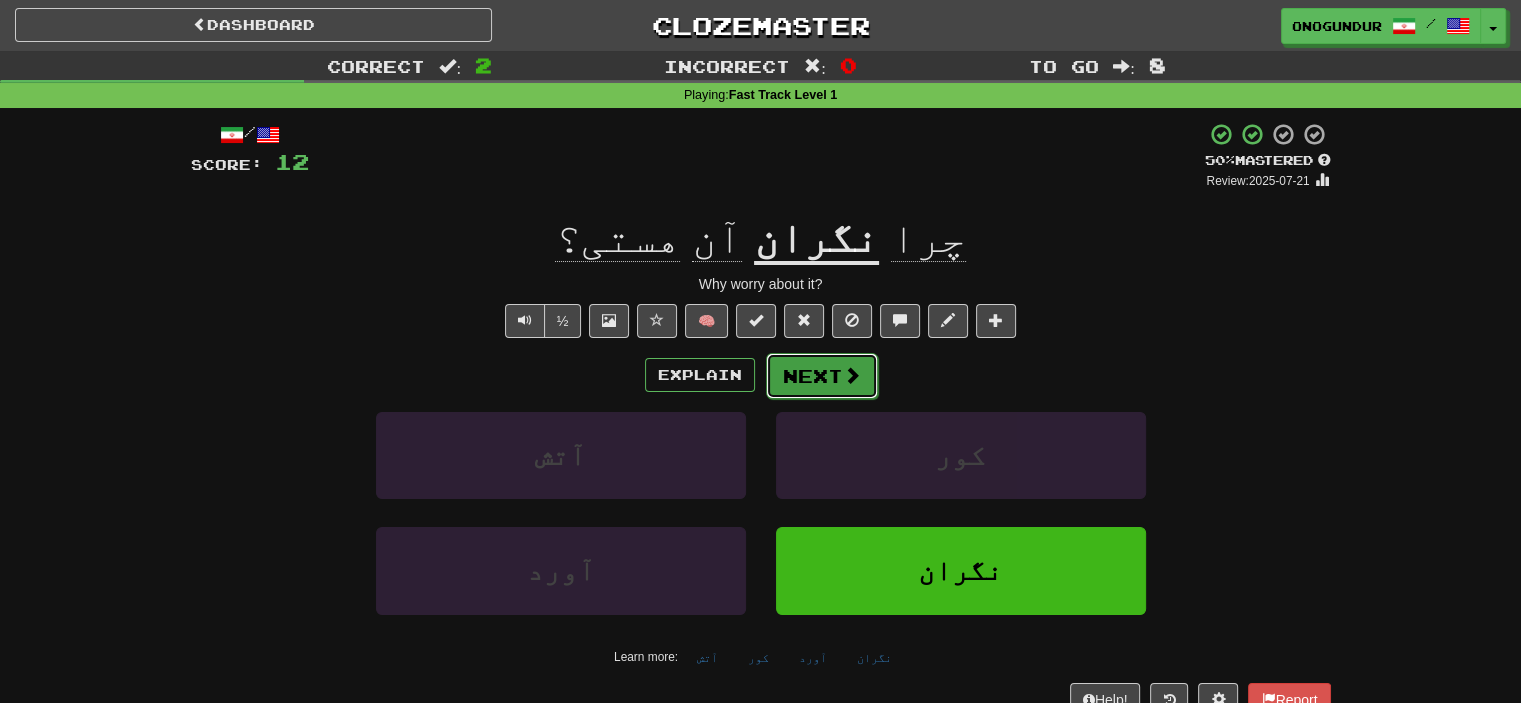 click on "Next" at bounding box center (822, 376) 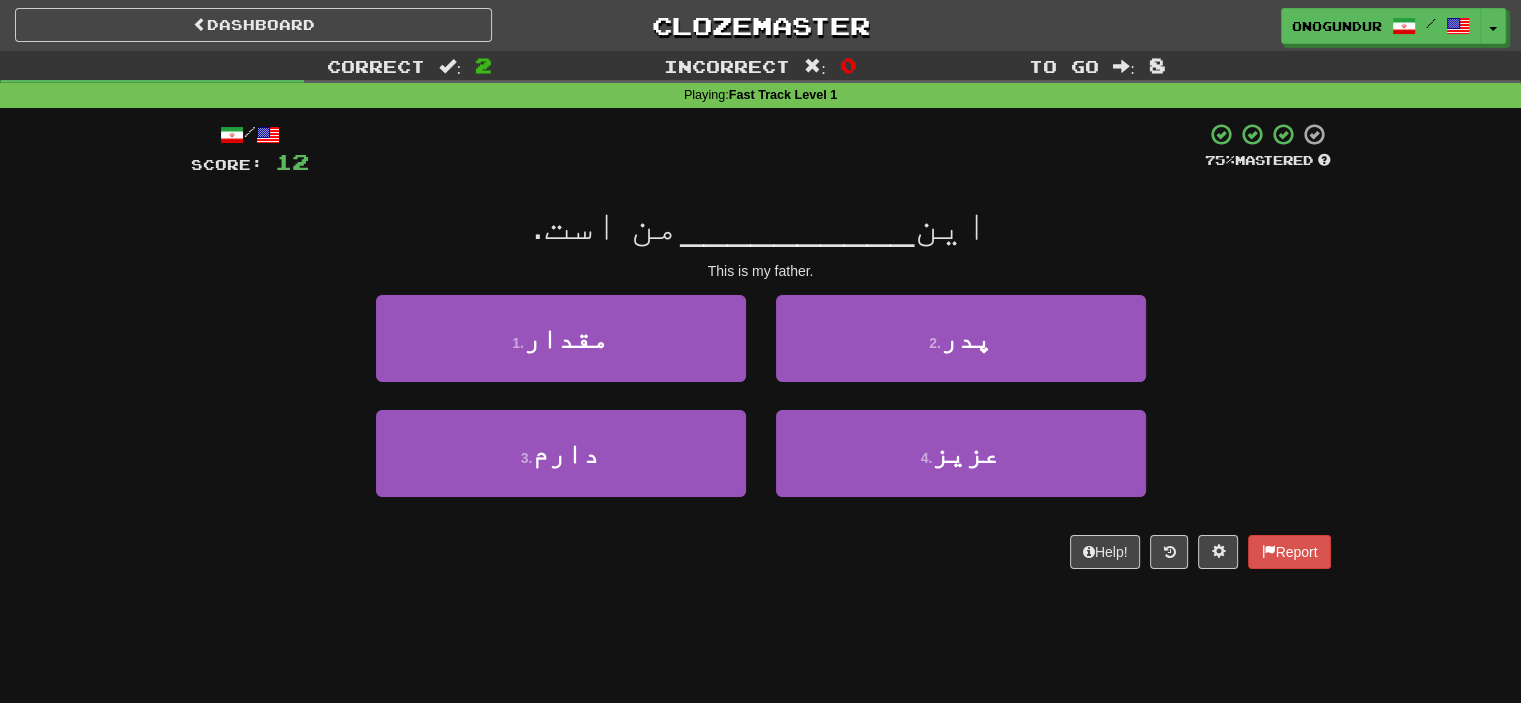 click on "Dashboard
Clozemaster
onogundur
/
Toggle Dropdown
Dashboard
Leaderboard
Activity Feed
Notifications
Profile
Discussions
Azərbaycanca
/
English
Streak:
26
Review:
2,698
Points Today: 0
Català
/
English
Streak:
0
Review:
10
Points Today: 0
Deutsch
/
English
Streak:
0
Review:
1,979
Points Today: 0
Español
/
English
Streak:
0
Review:
1,381
Points Today: 0
Esperanto
/
English
Streak:
0
Review:
1,035
Points Today: 0
Français
/
English
Streak:
0
Review:
19
Points Today: 0
Hrvatski
/
English
Streak:
0
Review:
278
Points Today: 0
Íslenska
/" at bounding box center [760, 351] 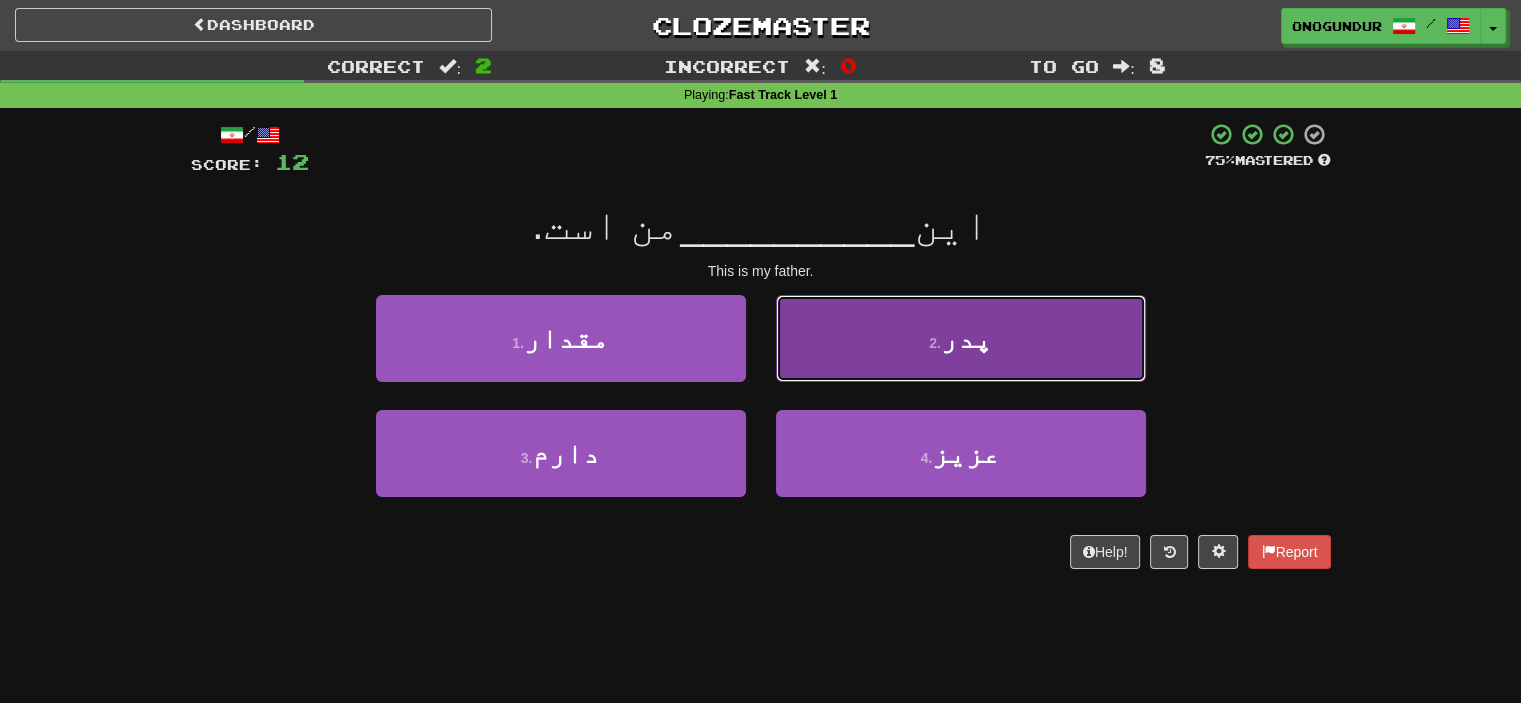 click on "2 .  پدر" at bounding box center (961, 338) 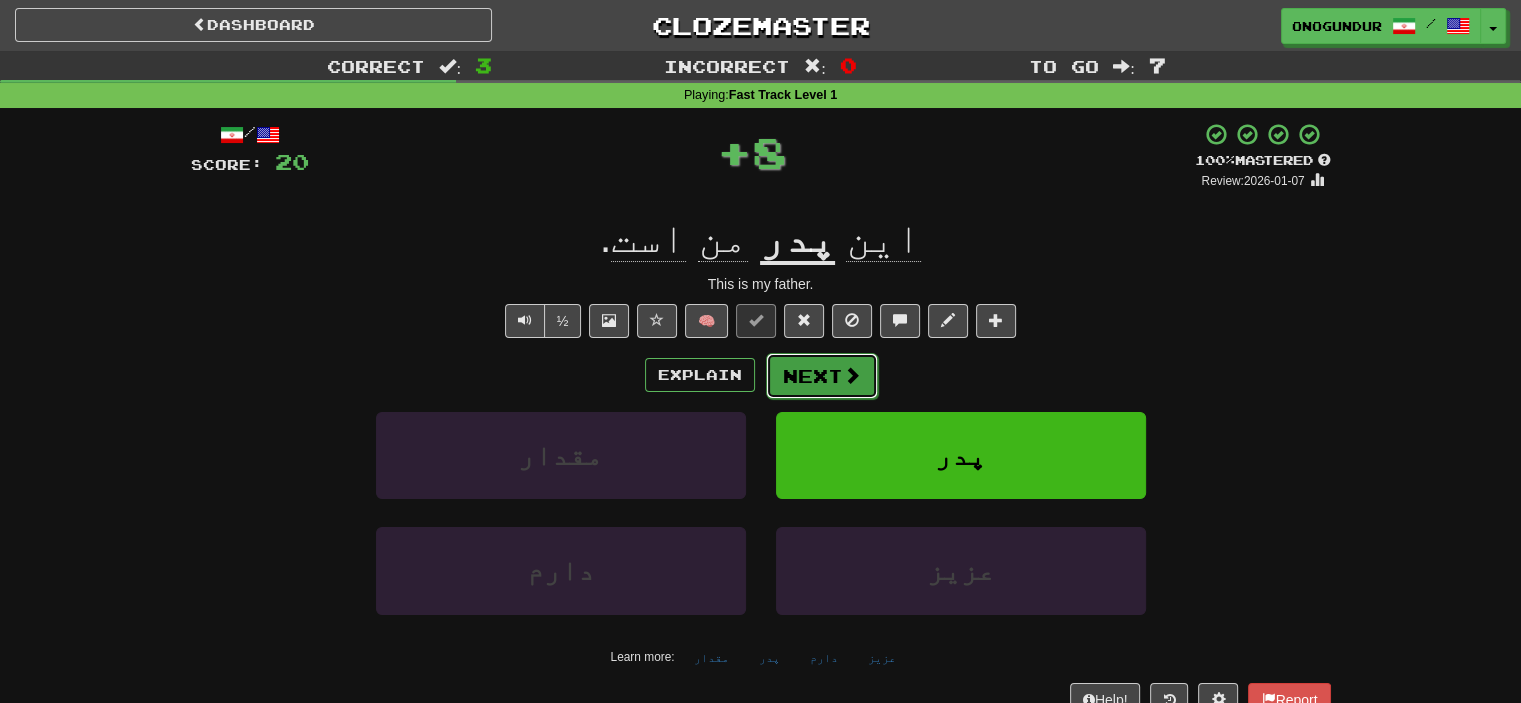 click on "Next" at bounding box center (822, 376) 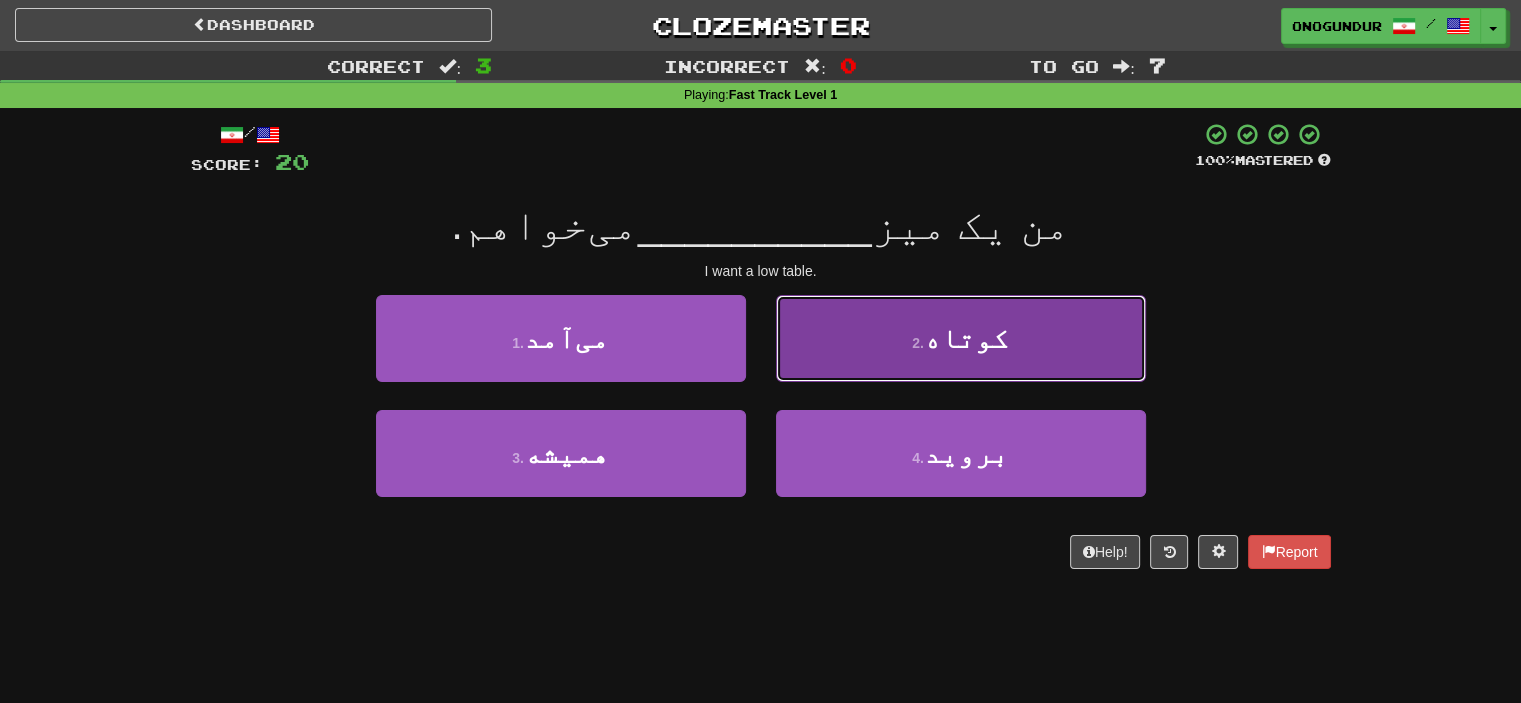 click on "2 ." at bounding box center [918, 343] 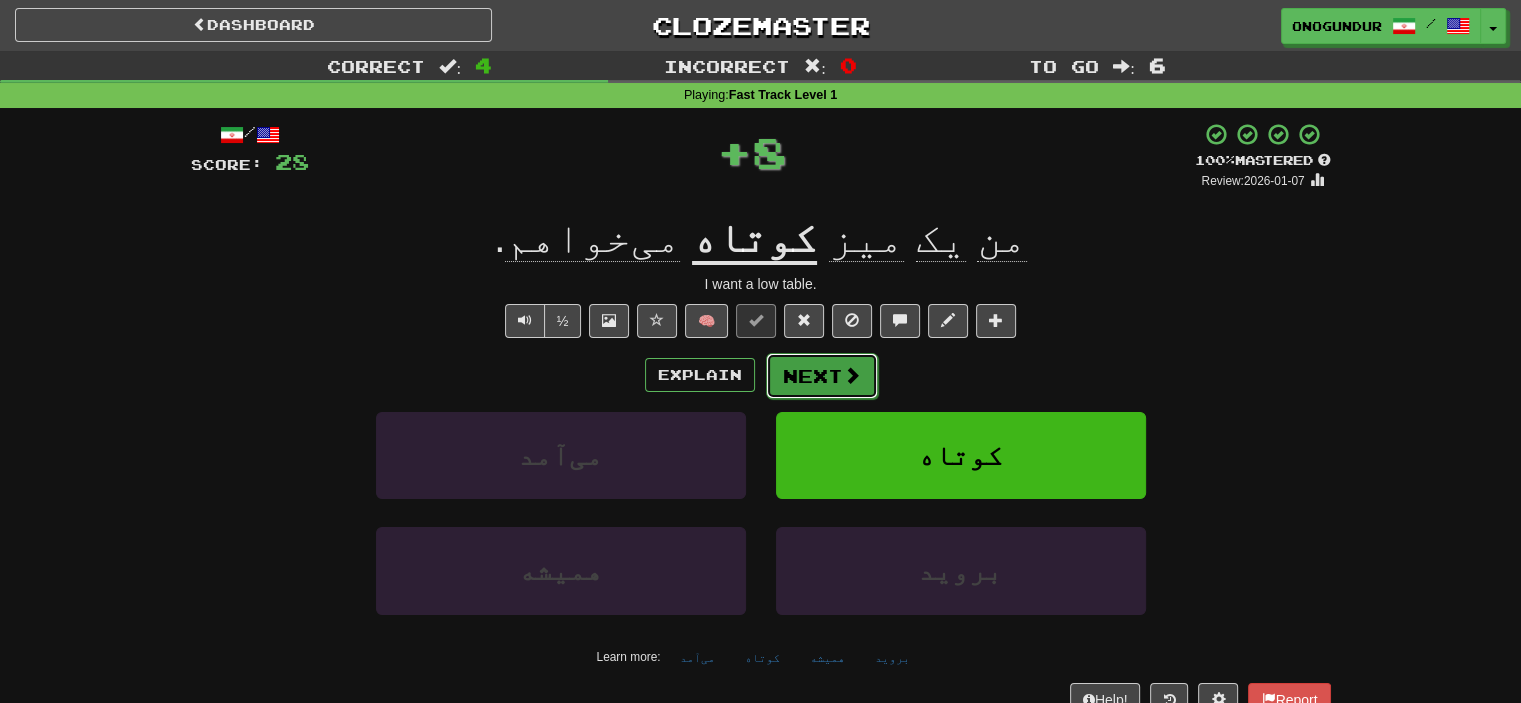 click on "Next" at bounding box center [822, 376] 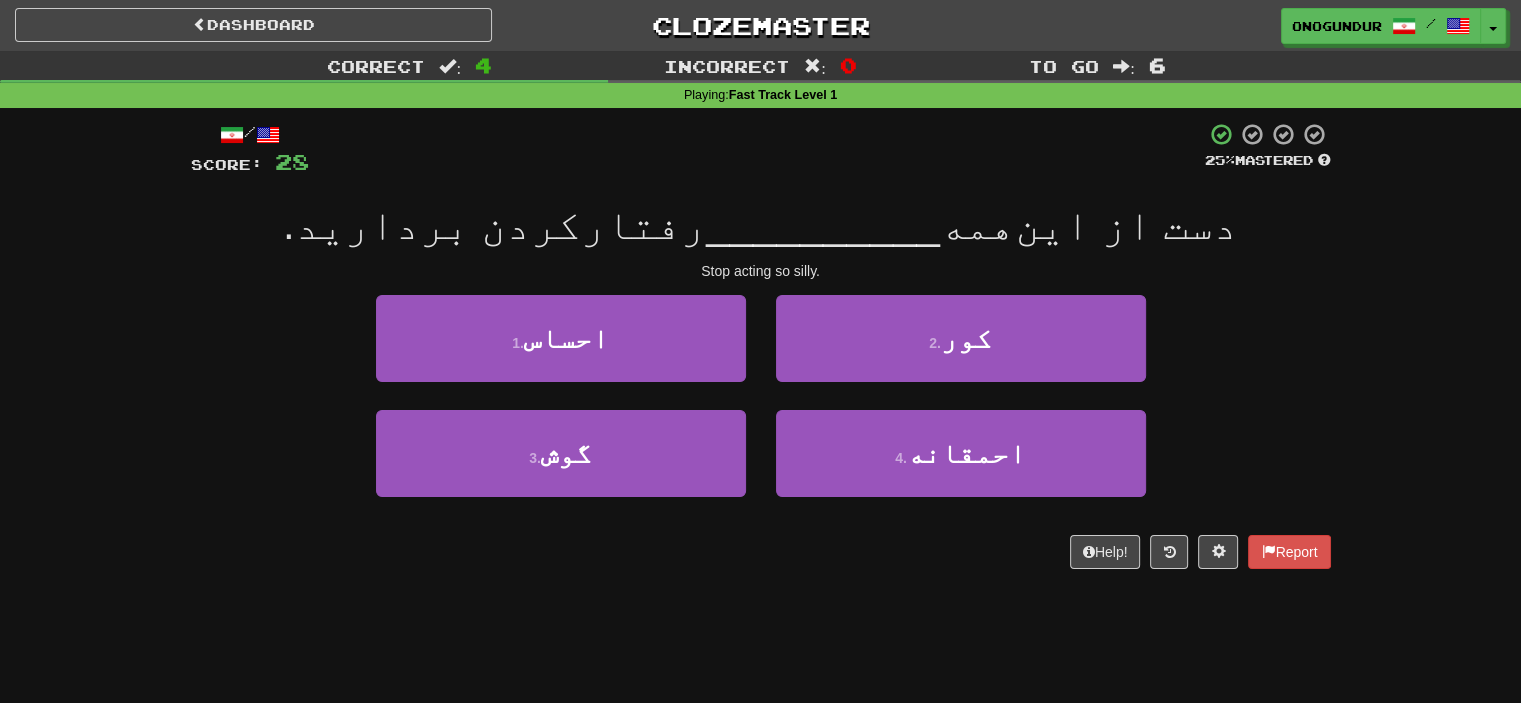 click on "/  Score:   28 25 %  Mastered دست از این‌همه  __________  رفتارکردن بردارید. Stop acting so silly. 1 .  احساس 2 .  کور 3 .  گوش 4 .  احمقانه  Help!  Report" at bounding box center (761, 352) 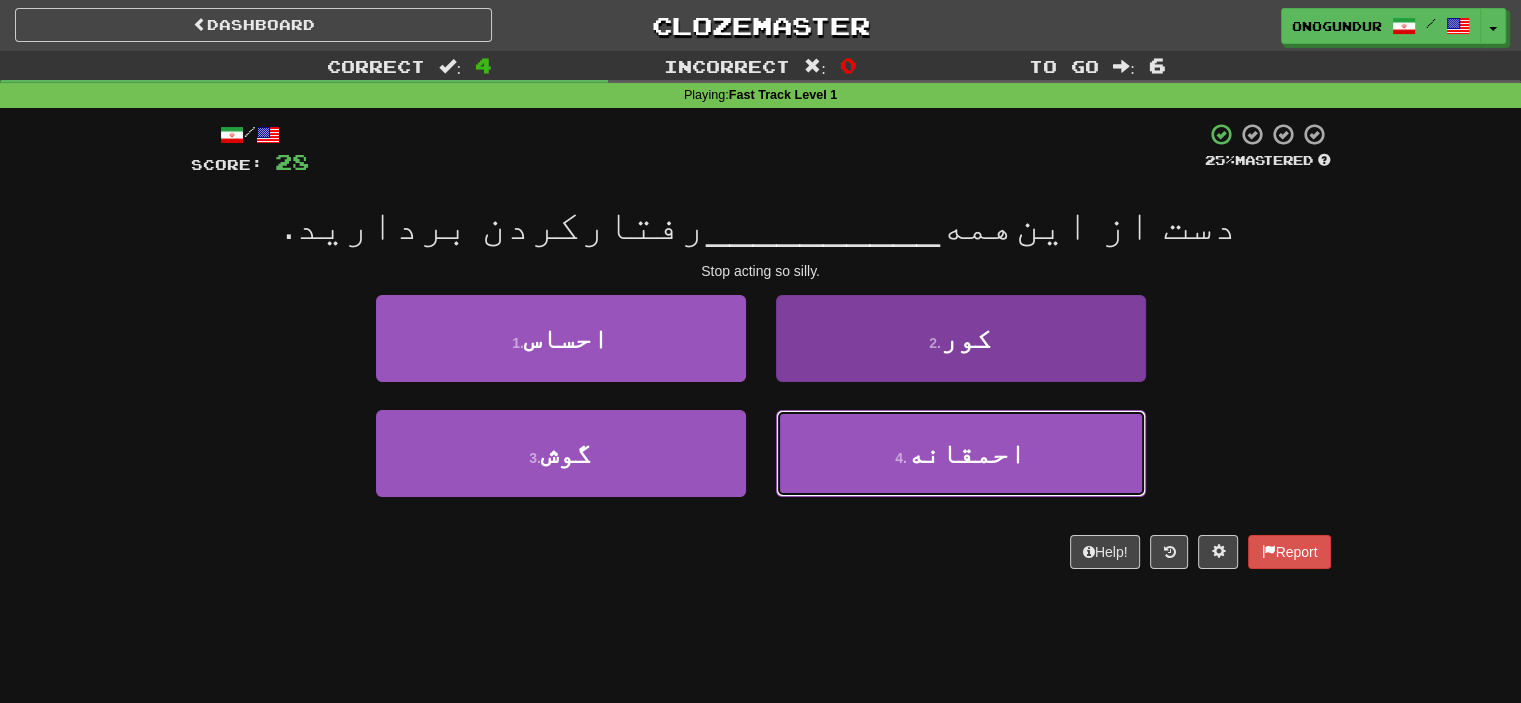 drag, startPoint x: 954, startPoint y: 449, endPoint x: 911, endPoint y: 429, distance: 47.423622 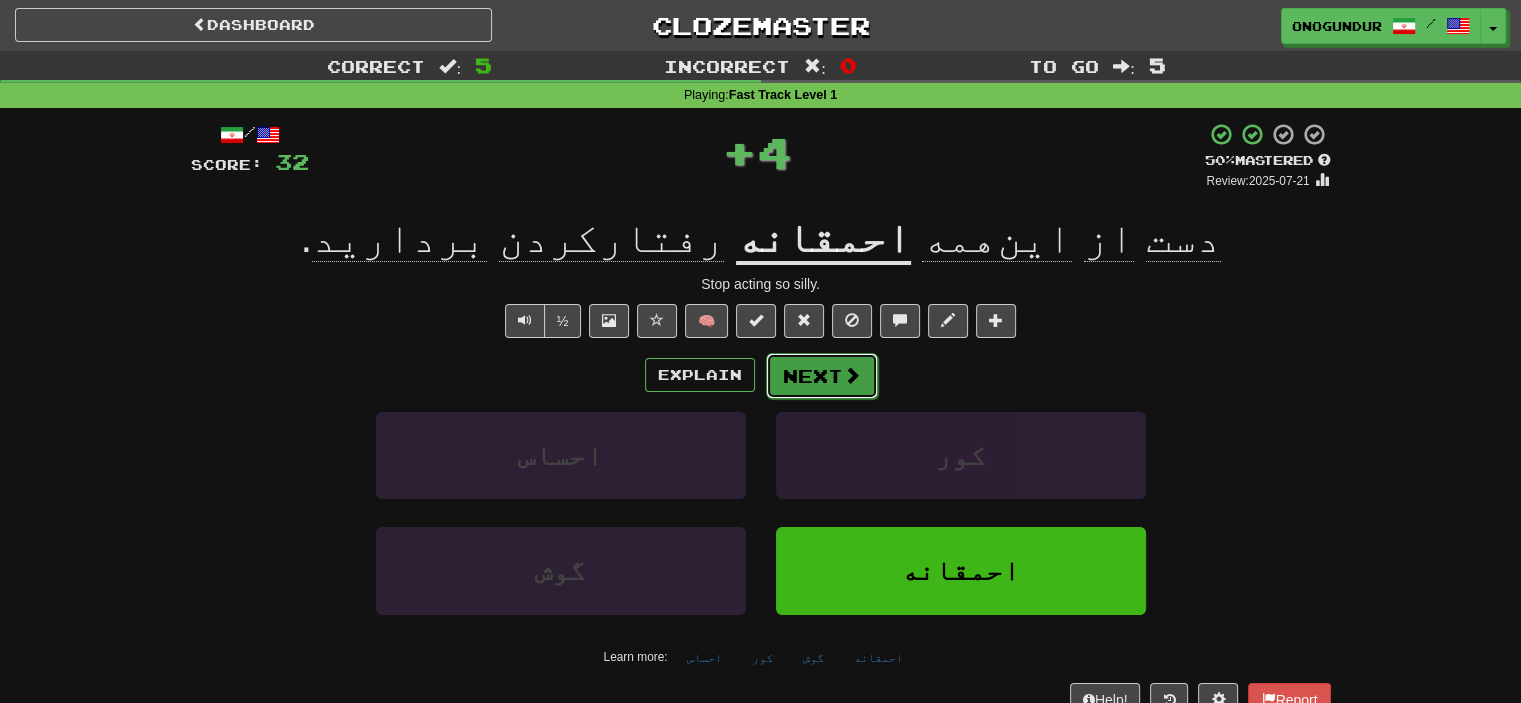 click on "Next" at bounding box center (822, 376) 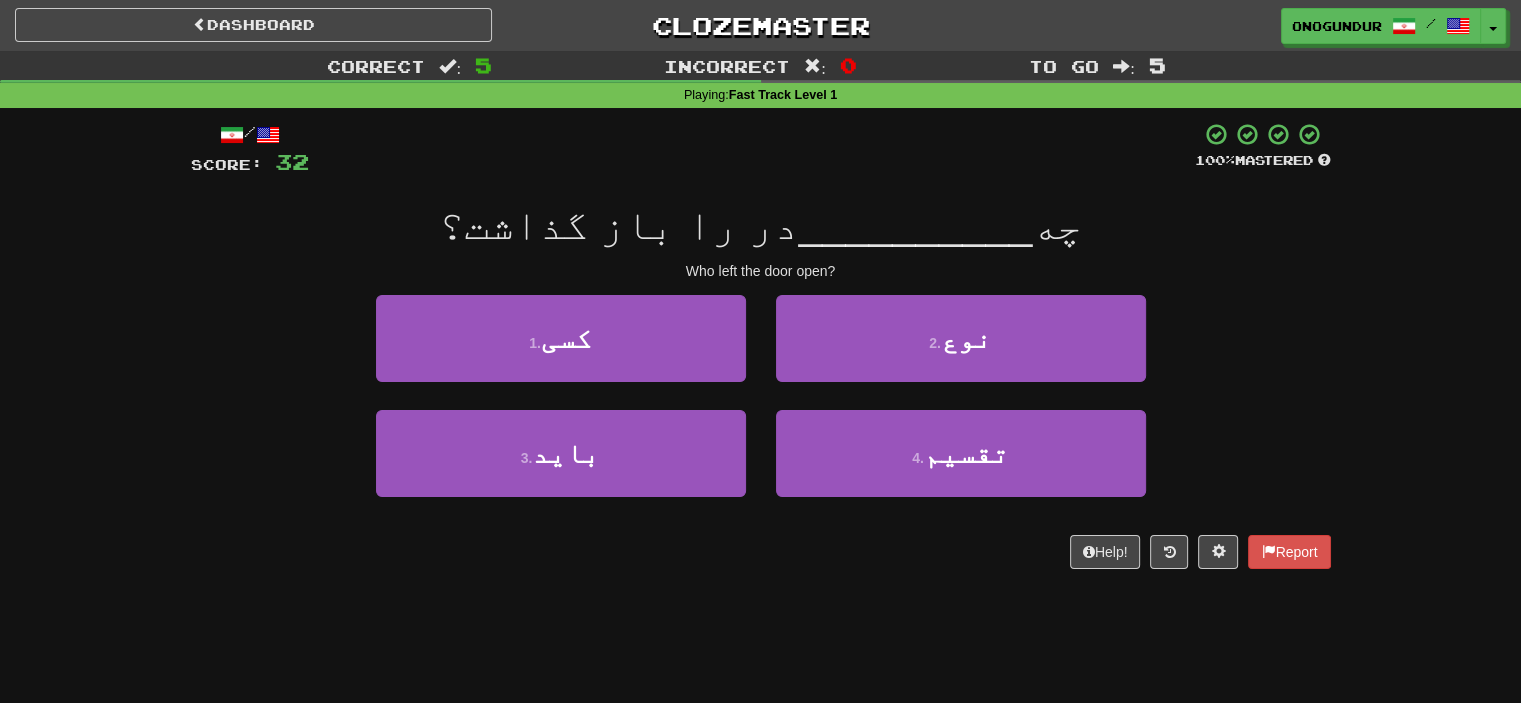 click on "Help!  Report" at bounding box center (761, 552) 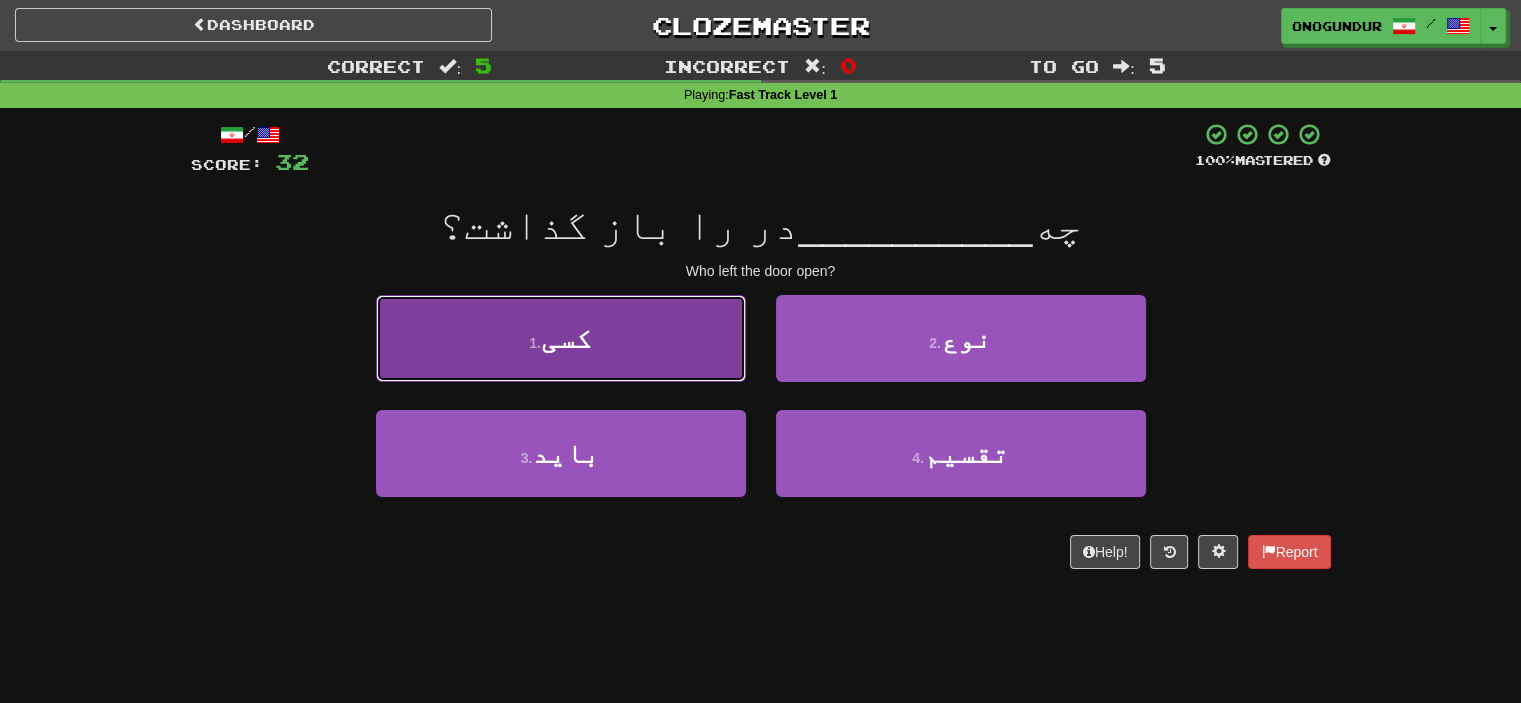 click on "1 .  کسی" at bounding box center (561, 338) 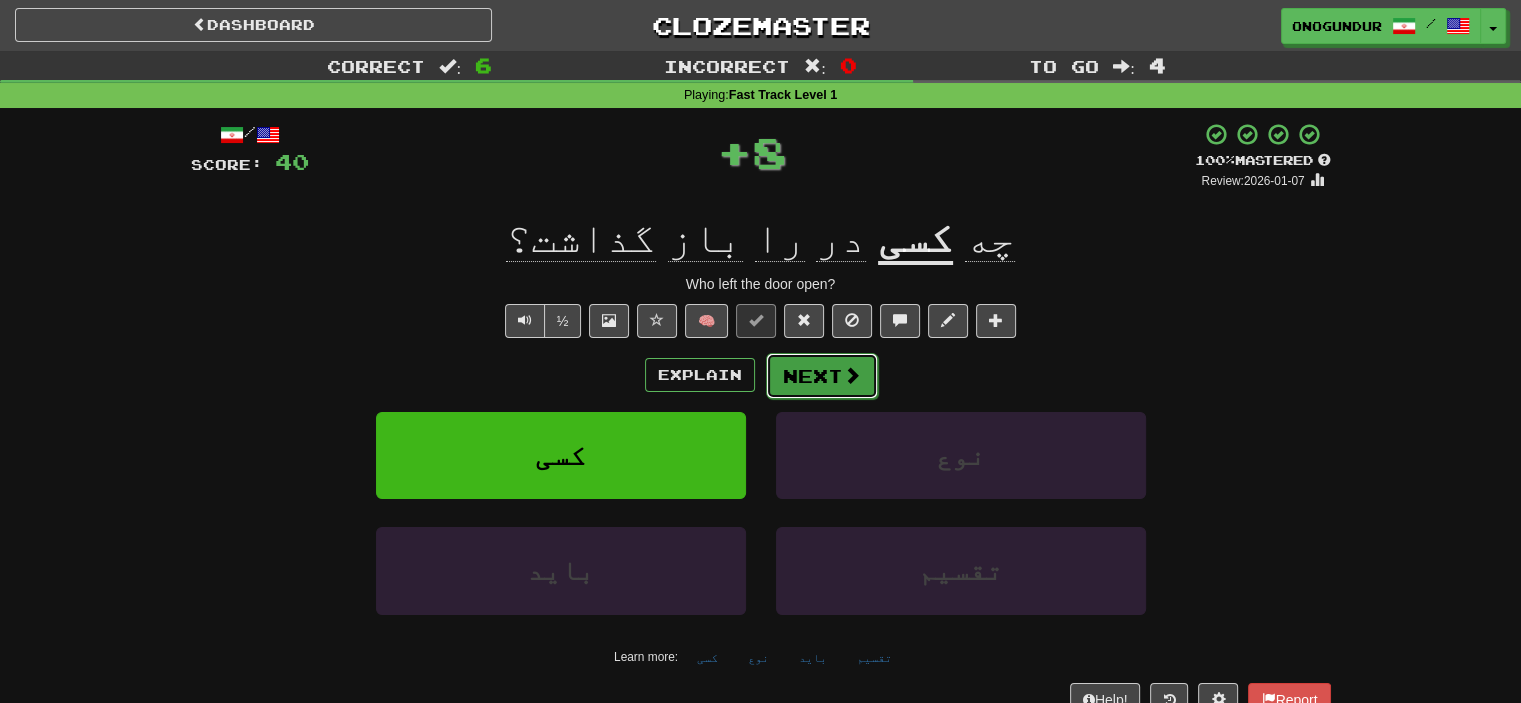click on "Next" at bounding box center [822, 376] 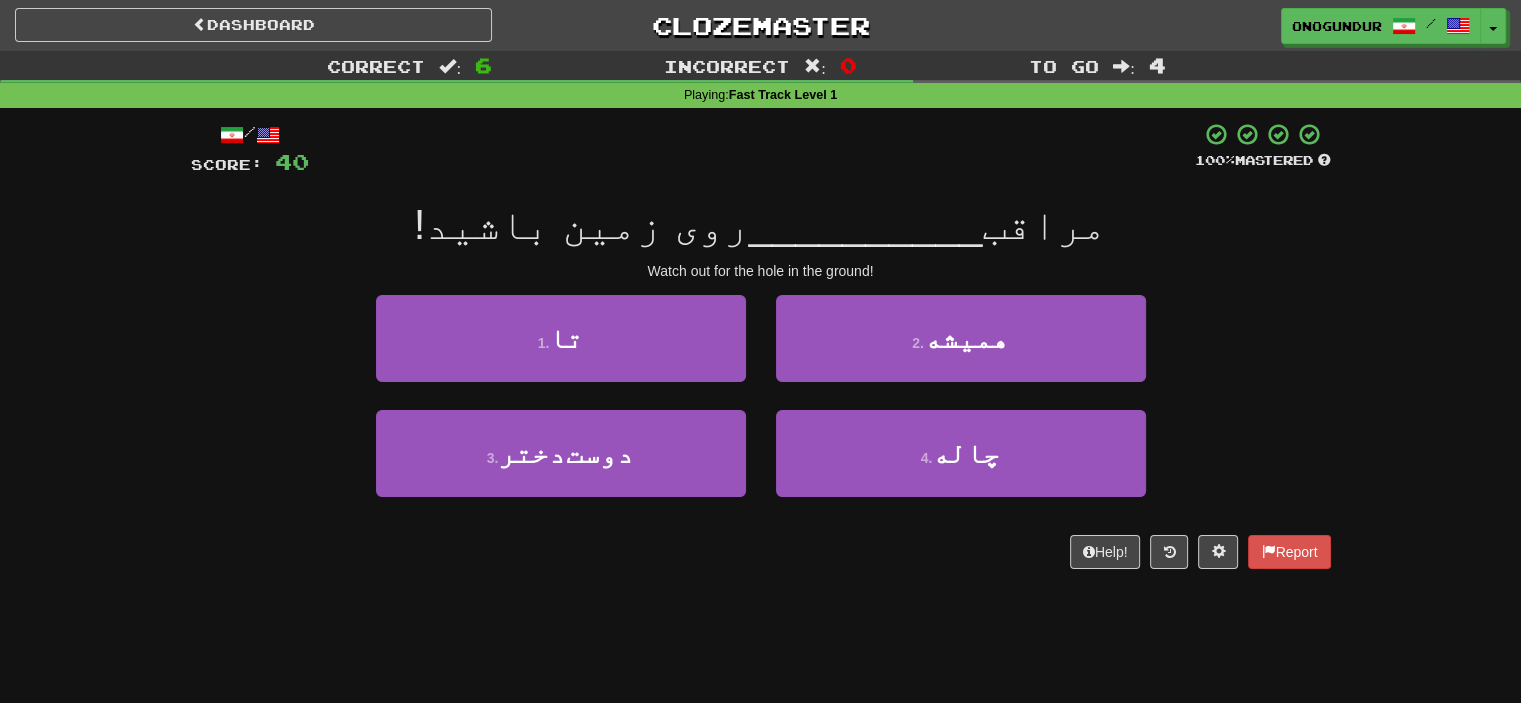 click on "4 .  چاله" at bounding box center (961, 467) 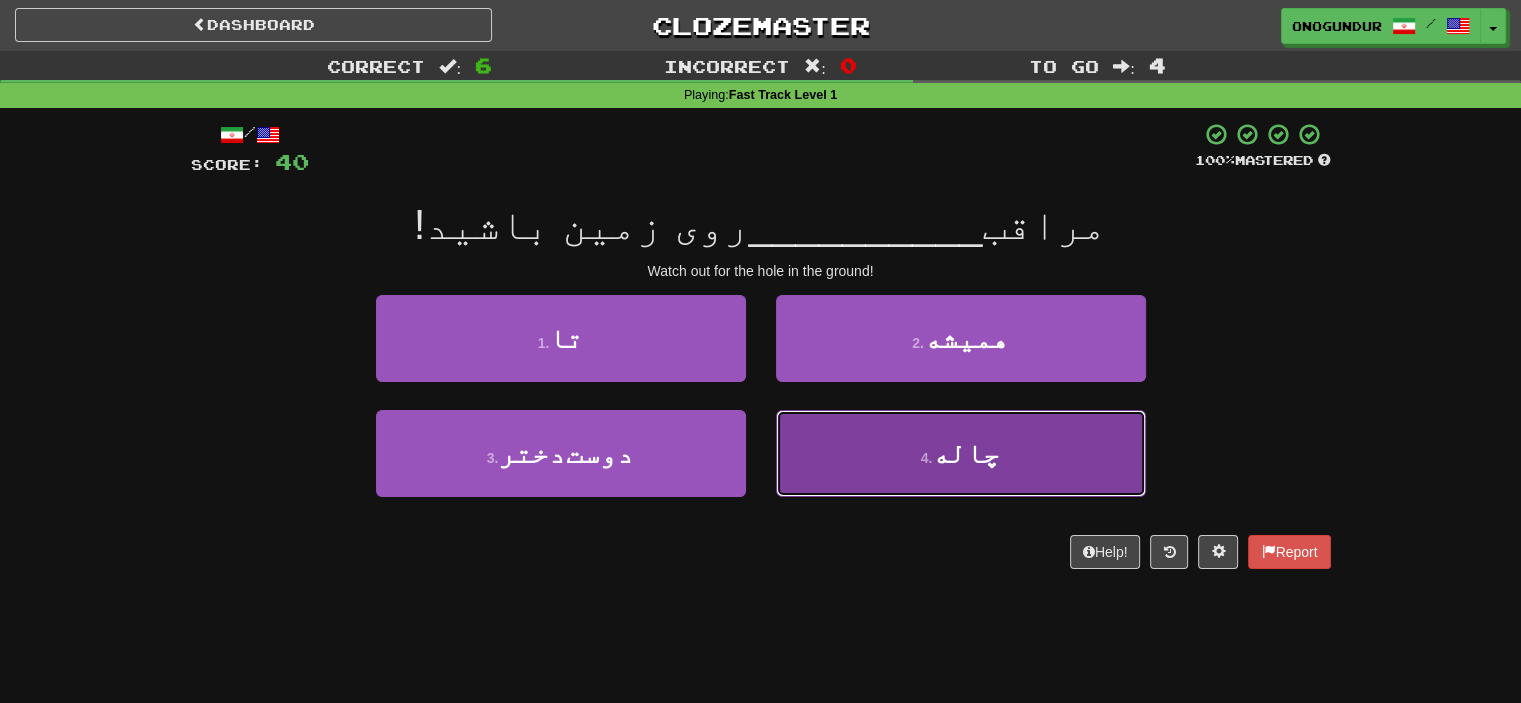 click on "4 .  چاله" at bounding box center (961, 453) 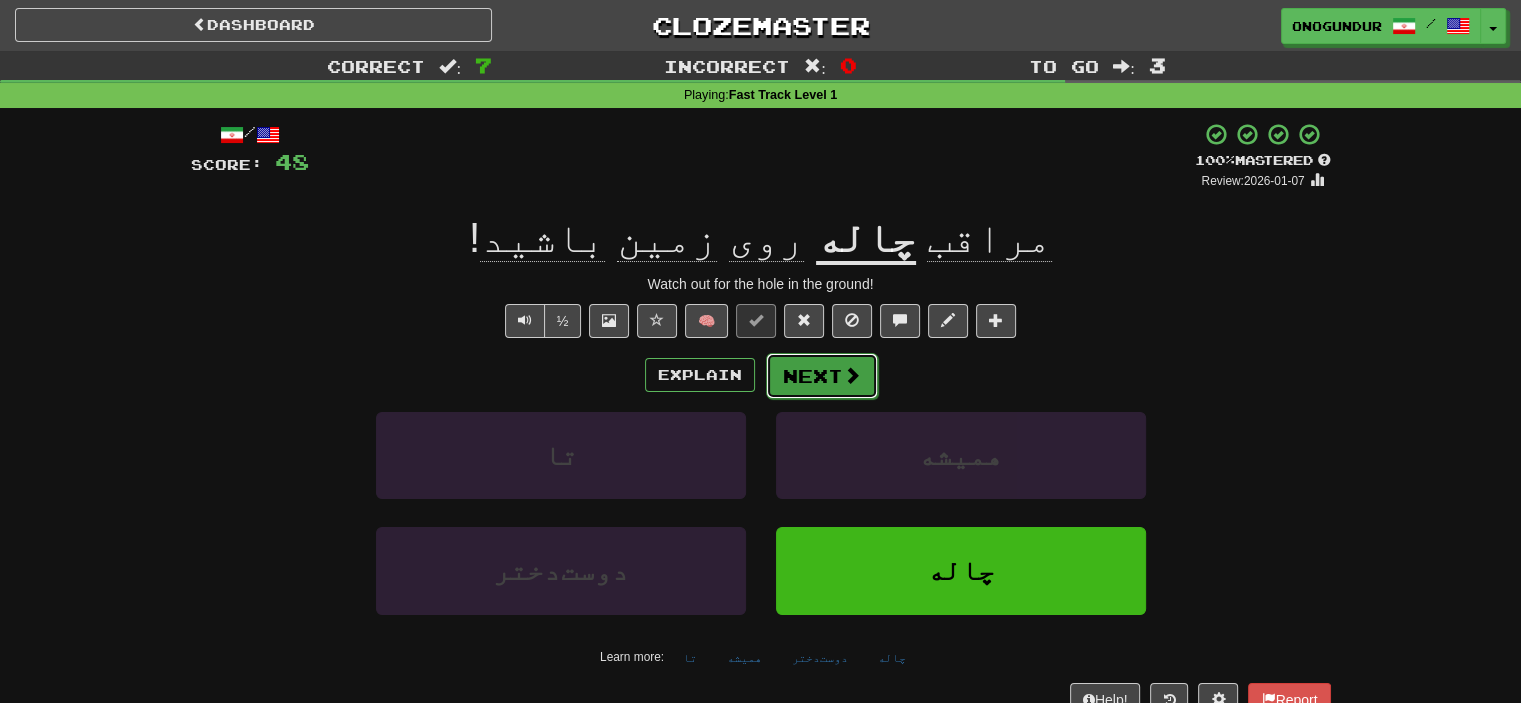 click on "Next" at bounding box center [822, 376] 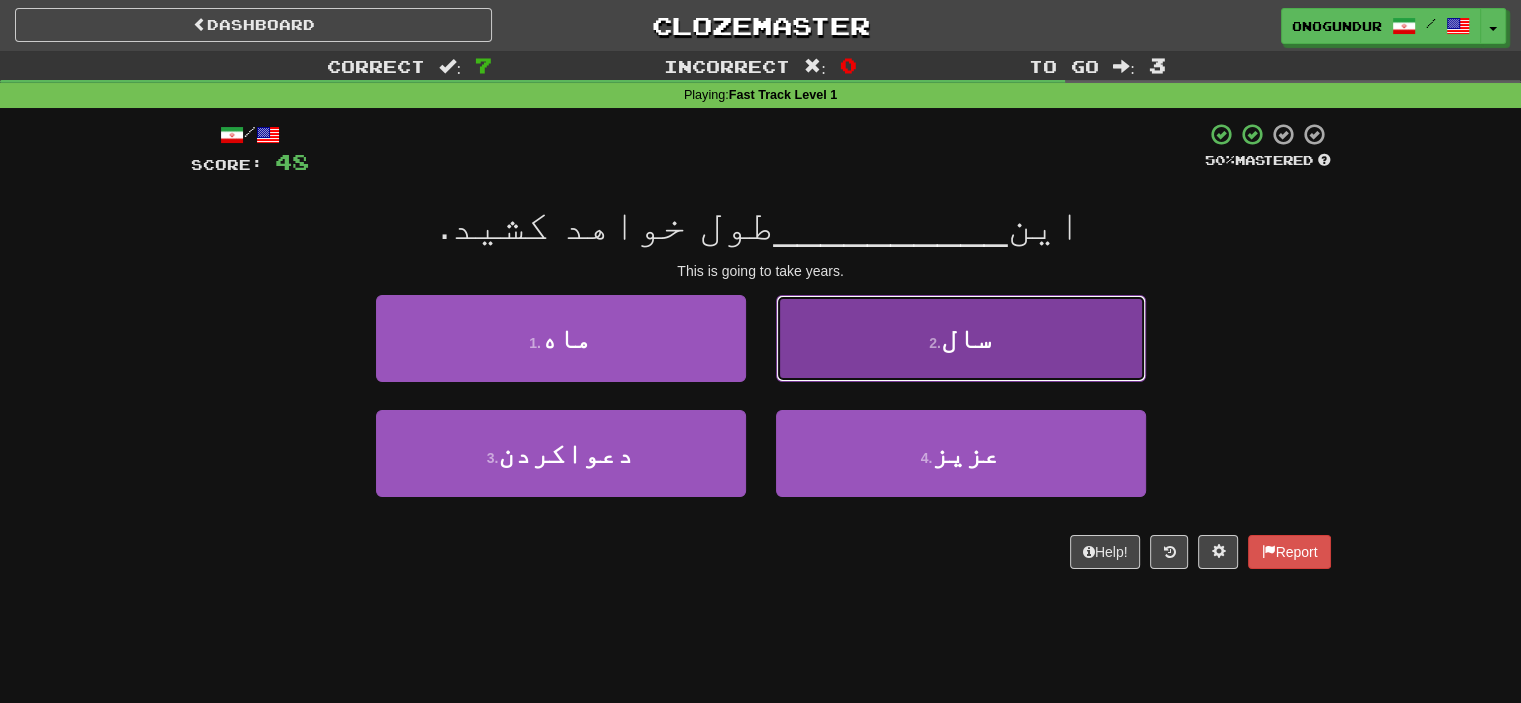 click on "2 .  سال" at bounding box center (961, 338) 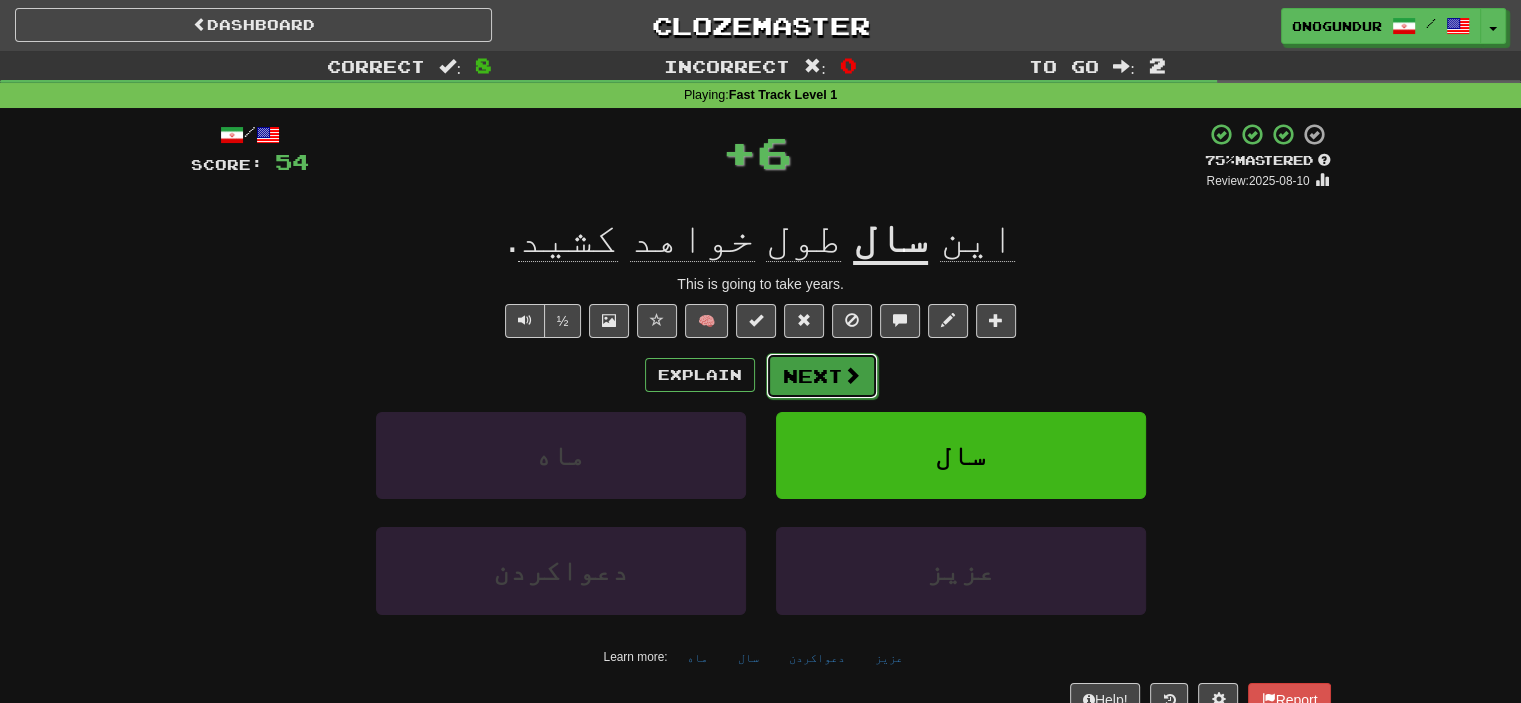 click on "Next" at bounding box center (822, 376) 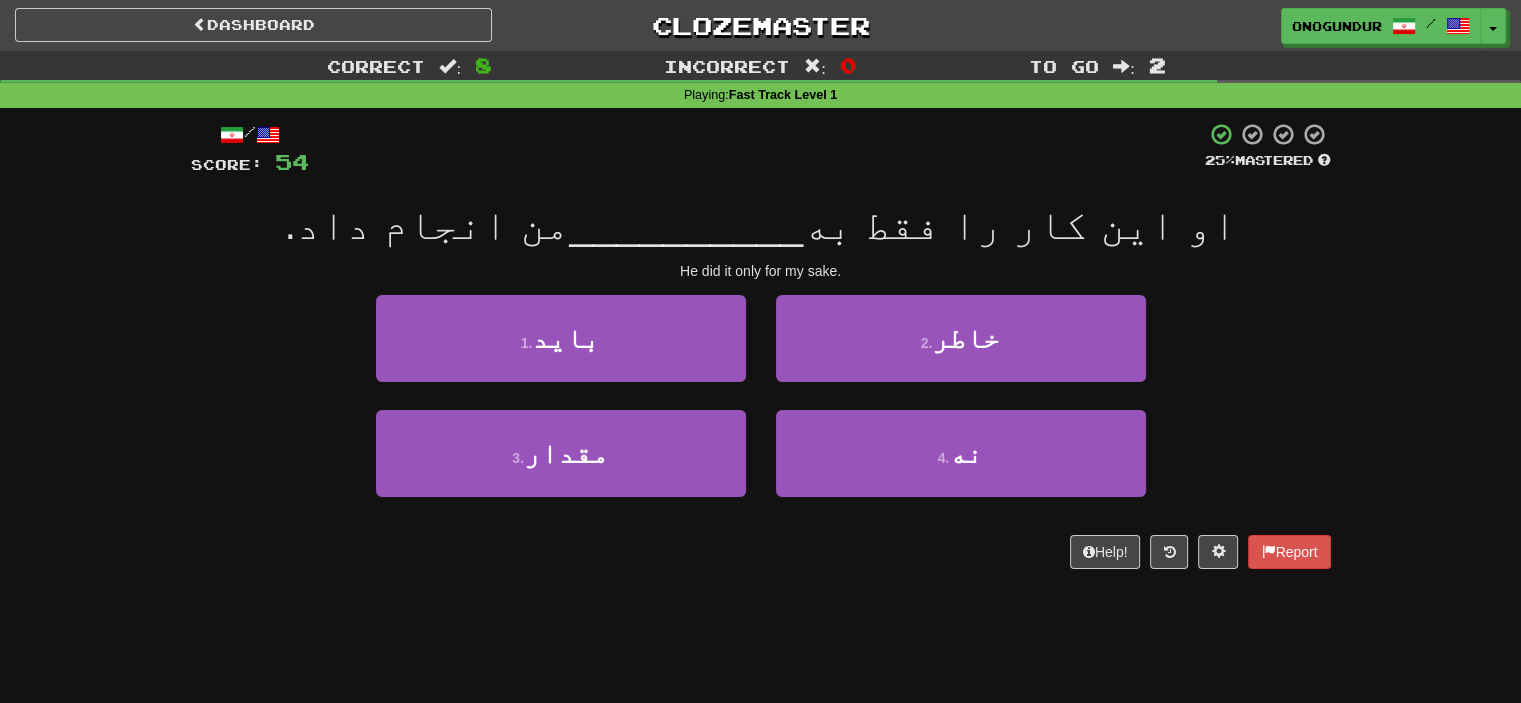 click on "1 .  باید 2 .  خاطر" at bounding box center [761, 352] 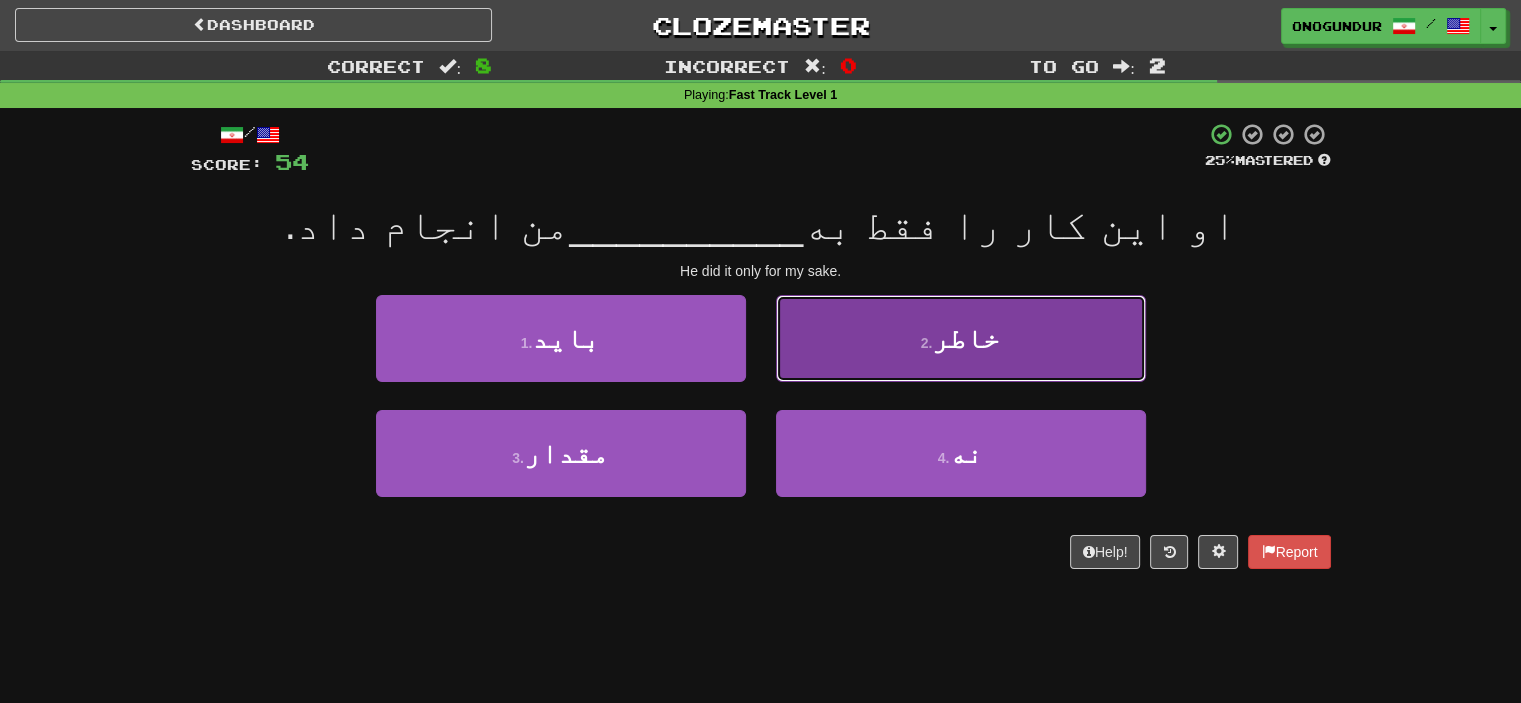 click on "2 .  خاطر" at bounding box center [961, 338] 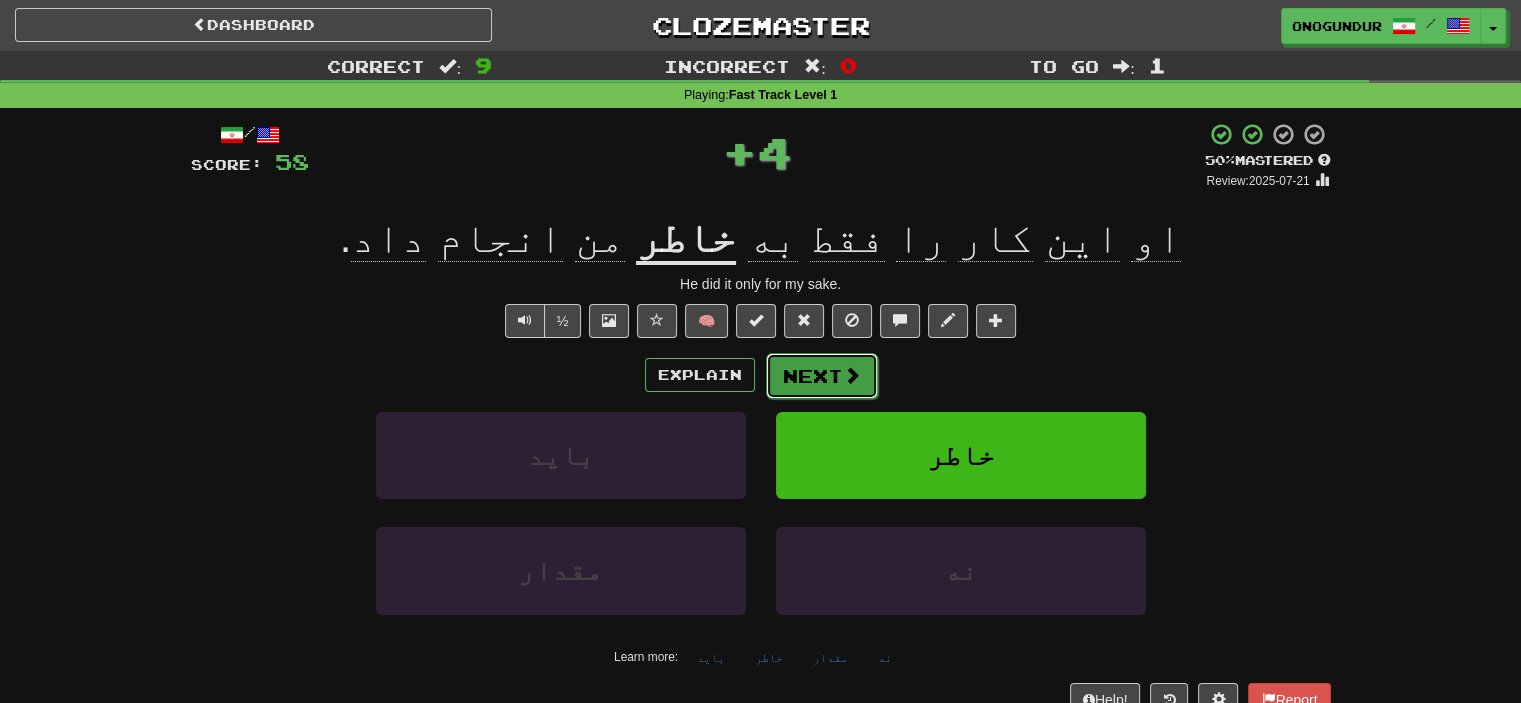 click on "Next" at bounding box center (822, 376) 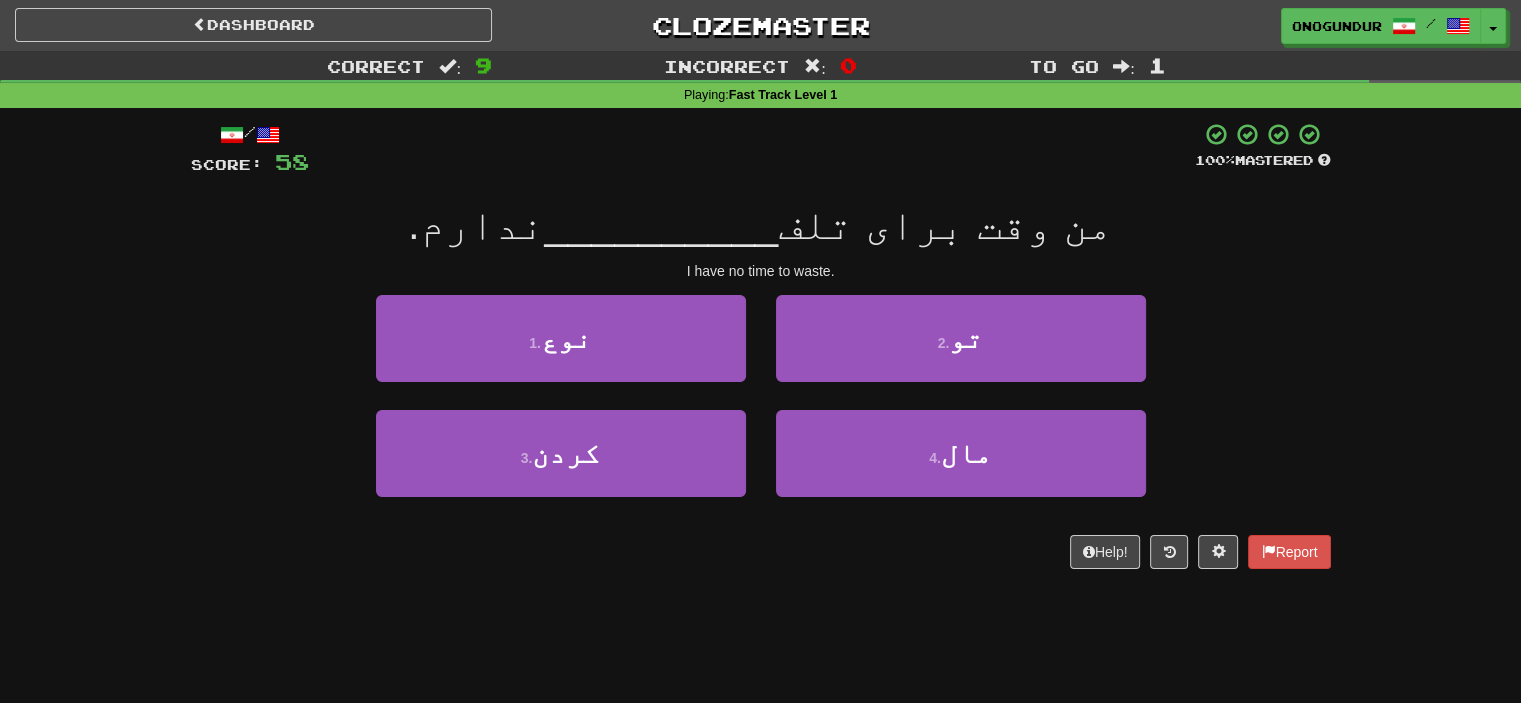 click on "1 .  نوع 2 .  تو" at bounding box center (761, 352) 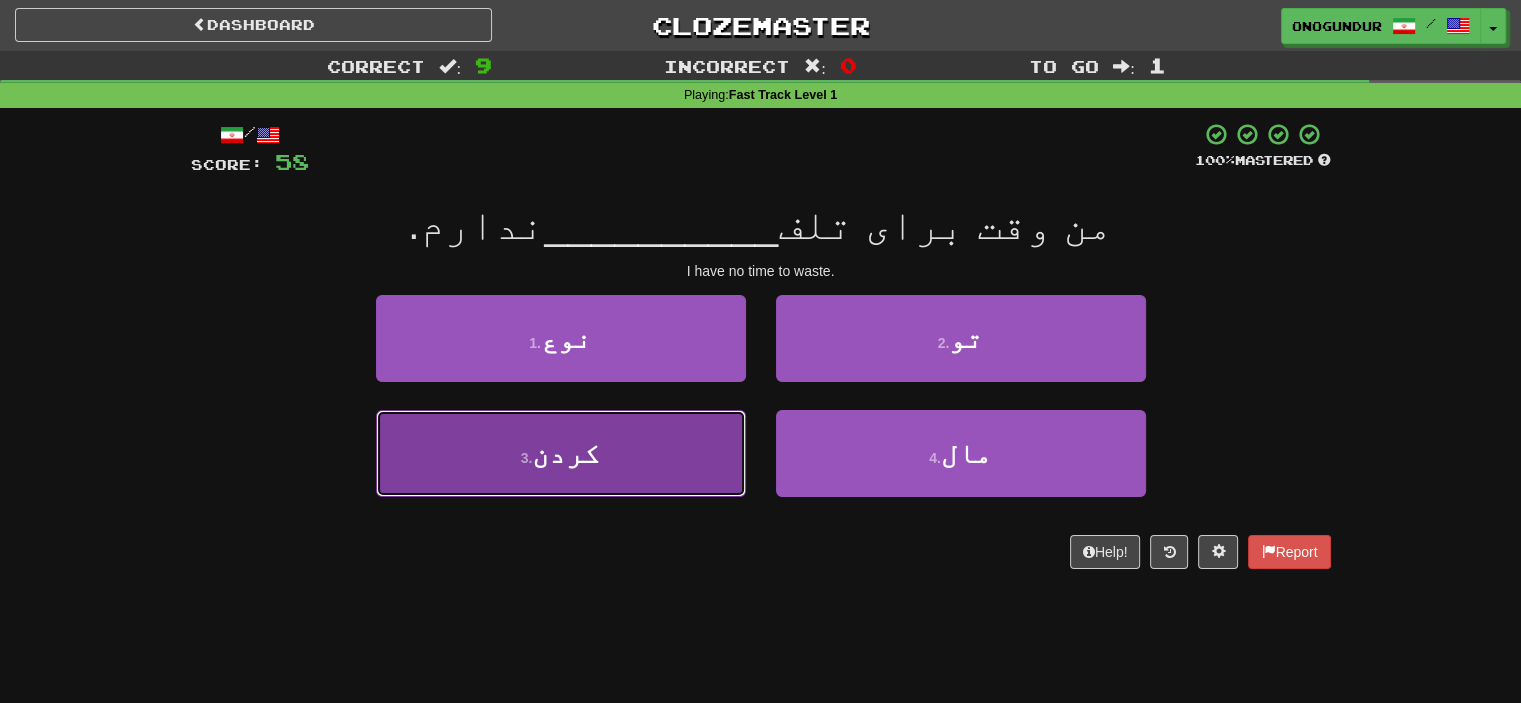 click on "3 .  کردن" at bounding box center [561, 453] 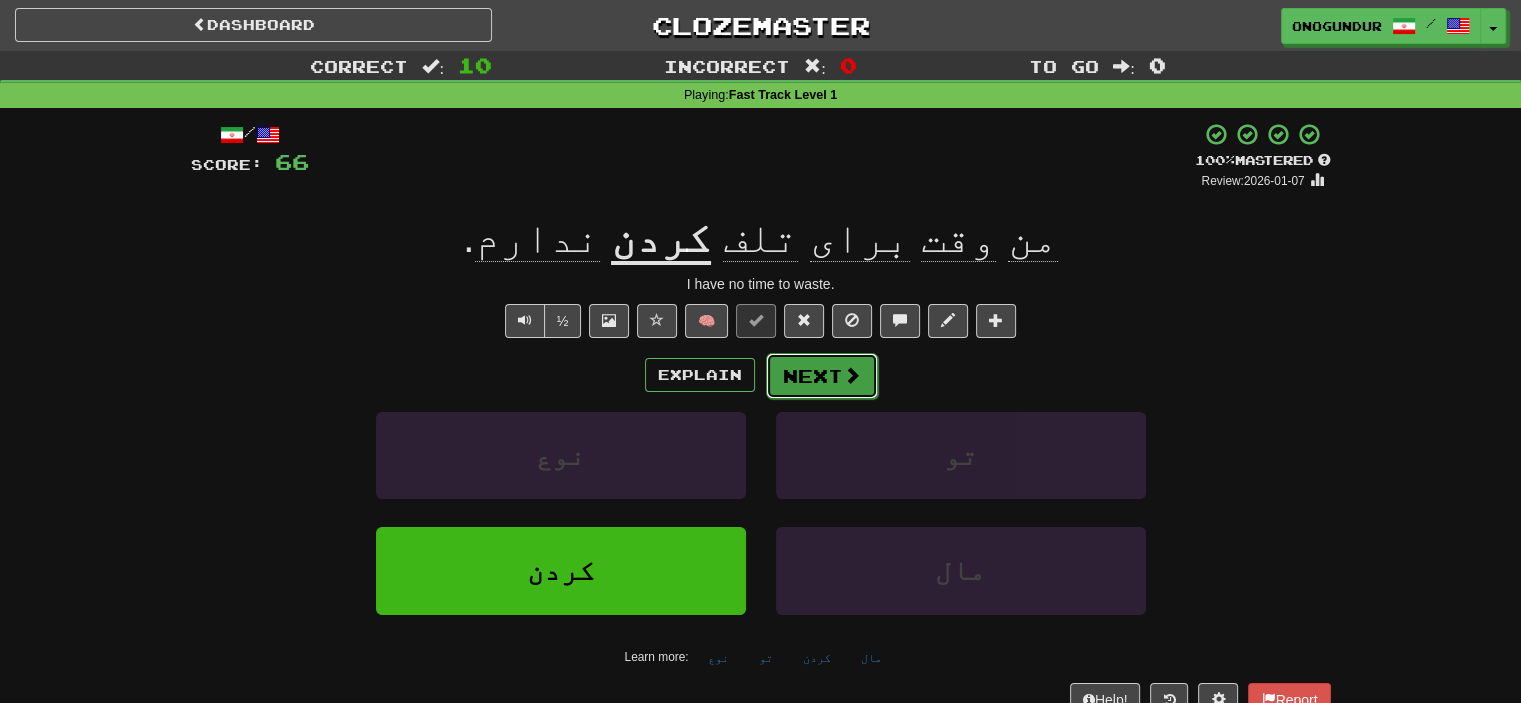 click on "Next" at bounding box center [822, 376] 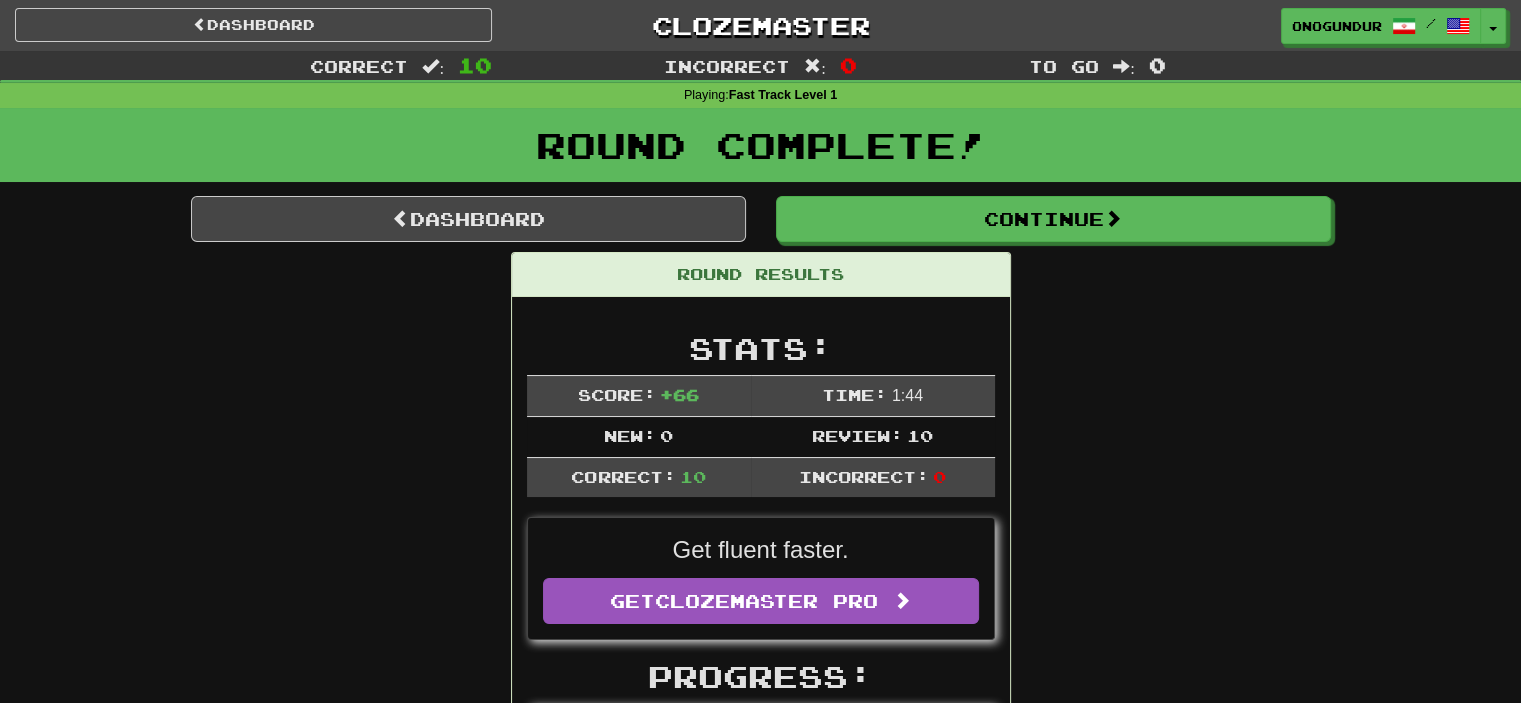 click on "Round Results Stats: Score:   + 66 Time:   1 : 44 New:   0 Review:   10 Correct:   10 Incorrect:   0 Get fluent faster. Get  Clozemaster Pro   Progress: Fast Track Level 1 Playing:  1000  /  1000 100% Mastered:  996  /  1000 + 1 99.5% 99.6% Ready for Review:  0  /  Level:  69 462  points to level  70  - keep going! Ranked:  10 th  this week ( 20  points to  9 th ) Sentences:  Report آیا از تصمیمتان  مطمئن  هستید؟ Are you sure about your decision?  Report چرا  نگران  آن هستی؟ Why worry about it?  Report این  پدر  من است. This is my father.  Report من یک میز  کوتاه  می‌خواهم. I want a low table.  Report دست از این‌همه  احمقانه  رفتارکردن بردارید. Stop acting so silly.  Report چه  کسی  در را باز گذاشت؟ Who left the door open?  Report مراقب  چاله  روی زمین باشید! Watch out for the hole in the ground!  Report این  سال  طول خواهد کشید.  Report خاطر" at bounding box center [761, 1209] 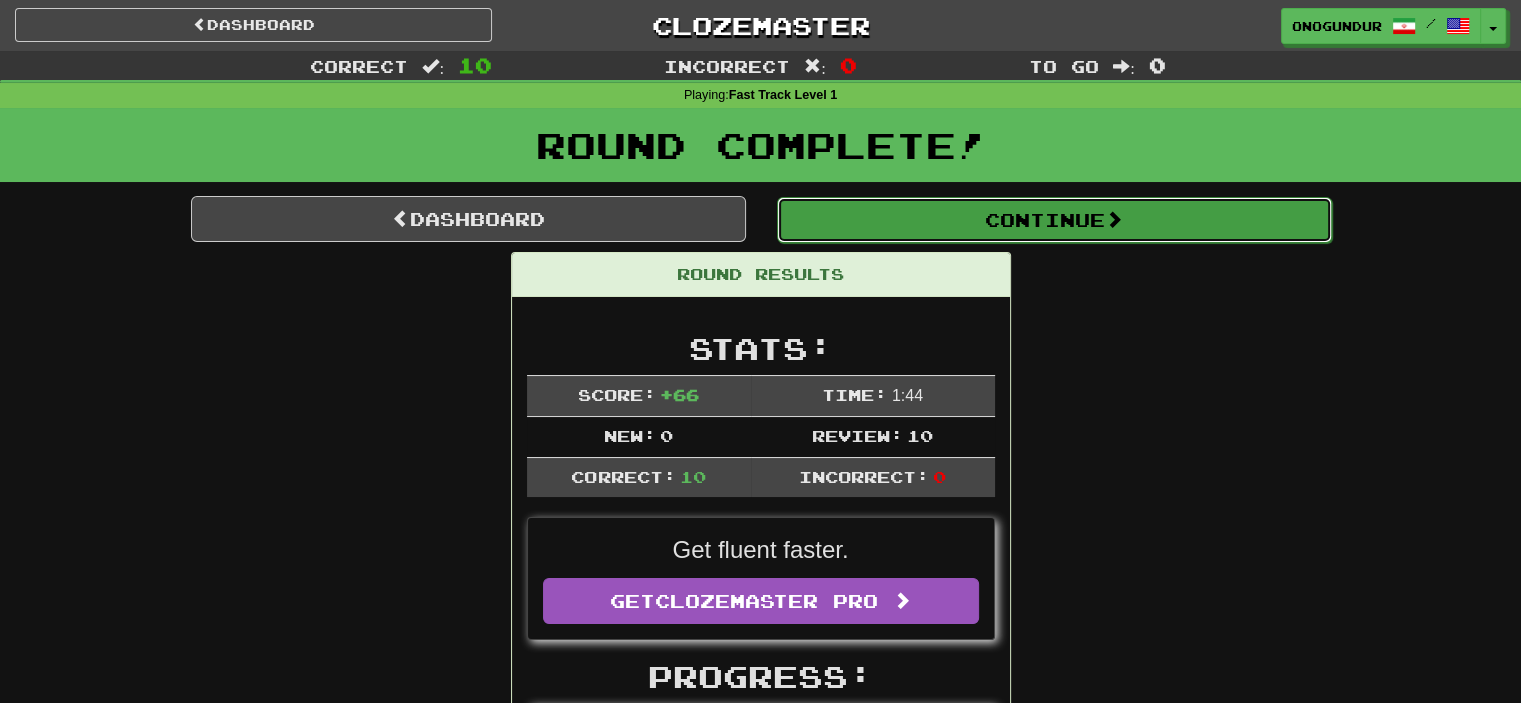 click on "Continue" at bounding box center (1054, 220) 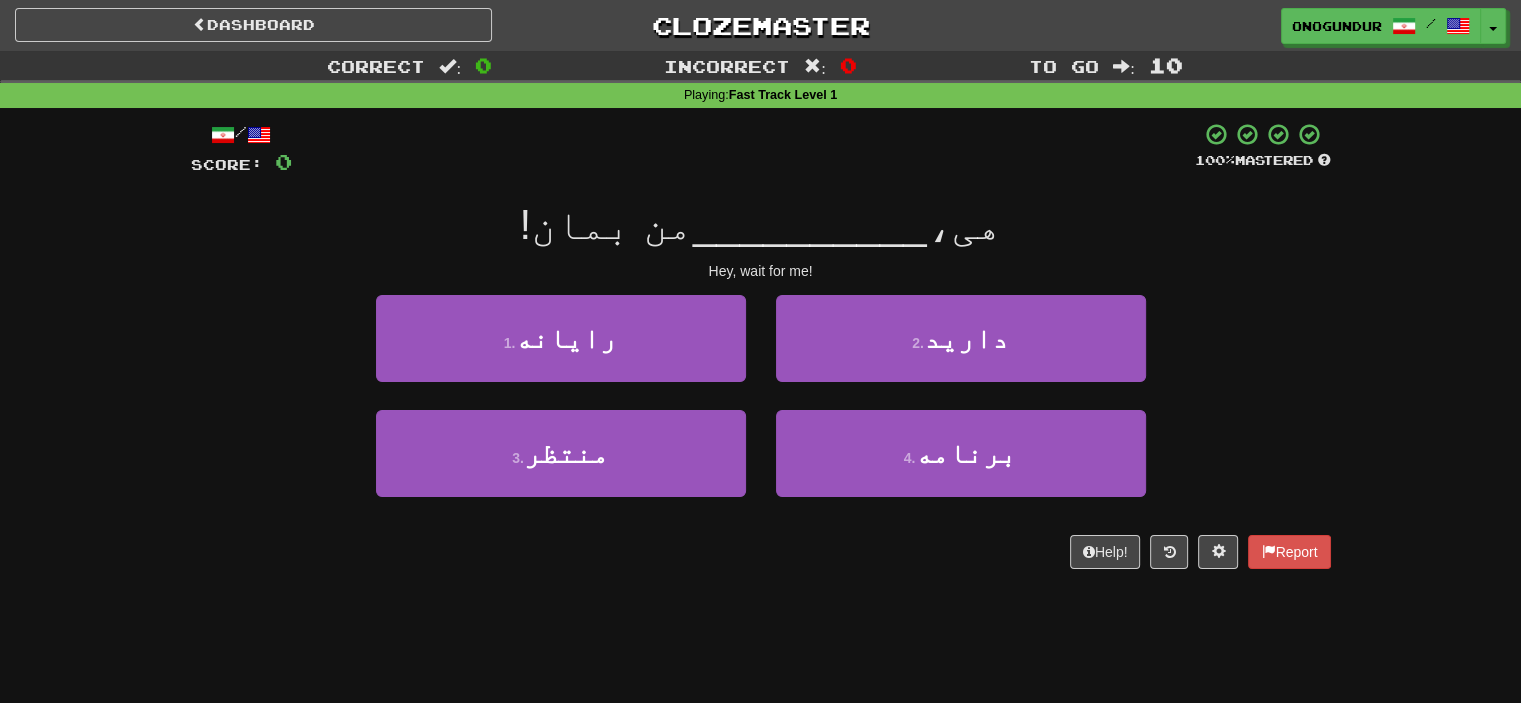 click on "Dashboard
Clozemaster
onogundur
/
Toggle Dropdown
Dashboard
Leaderboard
Activity Feed
Notifications
Profile
Discussions
Azərbaycanca
/
English
Streak:
26
Review:
2,698
Points Today: 0
Català
/
English
Streak:
0
Review:
10
Points Today: 0
Deutsch
/
English
Streak:
0
Review:
1,979
Points Today: 0
Español
/
English
Streak:
0
Review:
1,381
Points Today: 0
Esperanto
/
English
Streak:
0
Review:
1,035
Points Today: 0
Français
/
English
Streak:
0
Review:
19
Points Today: 0
Hrvatski
/
English
Streak:
0
Review:
278
Points Today: 0
Íslenska
/" at bounding box center [760, 351] 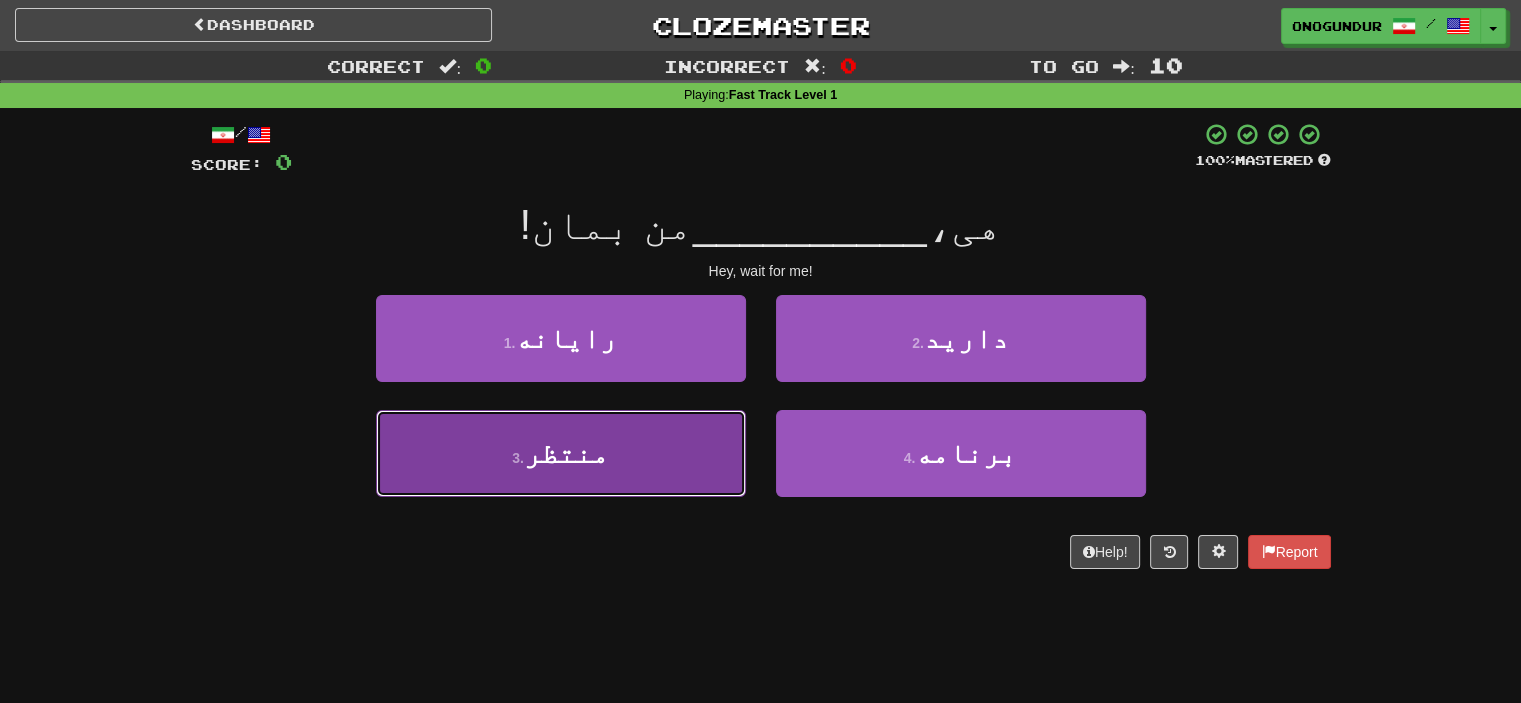 click on "3 .  منتظر" at bounding box center (561, 453) 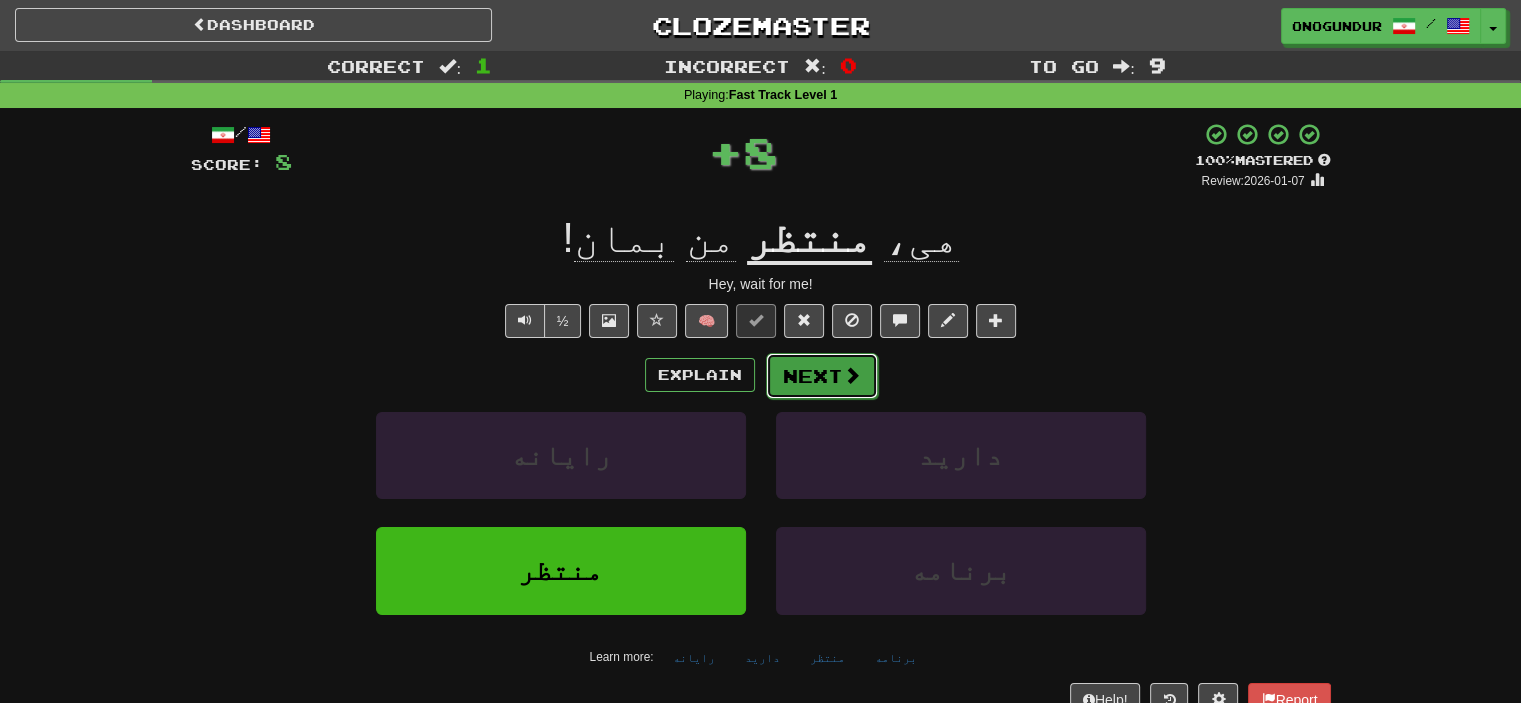 click on "Next" at bounding box center (822, 376) 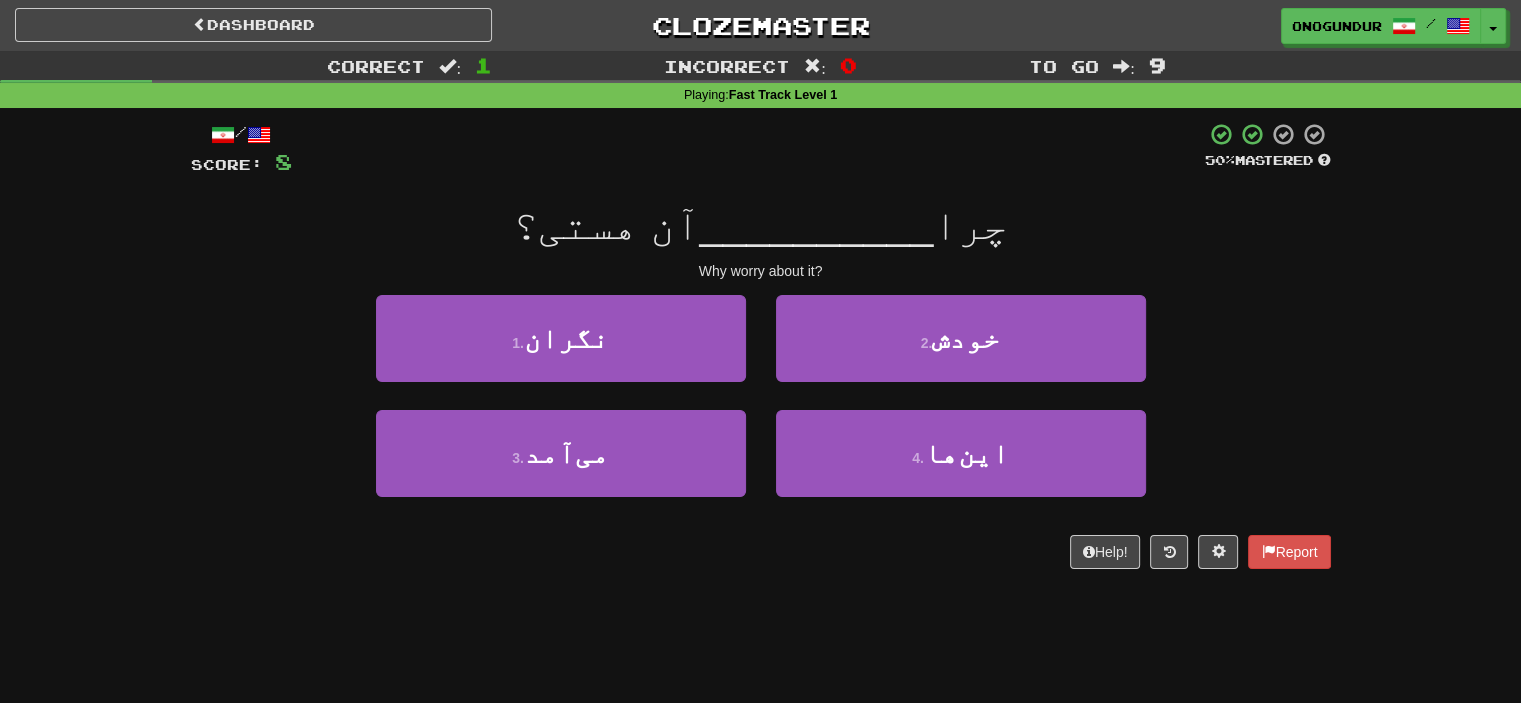 click on "/  Score:   8 50 %  Mastered چرا  __________  آن هستی؟ Why worry about it? 1 .  نگران 2 .  خودش 3 .  می‌آمد 4 .  این‌ها  Help!  Report" at bounding box center [761, 352] 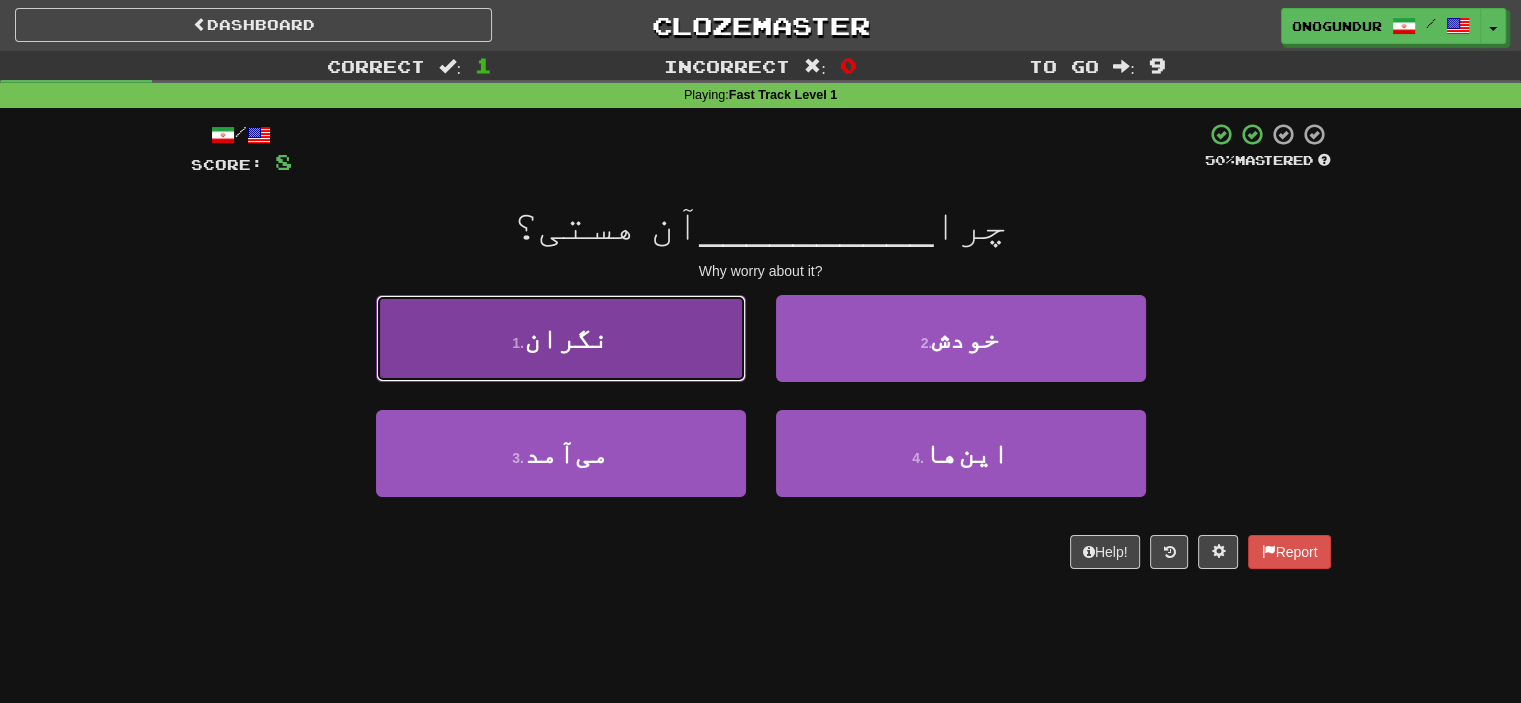 click on "1 .  نگران" at bounding box center (561, 338) 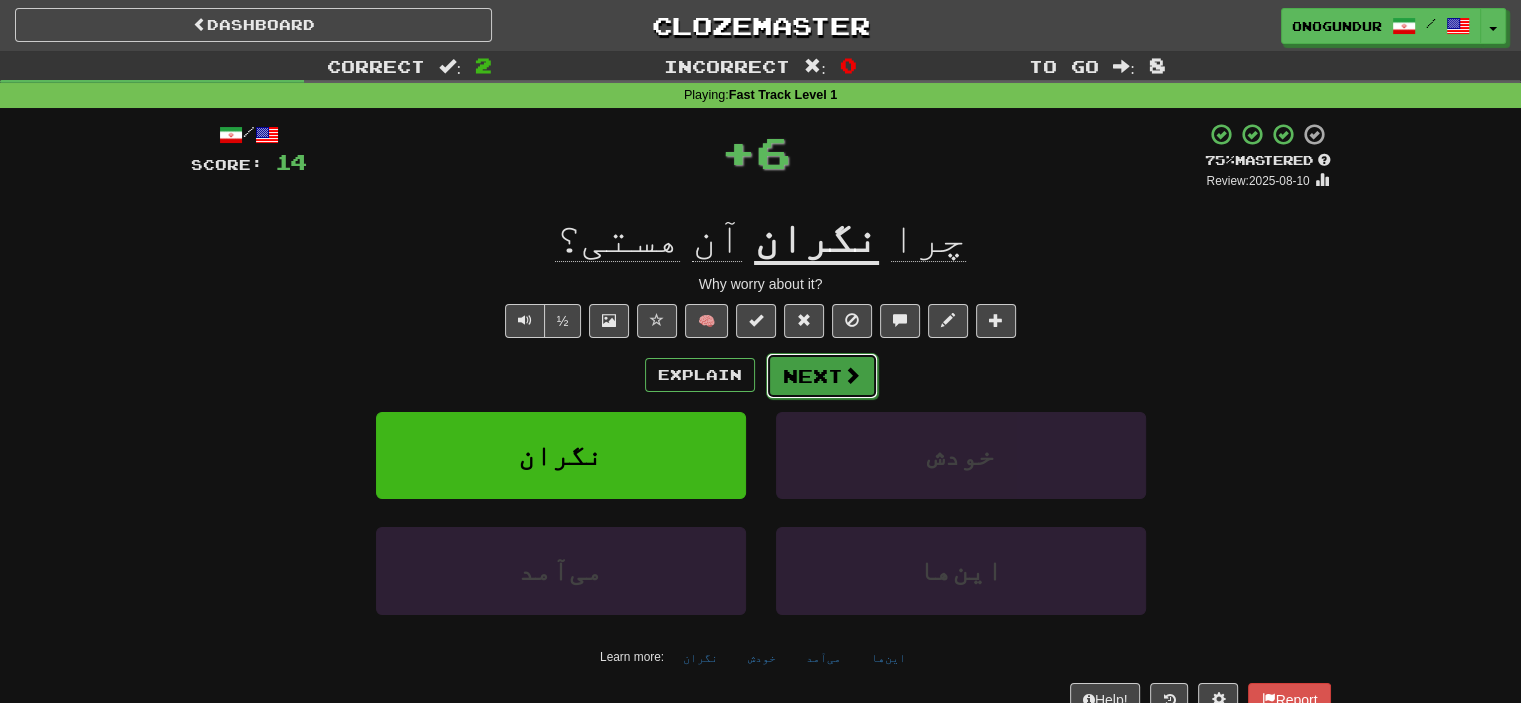 click on "Next" at bounding box center [822, 376] 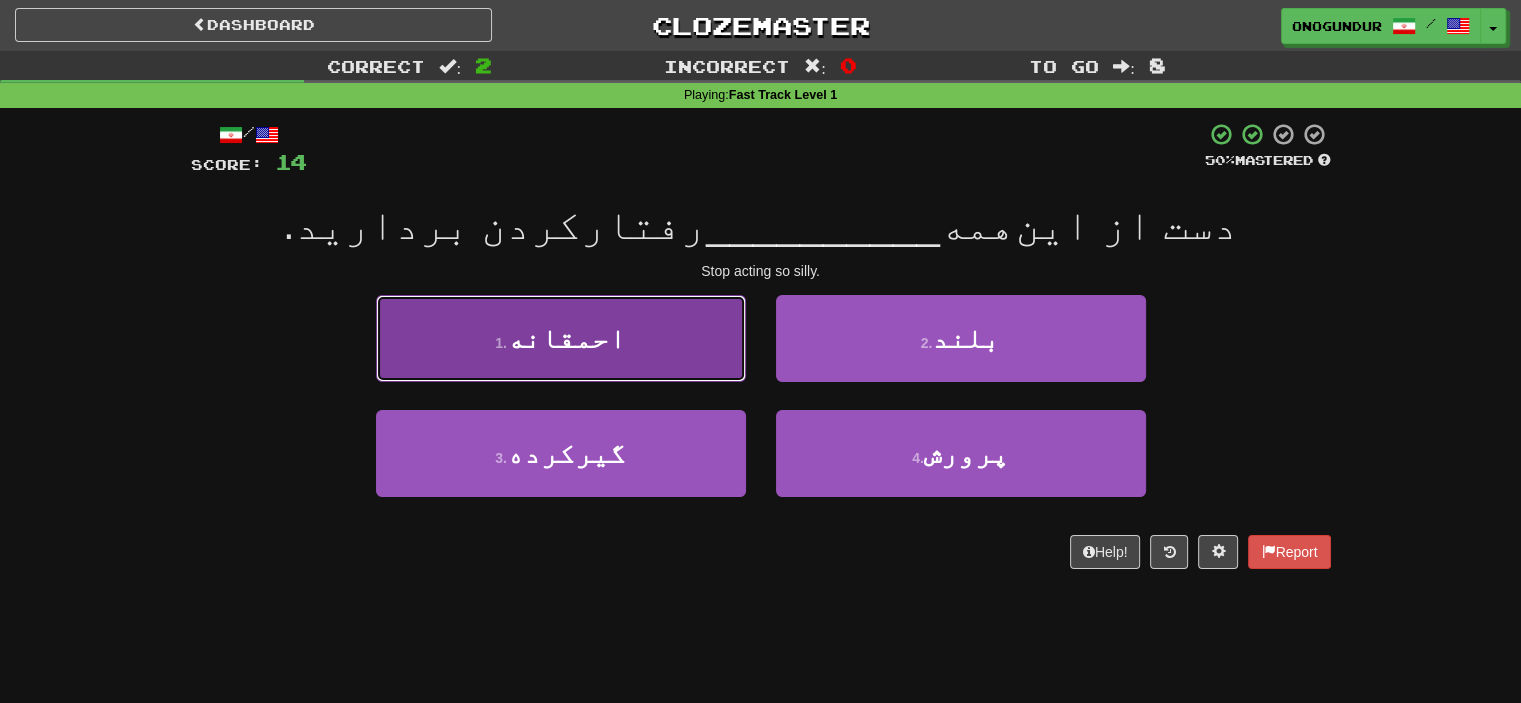 click on "1 .  احمقانه" at bounding box center [561, 338] 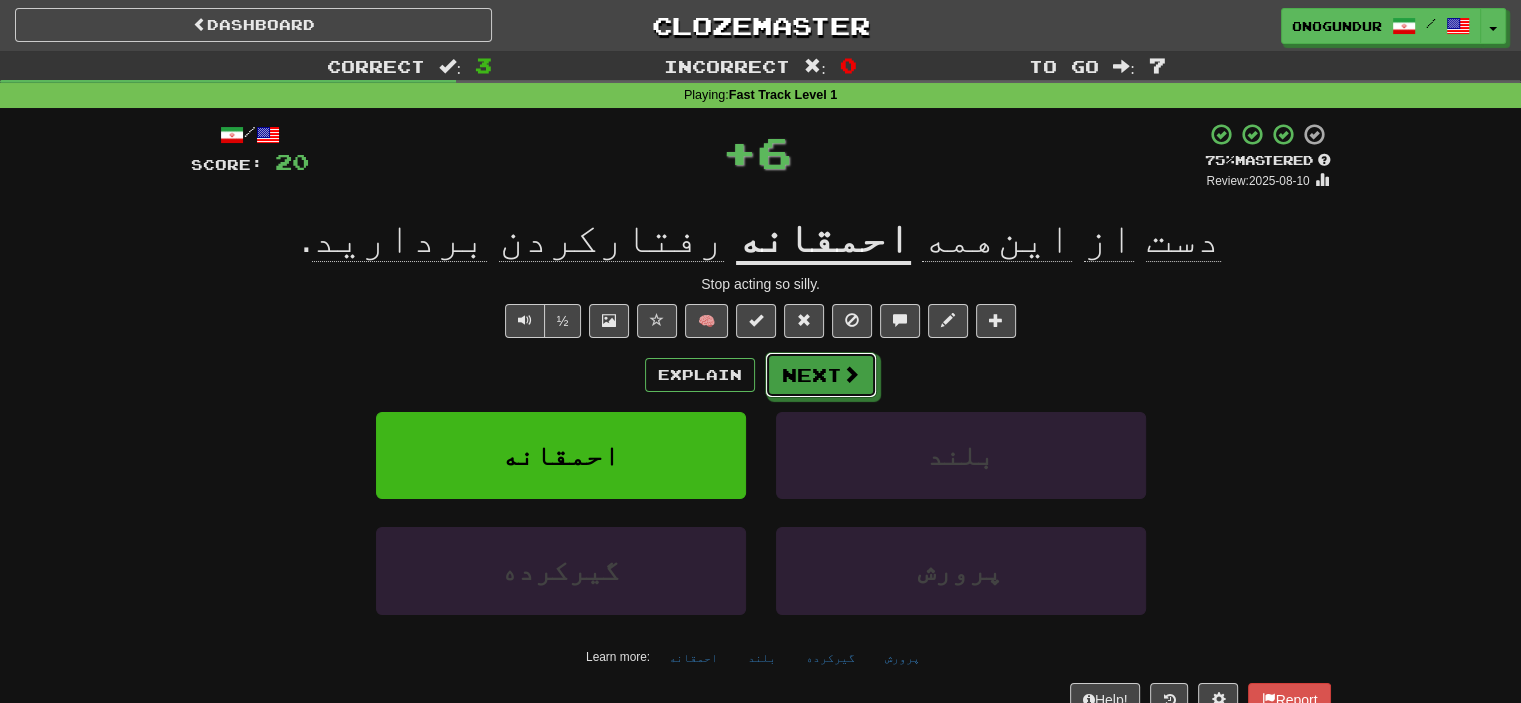 click on "Next" at bounding box center [821, 375] 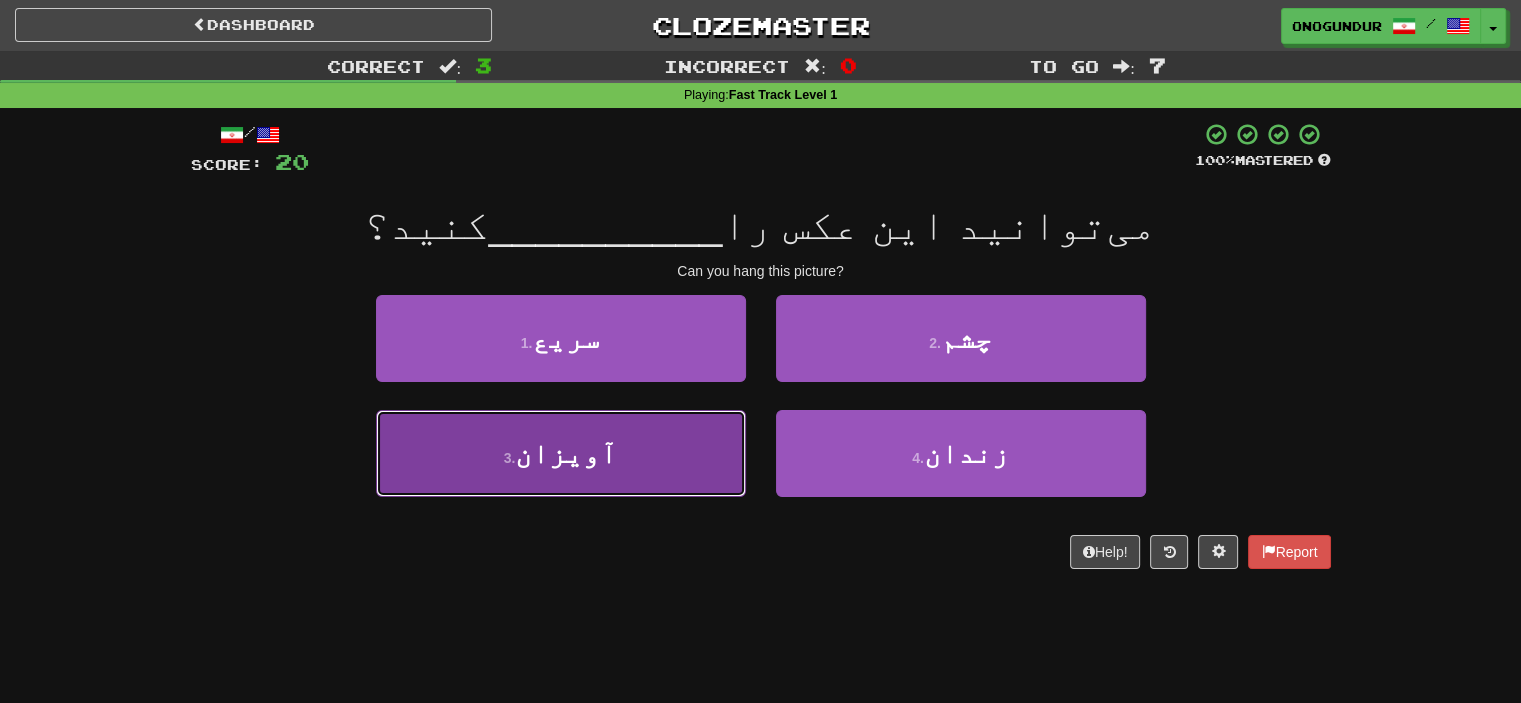 click on "3 .  آویزان" at bounding box center [561, 453] 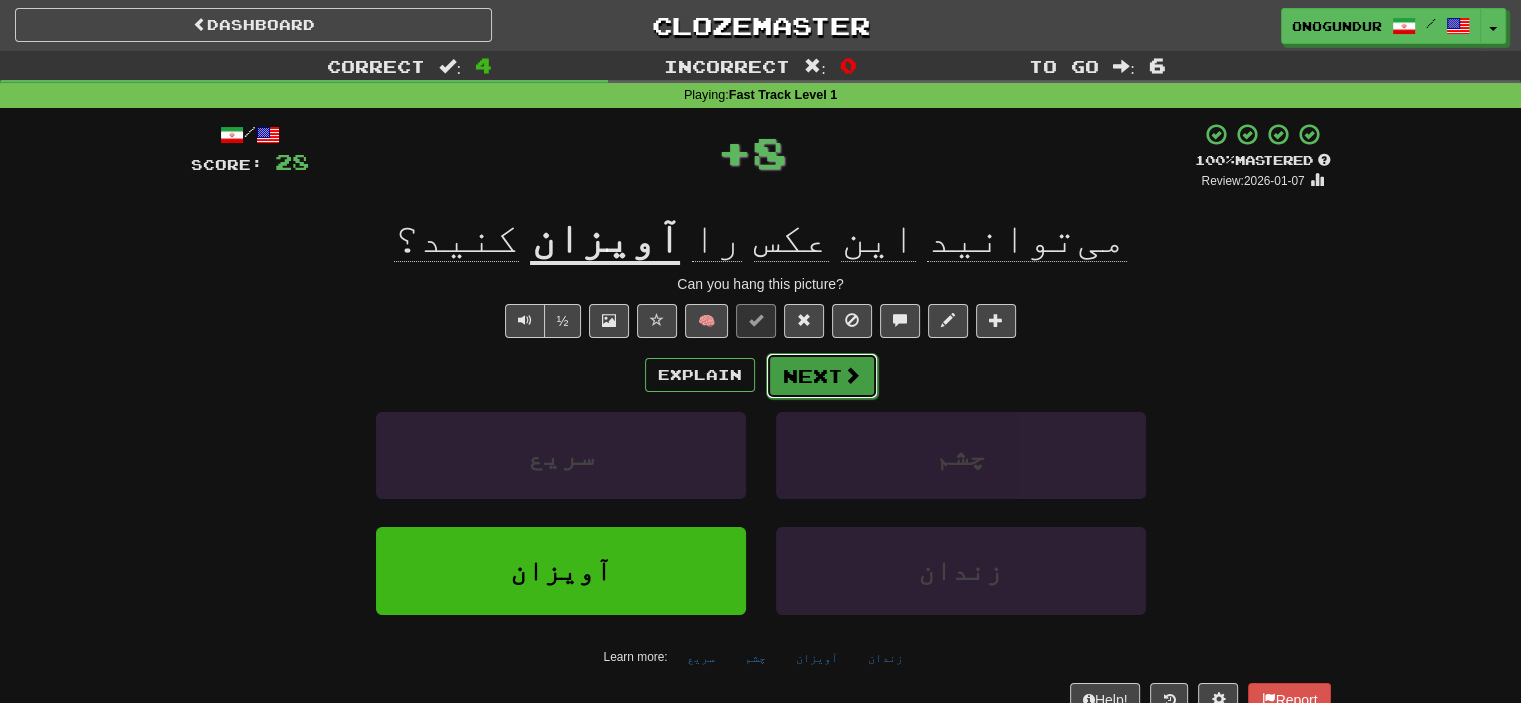 click at bounding box center [852, 375] 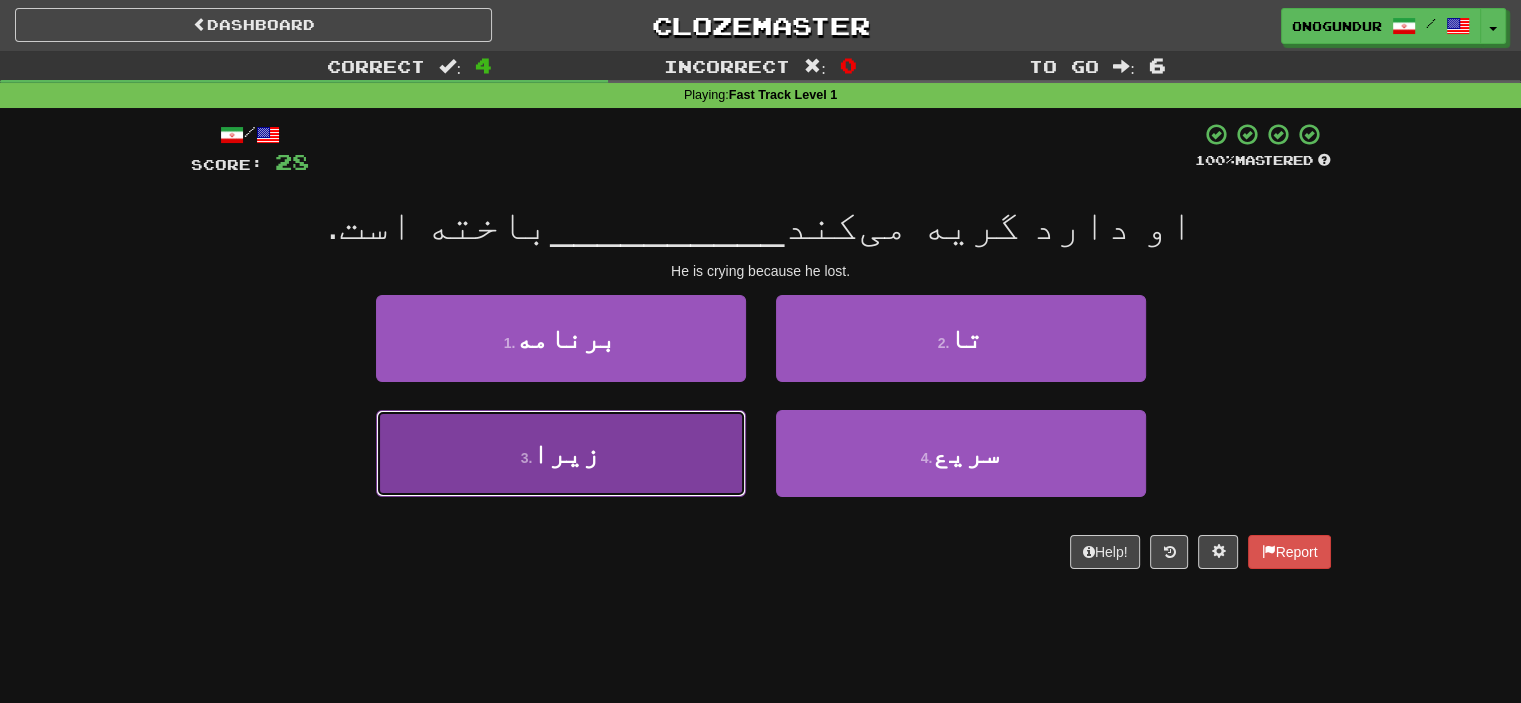 click on "3 .  زیرا" at bounding box center (561, 453) 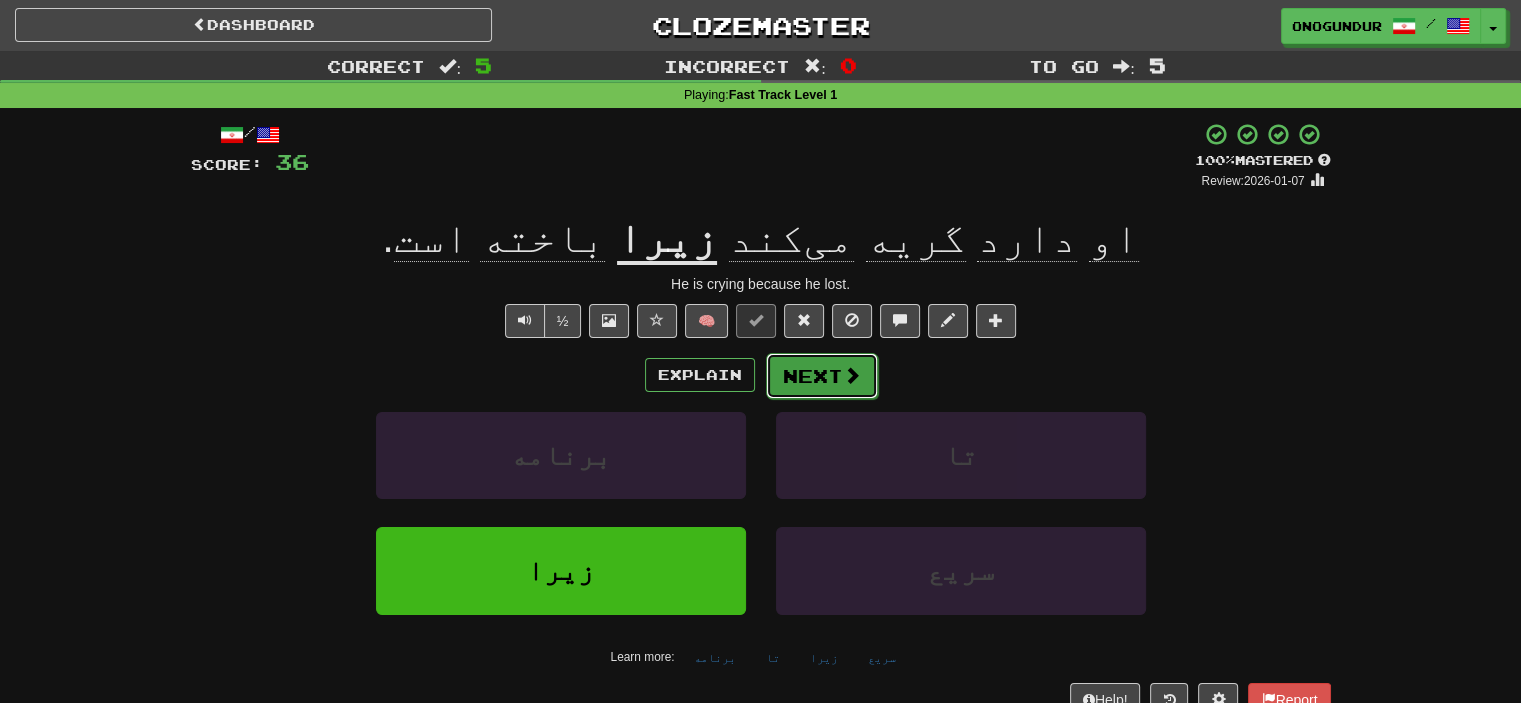 click on "Next" at bounding box center (822, 376) 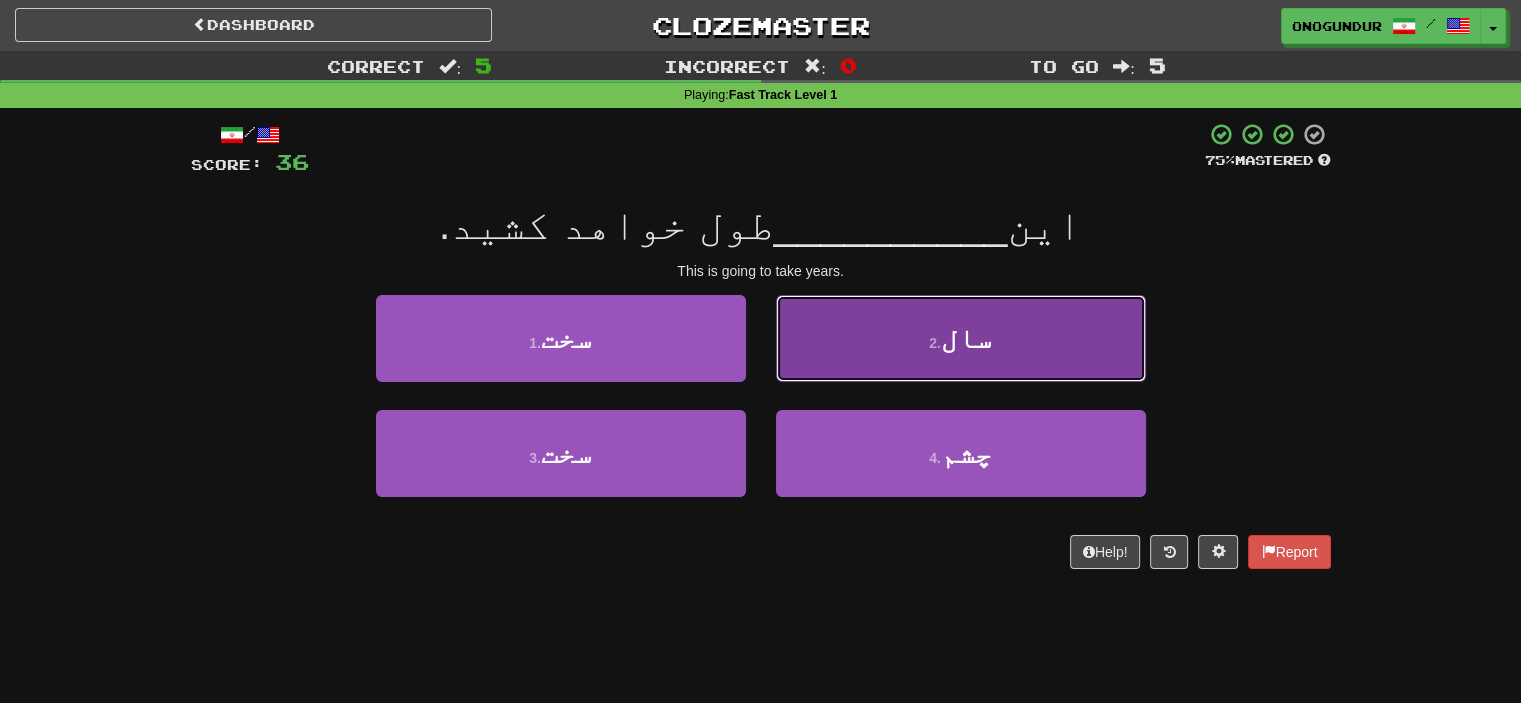 click on "2 .  سال" at bounding box center (961, 338) 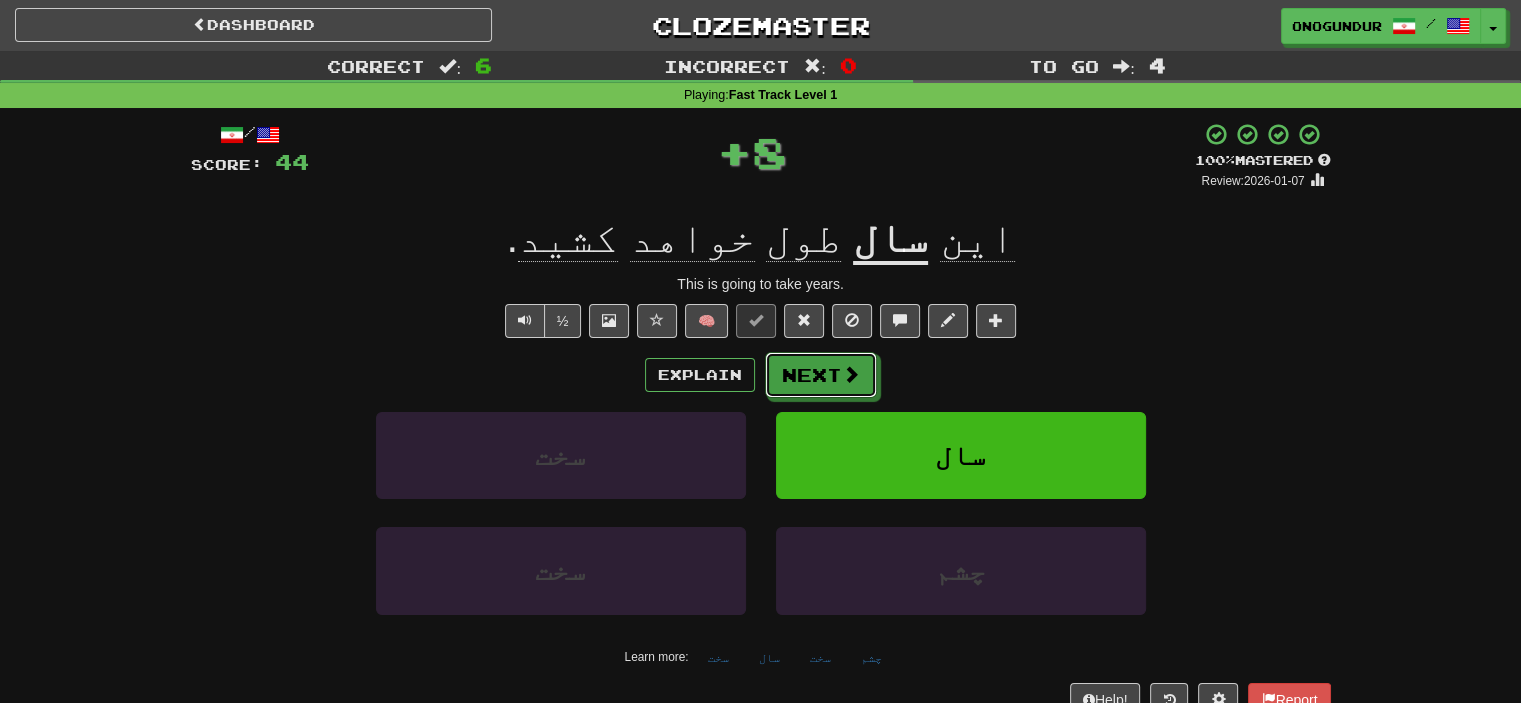 click on "Next" at bounding box center [821, 375] 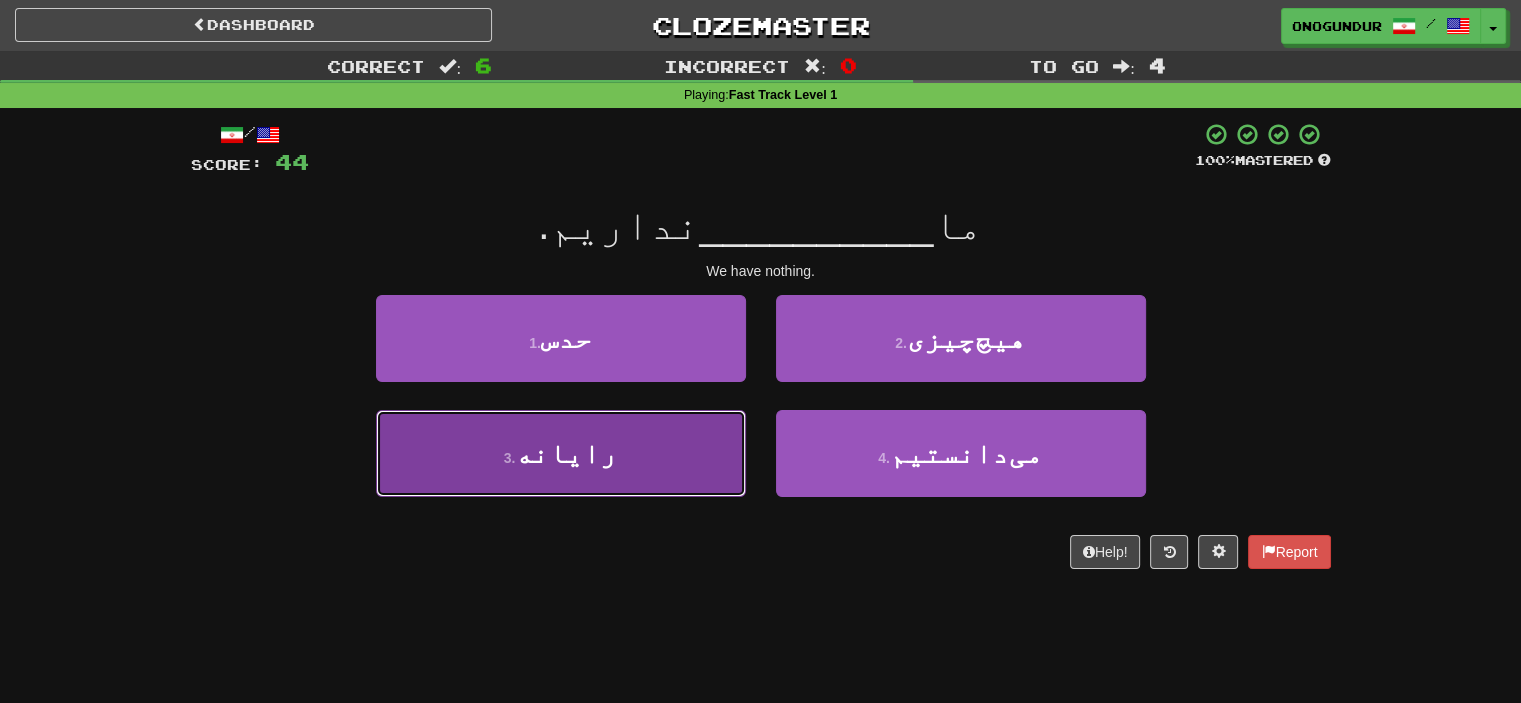 click on "3 .  رایانه" at bounding box center (561, 453) 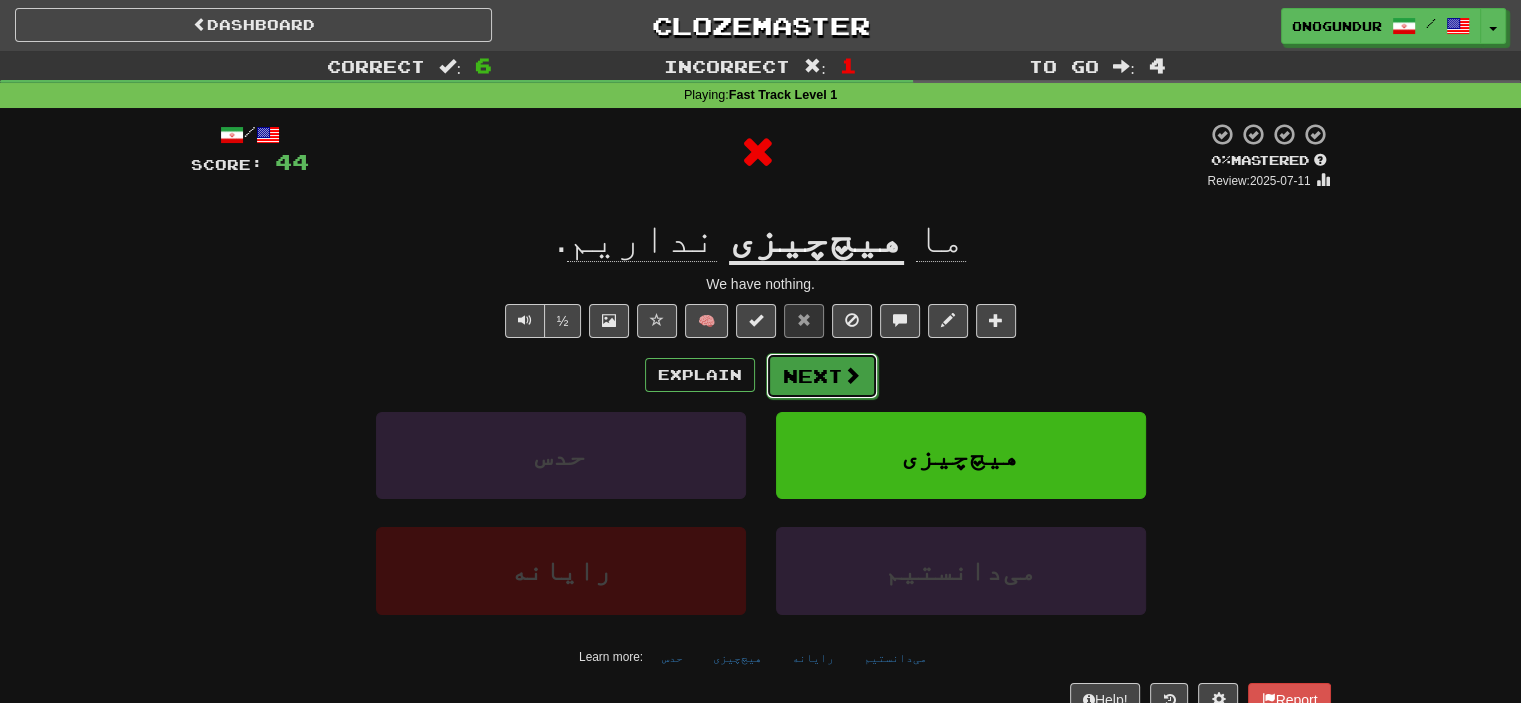 click on "Next" at bounding box center (822, 376) 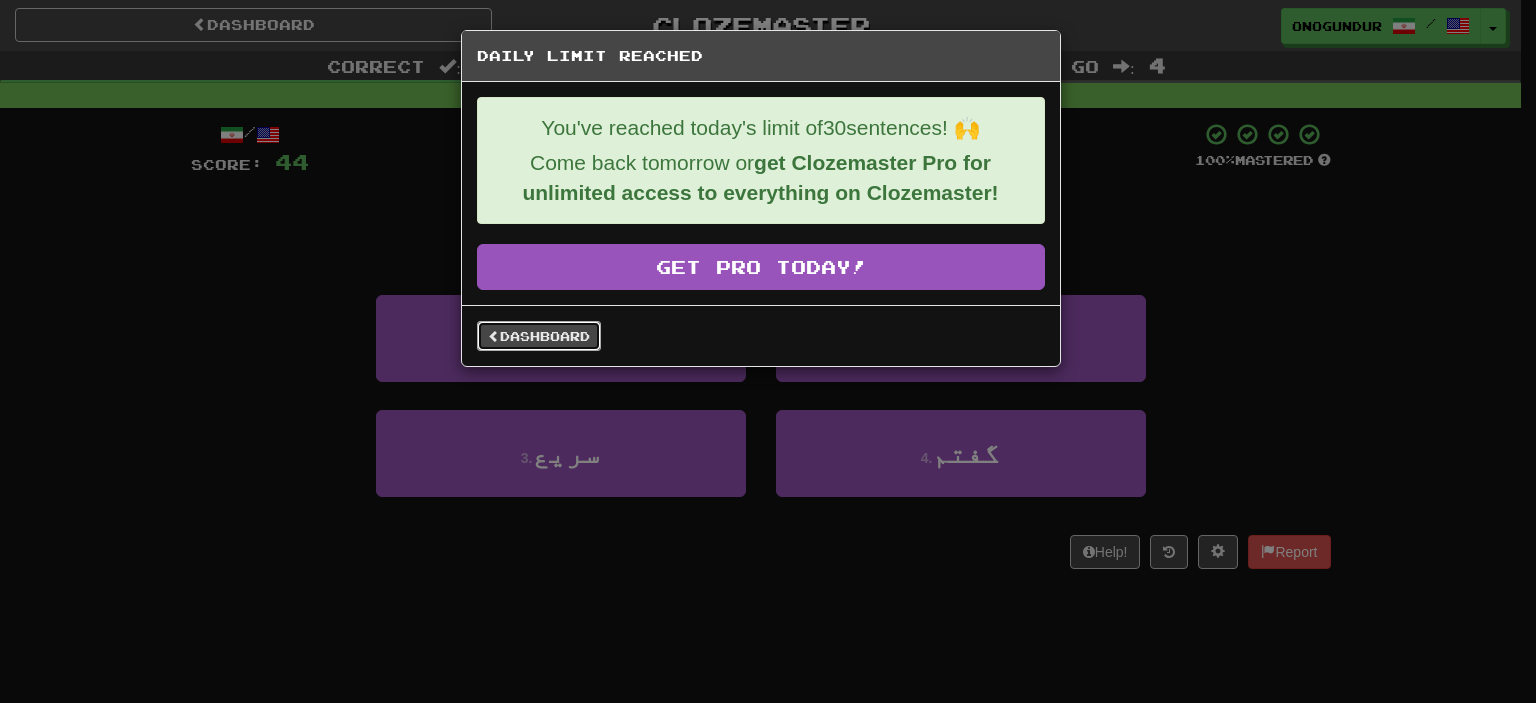 click on "Dashboard" at bounding box center [539, 336] 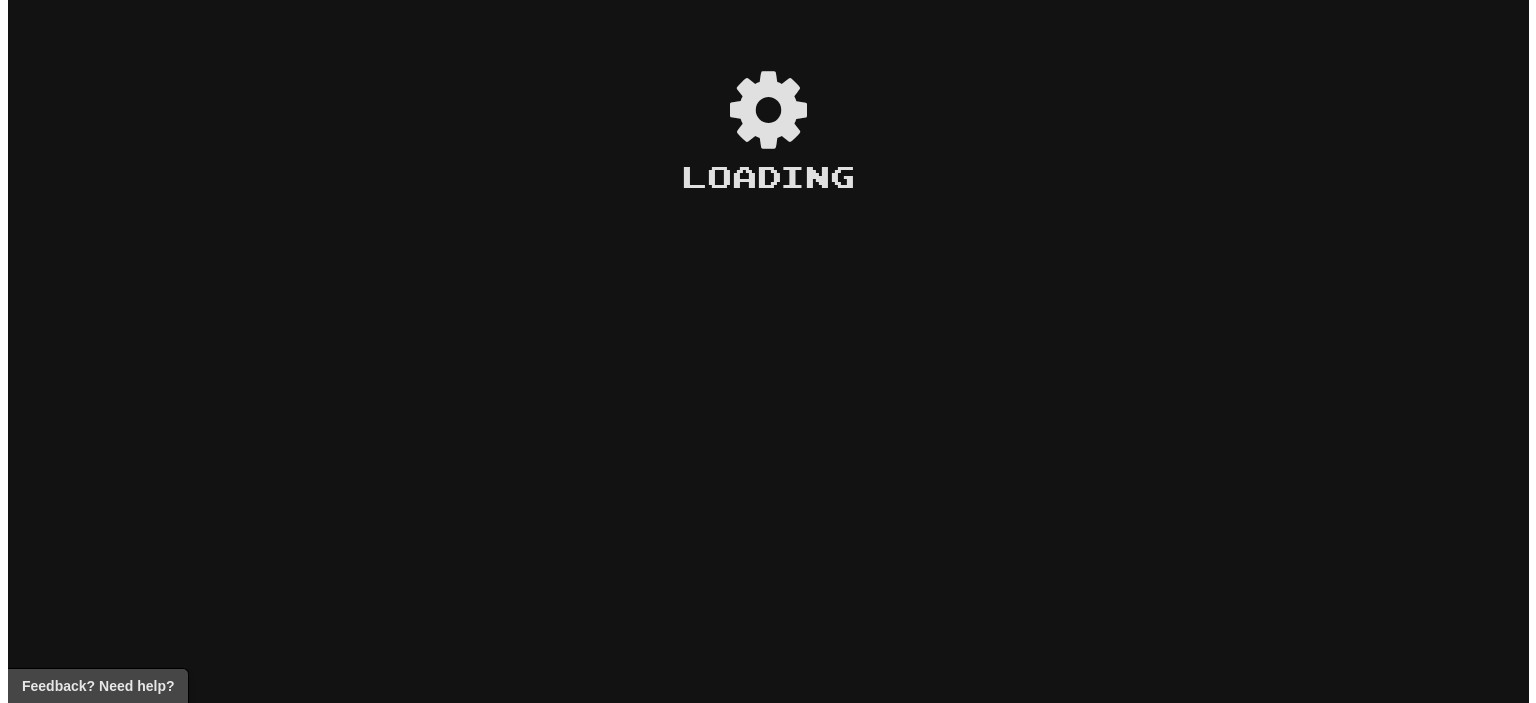scroll, scrollTop: 0, scrollLeft: 0, axis: both 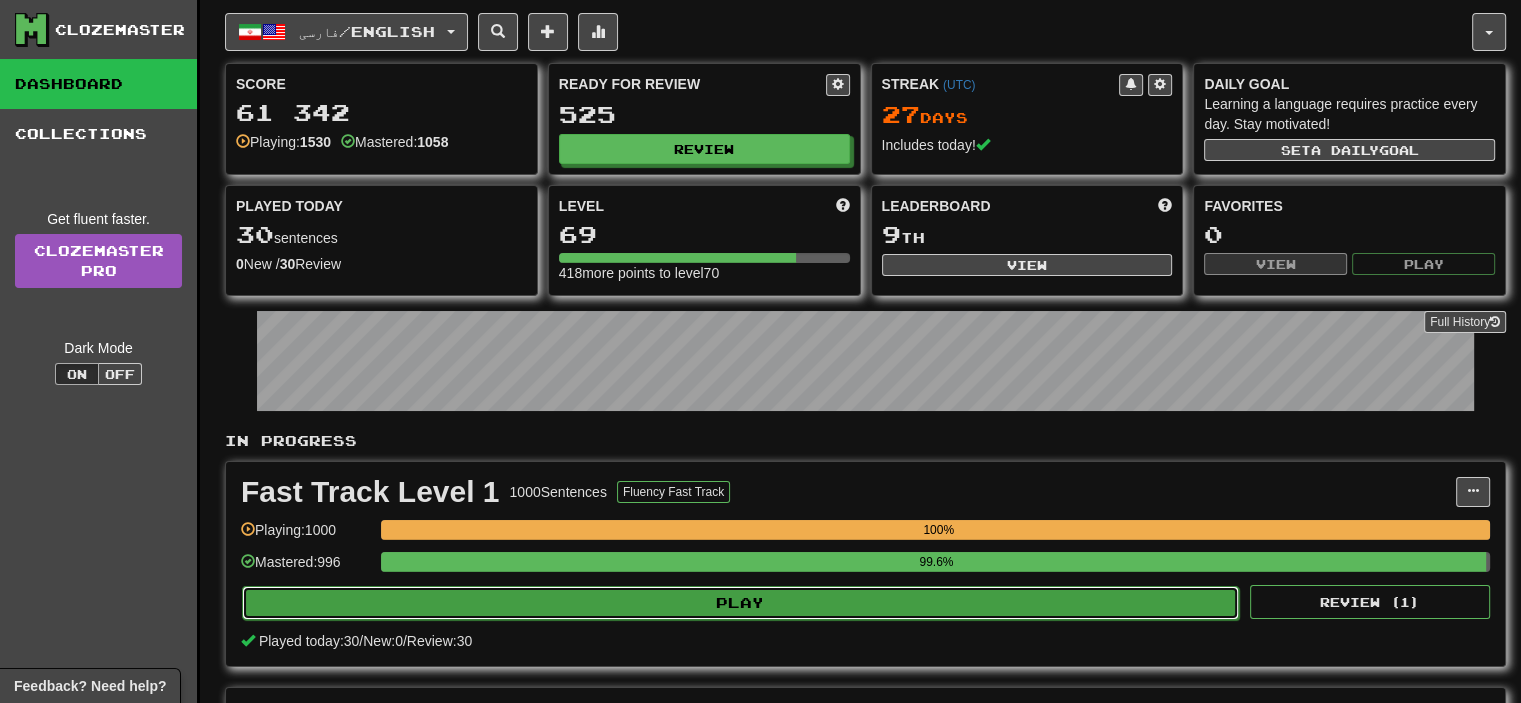 click on "Play" at bounding box center [740, 603] 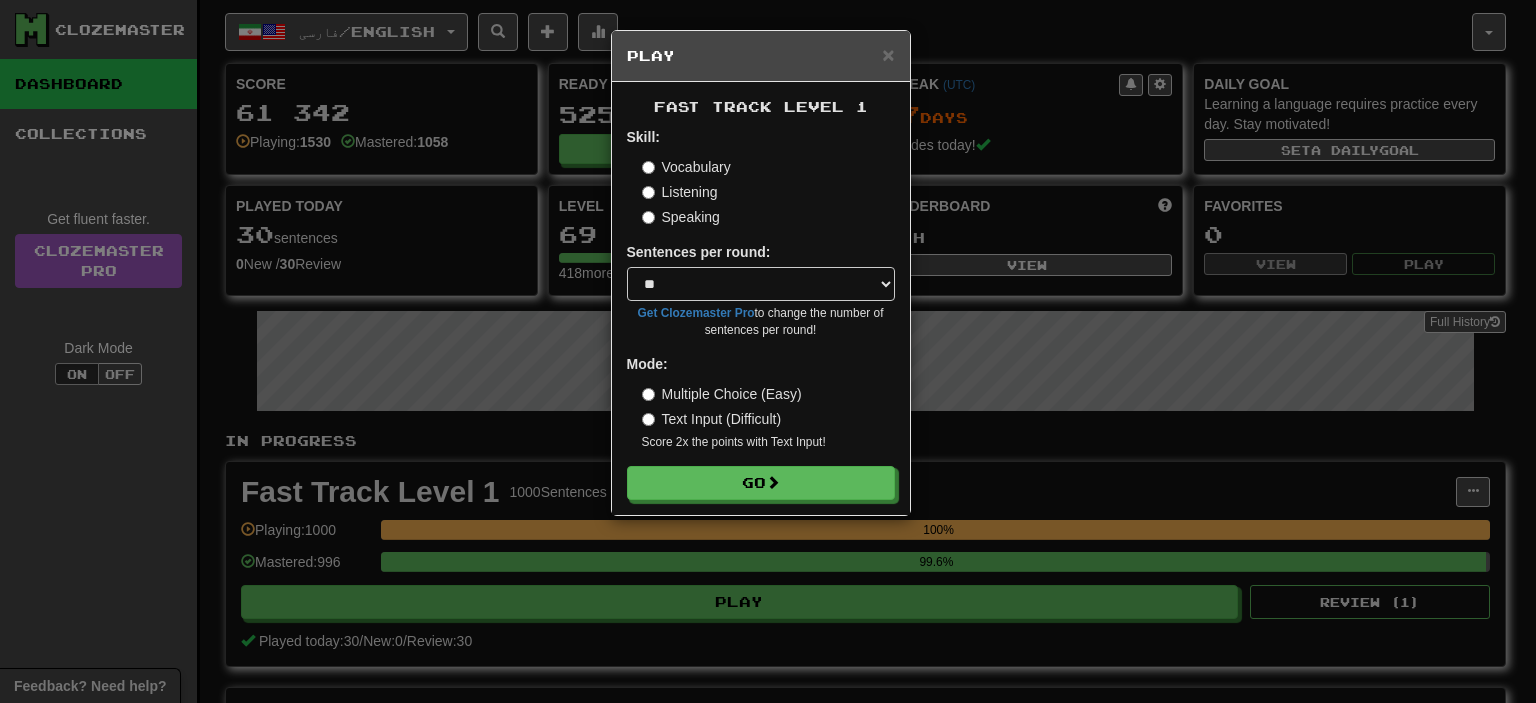 click on "Skill: Vocabulary Listening Speaking Sentences per round: * ** ** ** ** ** *** ******** Get Clozemaster Pro  to change the number of sentences per round! Mode: Multiple Choice (Easy) Text Input (Difficult) Score 2x the points with Text Input ! Go" at bounding box center (761, 313) 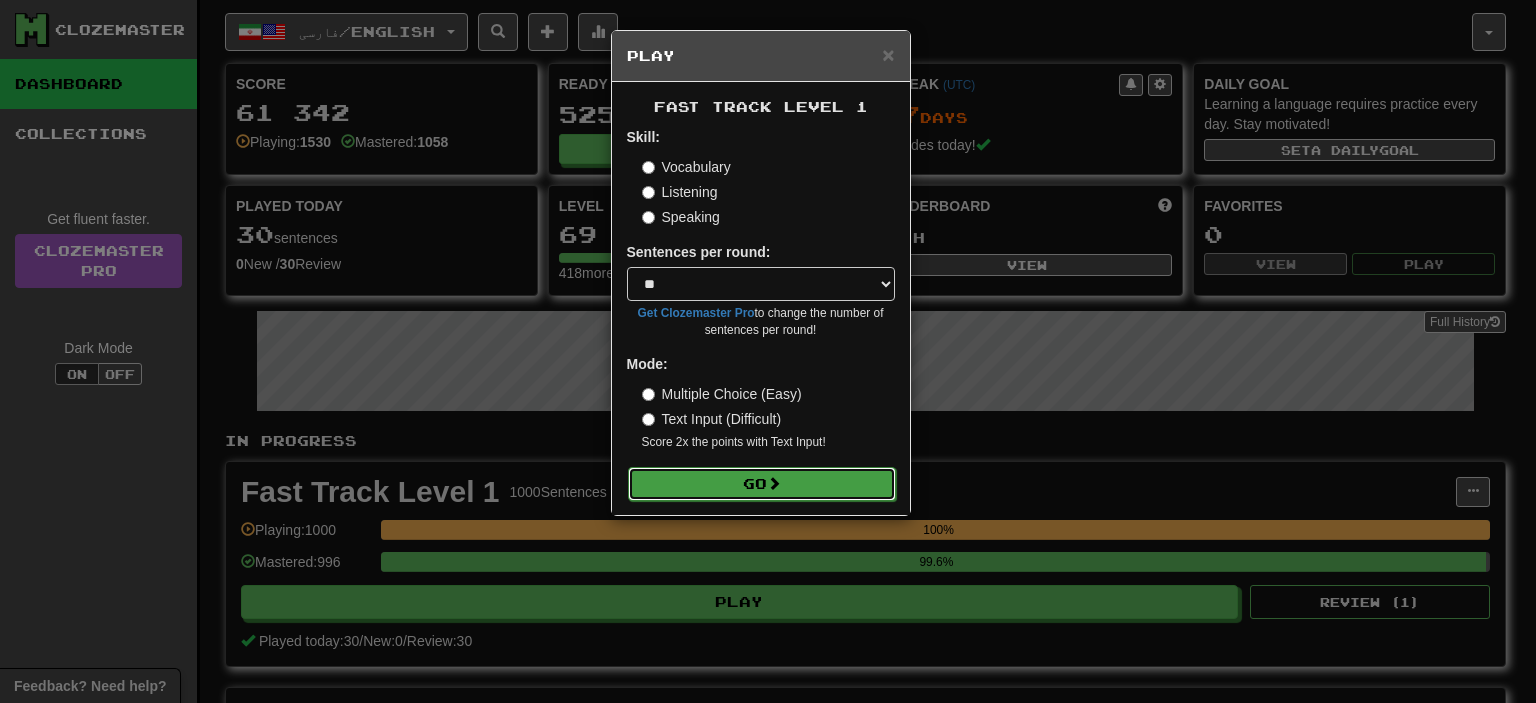 click on "Go" at bounding box center [762, 484] 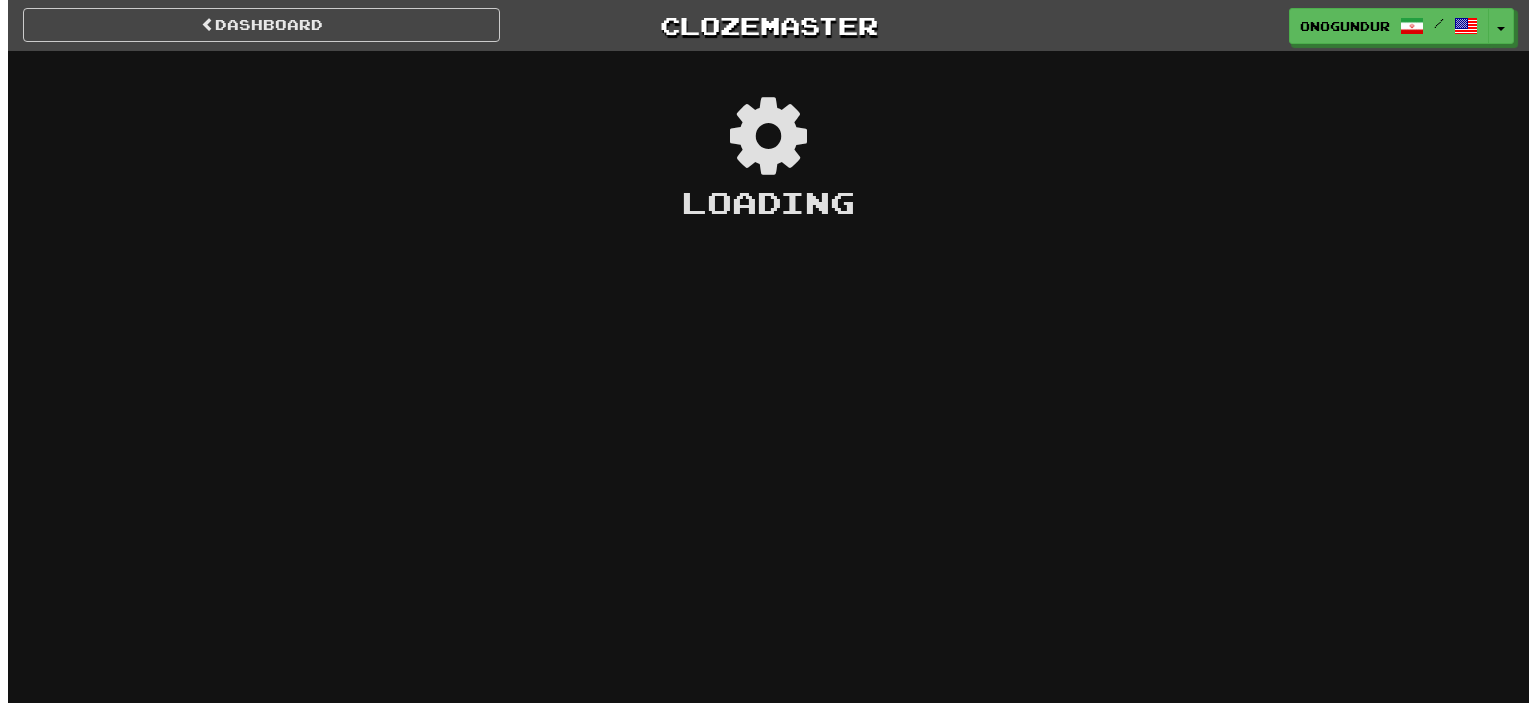 scroll, scrollTop: 0, scrollLeft: 0, axis: both 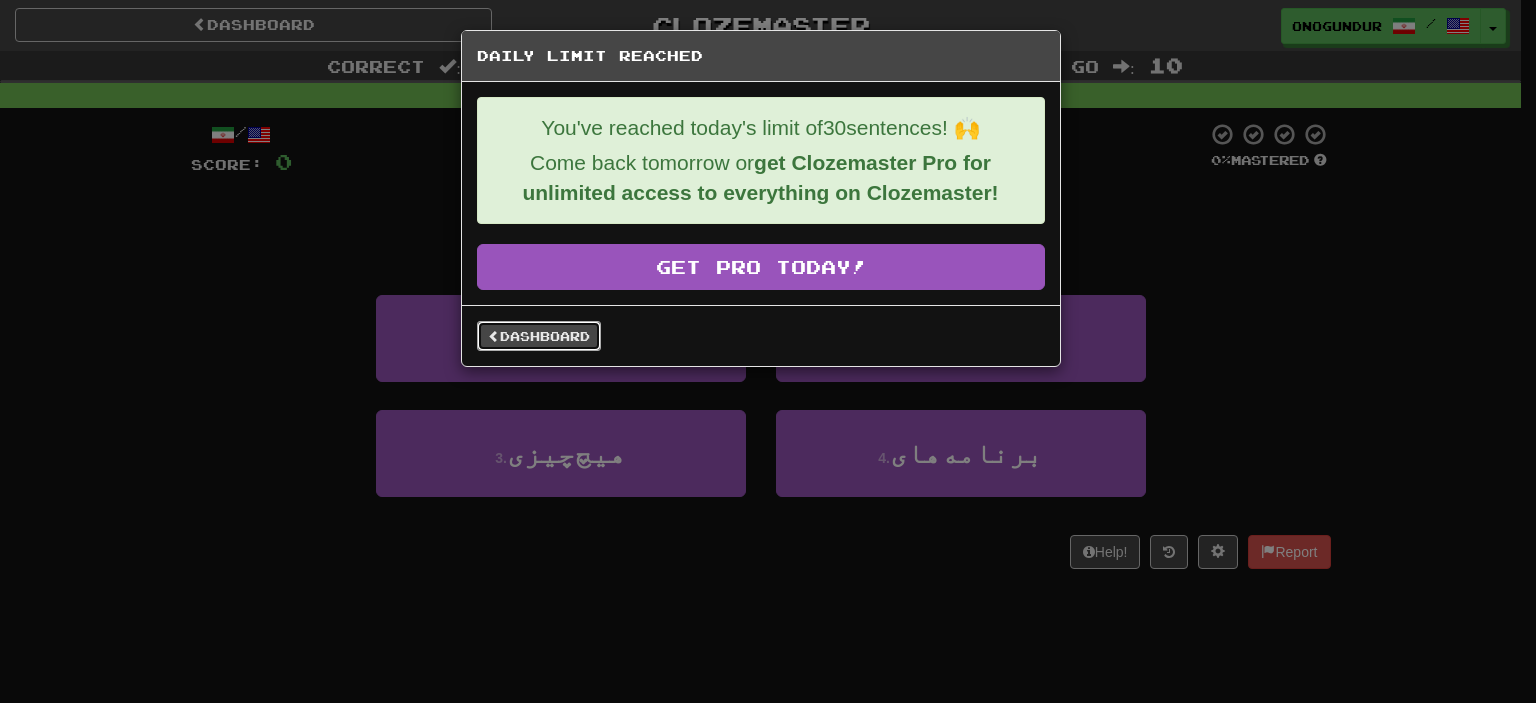 click on "Dashboard" at bounding box center (539, 336) 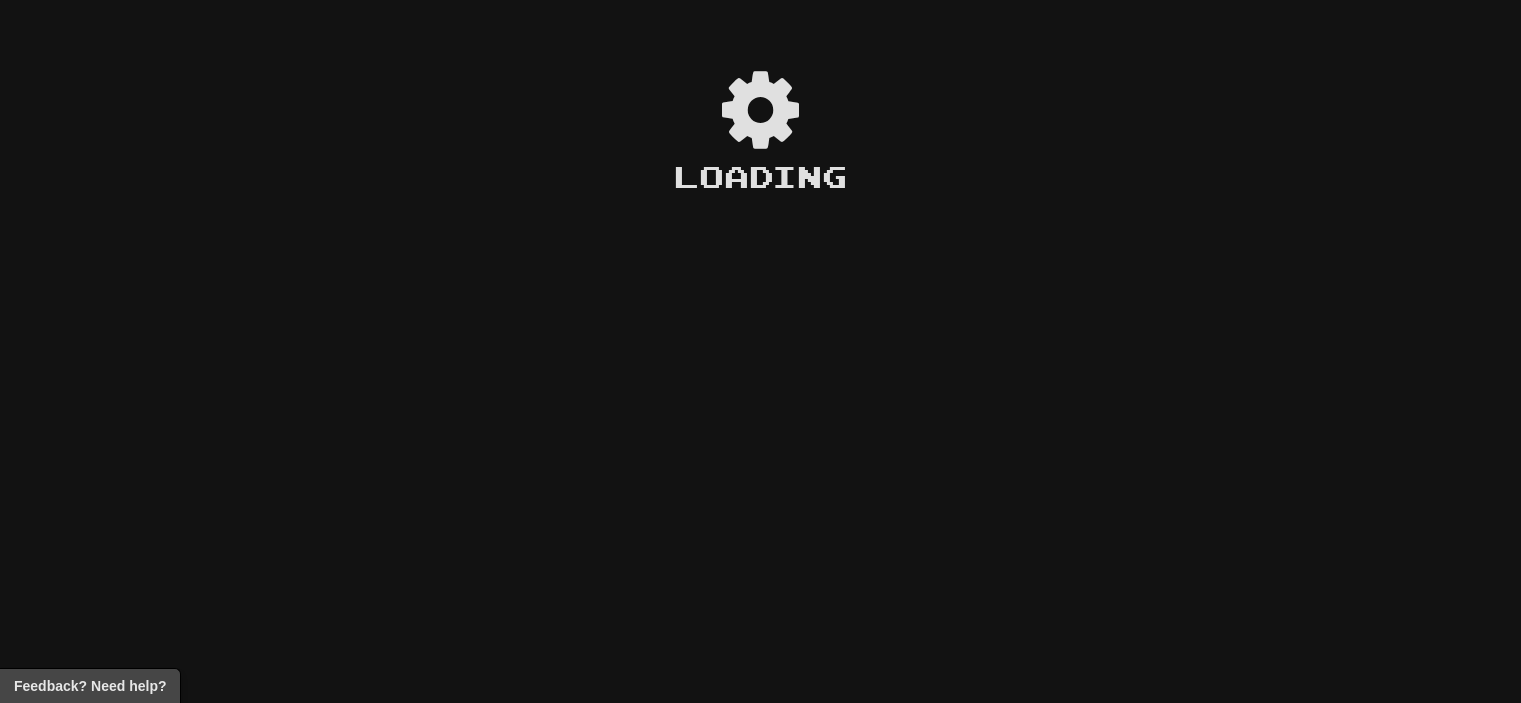 scroll, scrollTop: 0, scrollLeft: 0, axis: both 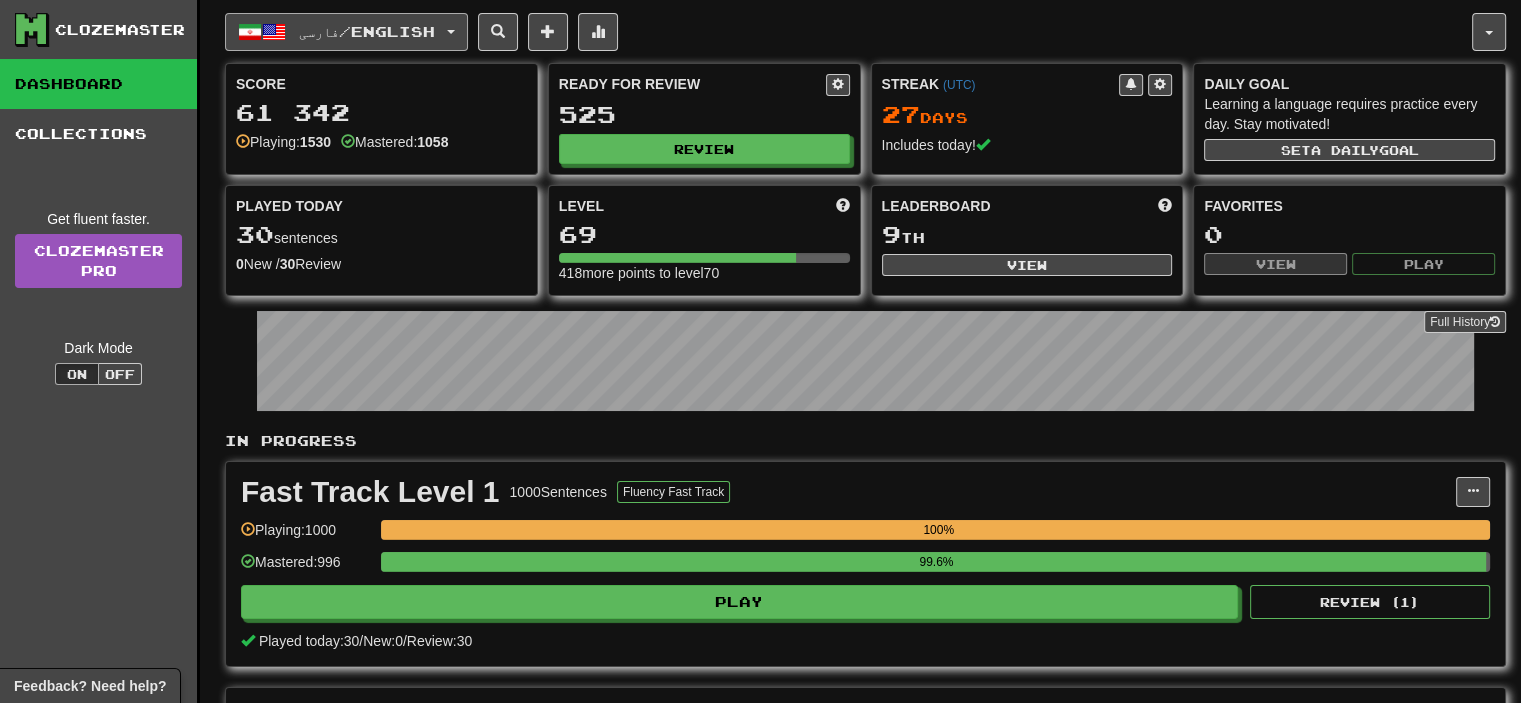 click on "فارسی  /  English" at bounding box center [367, 31] 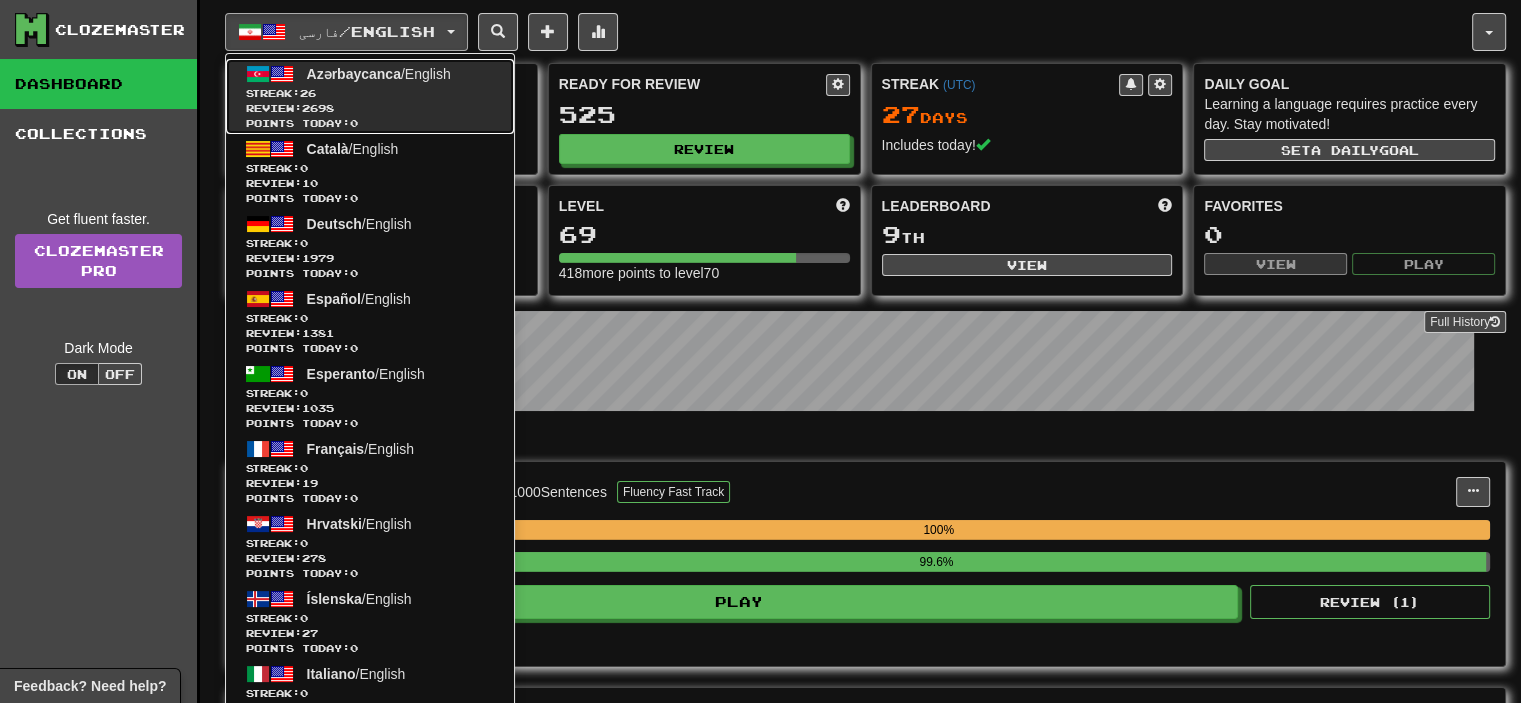 click on "Azərbaycanca  /  English Streak:  26   Review:  2698 Points today:  0" at bounding box center [370, 96] 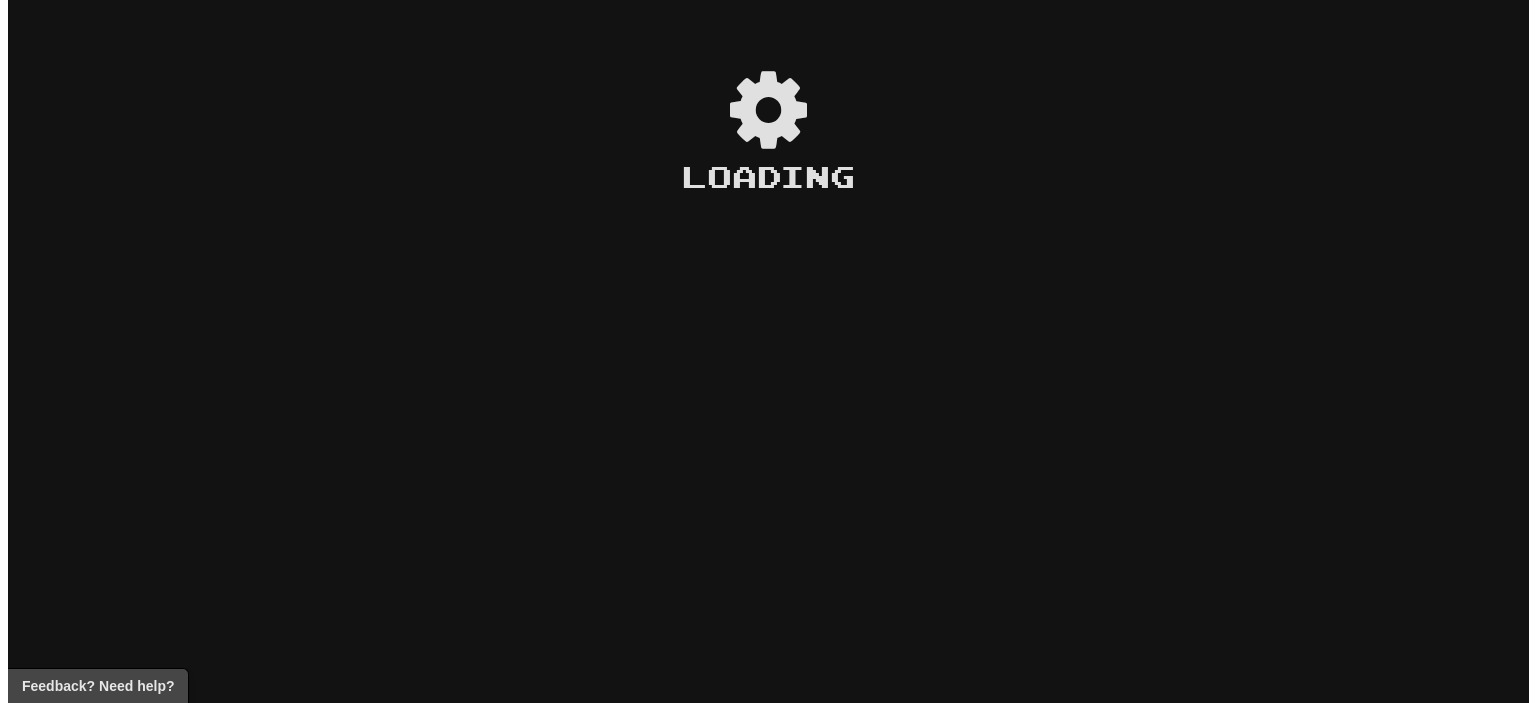 scroll, scrollTop: 0, scrollLeft: 0, axis: both 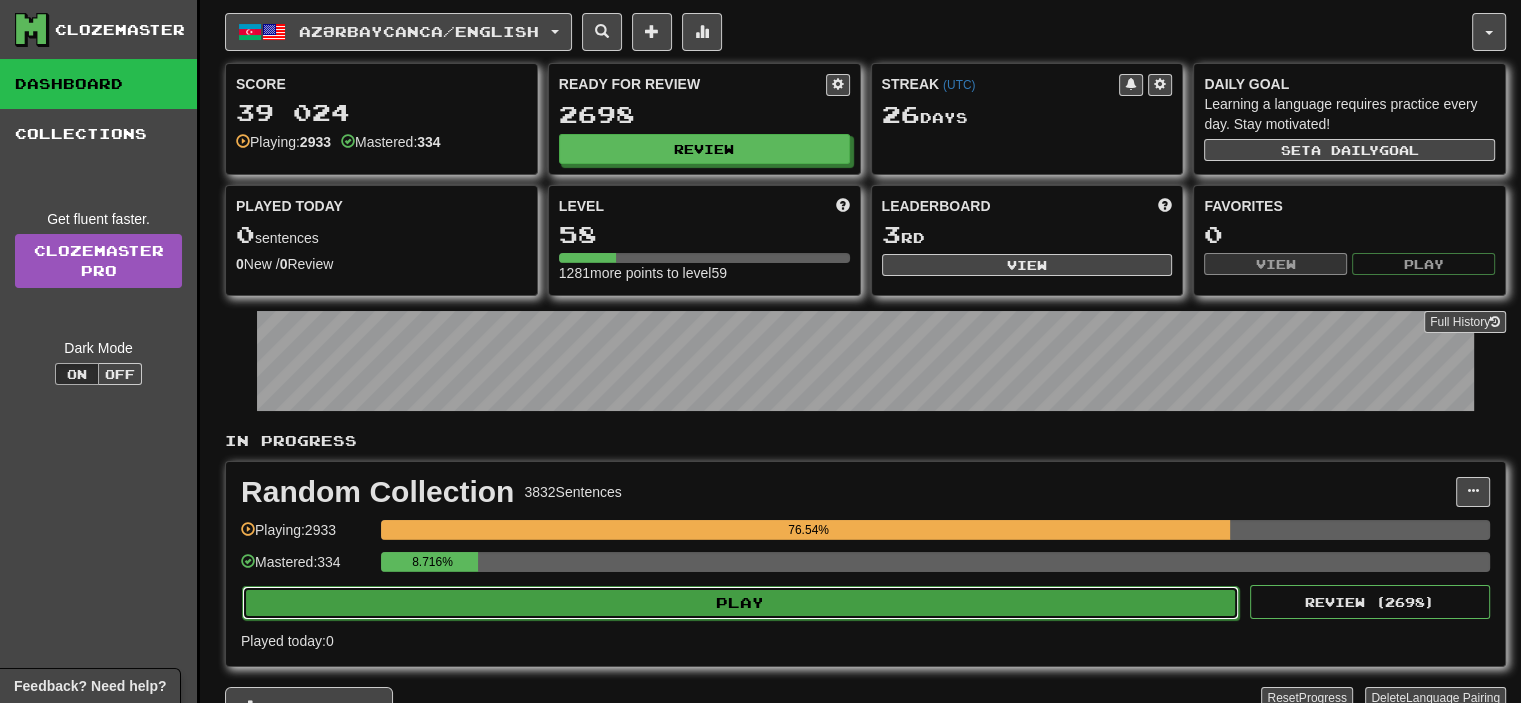 click on "Play" at bounding box center (740, 603) 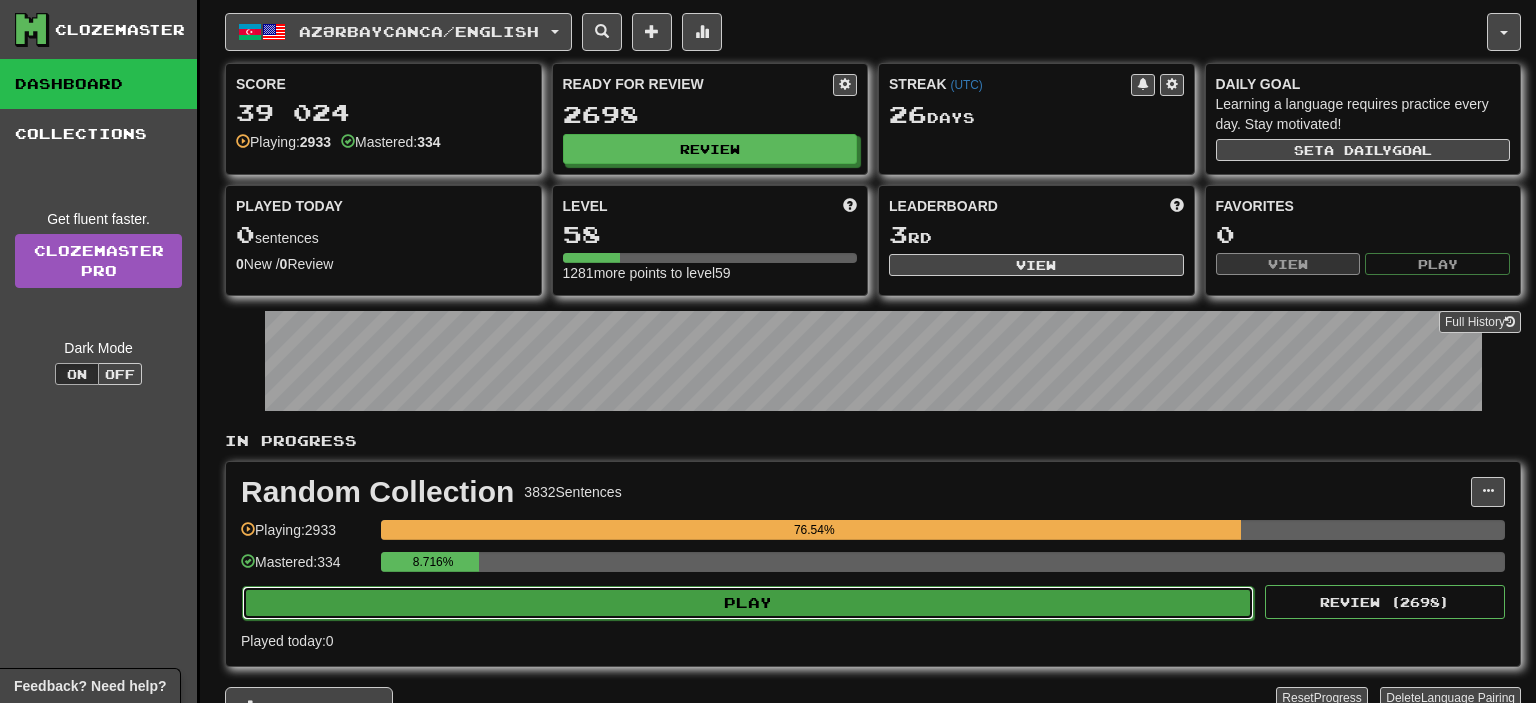 select on "**" 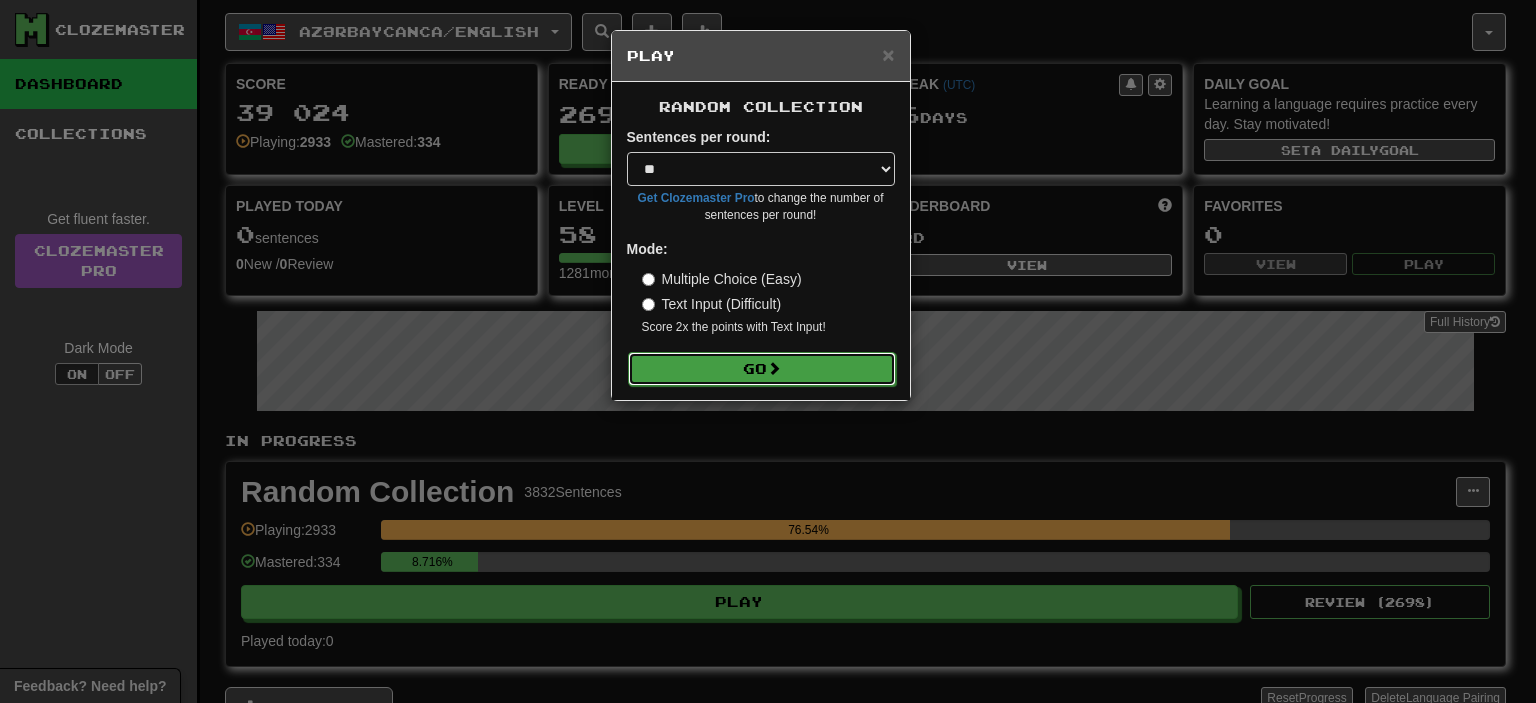 click at bounding box center (774, 368) 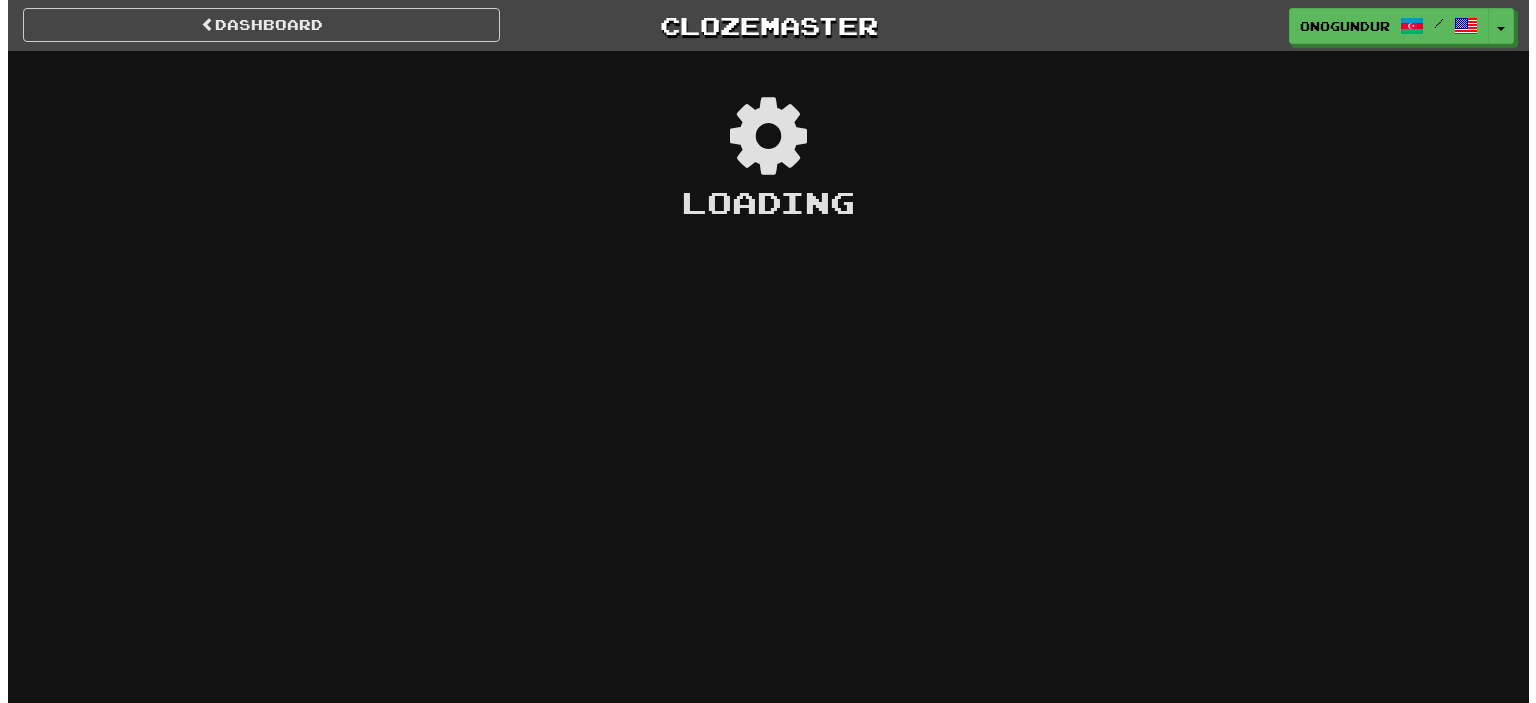 scroll, scrollTop: 0, scrollLeft: 0, axis: both 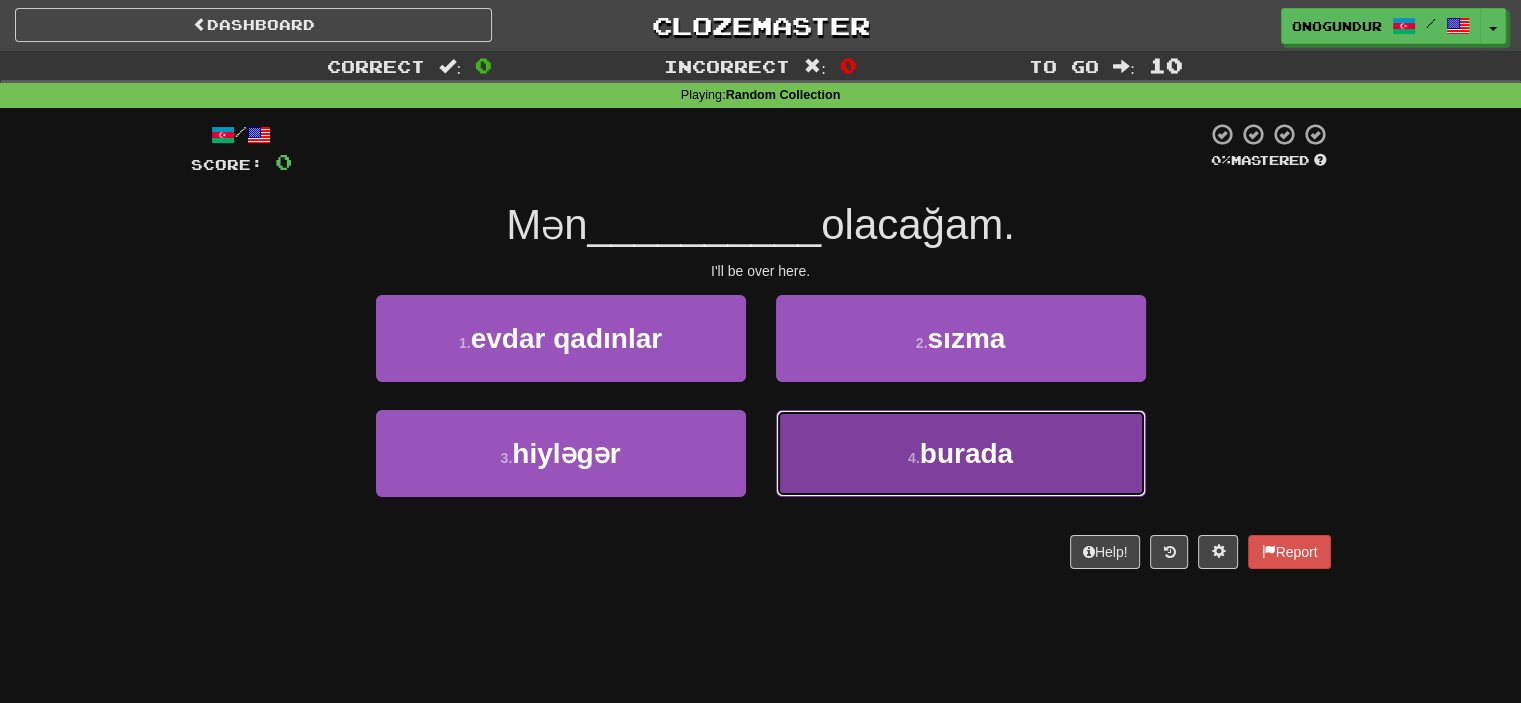 click on "4 .  burada" at bounding box center (961, 453) 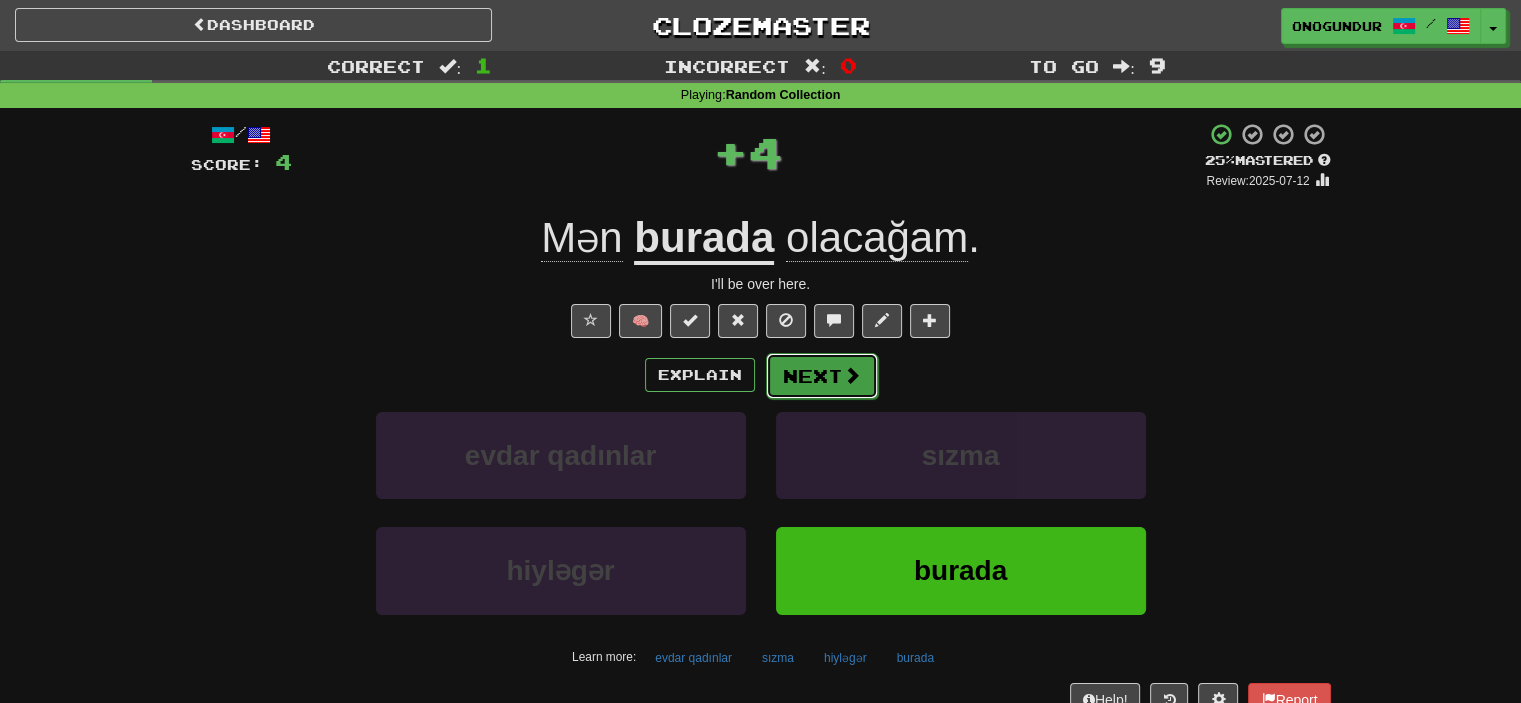 click on "Next" at bounding box center (822, 376) 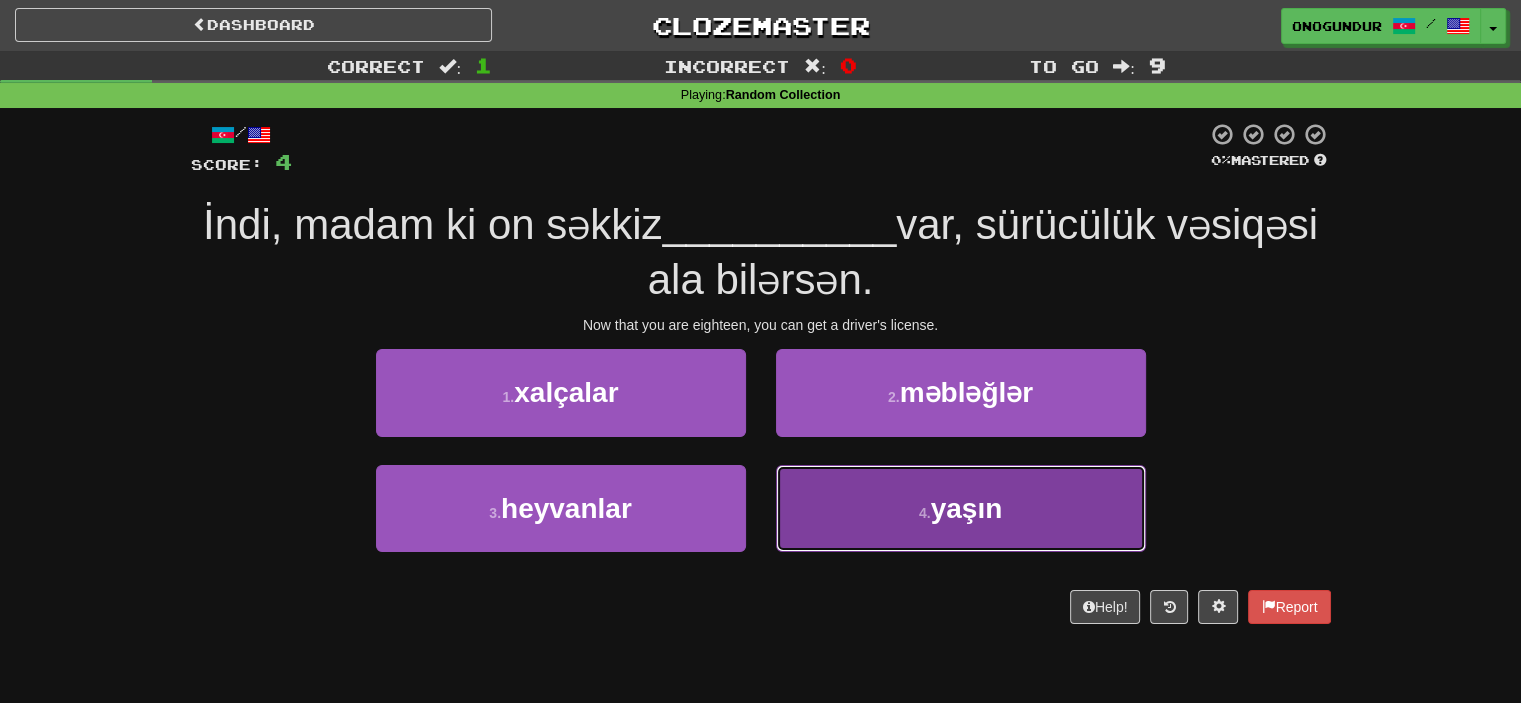click on "4 .  yaşın" at bounding box center (961, 508) 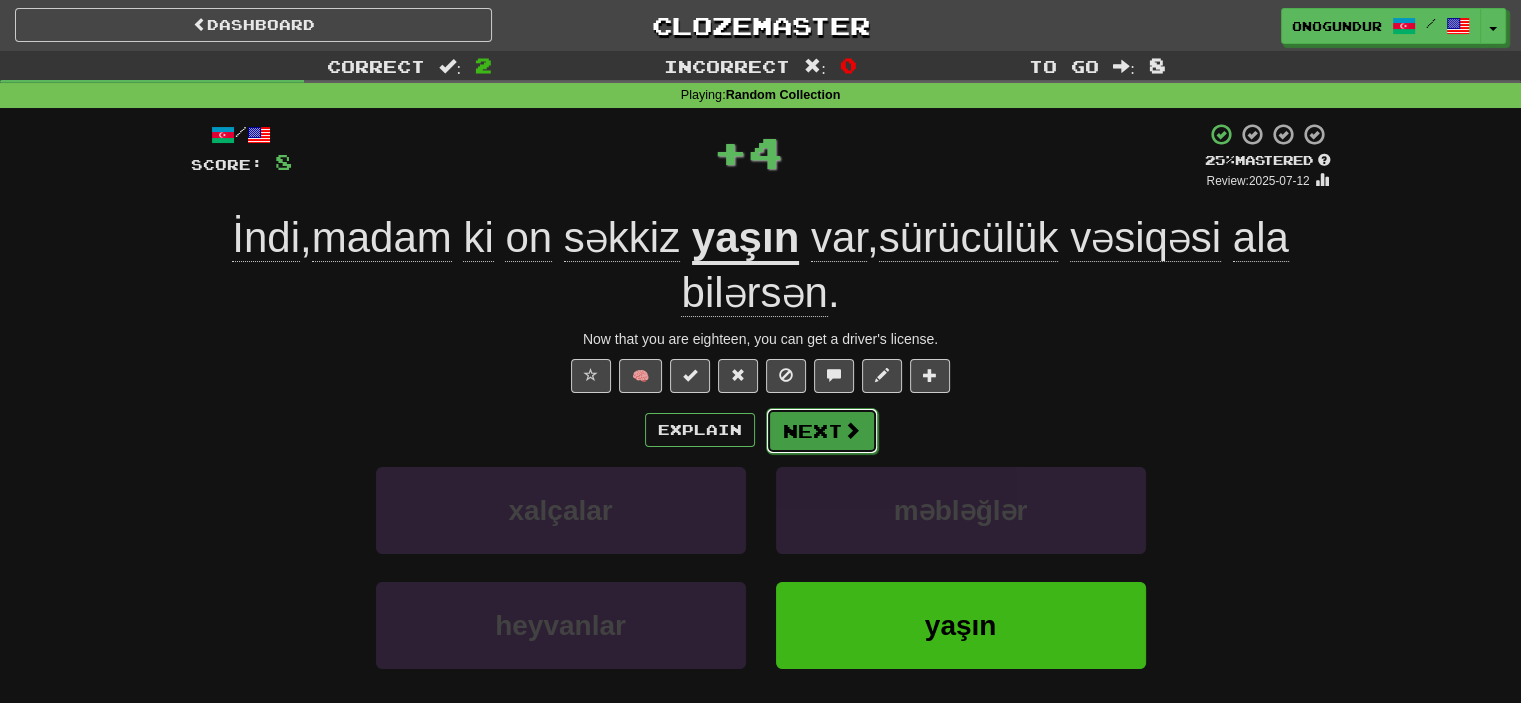 click on "Next" at bounding box center (822, 431) 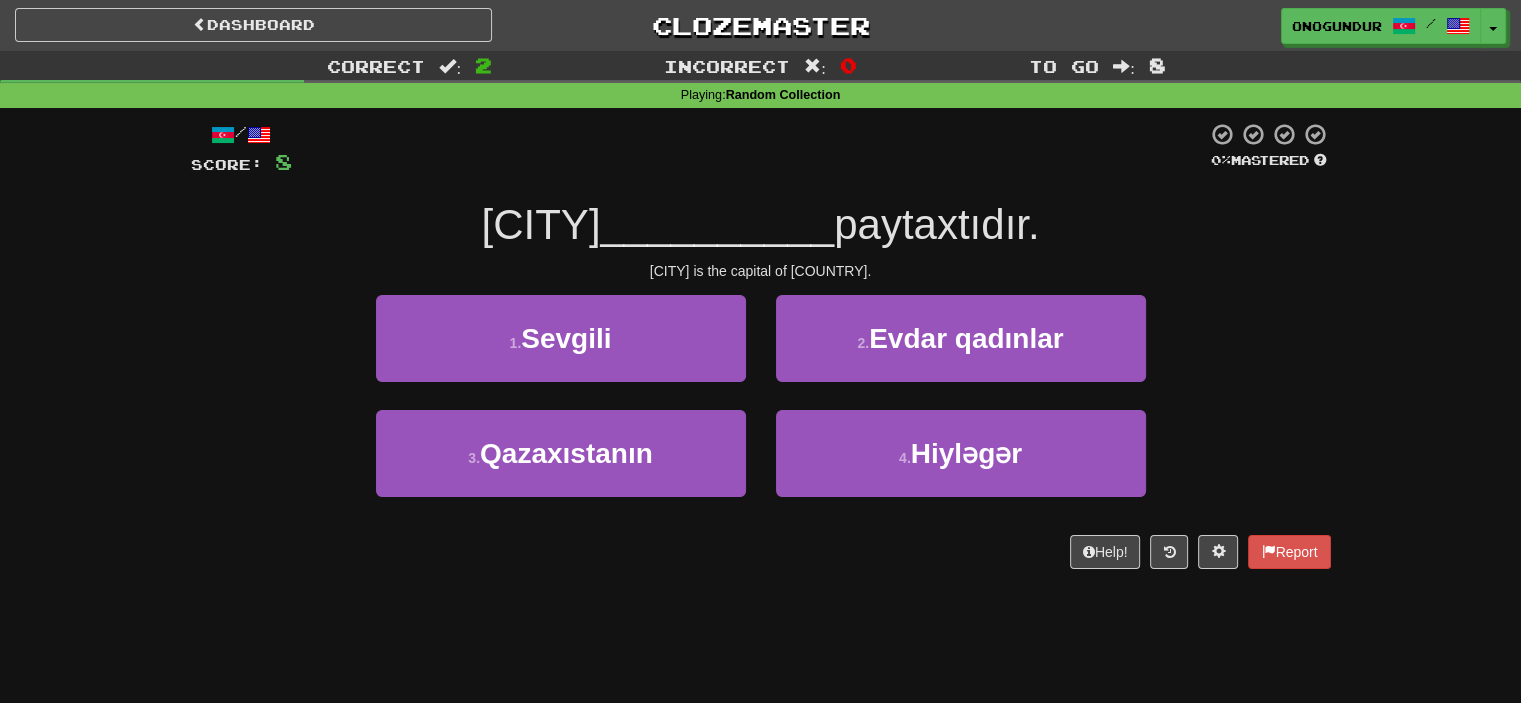 click on "/  Score:   8 0 %  Mastered Astana  __________  paytaxtıdır. Astana is the capital of Kazakhstan. 1 .  Sevgili 2 .  Evdar qadınlar 3 .  Qazaxıstanın 4 .  Hiyləgər  Help!  Report" at bounding box center (761, 352) 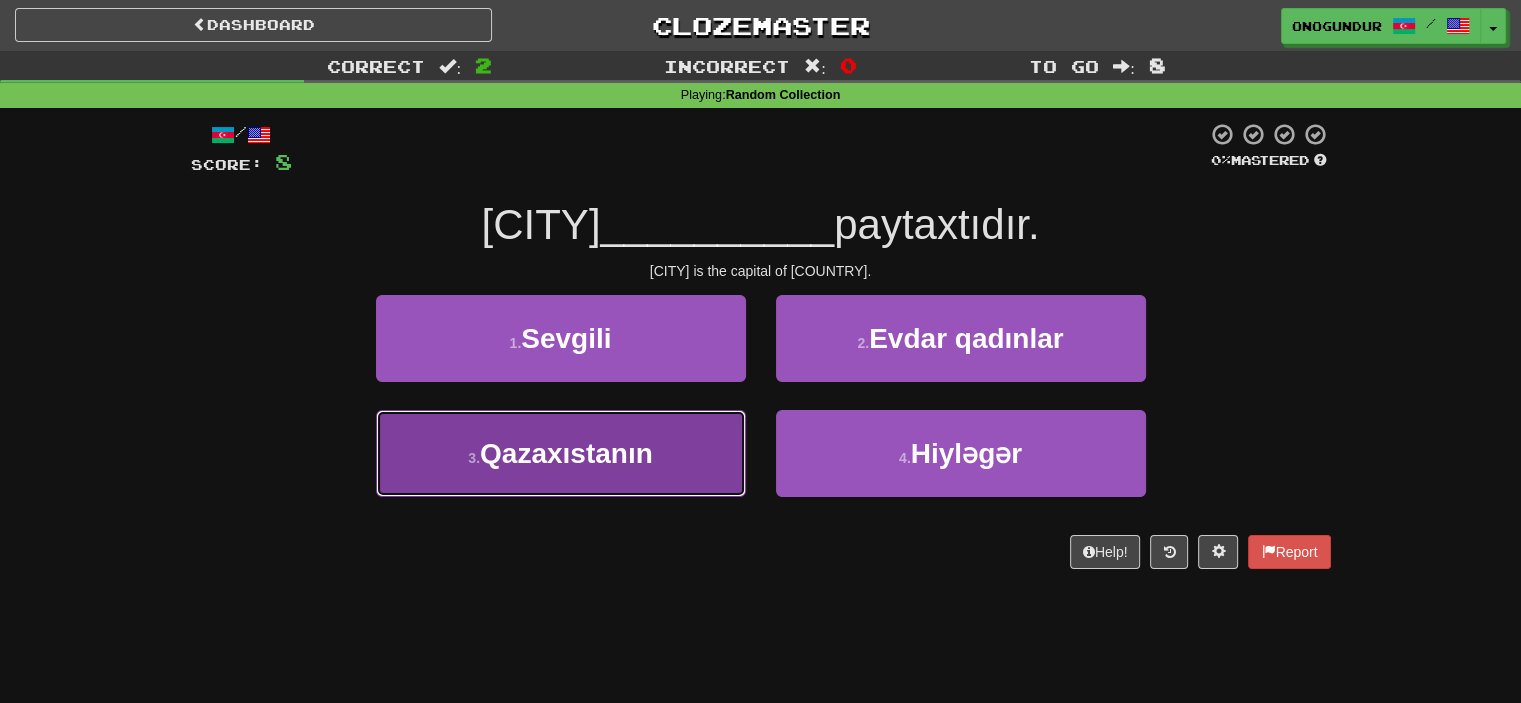 click on "3 .  Qazaxıstanın" at bounding box center (561, 453) 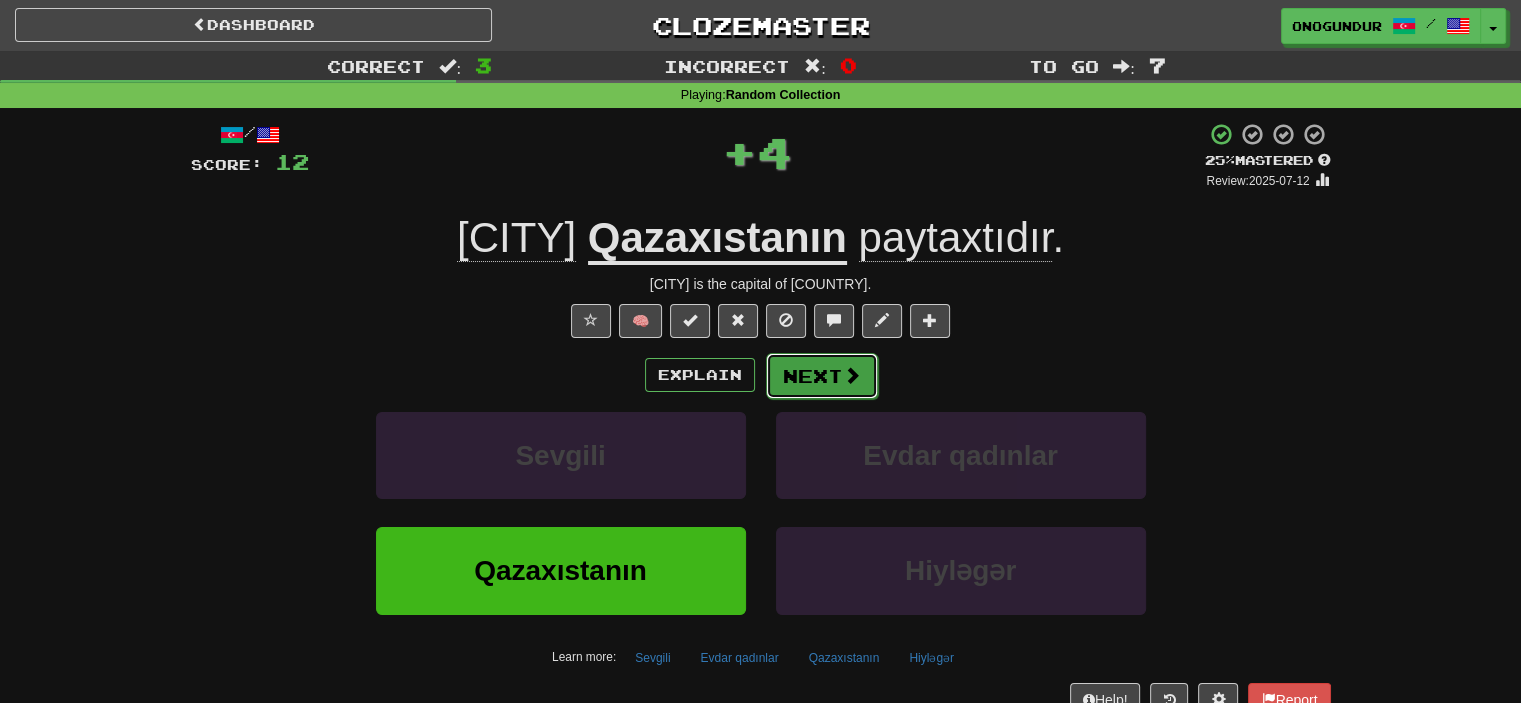 click on "Next" at bounding box center [822, 376] 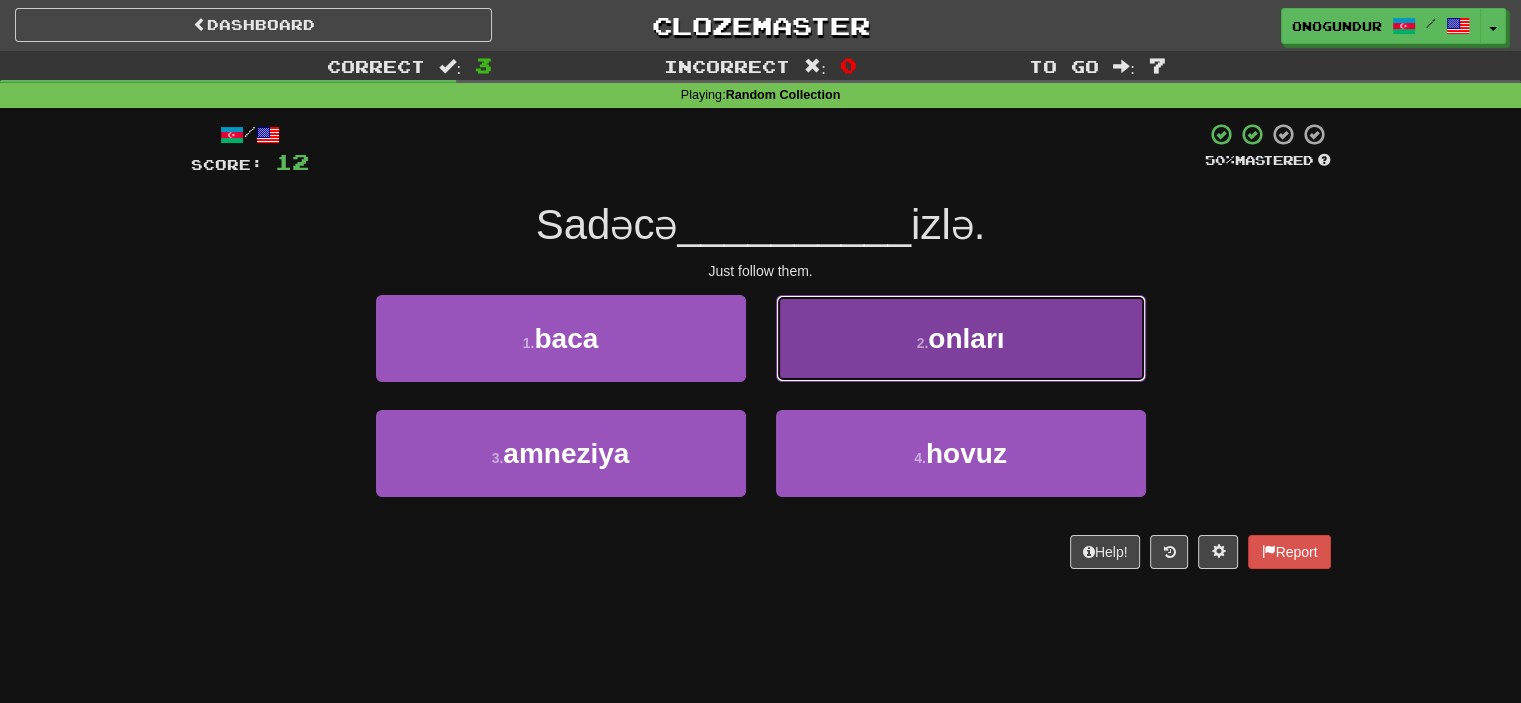 click on "2 .  onları" at bounding box center (961, 338) 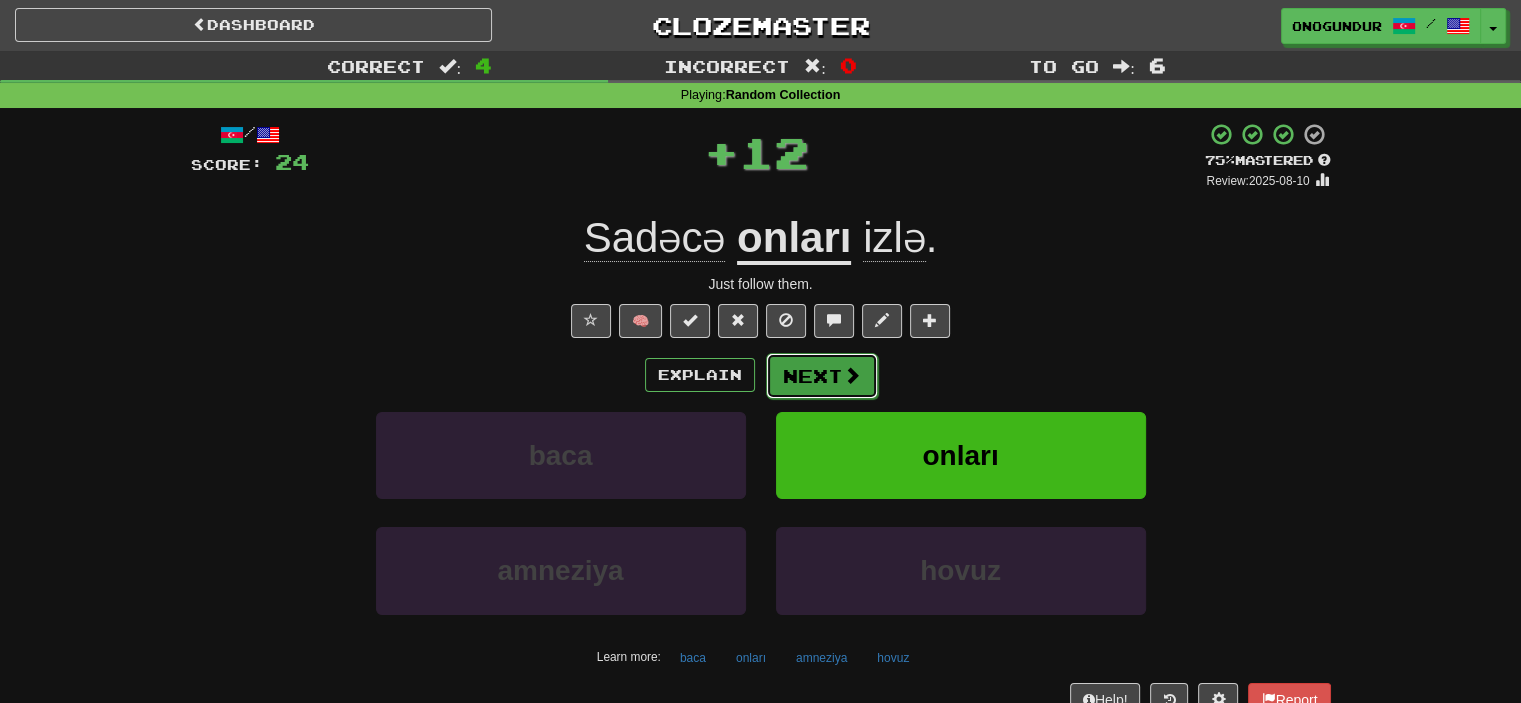 click on "Next" at bounding box center [822, 376] 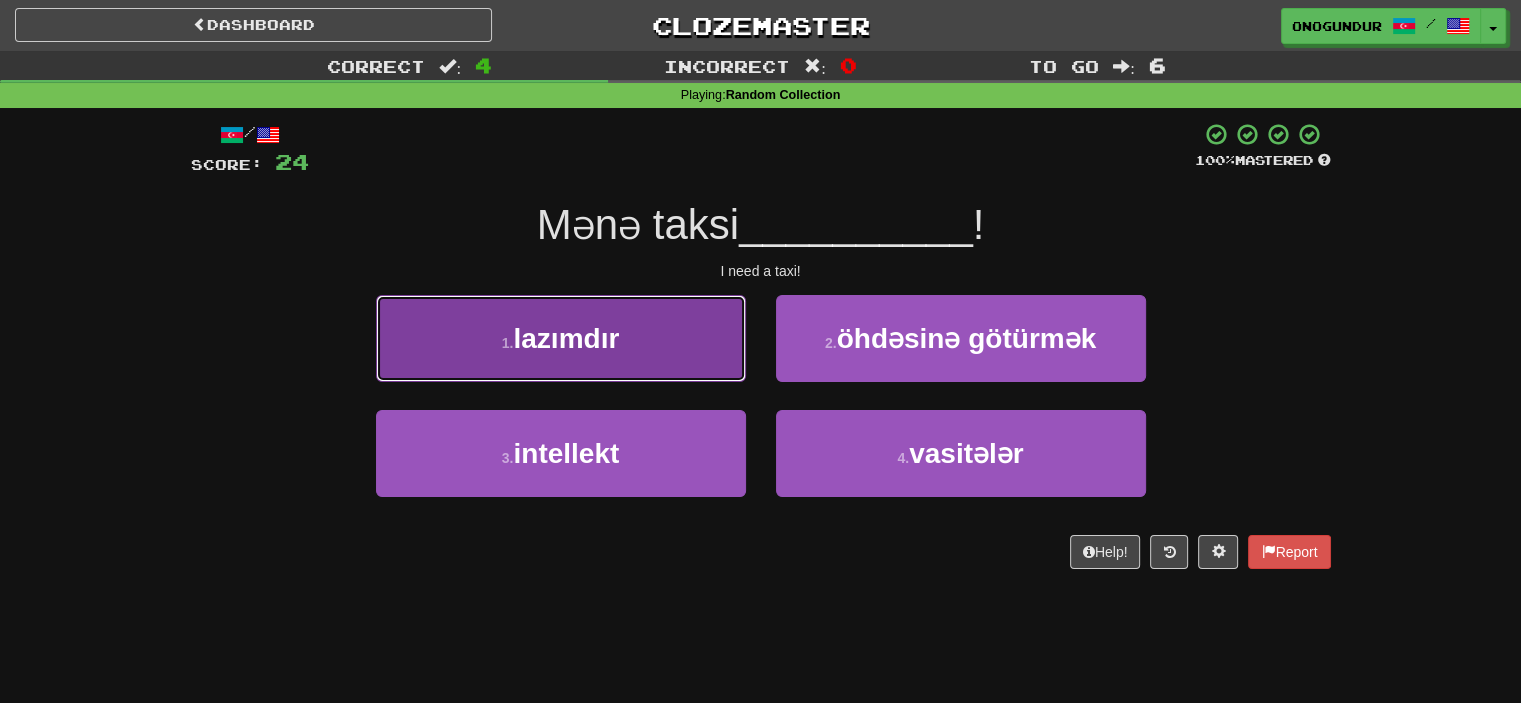 click on "1 .  lazımdır" at bounding box center (561, 338) 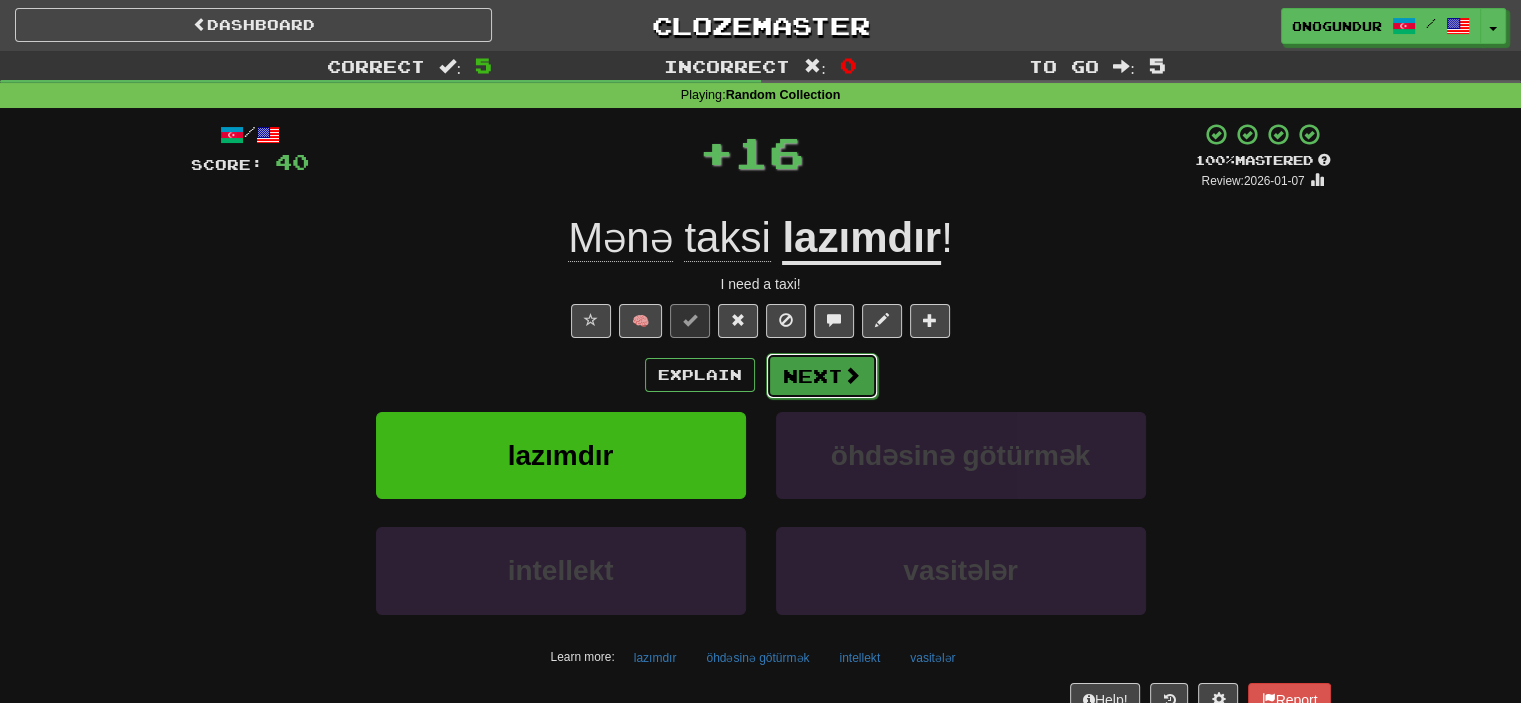 click on "Next" at bounding box center [822, 376] 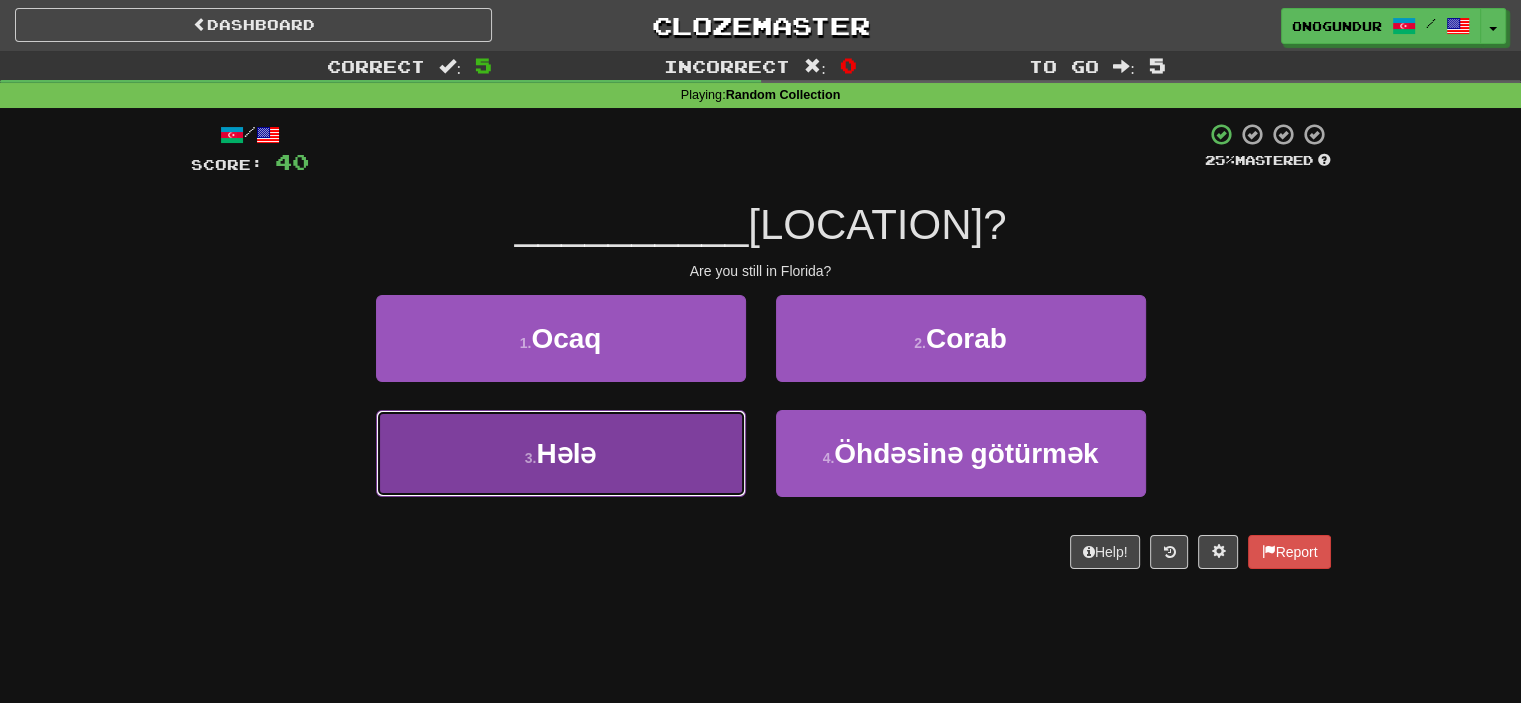 click on "3 .  Hələ" at bounding box center (561, 453) 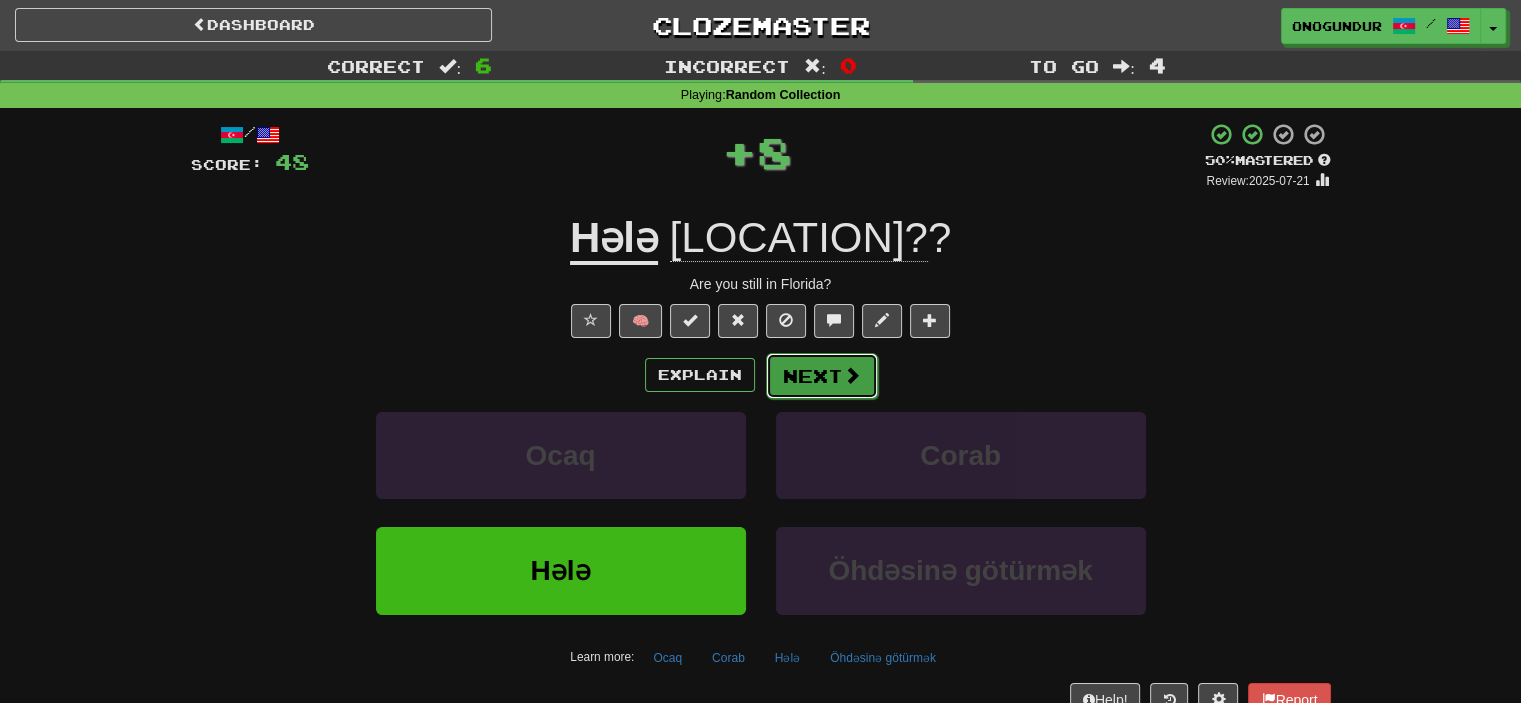 click at bounding box center [852, 375] 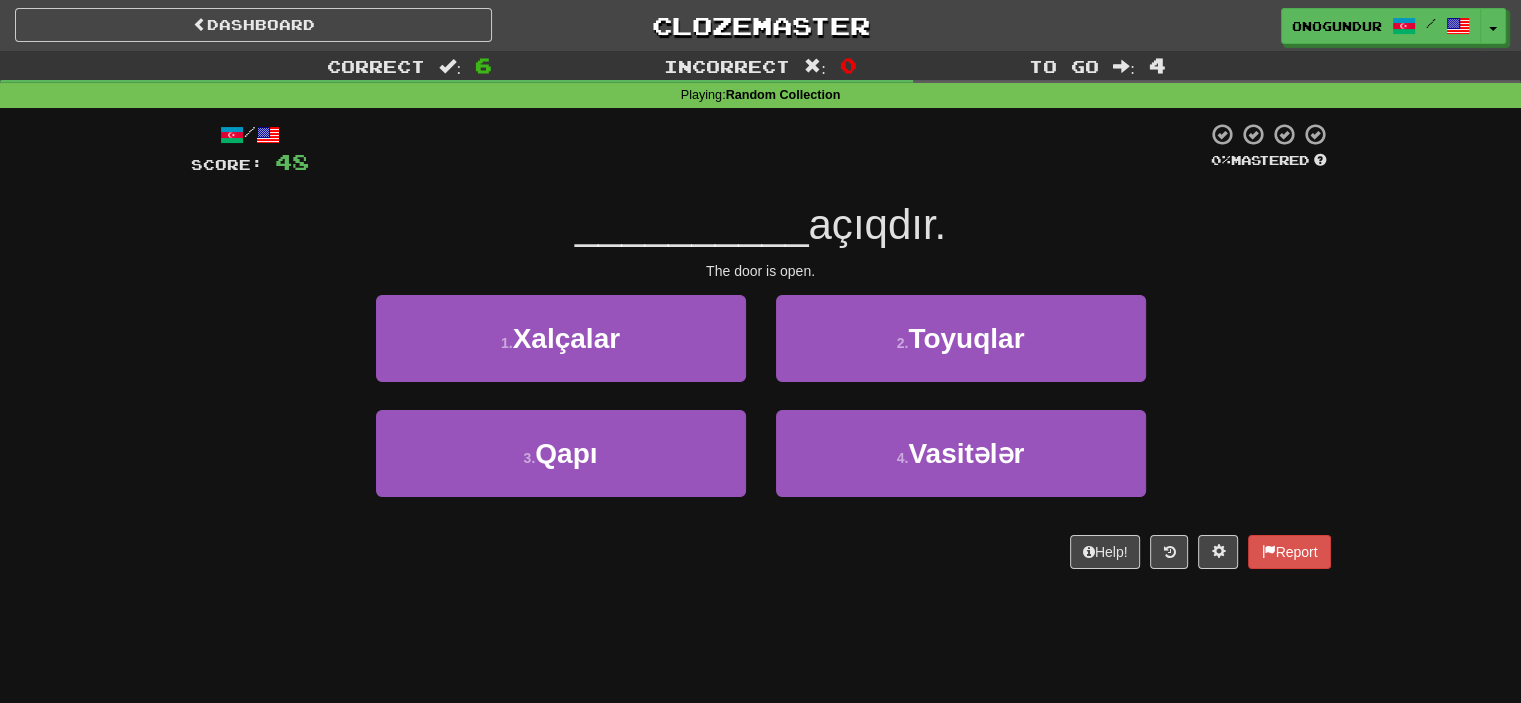 click on "Dashboard
Clozemaster
onogundur
/
Toggle Dropdown
Dashboard
Leaderboard
Activity Feed
Notifications
Profile
Discussions
Azərbaycanca
/
English
Streak:
26
Review:
2,698
Points Today: 0
Català
/
English
Streak:
0
Review:
10
Points Today: 0
Deutsch
/
English
Streak:
0
Review:
1,979
Points Today: 0
Español
/
English
Streak:
0
Review:
1,381
Points Today: 0
Esperanto
/
English
Streak:
0
Review:
1,035
Points Today: 0
Français
/
English
Streak:
0
Review:
19
Points Today: 0
Hrvatski
/
English
Streak:
0
Review:
278
Points Today: 0
Íslenska
/" at bounding box center (760, 351) 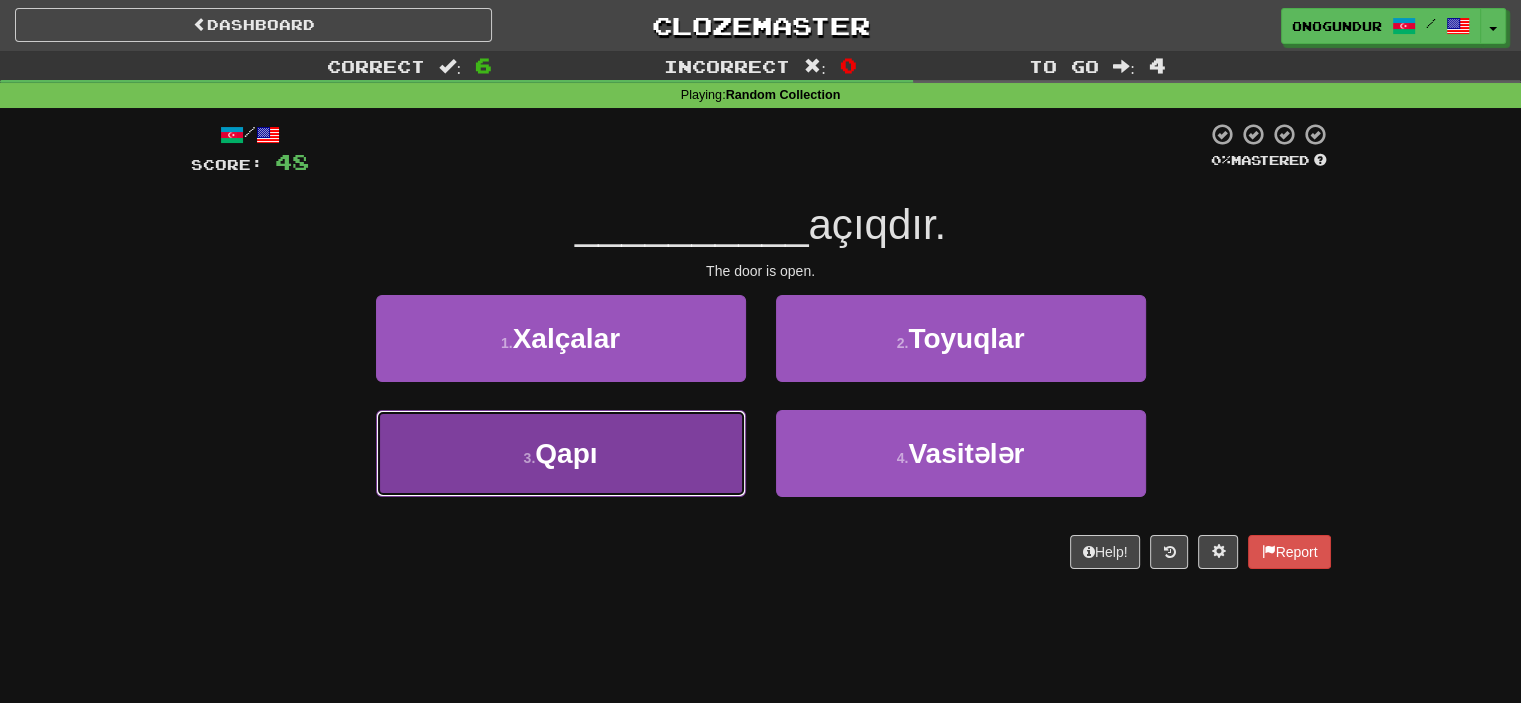 click on "3 .  Qapı" at bounding box center (561, 453) 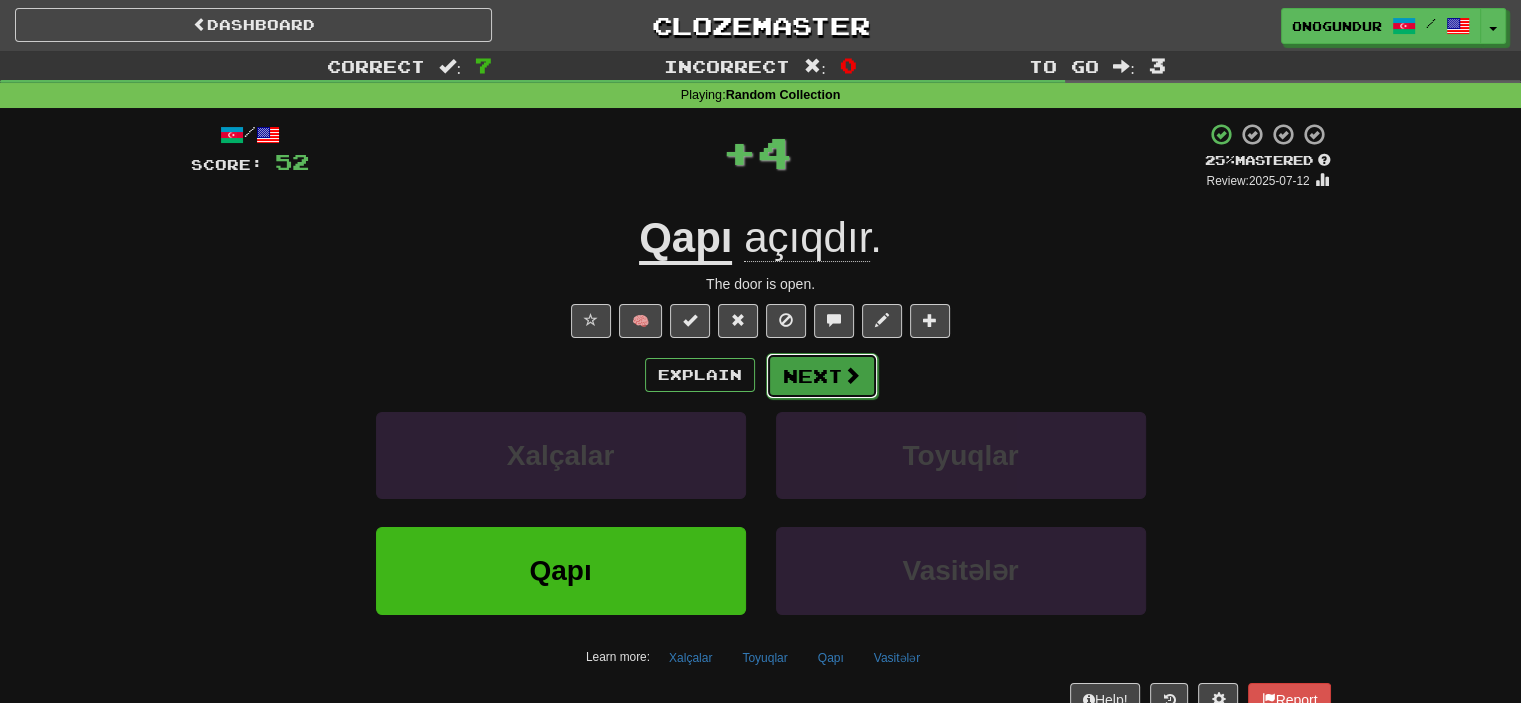 click on "Next" at bounding box center [822, 376] 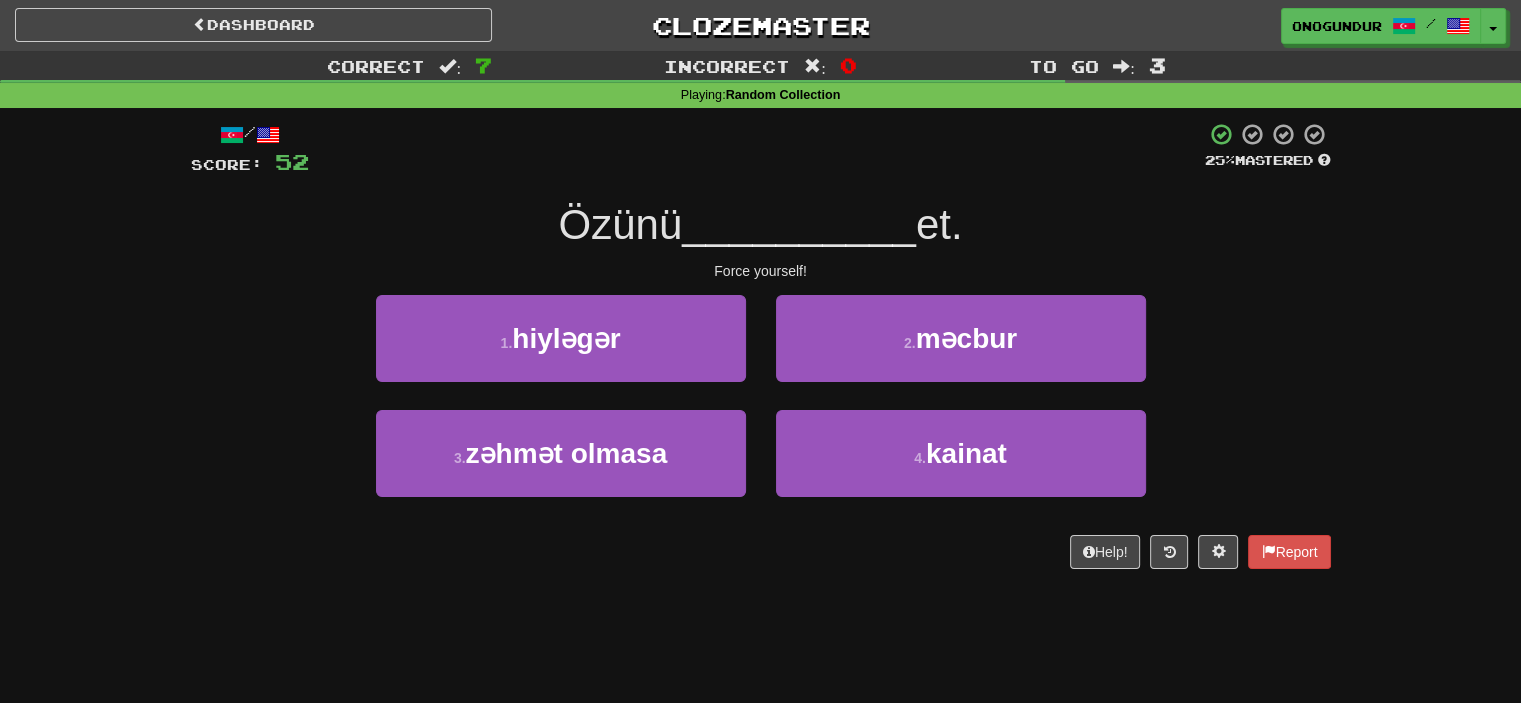 click on "/  Score:   52 25 %  Mastered Özünü  __________  et. Force yourself! 1 .  hiyləgər 2 .  məcbur 3 .  zəhmət olmasa 4 .  kainat  Help!  Report" at bounding box center [761, 352] 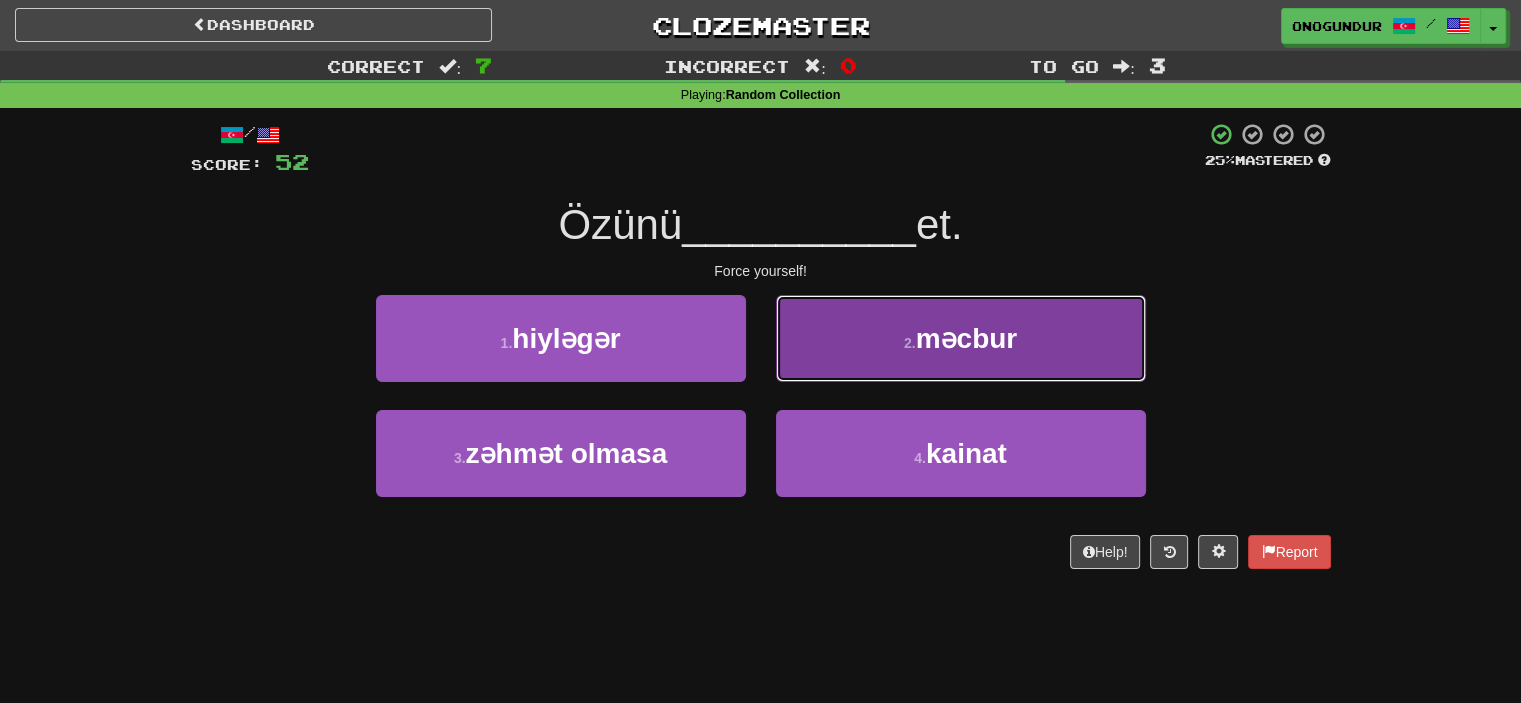click on "2 ." at bounding box center (910, 343) 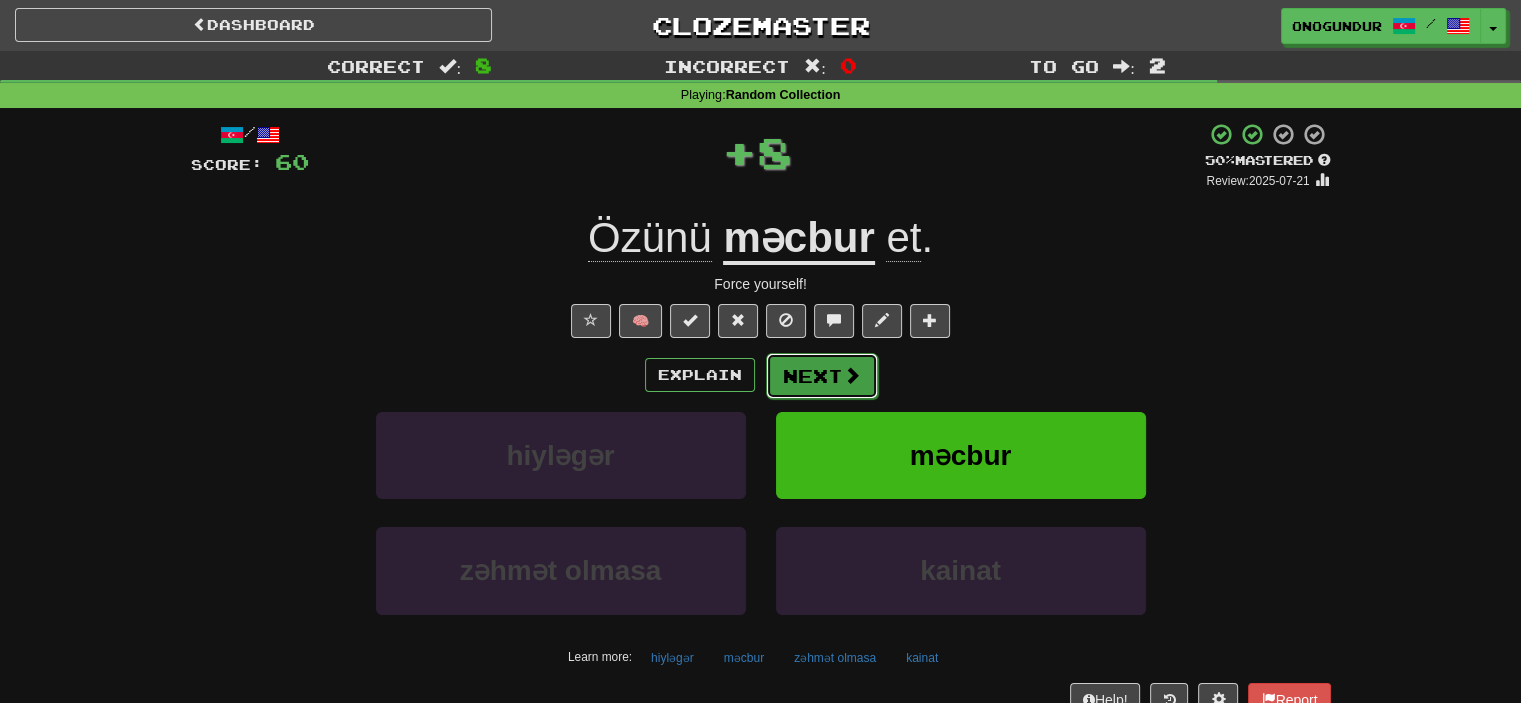 click on "Next" at bounding box center (822, 376) 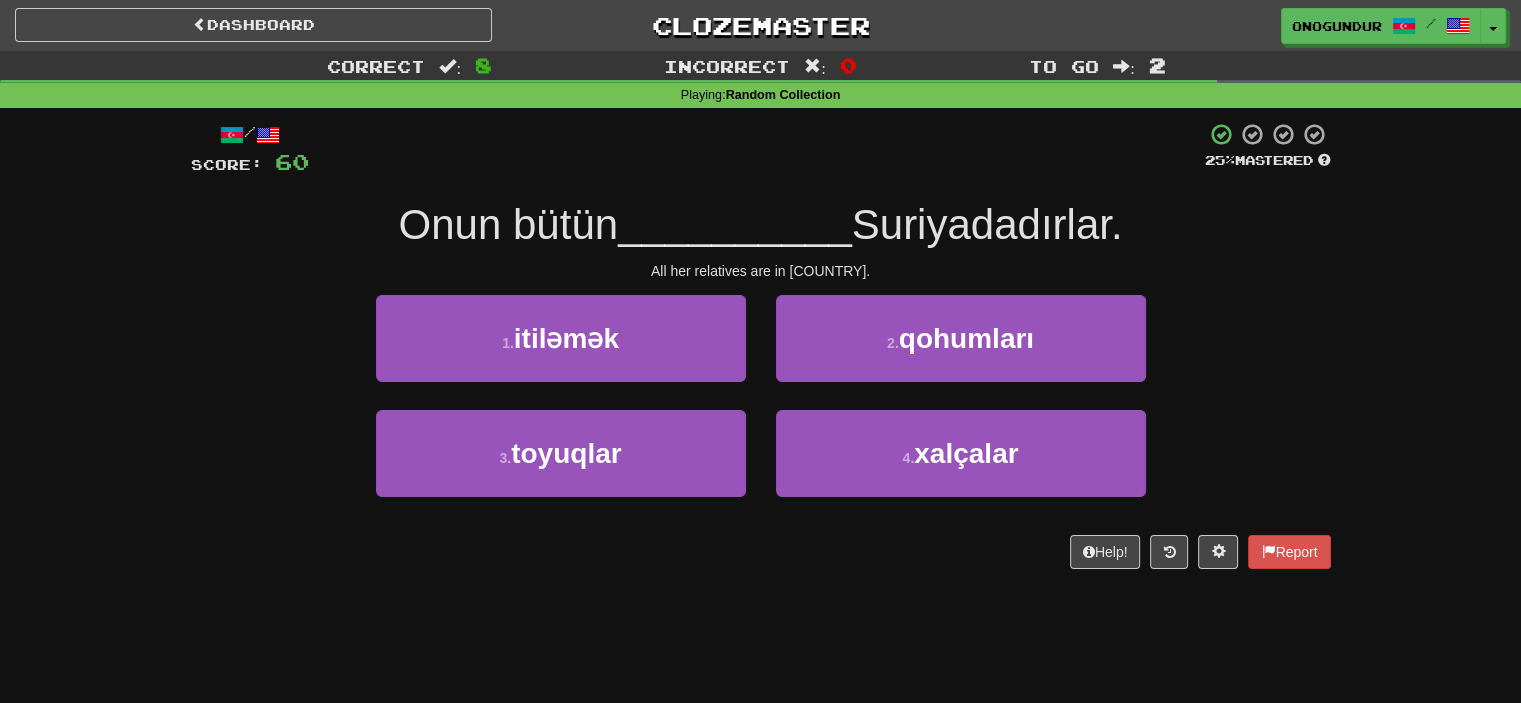 click on "Dashboard
Clozemaster
onogundur
/
Toggle Dropdown
Dashboard
Leaderboard
Activity Feed
Notifications
Profile
Discussions
Azərbaycanca
/
English
Streak:
26
Review:
2,698
Points Today: 0
Català
/
English
Streak:
0
Review:
10
Points Today: 0
Deutsch
/
English
Streak:
0
Review:
1,979
Points Today: 0
Español
/
English
Streak:
0
Review:
1,381
Points Today: 0
Esperanto
/
English
Streak:
0
Review:
1,035
Points Today: 0
Français
/
English
Streak:
0
Review:
19
Points Today: 0
Hrvatski
/
English
Streak:
0
Review:
278
Points Today: 0
Íslenska
/" at bounding box center (760, 351) 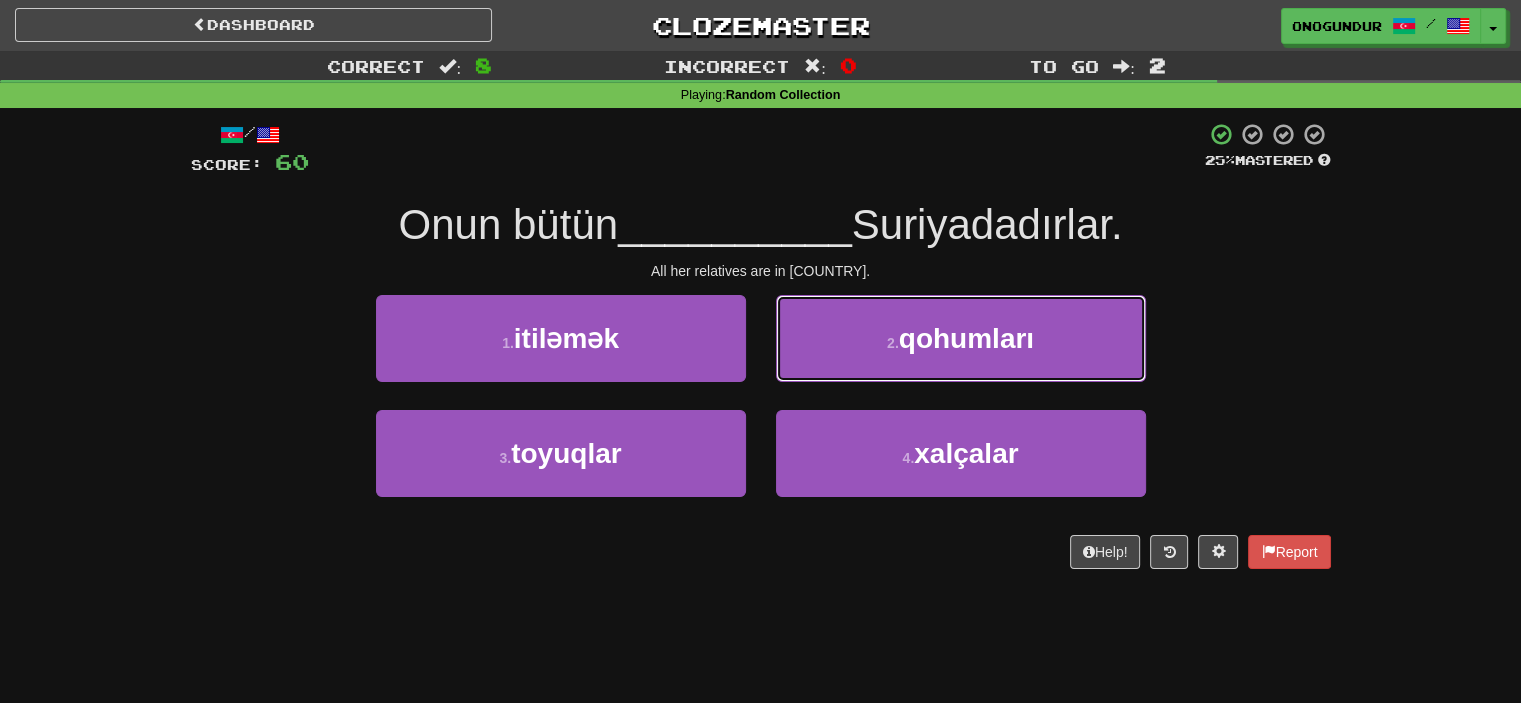 drag, startPoint x: 924, startPoint y: 335, endPoint x: 919, endPoint y: 345, distance: 11.18034 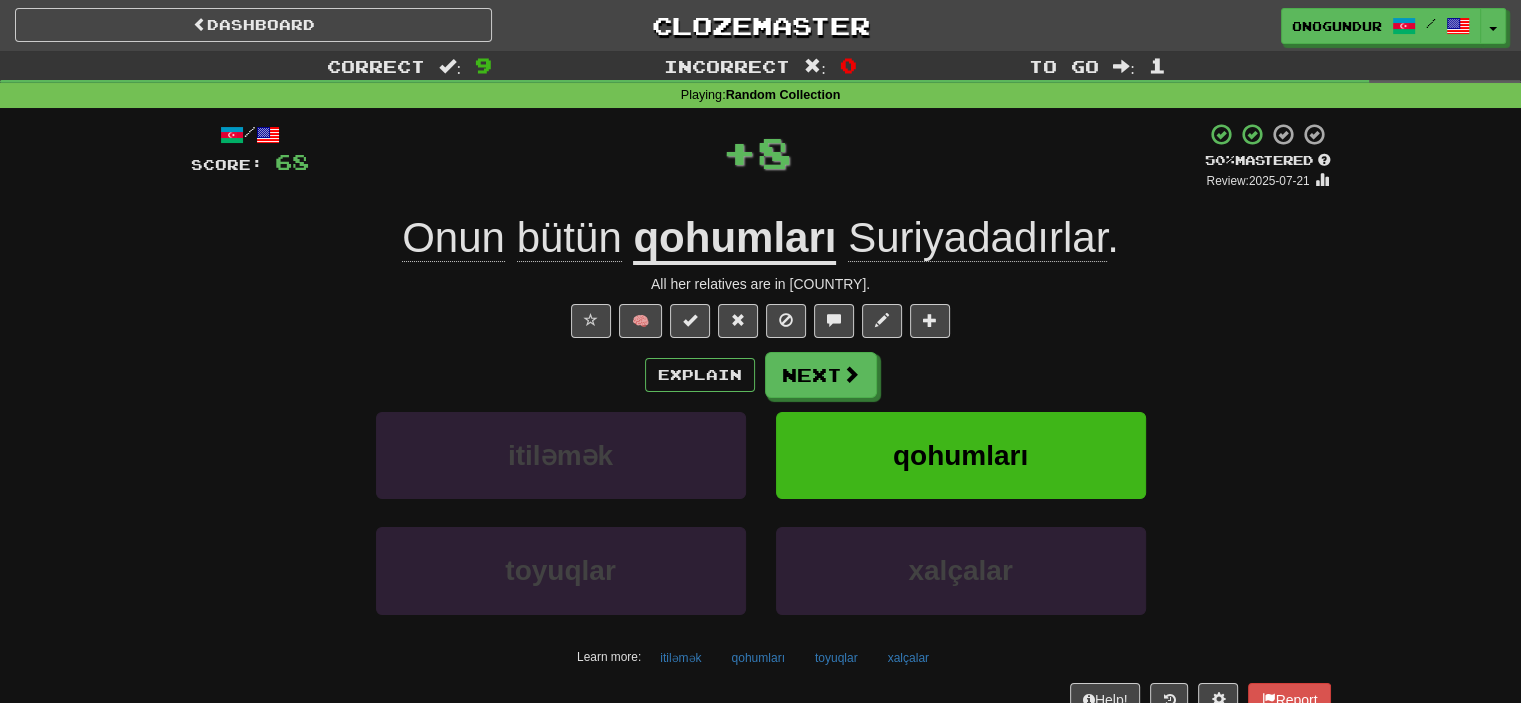 drag, startPoint x: 881, startPoint y: 390, endPoint x: 852, endPoint y: 385, distance: 29.427877 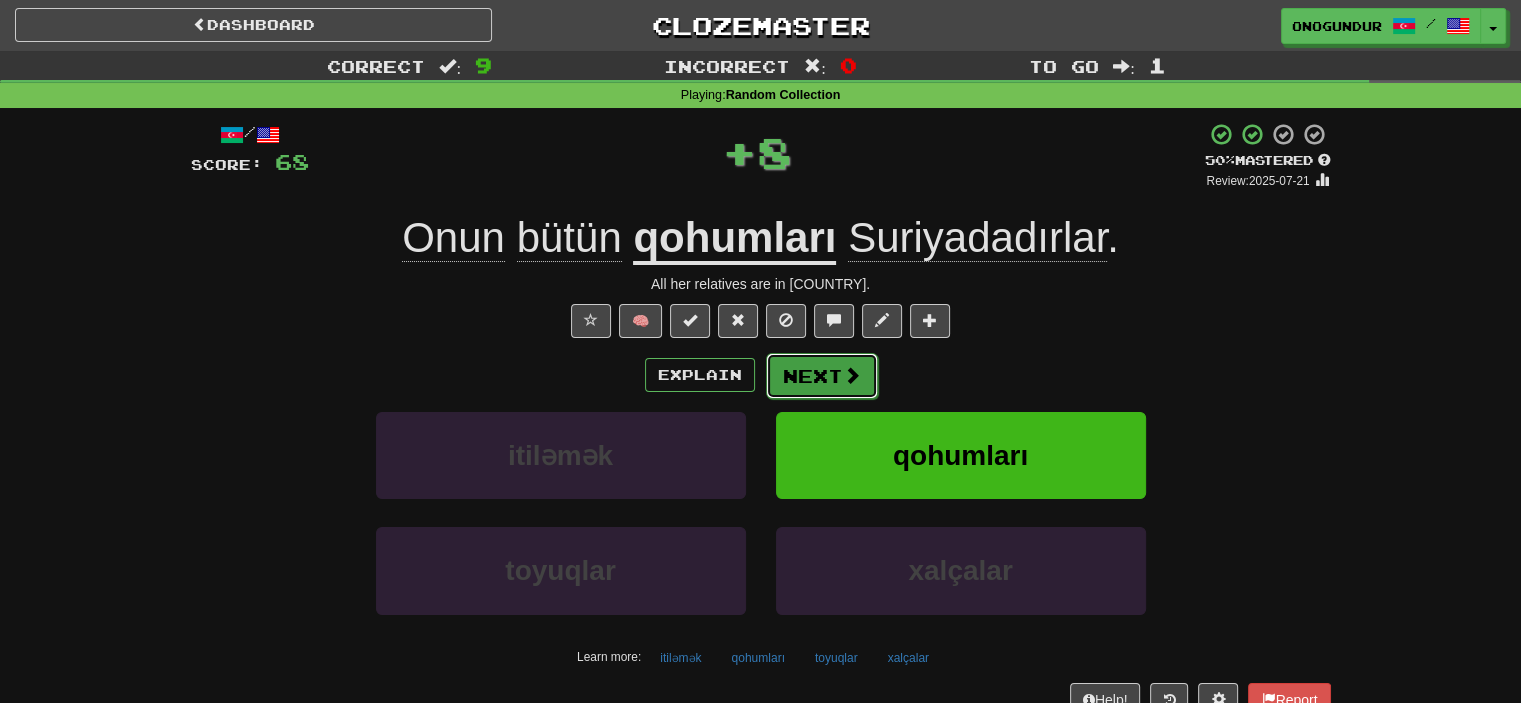 click on "Next" at bounding box center (822, 376) 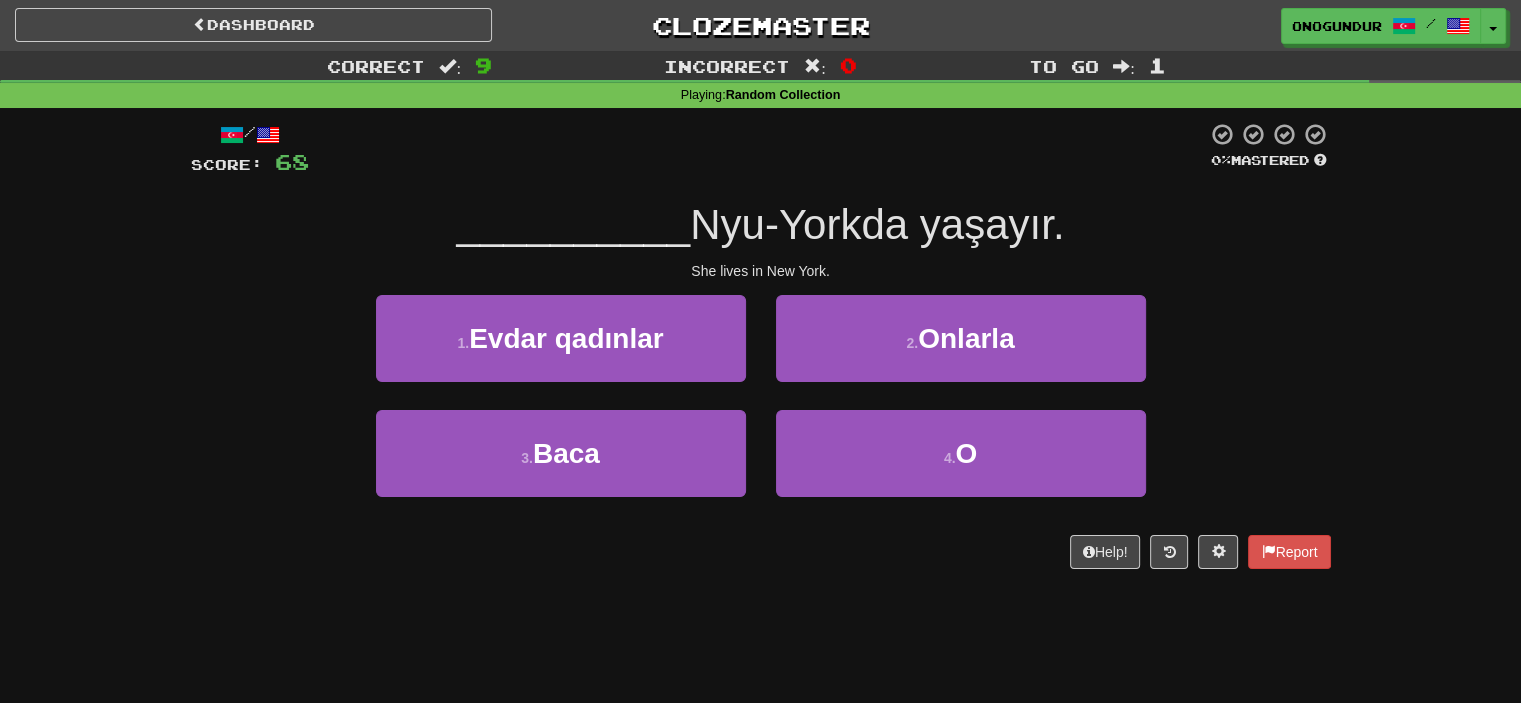 click on "/  Score:   68 0 %  Mastered __________  Nyu-Yorkda yaşayır. She lives in New York. 1 .  Evdar qadınlar 2 .  Onlarla 3 .  Baca 4 .  O  Help!  Report" at bounding box center [761, 352] 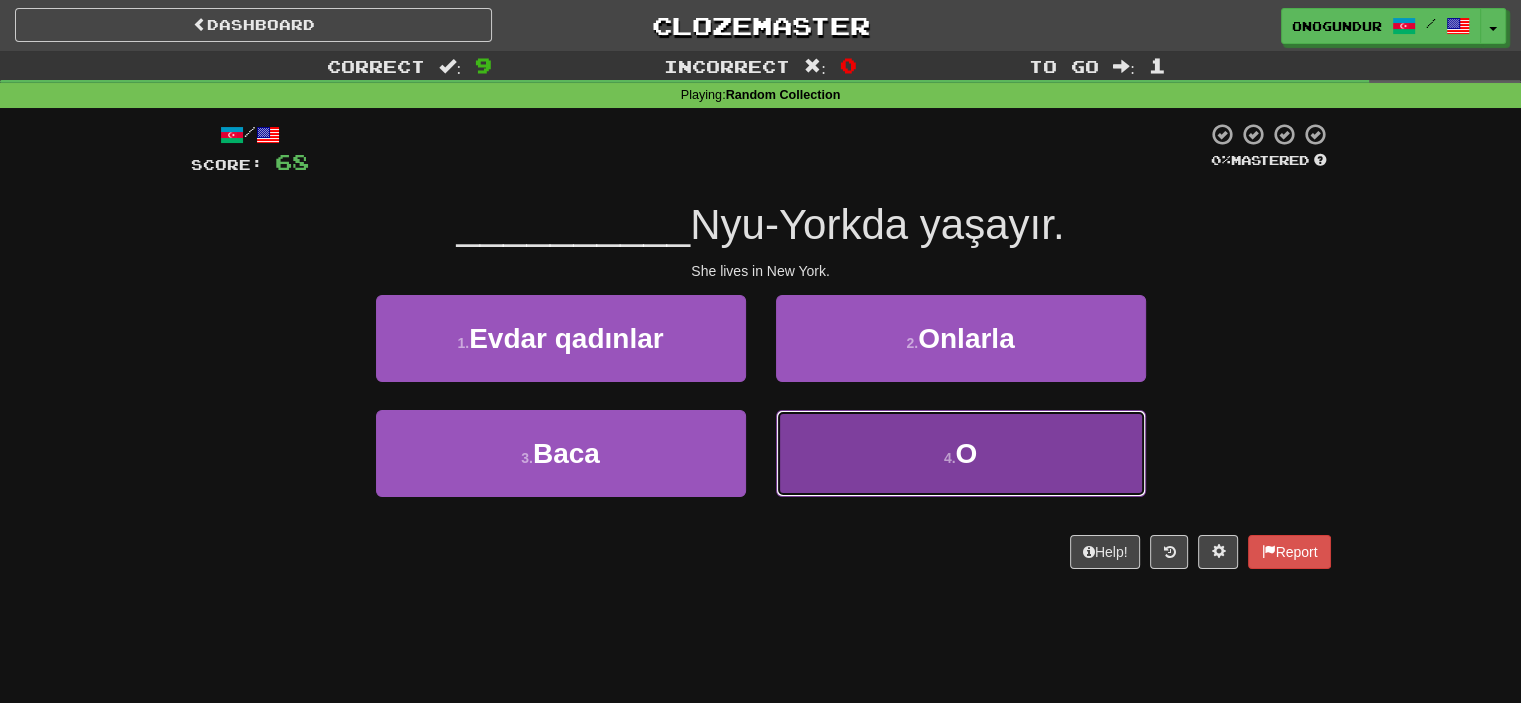 click on "4 .  O" at bounding box center (961, 453) 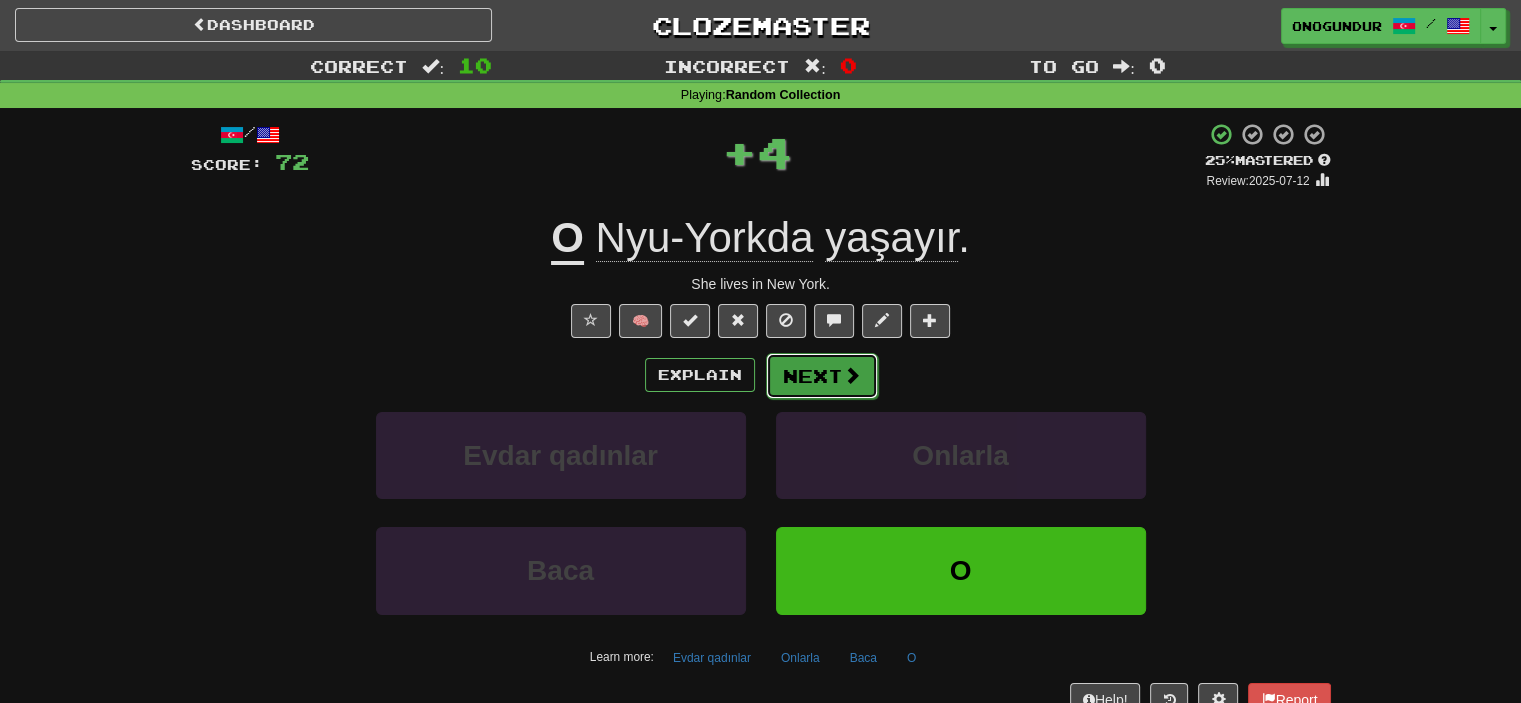 click on "Next" at bounding box center [822, 376] 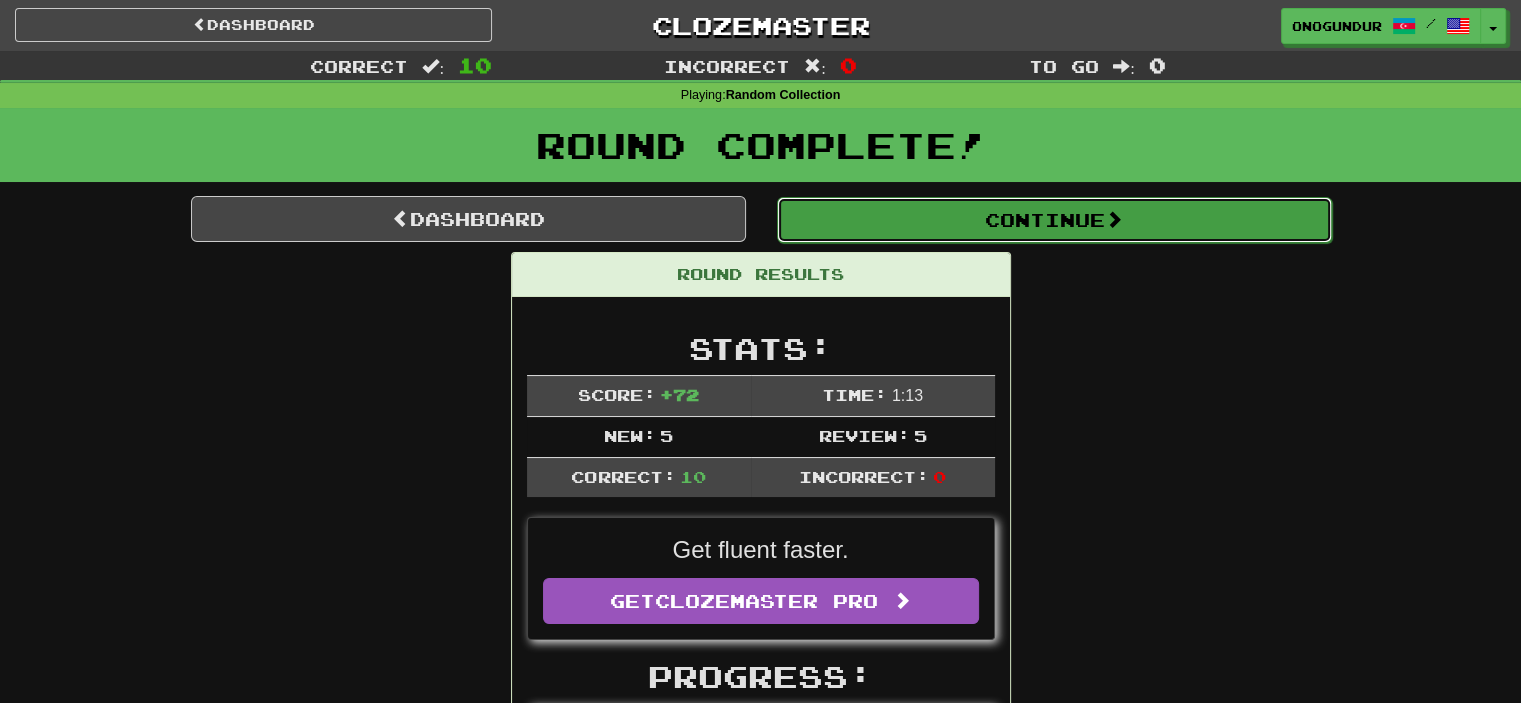 click on "Continue" at bounding box center [1054, 220] 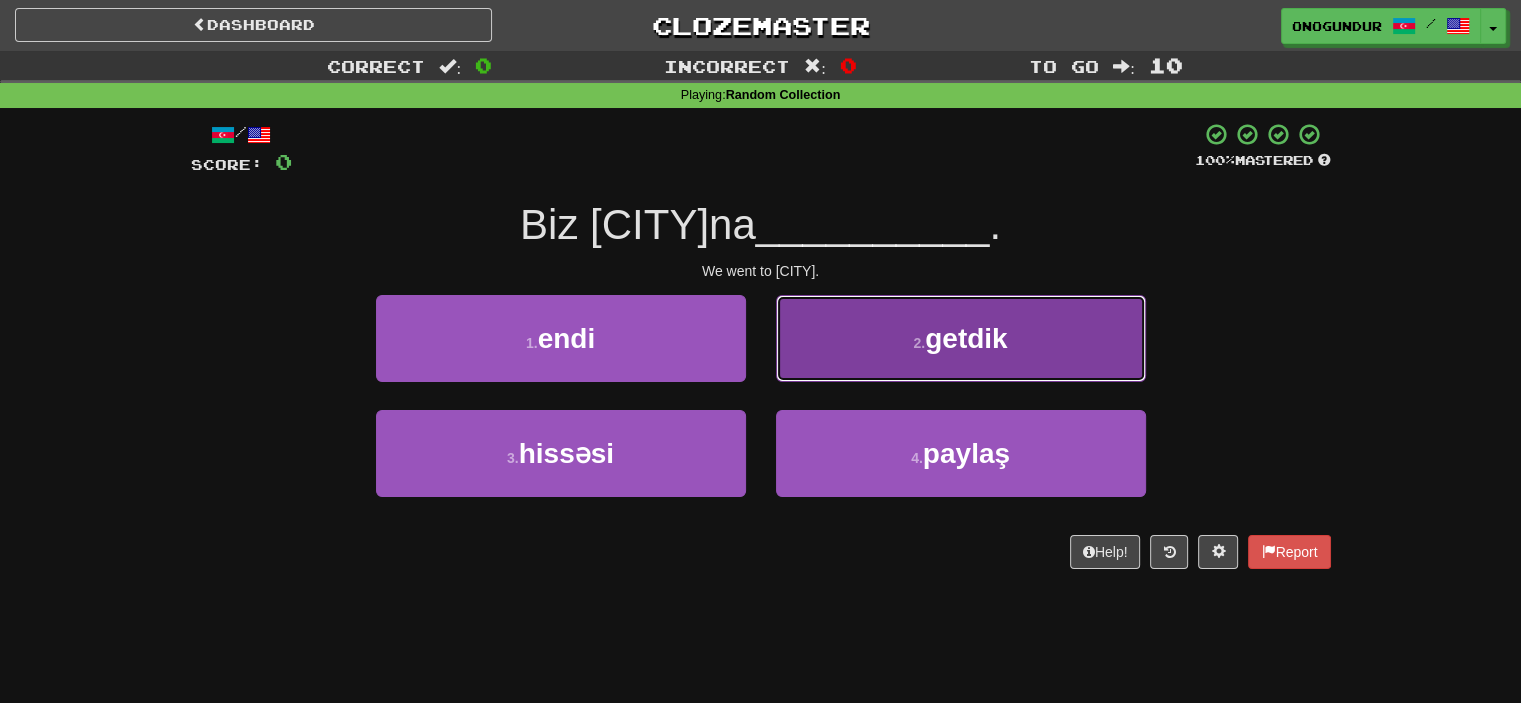 click on "2 .  getdik" at bounding box center [961, 338] 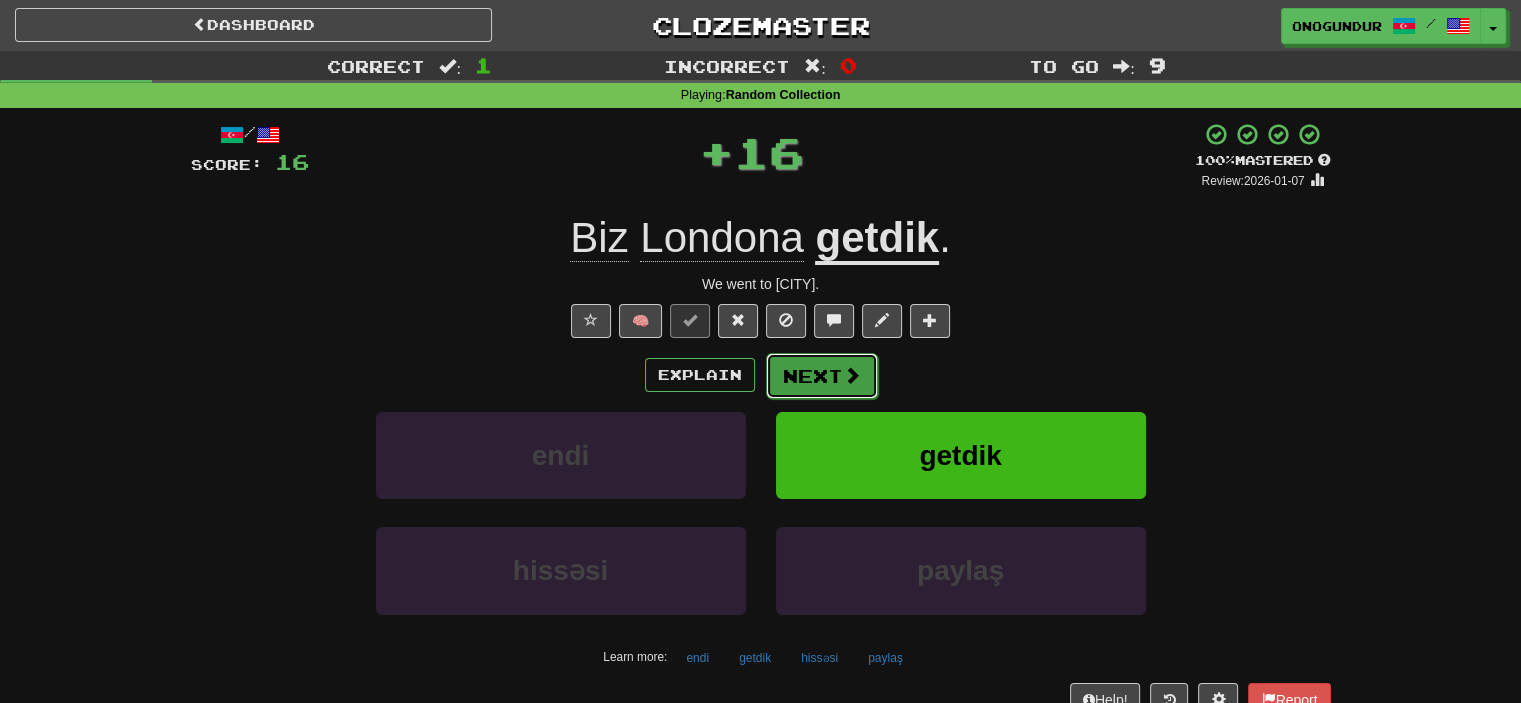 click on "Next" at bounding box center [822, 376] 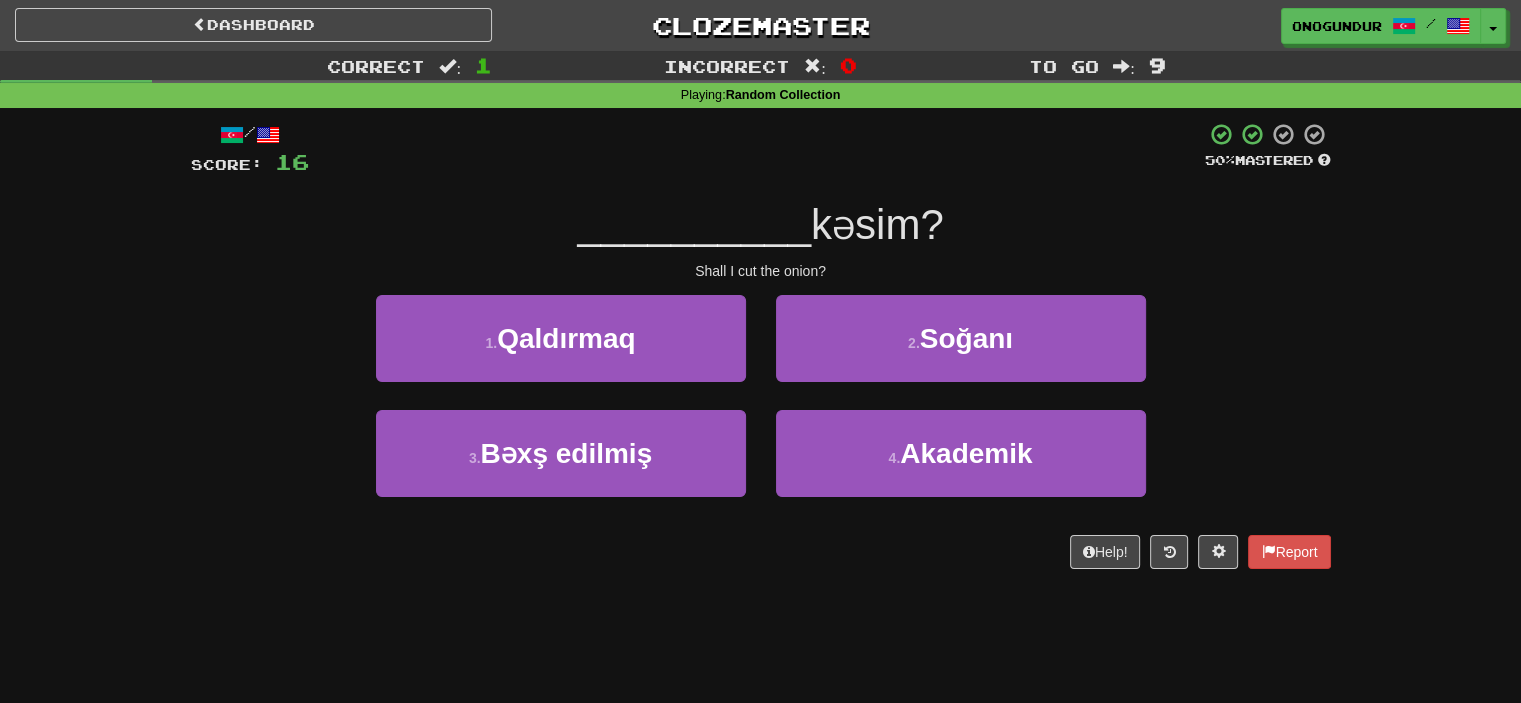 click on "Dashboard
Clozemaster
onogundur
/
Toggle Dropdown
Dashboard
Leaderboard
Activity Feed
Notifications
Profile
Discussions
Azərbaycanca
/
English
Streak:
26
Review:
2,698
Points Today: 0
Català
/
English
Streak:
0
Review:
10
Points Today: 0
Deutsch
/
English
Streak:
0
Review:
1,979
Points Today: 0
Español
/
English
Streak:
0
Review:
1,381
Points Today: 0
Esperanto
/
English
Streak:
0
Review:
1,035
Points Today: 0
Français
/
English
Streak:
0
Review:
19
Points Today: 0
Hrvatski
/
English
Streak:
0
Review:
278
Points Today: 0
Íslenska
/" at bounding box center (760, 351) 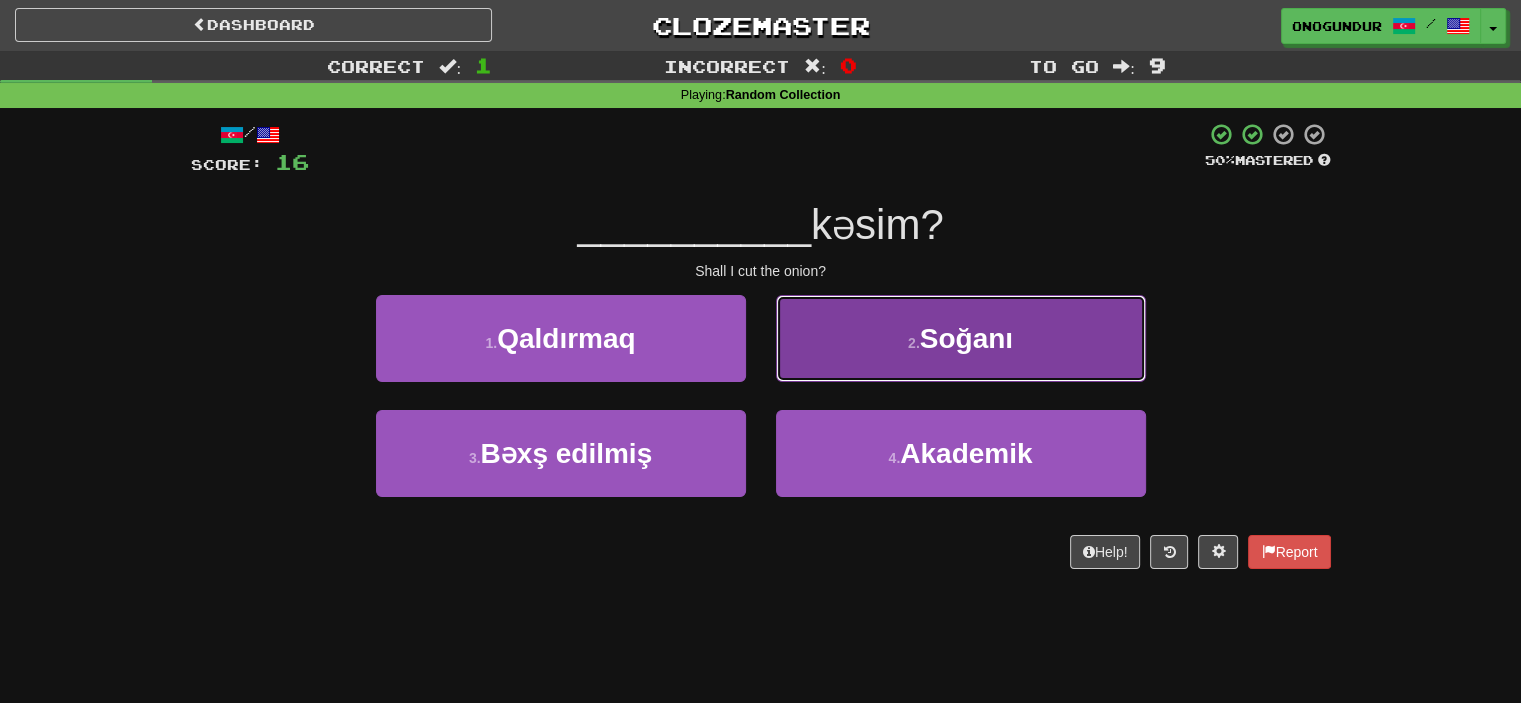 click on "2 .  Soğanı" at bounding box center (961, 338) 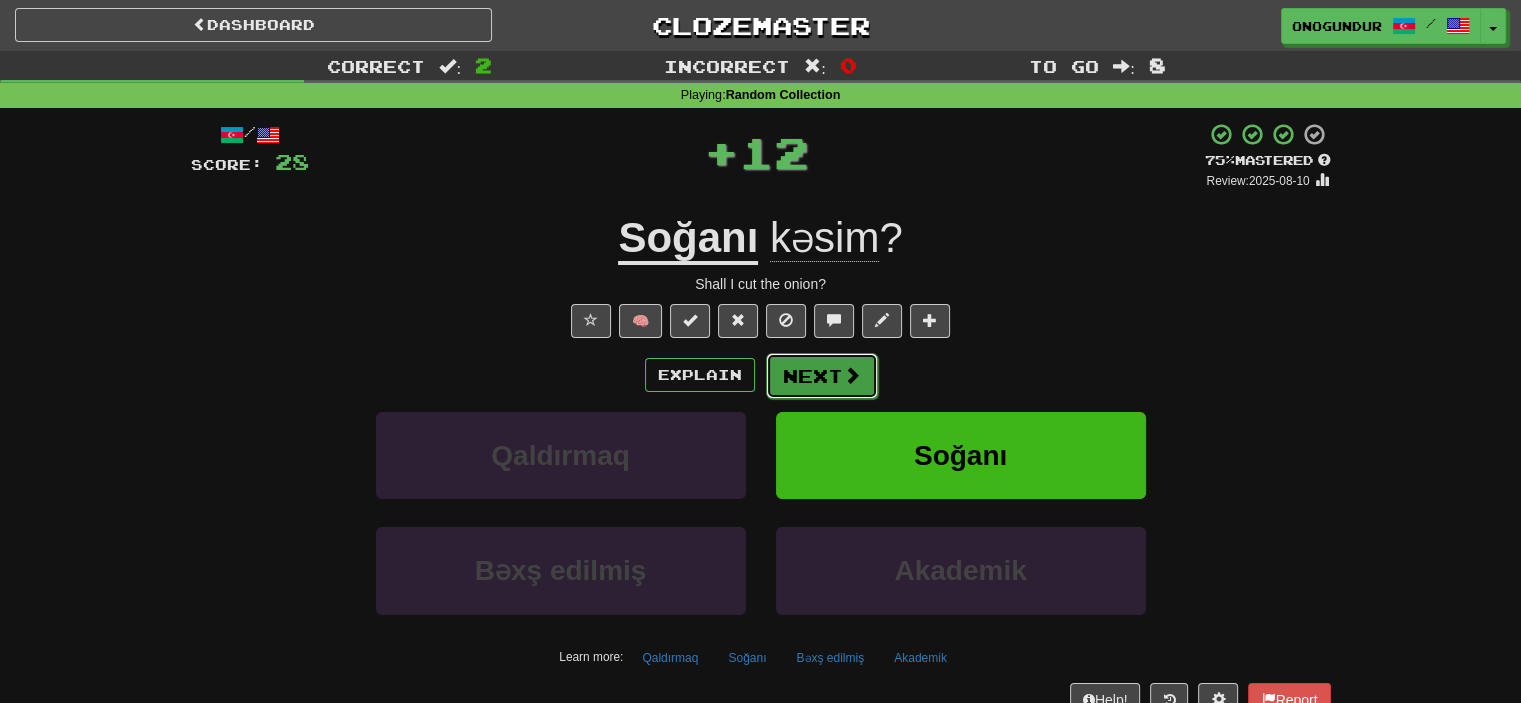 click at bounding box center (852, 375) 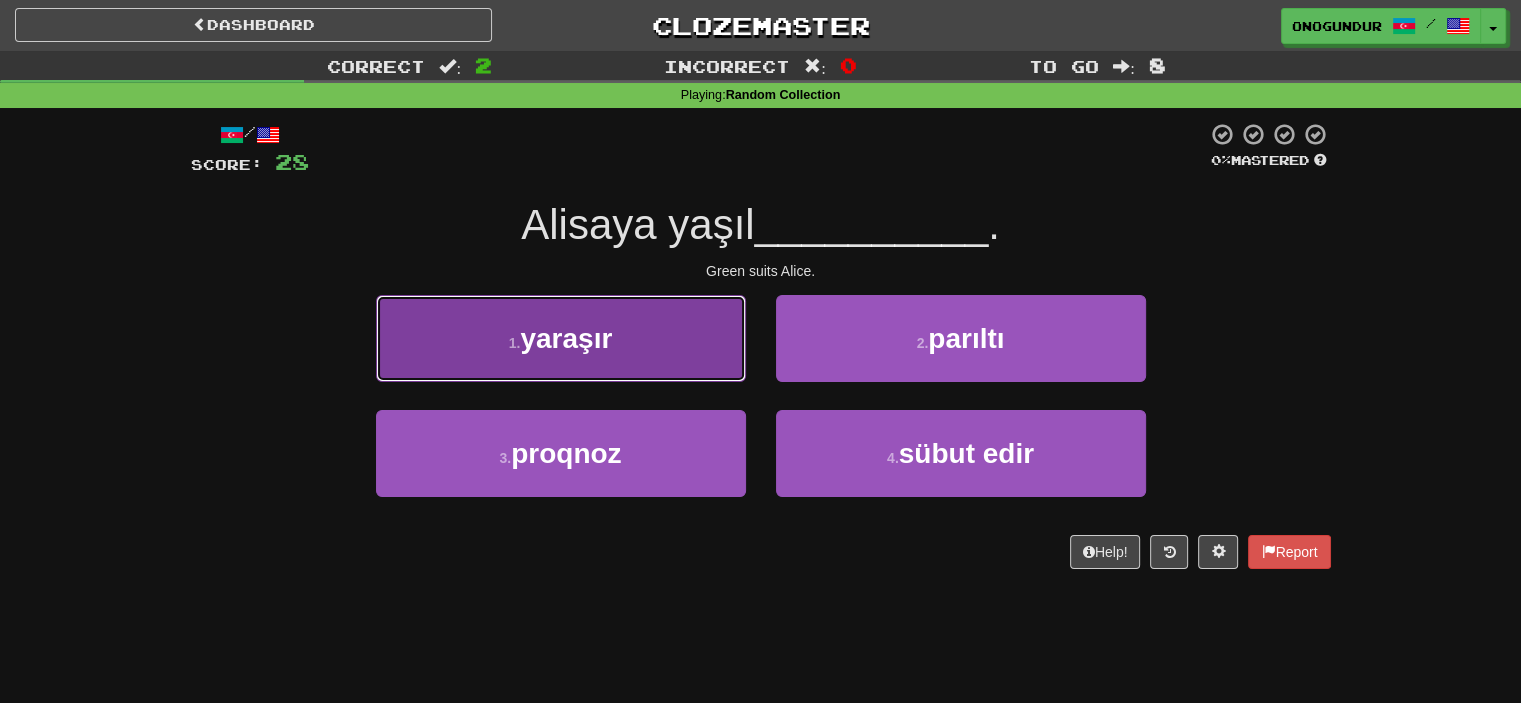 click on "1 .  yaraşır" at bounding box center (561, 338) 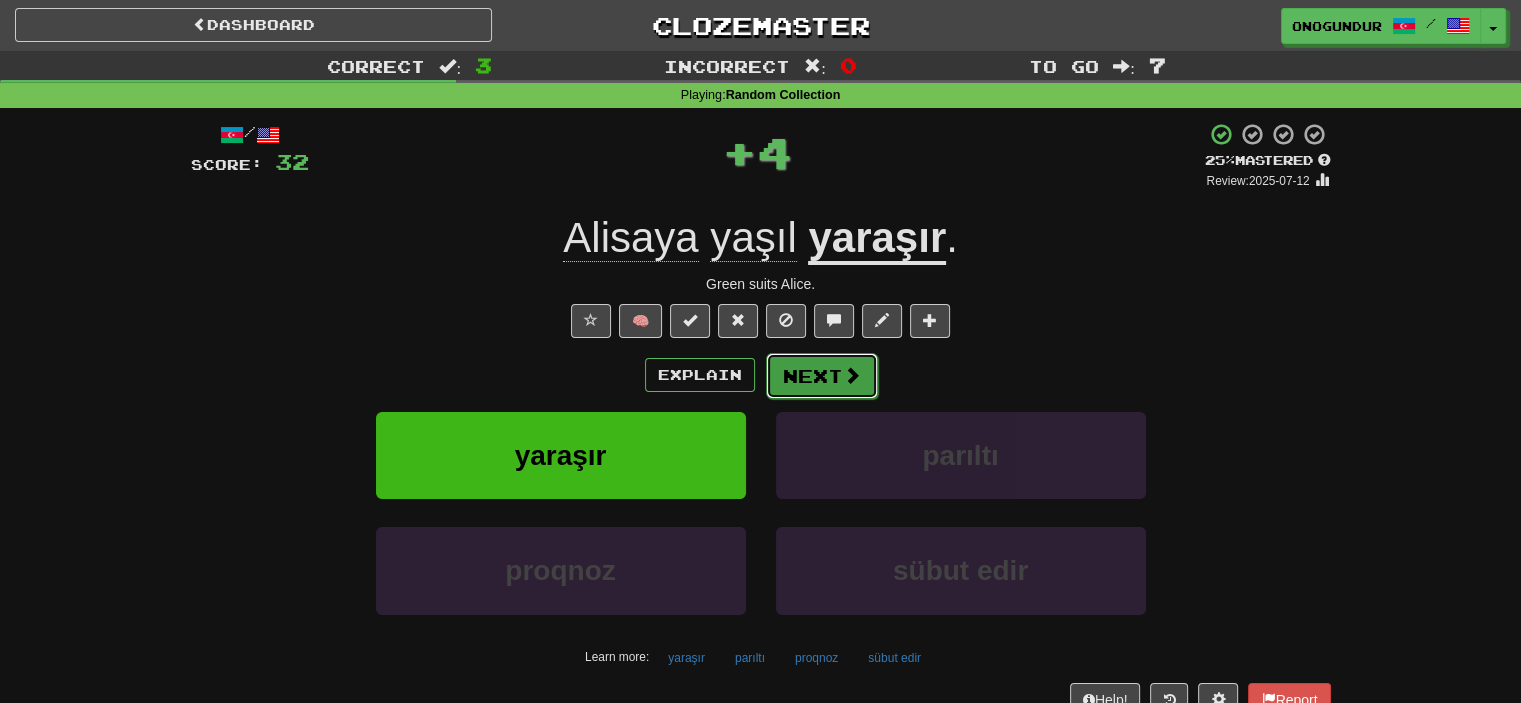 click on "Next" at bounding box center [822, 376] 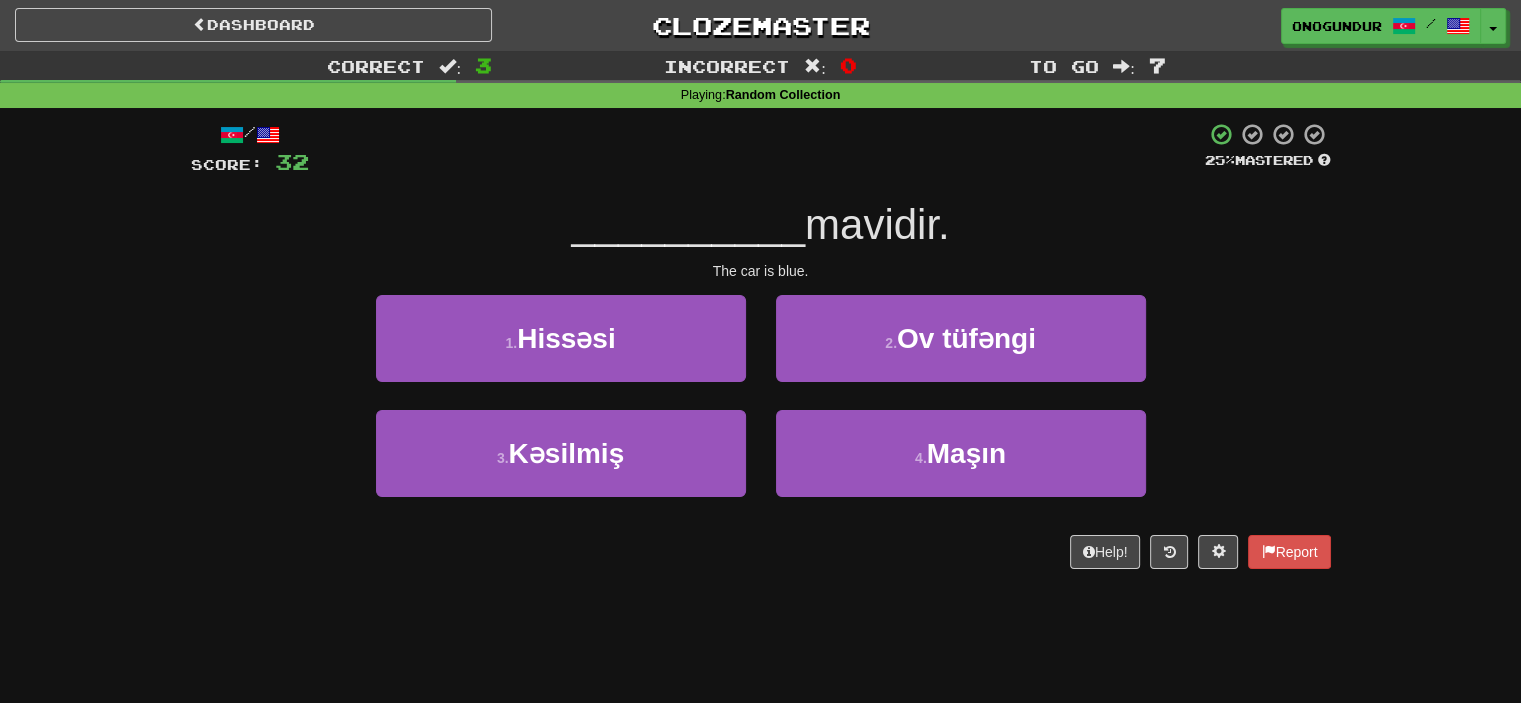 click on "Help!  Report" at bounding box center (761, 552) 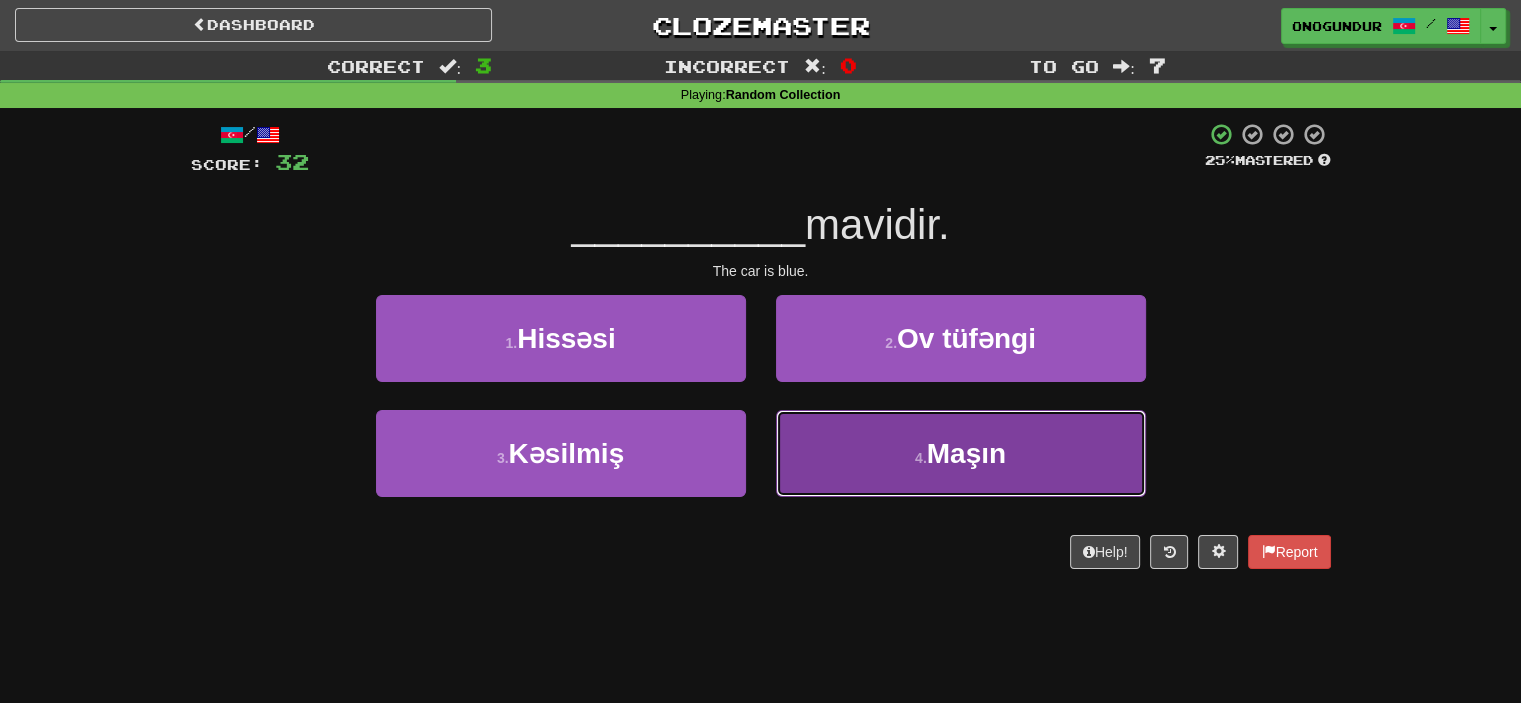 click on "4 .  Maşın" at bounding box center (961, 453) 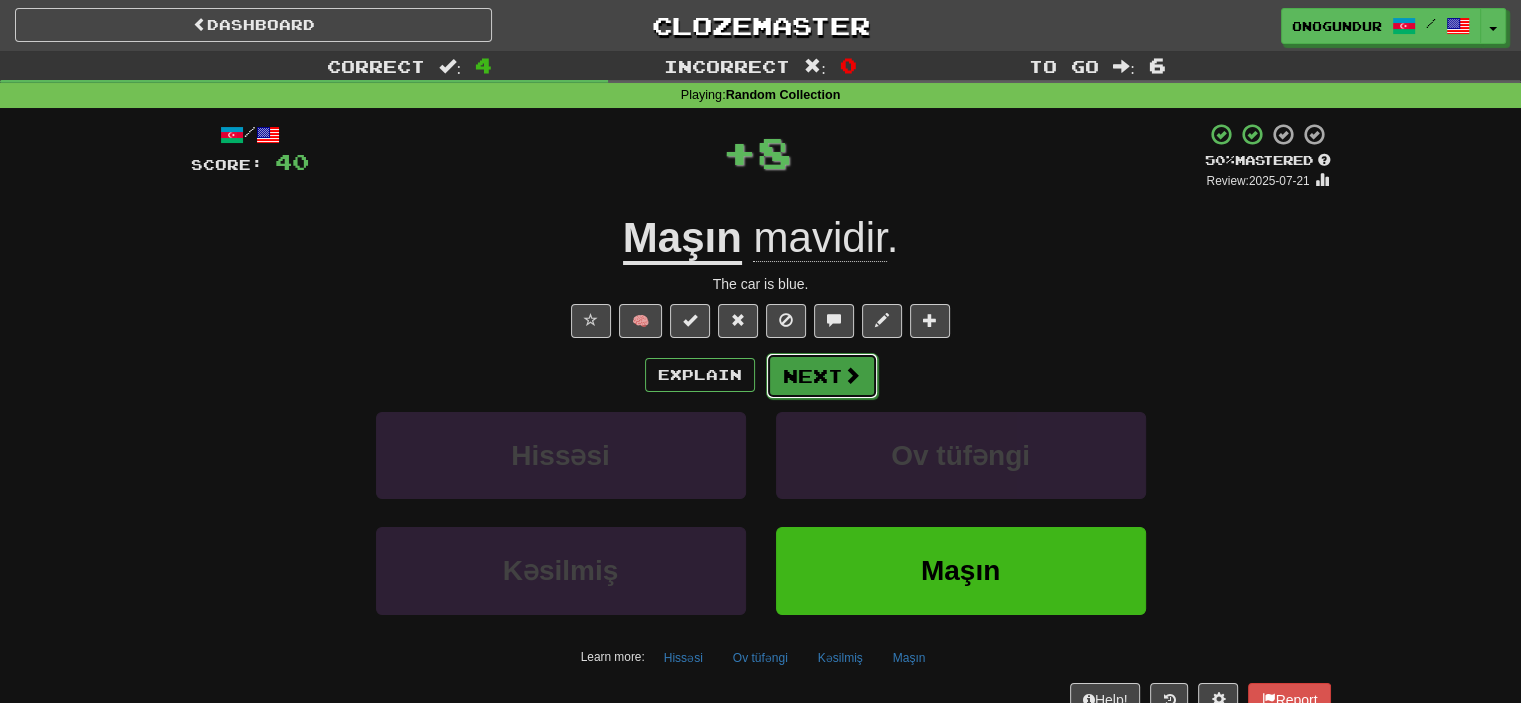 click on "Next" at bounding box center [822, 376] 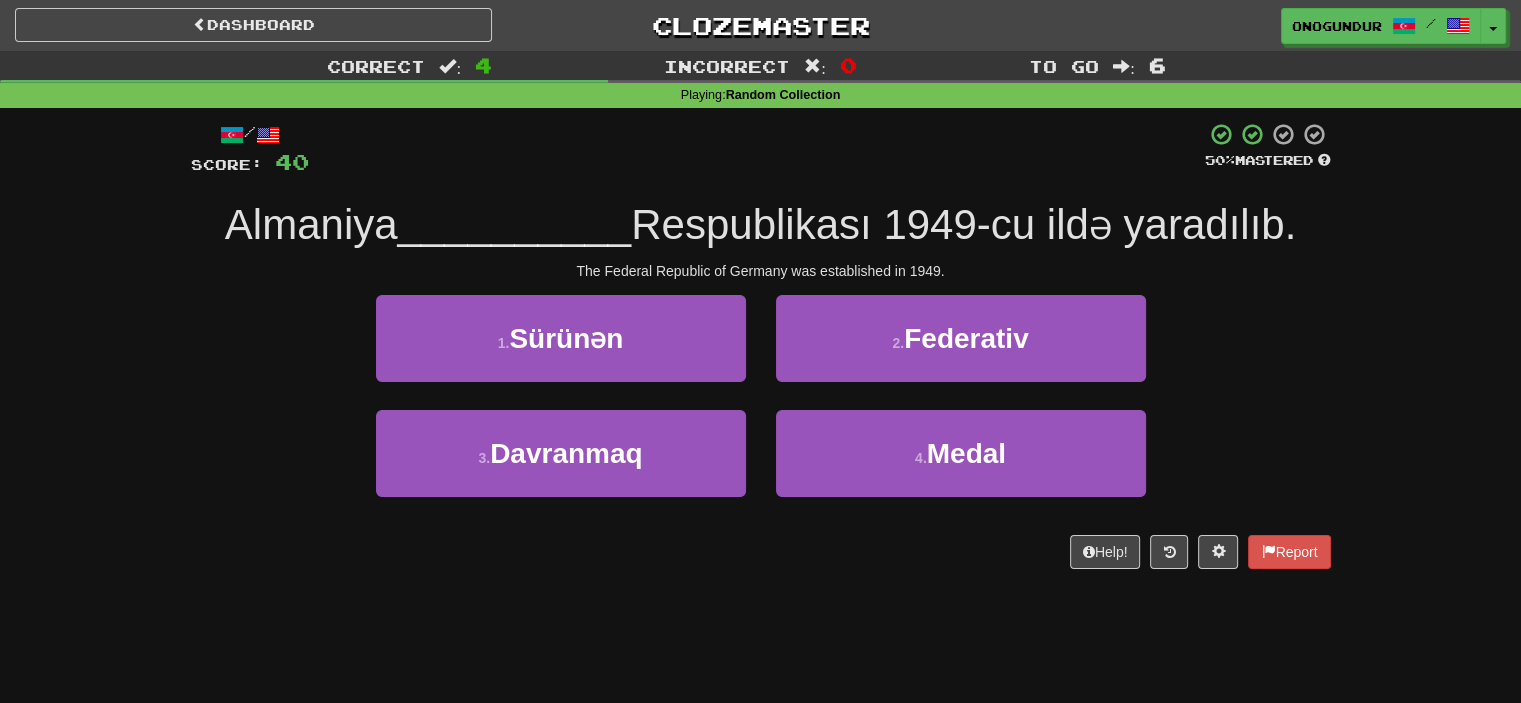 click on "/  Score:   40 50 %  Mastered Almaniya  __________  Respublikası 1949-cu ildə yaradılıb. The Federal Republic of Germany was established in 1949. 1 .  Sürünən 2 .  Federativ 3 .  Davranmaq 4 .  Medal  Help!  Report" at bounding box center (761, 352) 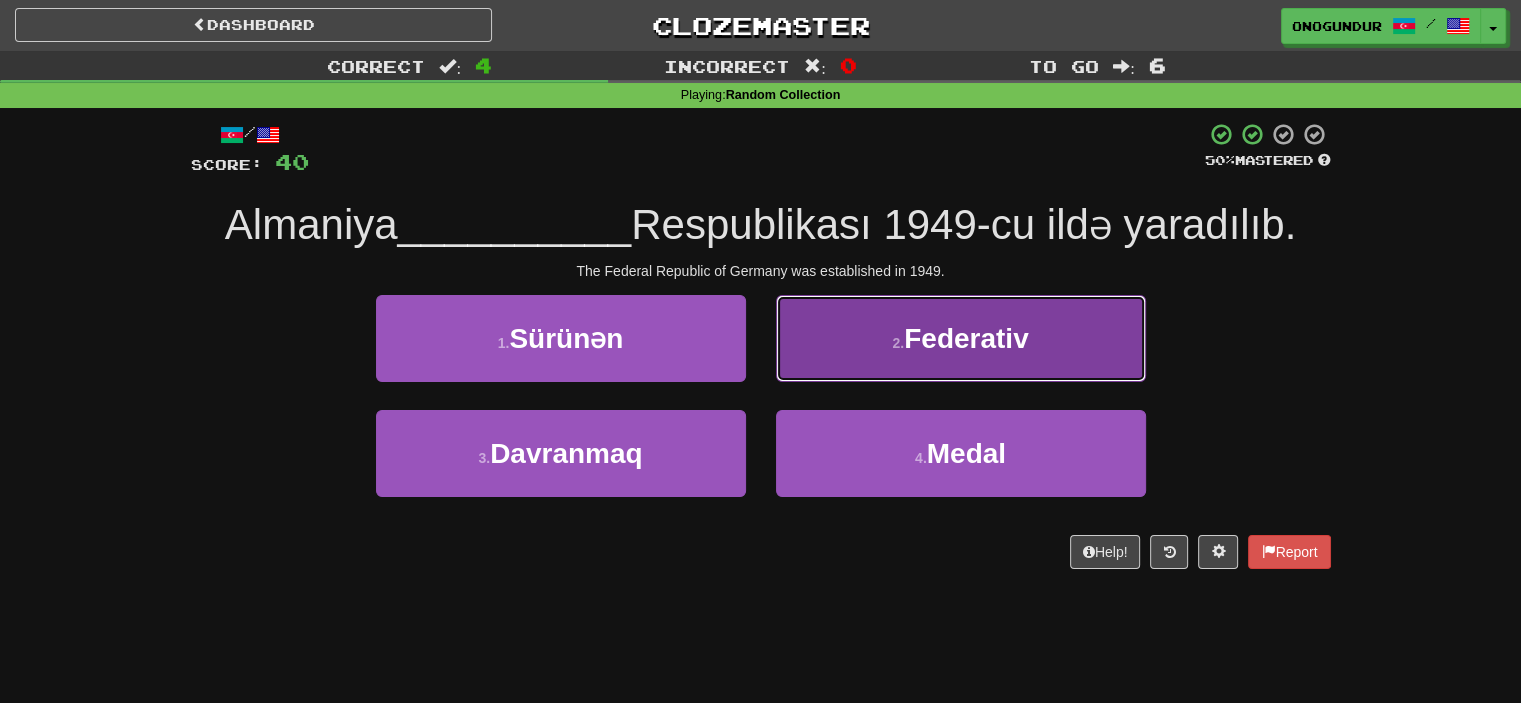 click on "Federativ" at bounding box center [966, 338] 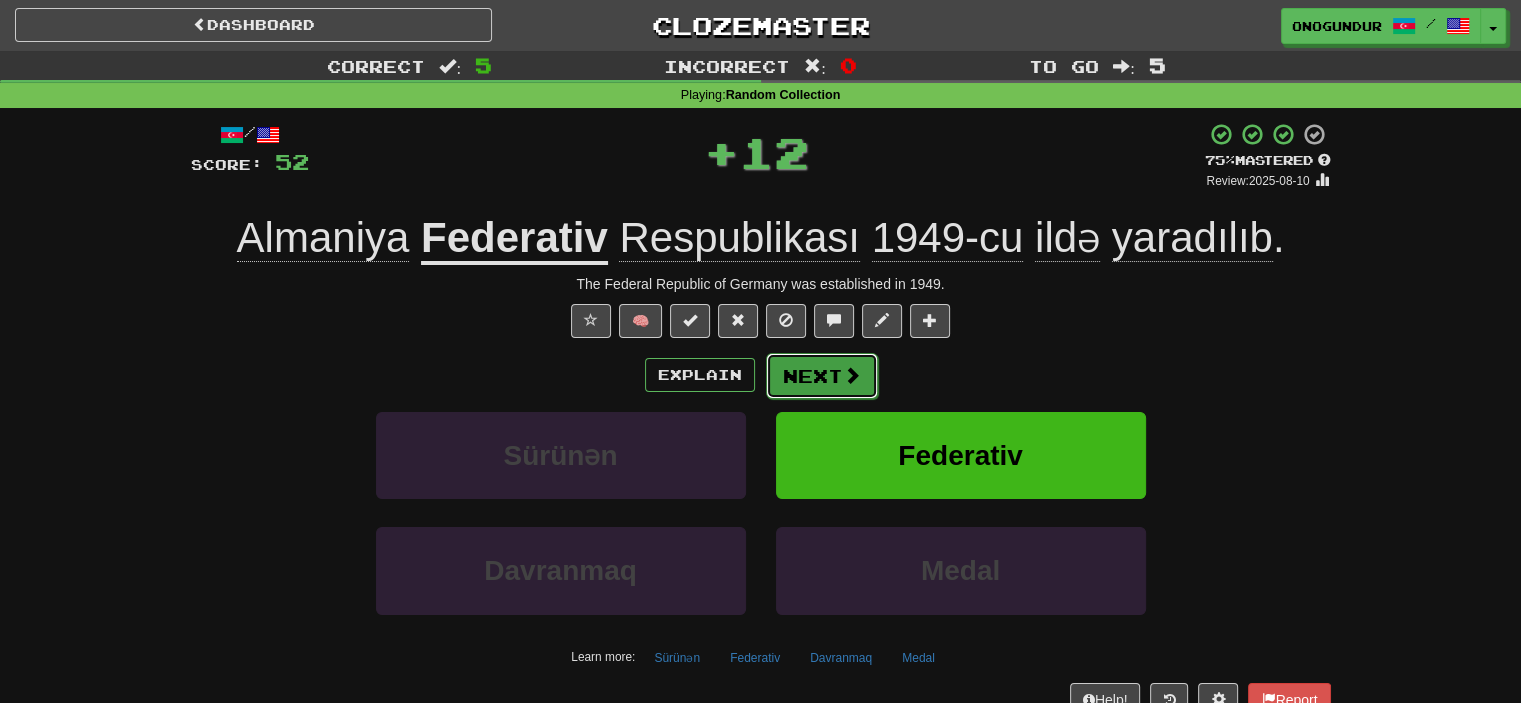 click on "Next" at bounding box center [822, 376] 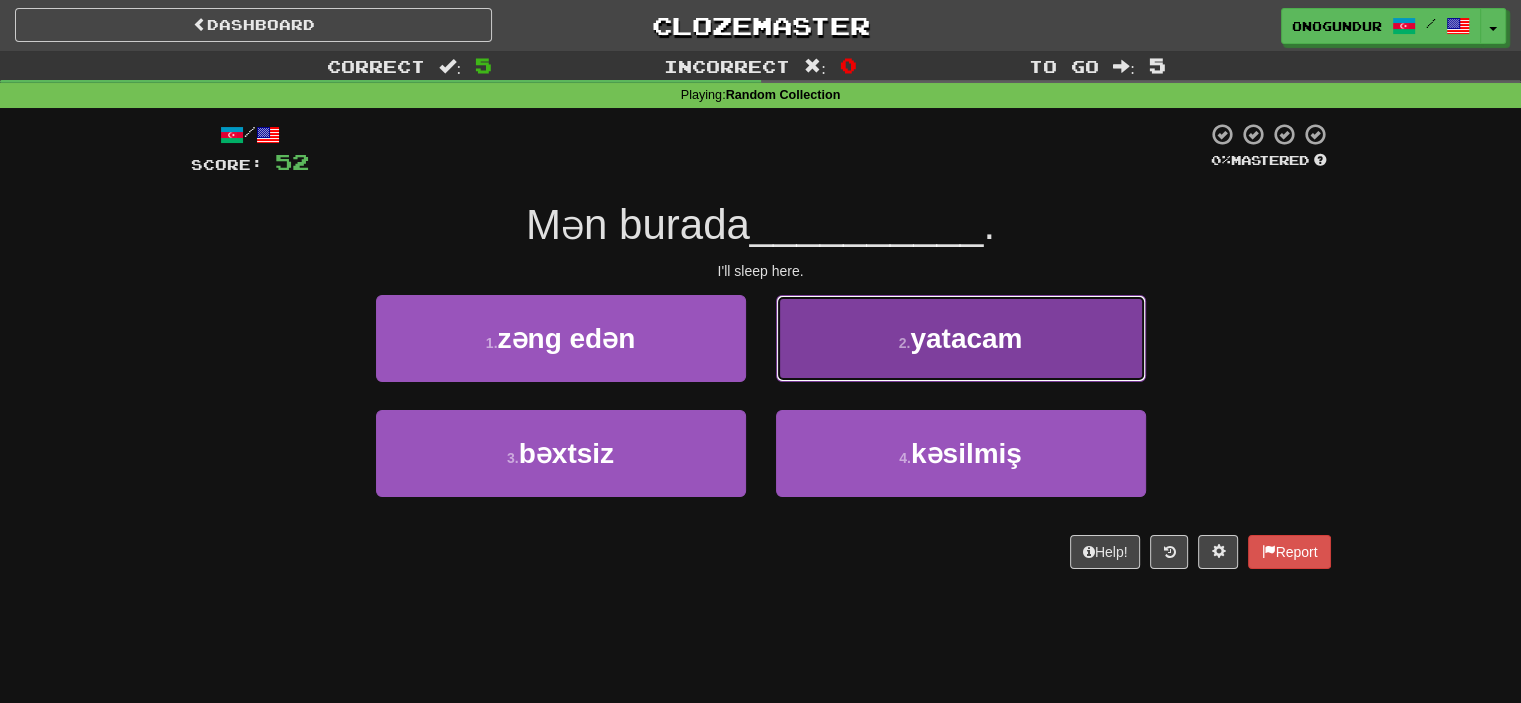 drag, startPoint x: 1017, startPoint y: 309, endPoint x: 932, endPoint y: 347, distance: 93.10747 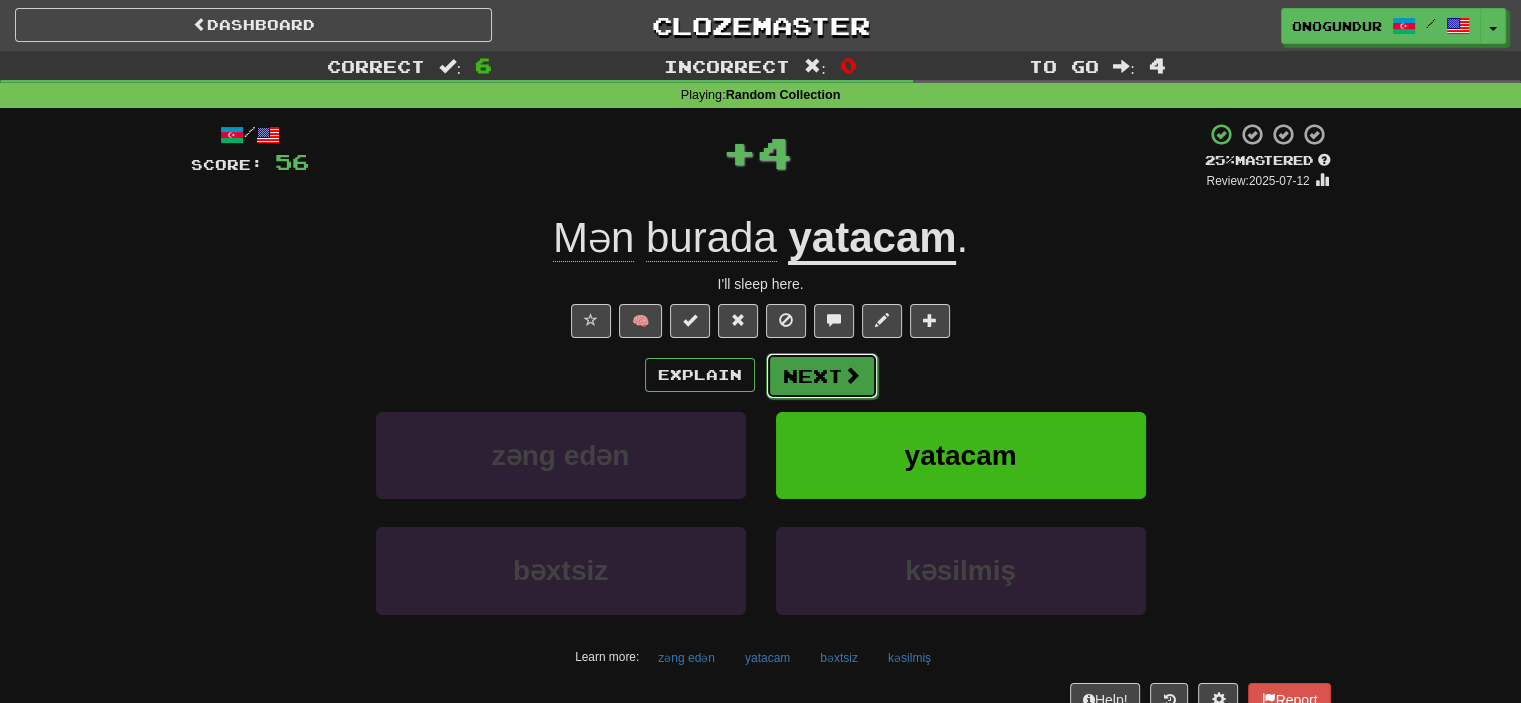 click on "Next" at bounding box center (822, 376) 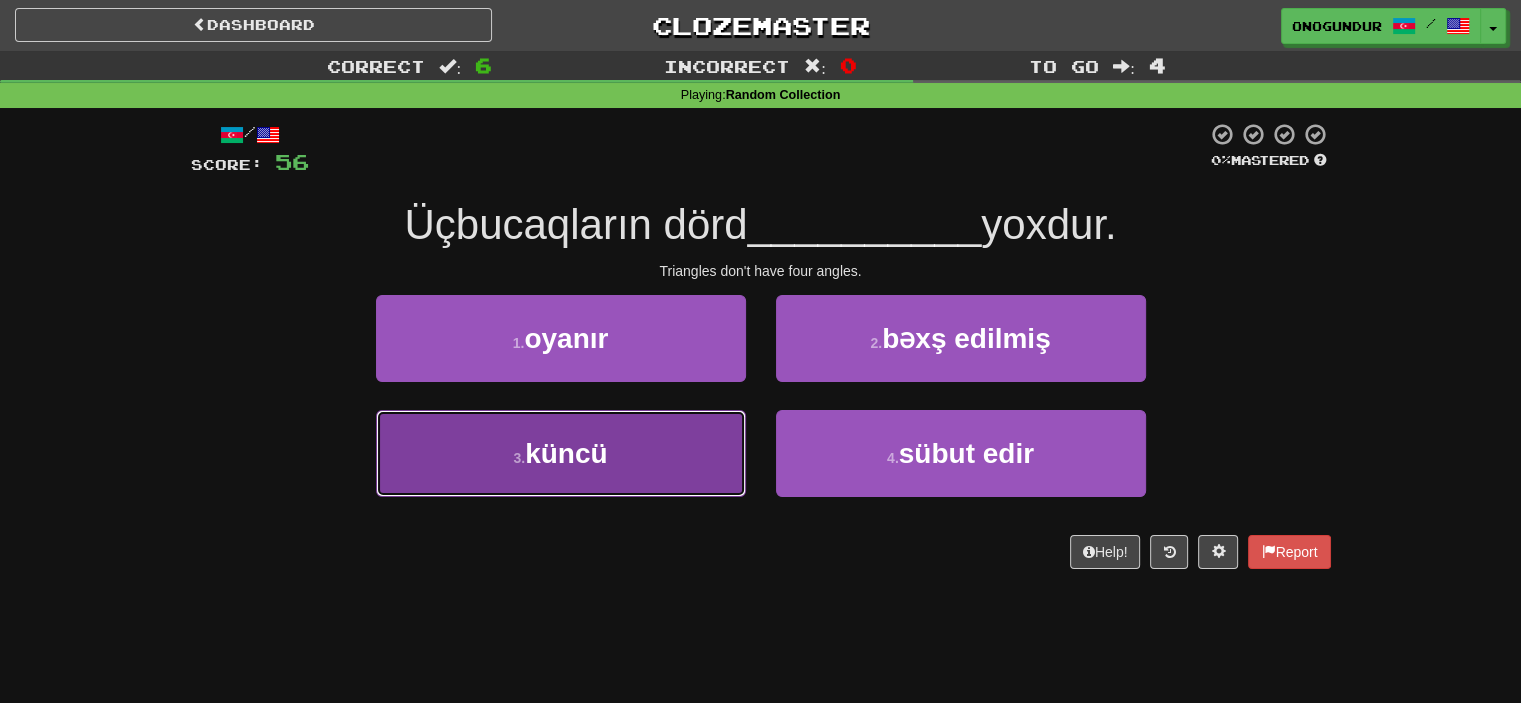 click on "3 .  küncü" at bounding box center [561, 453] 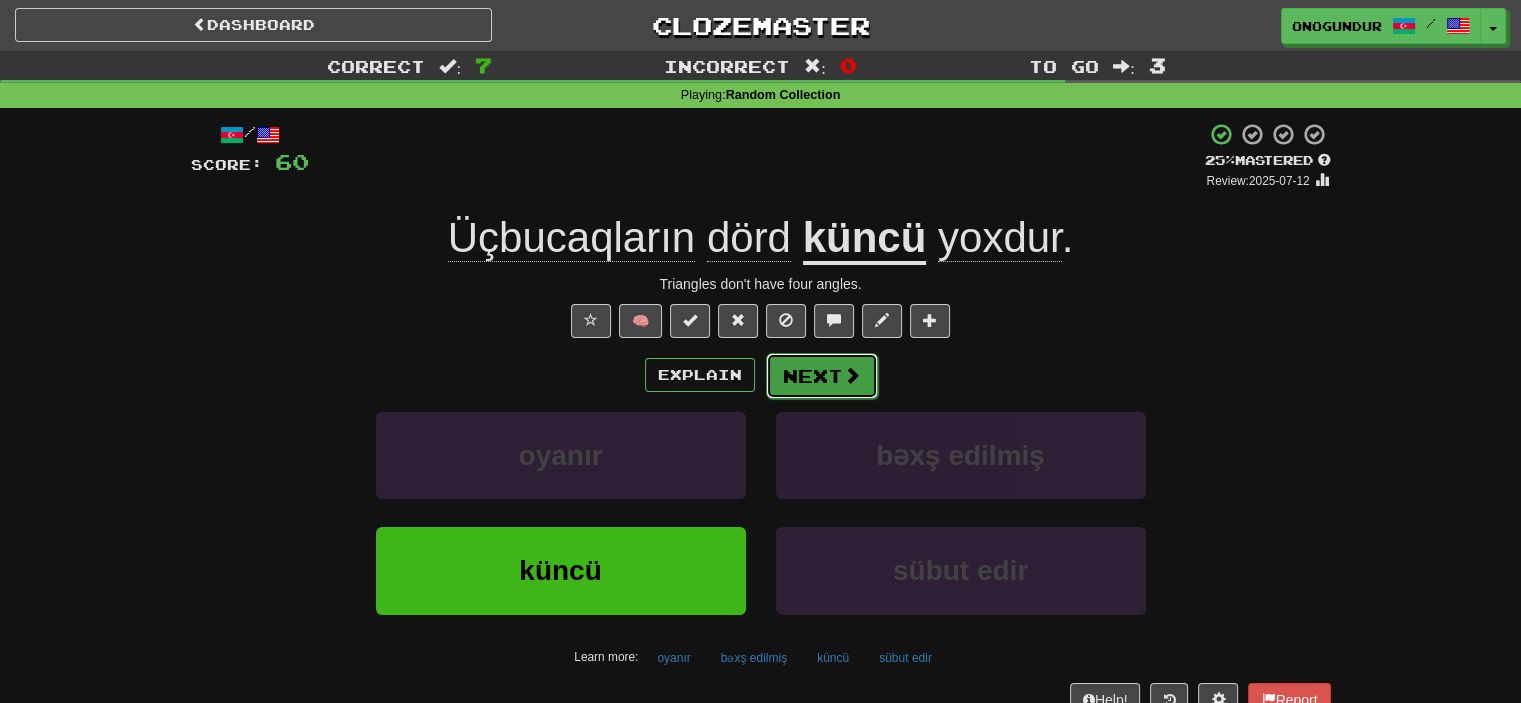 click at bounding box center (852, 375) 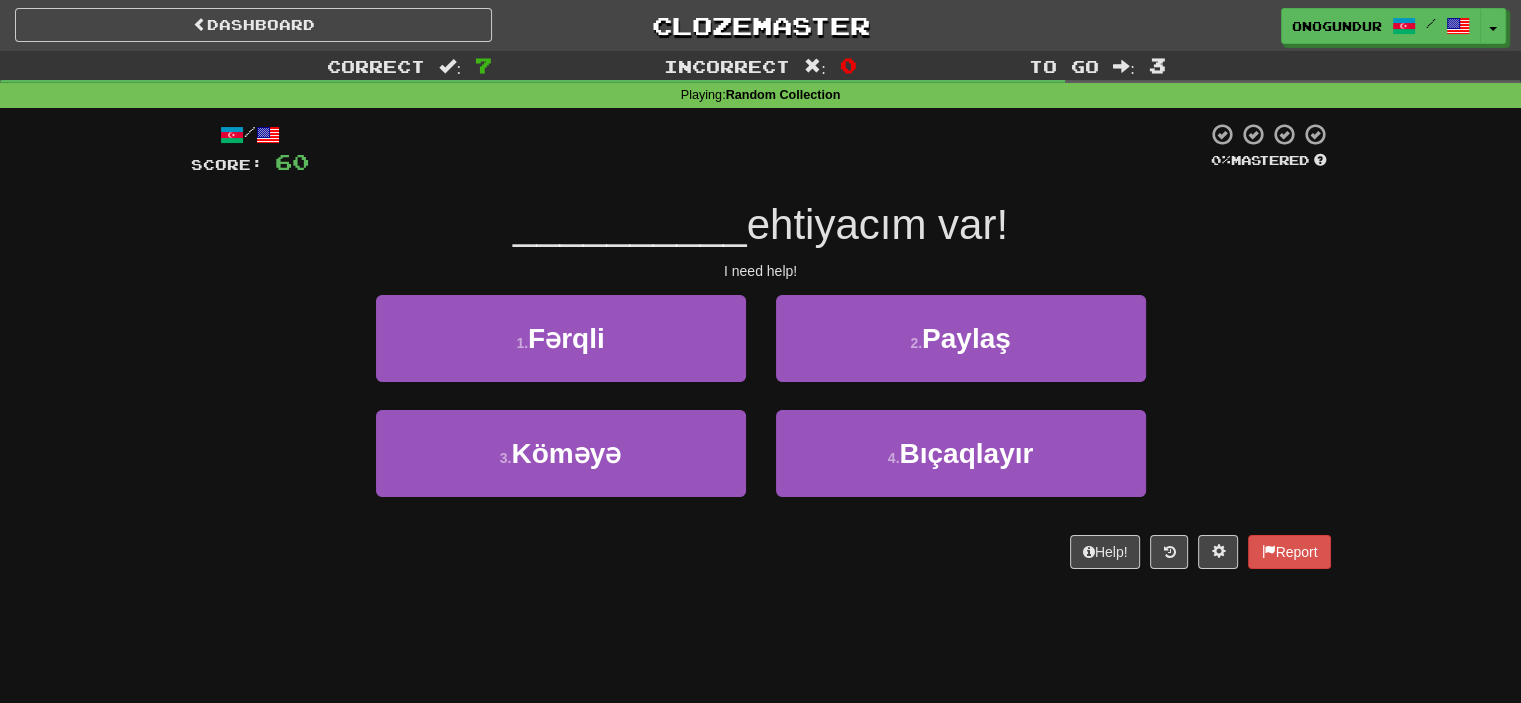 drag, startPoint x: 1161, startPoint y: 340, endPoint x: 1439, endPoint y: 155, distance: 333.92963 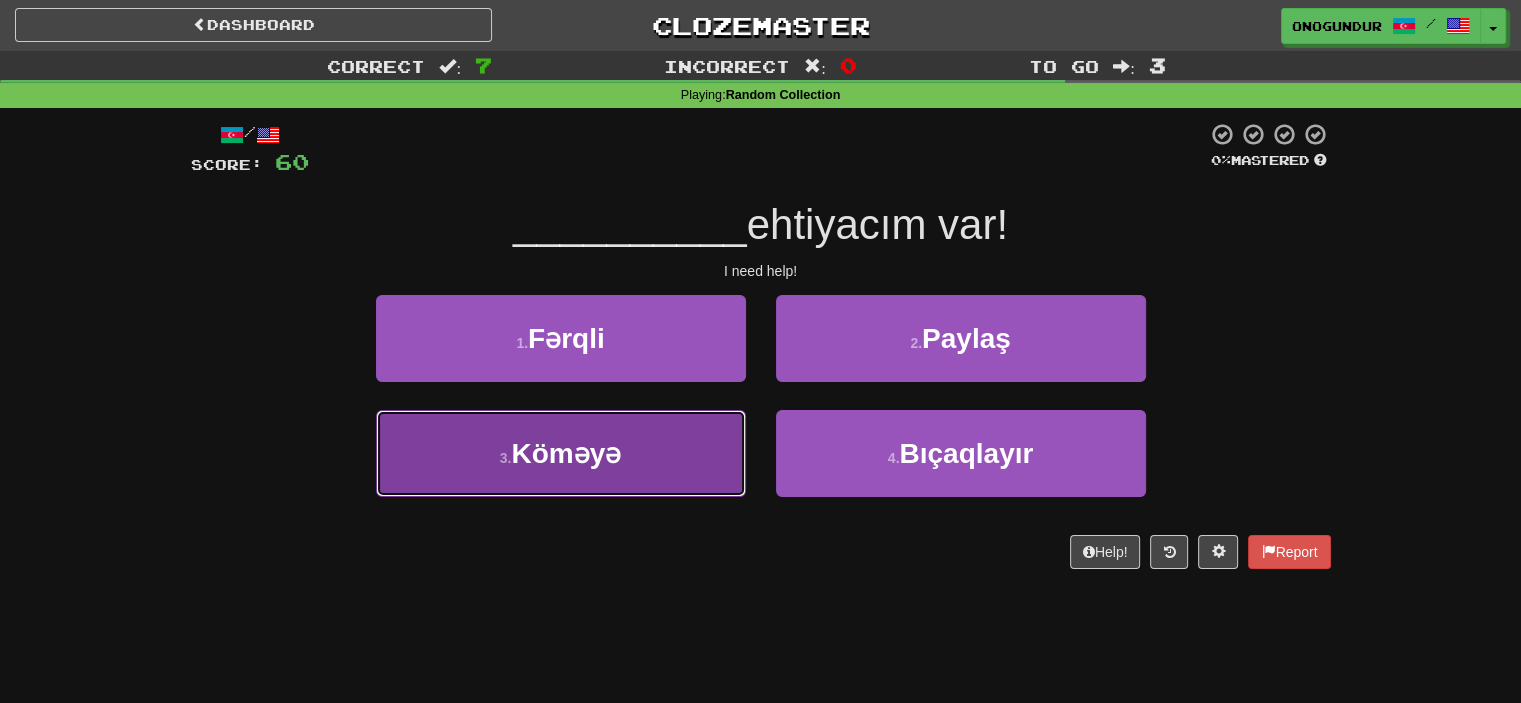 click on "3 .  Köməyə" at bounding box center [561, 453] 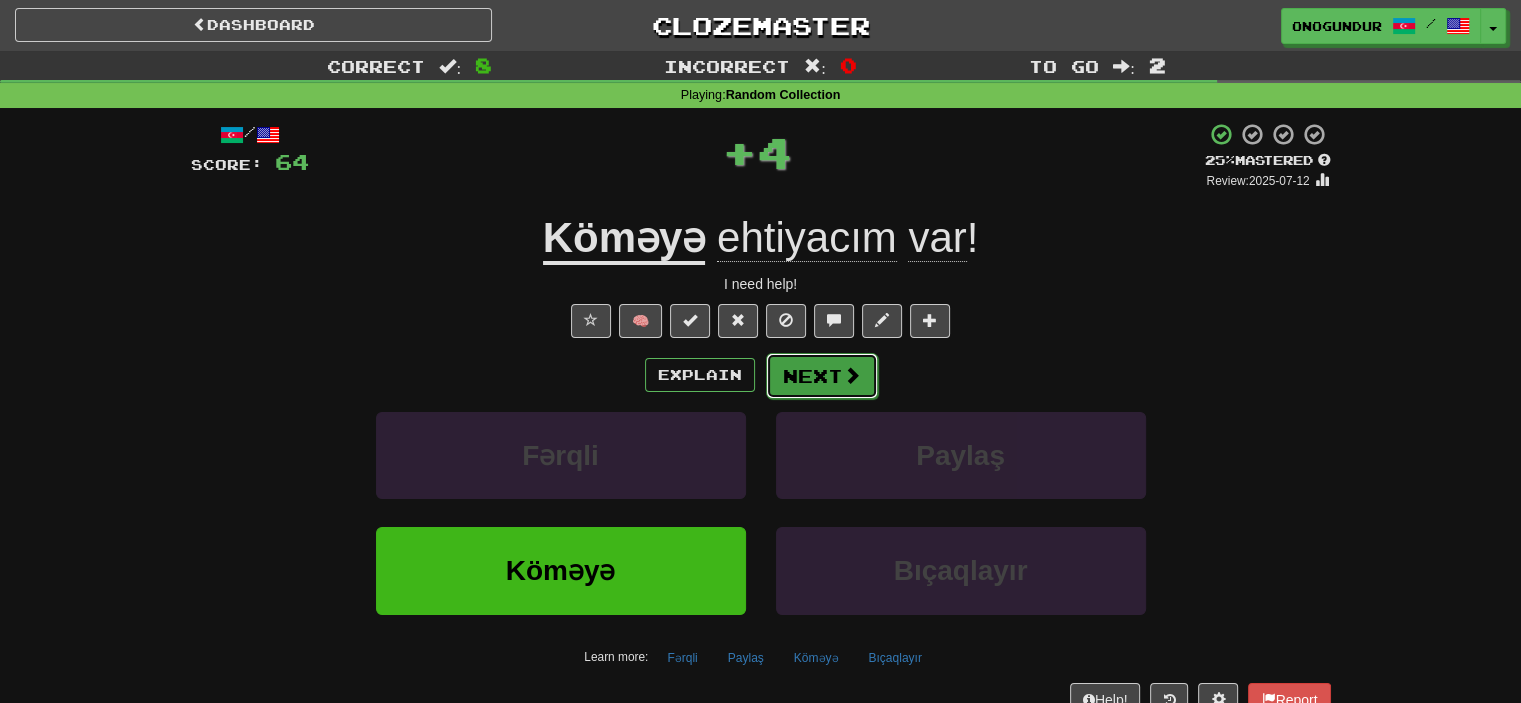 click on "Next" at bounding box center [822, 376] 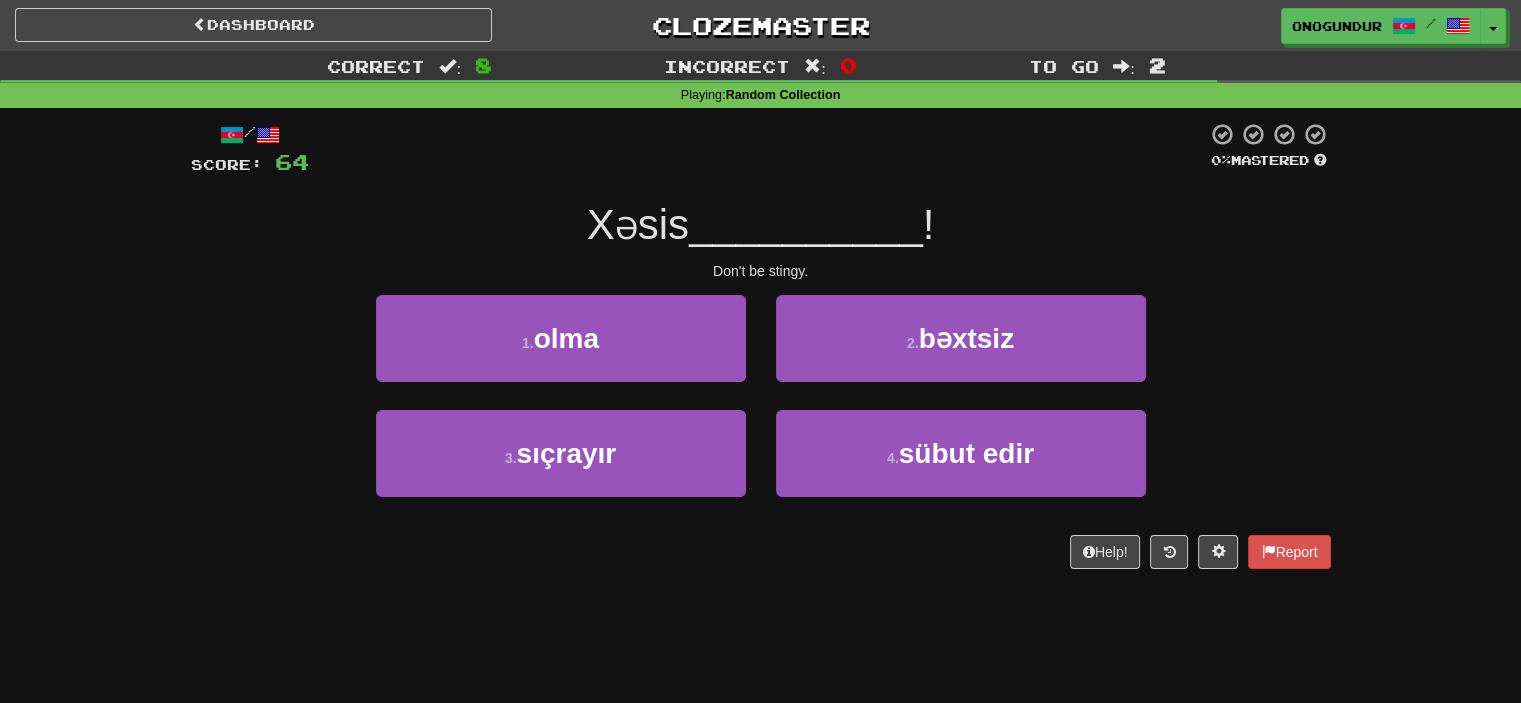 click on "Correct   :   8 Incorrect   :   0 To go   :   2 Playing :  Random Collection  /  Score:   64 0 %  Mastered Xəsis  __________ ! Don't be stingy. 1 .  olma 2 .  bəxtsiz 3 .  sıçrayır 4 .  sübut edir  Help!  Report" at bounding box center [760, 324] 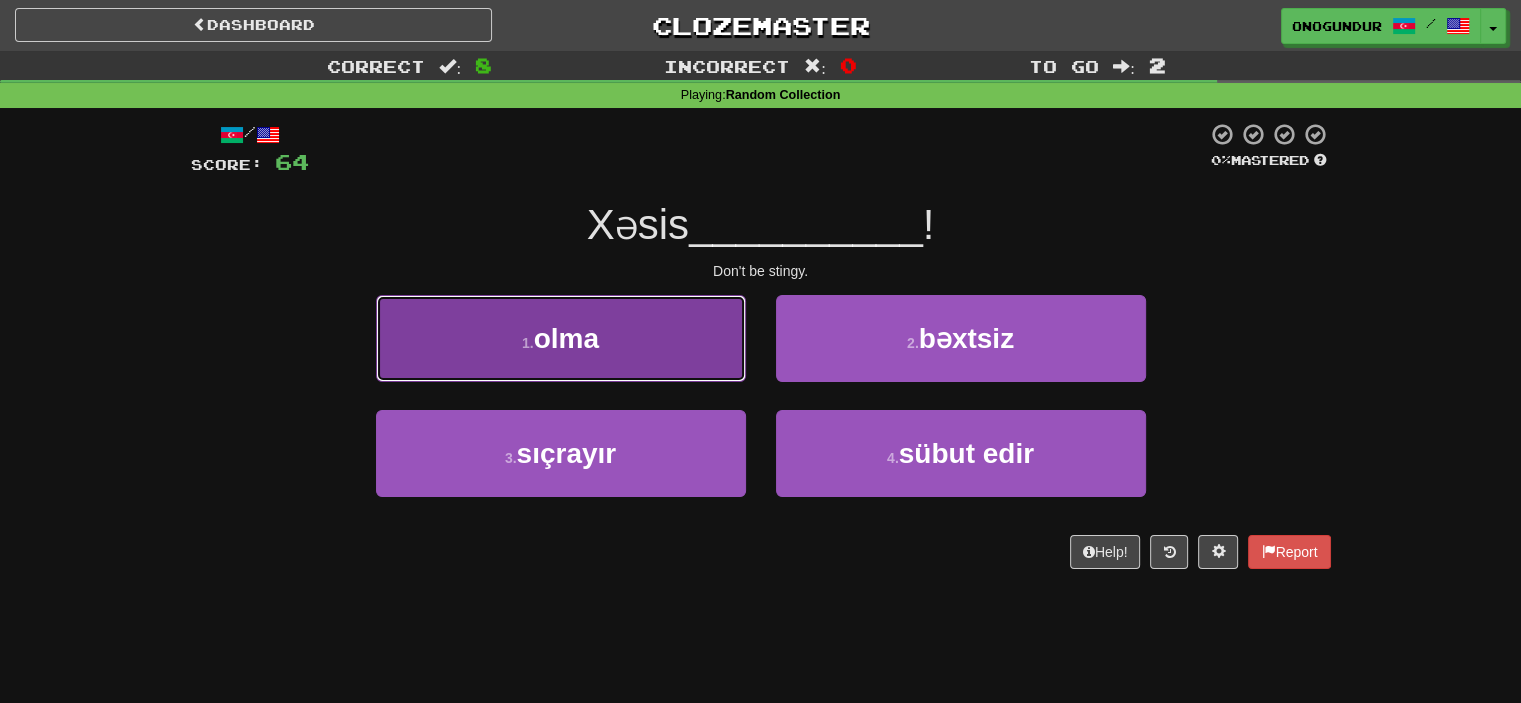 click on "1 .  olma" at bounding box center (561, 338) 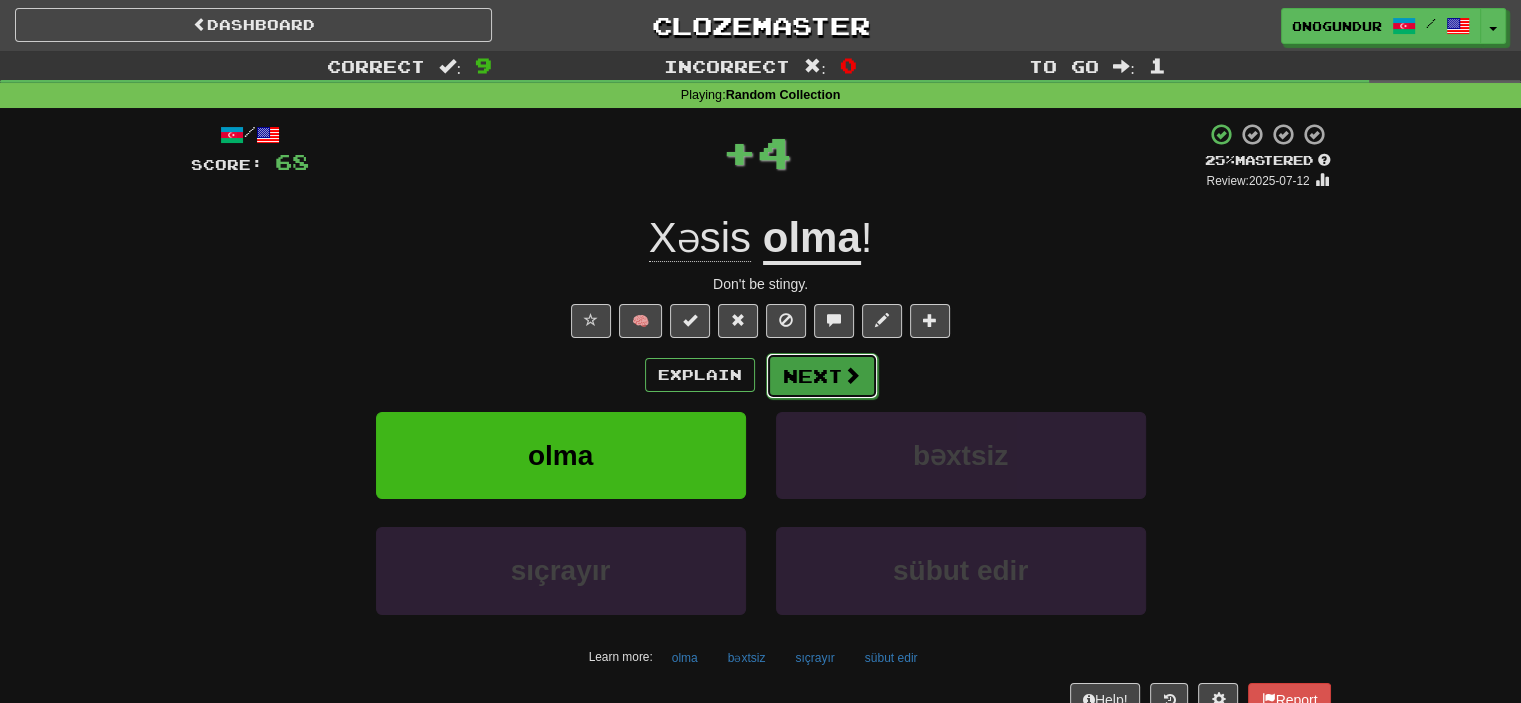 click on "Next" at bounding box center [822, 376] 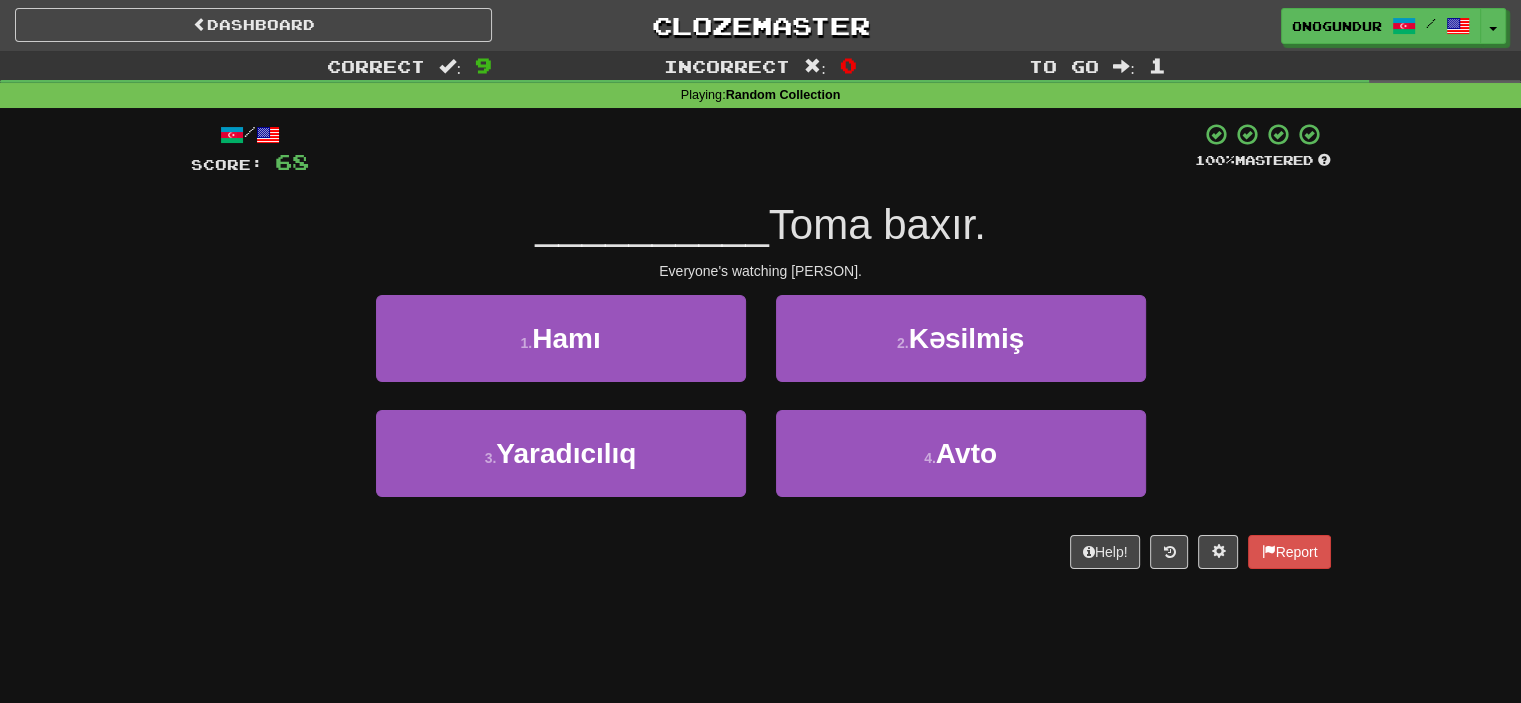 click on "Correct   :   9 Incorrect   :   0 To go   :   1 Playing :  Random Collection  /  Score:   68 100 %  Mastered __________  Toma baxır. Everyone's watching Tom. 1 .  Hamı 2 .  Kəsilmiş 3 .  Yaradıcılıq 4 .  Avto  Help!  Report" at bounding box center [760, 324] 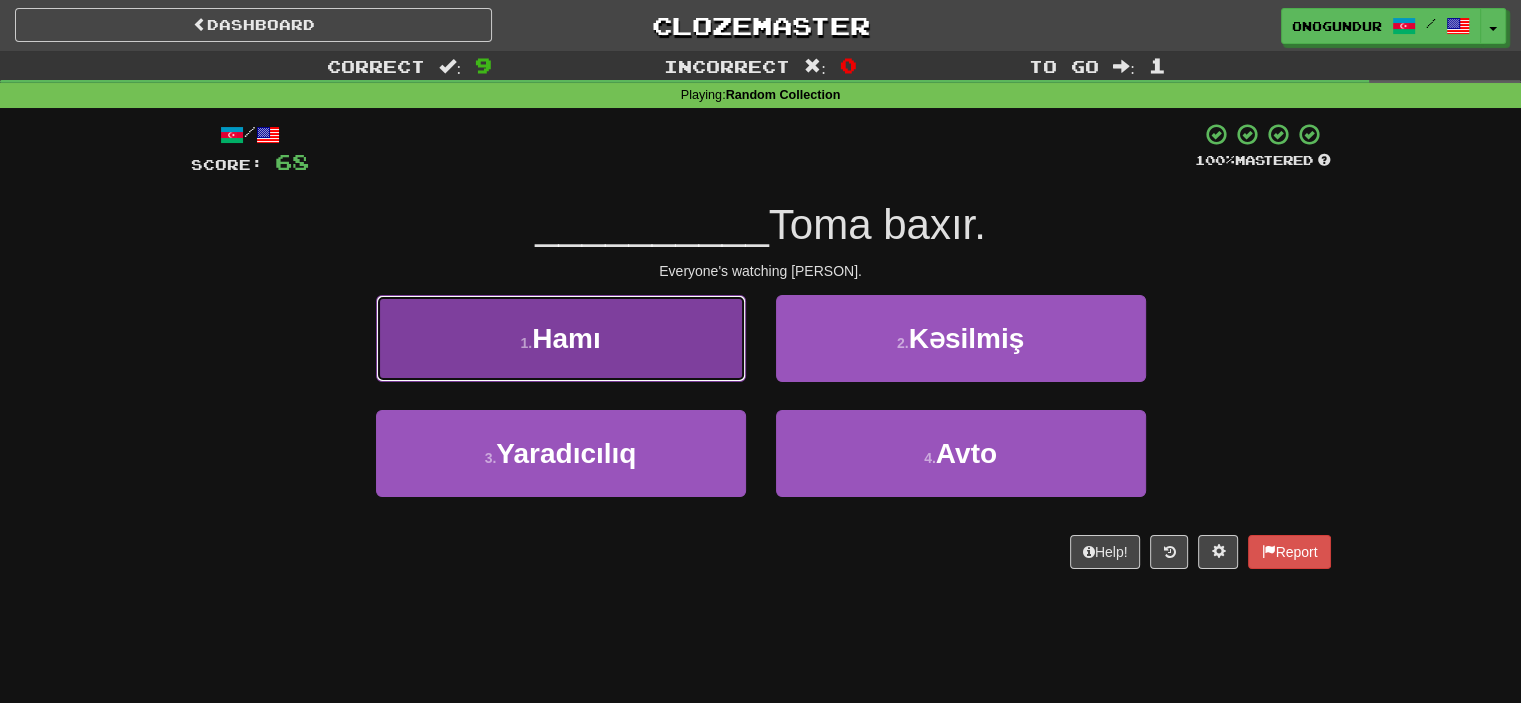 click on "1 .  Hamı" at bounding box center [561, 338] 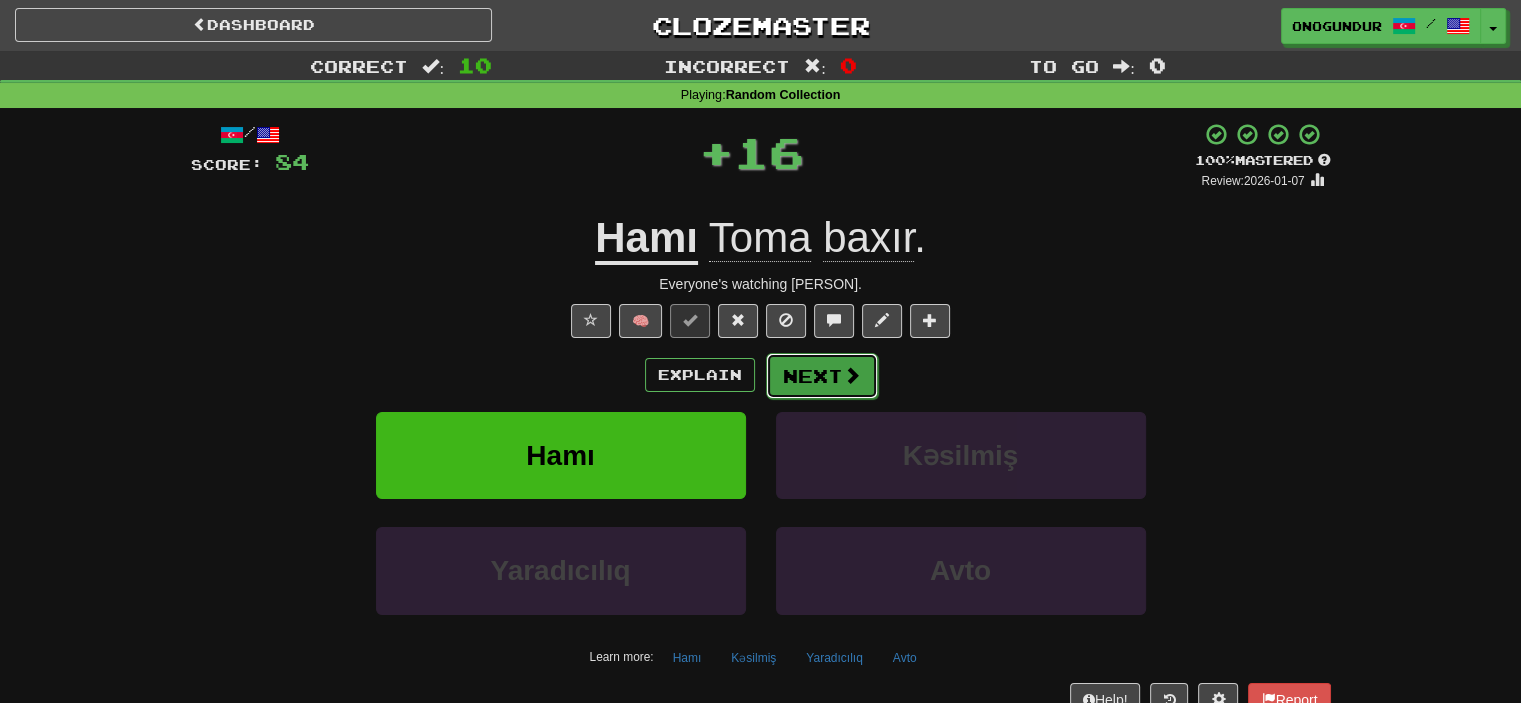 click on "Next" at bounding box center (822, 376) 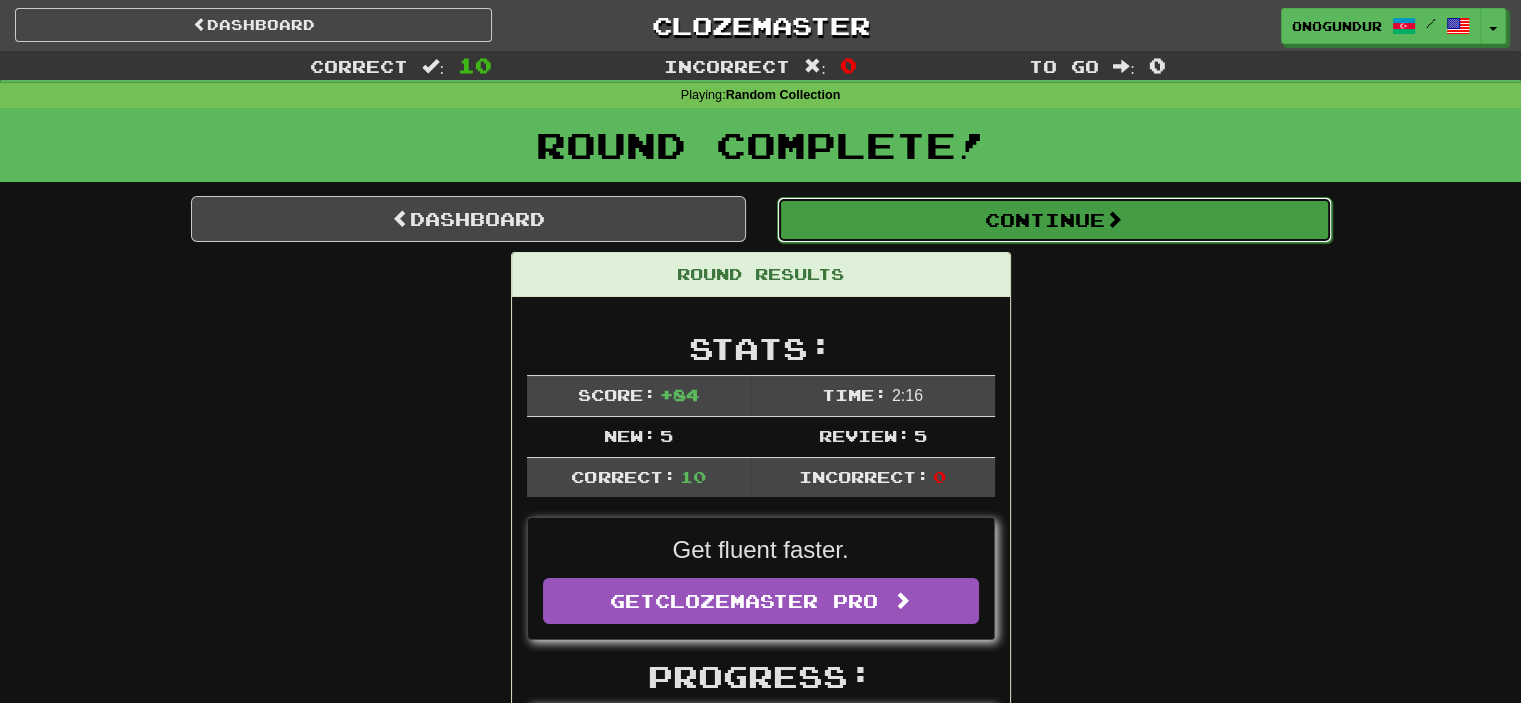 click at bounding box center (1114, 219) 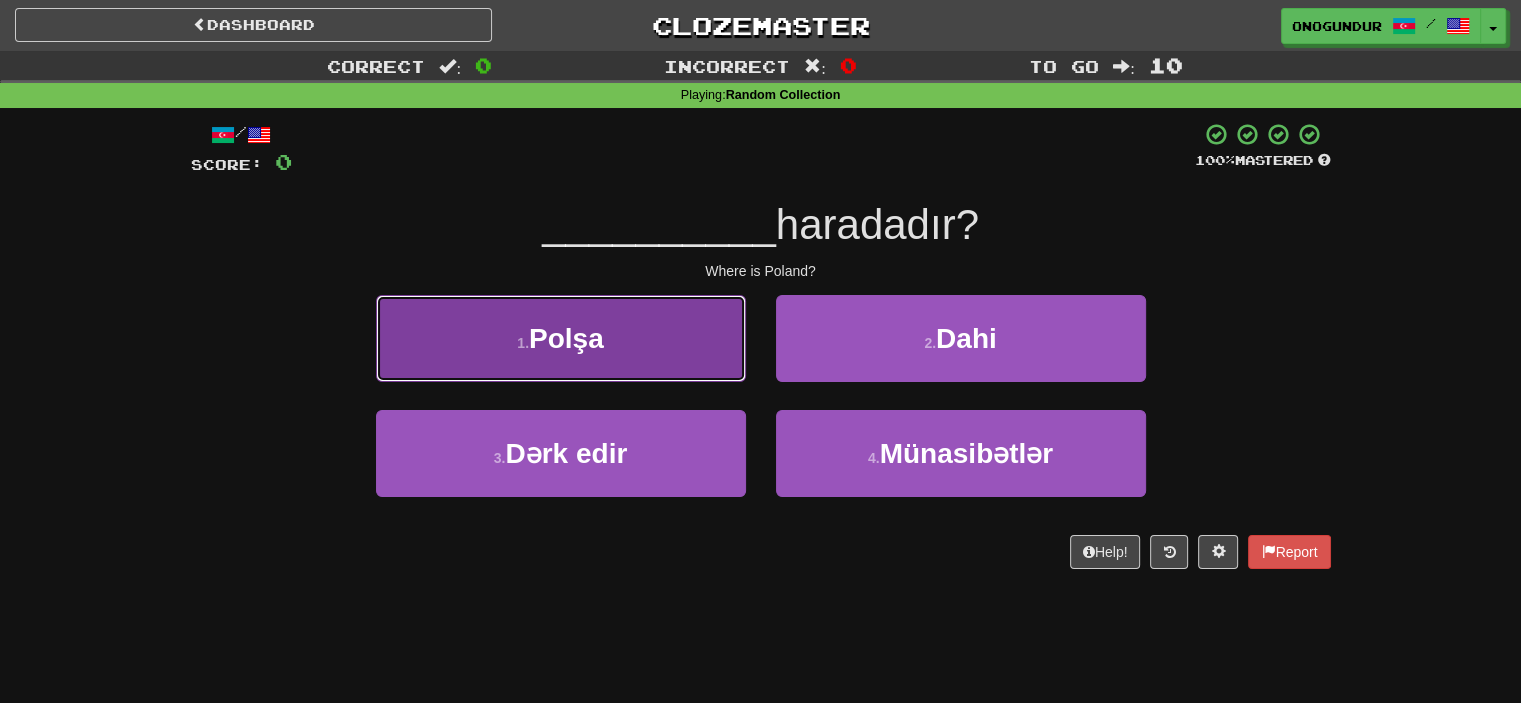 click on "1 .  Polşa" at bounding box center (561, 338) 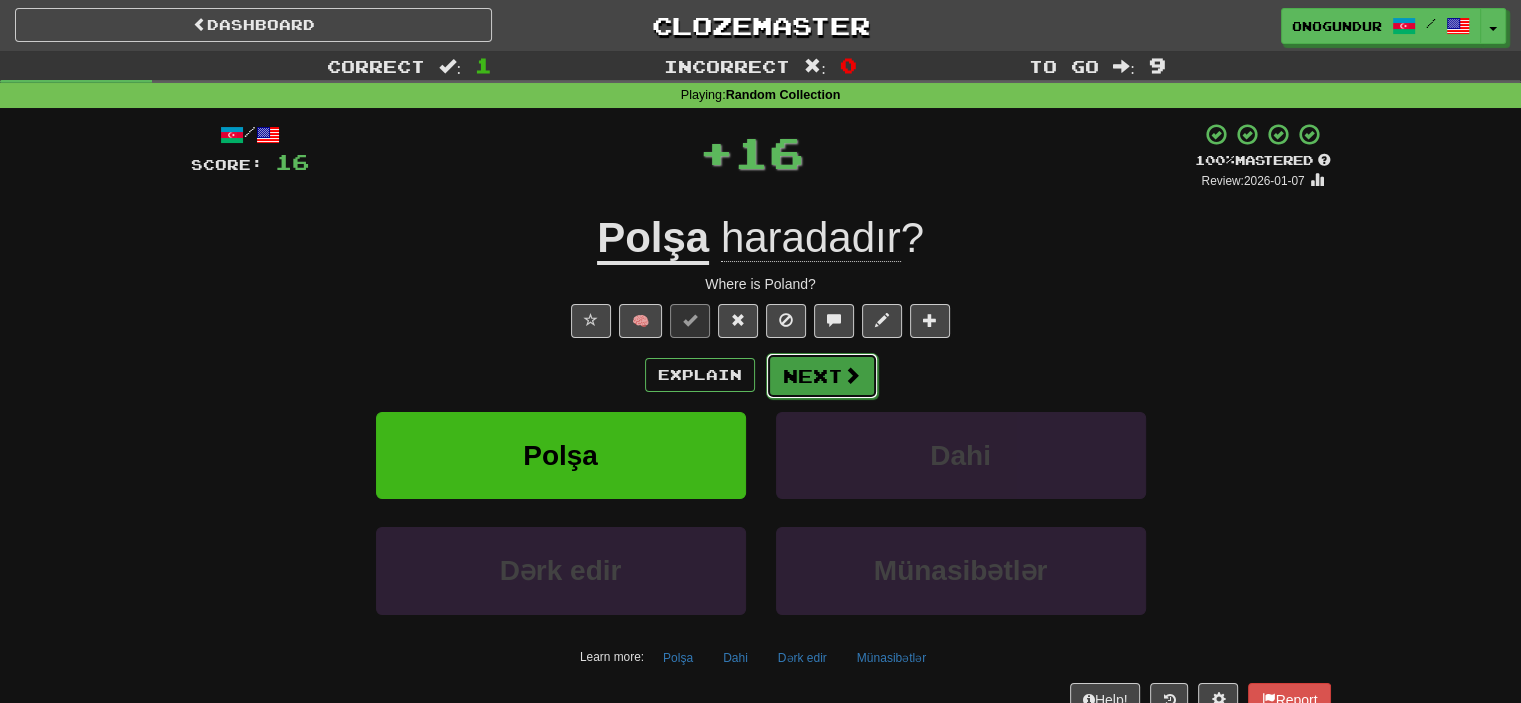 click on "Next" at bounding box center (822, 376) 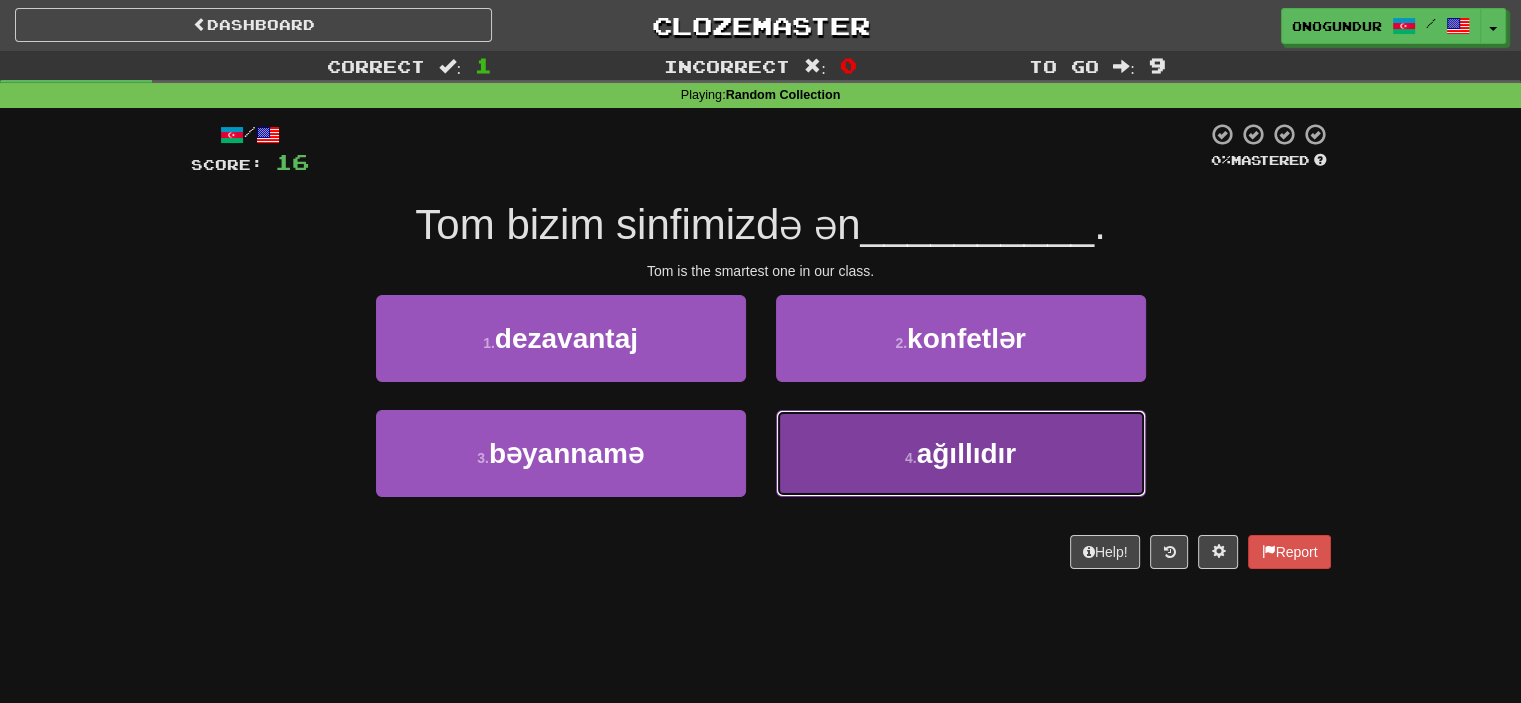 click on "4 .  ağıllıdır" at bounding box center [961, 453] 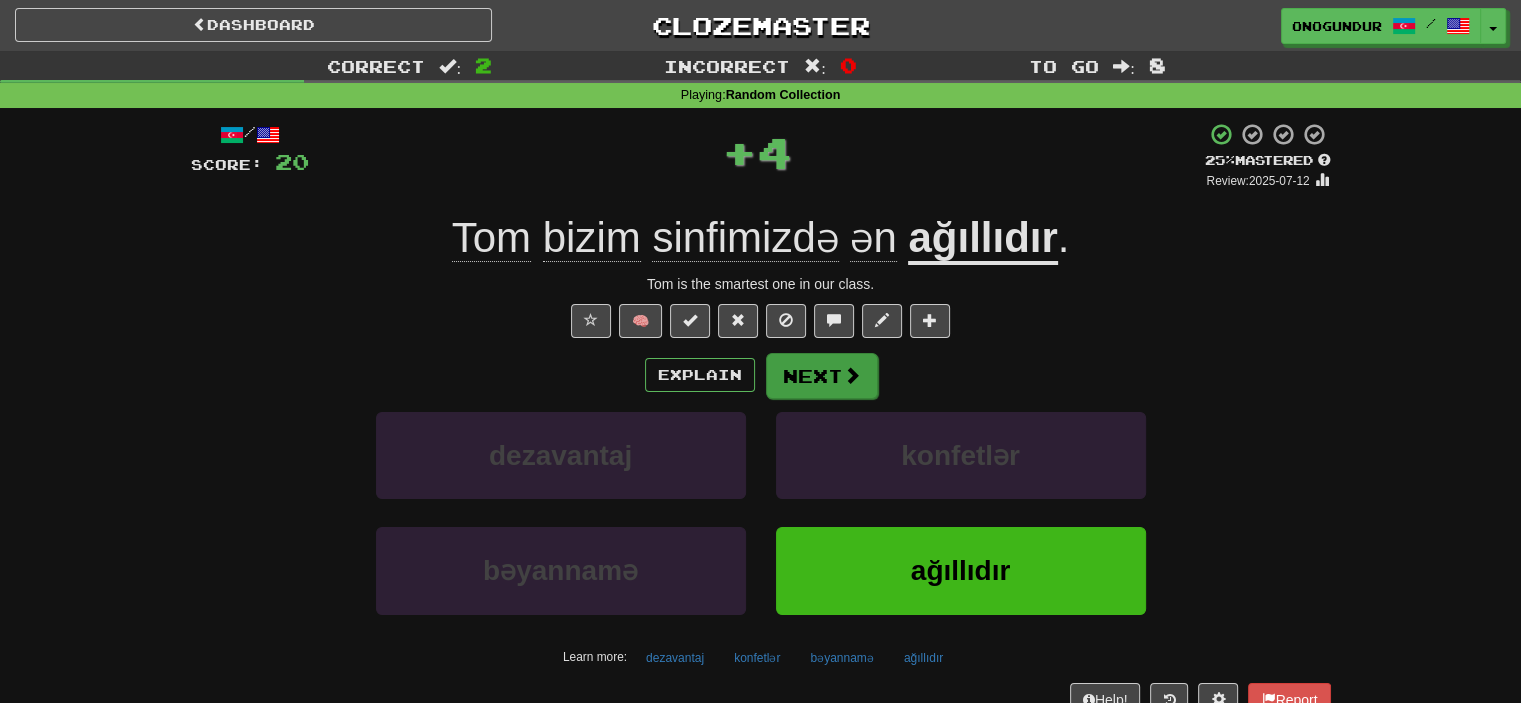click on "Explain Next dezavantaj konfetlər bəyannamə ağıllıdır Learn more: dezavantaj konfetlər bəyannamə ağıllıdır" at bounding box center (761, 512) 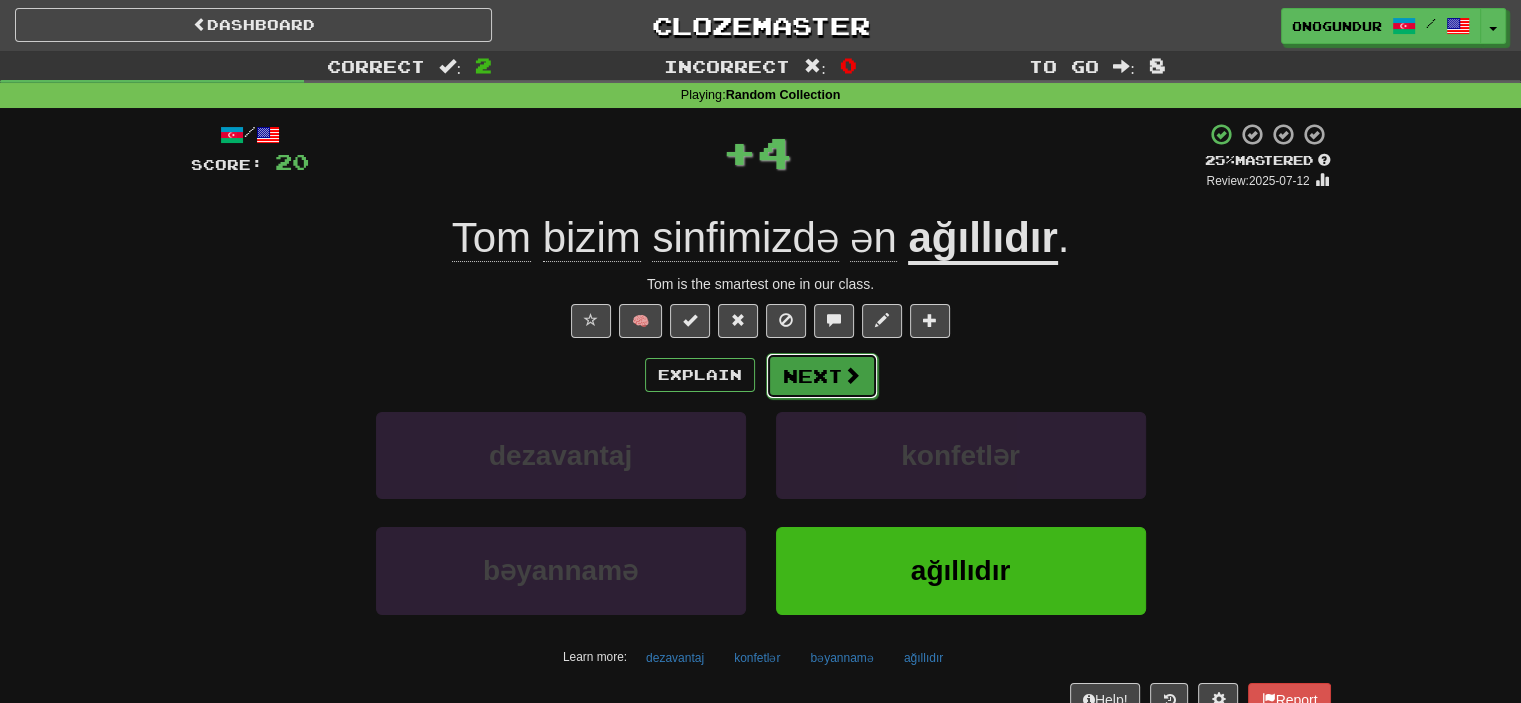 click on "Next" at bounding box center (822, 376) 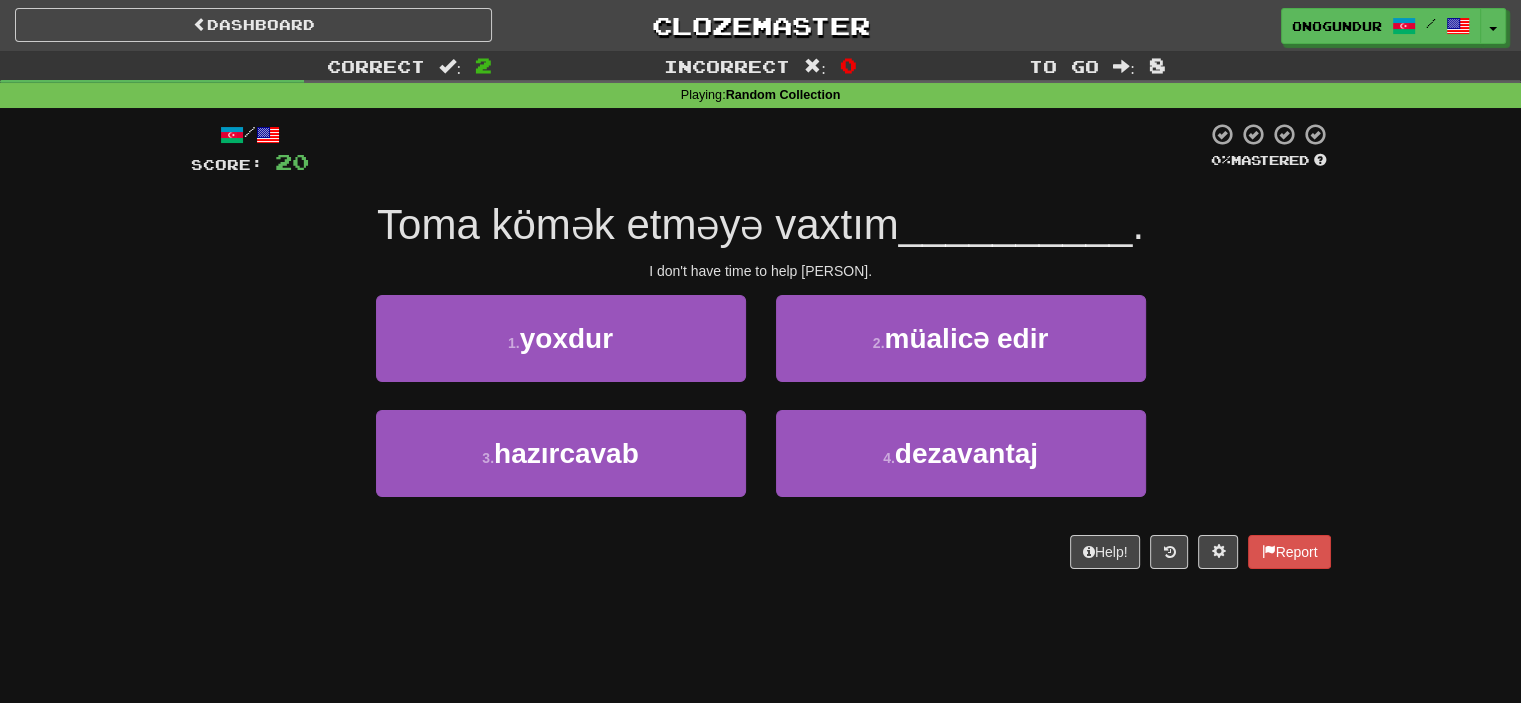 click on "Dashboard
Clozemaster
onogundur
/
Toggle Dropdown
Dashboard
Leaderboard
Activity Feed
Notifications
Profile
Discussions
Azərbaycanca
/
English
Streak:
26
Review:
2,698
Points Today: 0
Català
/
English
Streak:
0
Review:
10
Points Today: 0
Deutsch
/
English
Streak:
0
Review:
1,979
Points Today: 0
Español
/
English
Streak:
0
Review:
1,381
Points Today: 0
Esperanto
/
English
Streak:
0
Review:
1,035
Points Today: 0
Français
/
English
Streak:
0
Review:
19
Points Today: 0
Hrvatski
/
English
Streak:
0
Review:
278
Points Today: 0
Íslenska
/" at bounding box center [760, 351] 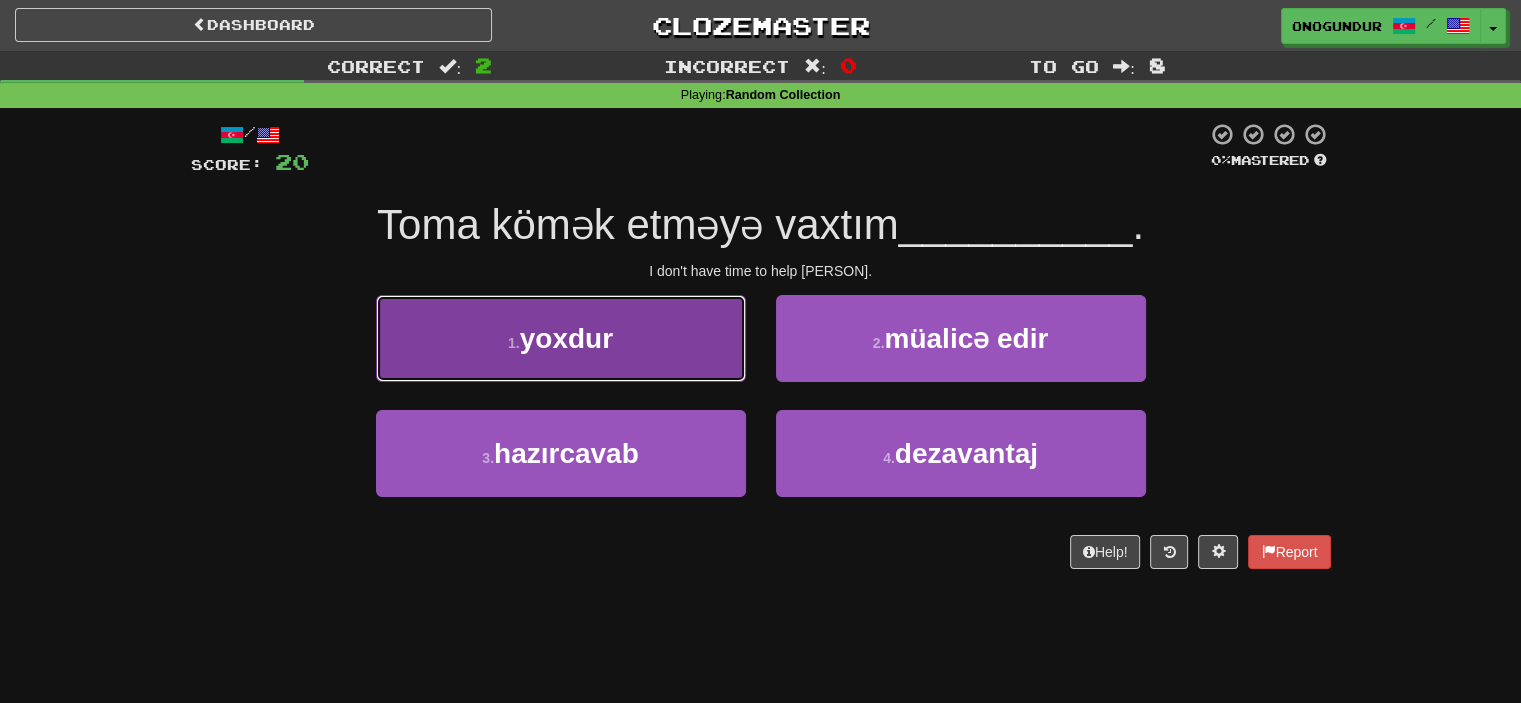 click on "1 .  yoxdur" at bounding box center [561, 338] 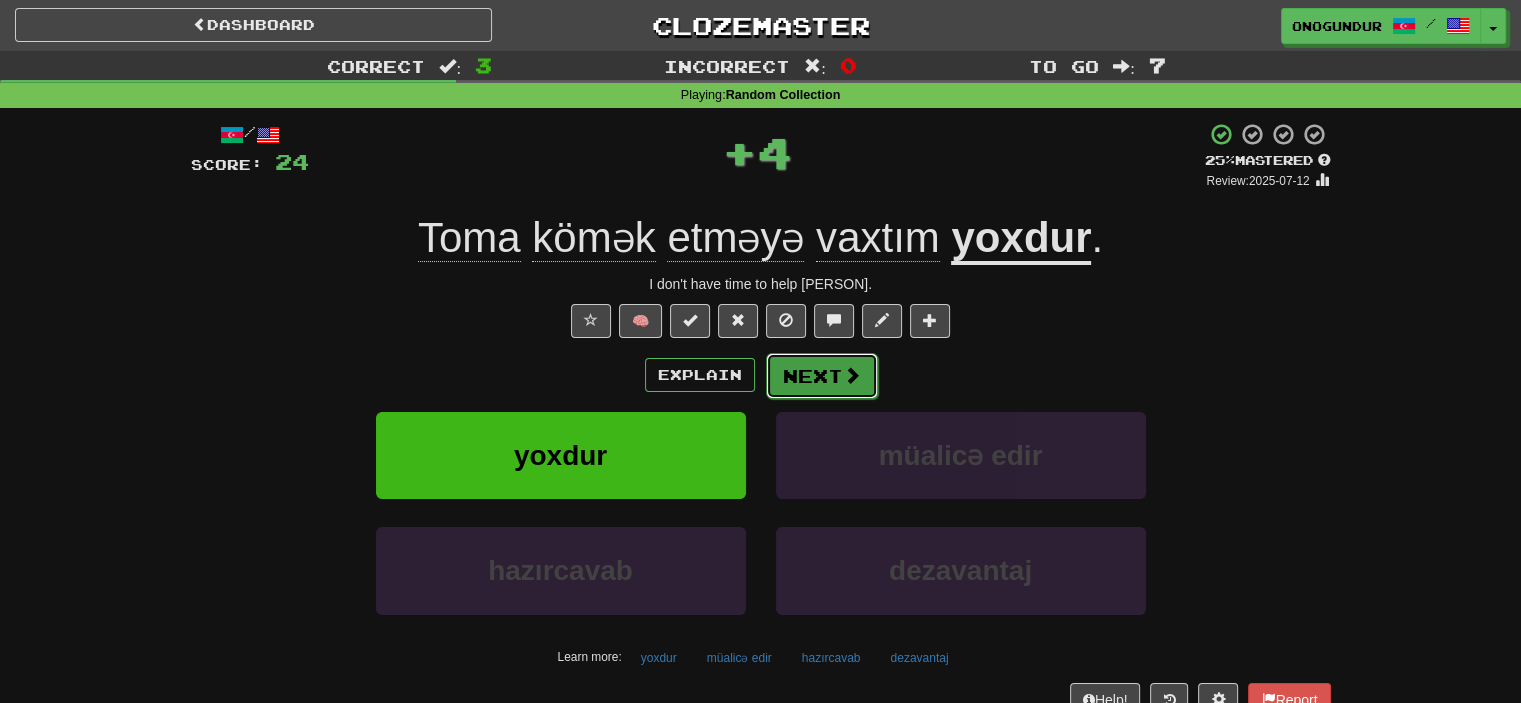 click at bounding box center [852, 375] 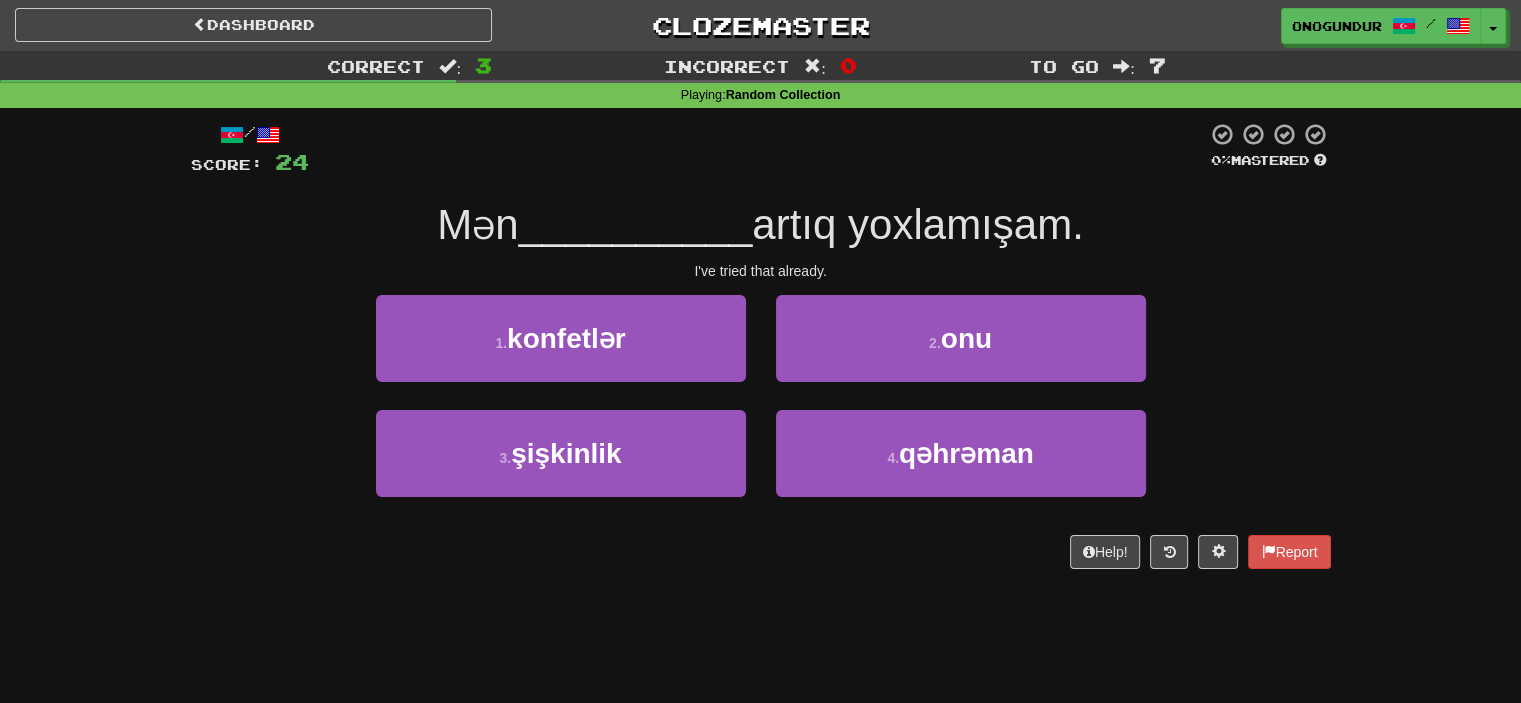 click on "Correct   :   3 Incorrect   :   0 To go   :   7 Playing :  Random Collection  /  Score:   24 0 %  Mastered Mən  __________  artıq yoxlamışam. I've tried that already. 1 .  konfetlər 2 .  onu 3 .  şişkinlik 4 .  qəhrəman  Help!  Report" at bounding box center [760, 324] 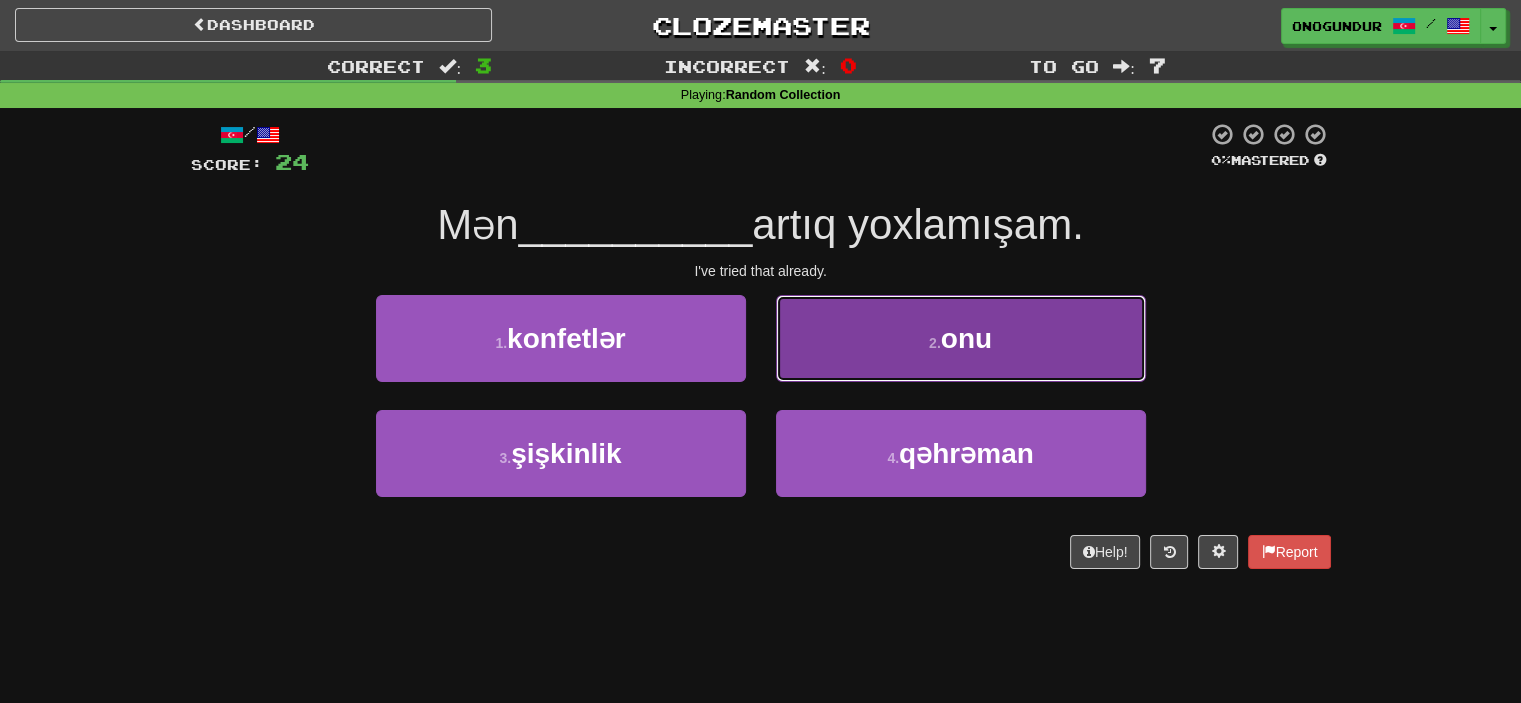 click on "2 .  onu" at bounding box center [961, 338] 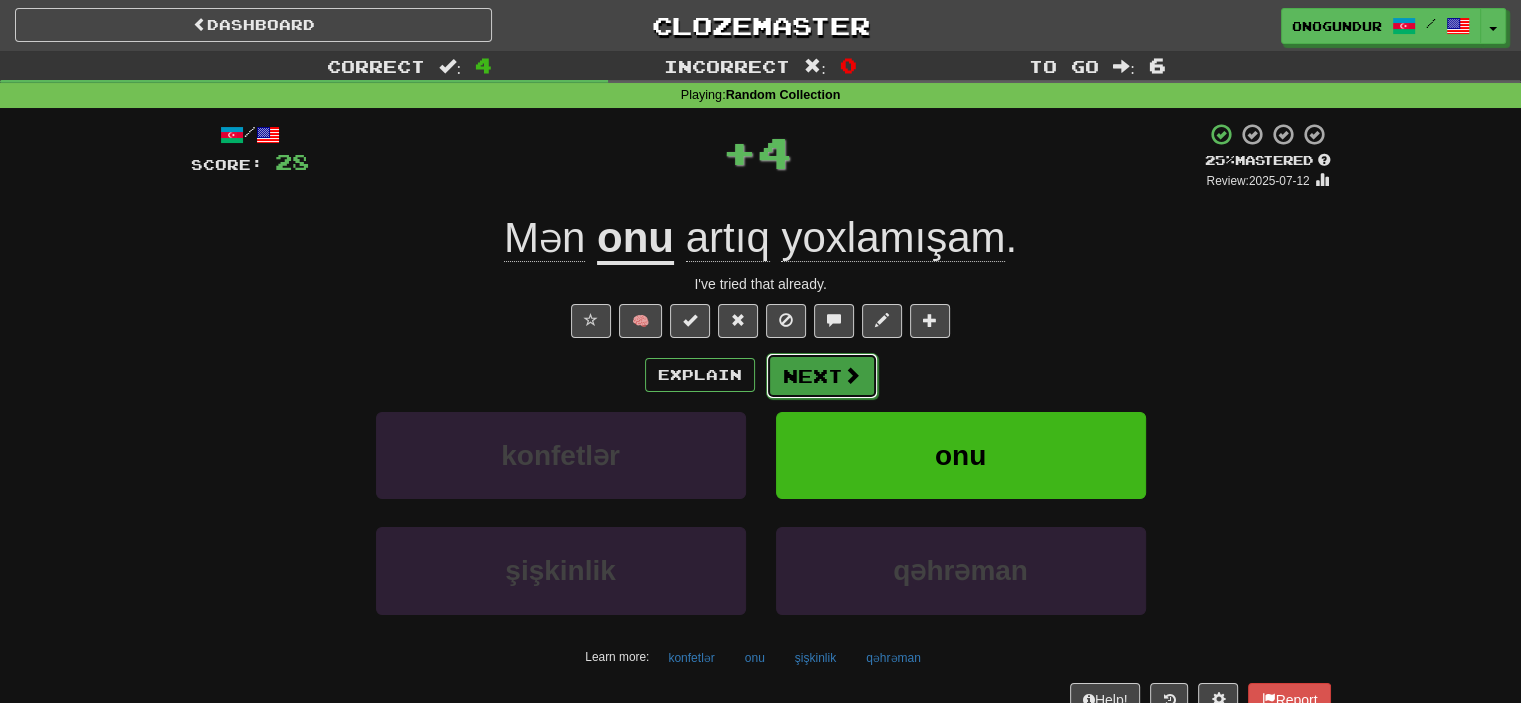 click at bounding box center [852, 375] 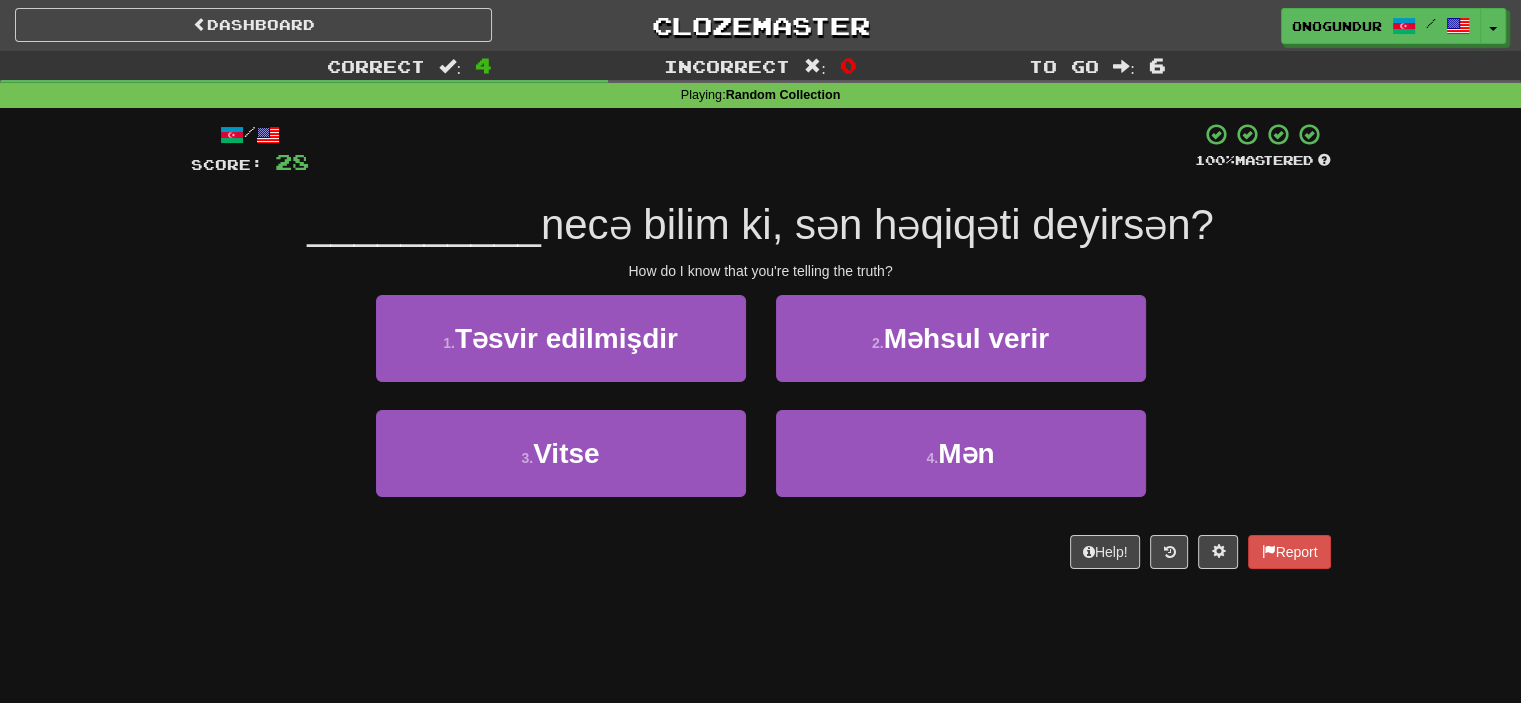 click on "Help!  Report" at bounding box center [761, 552] 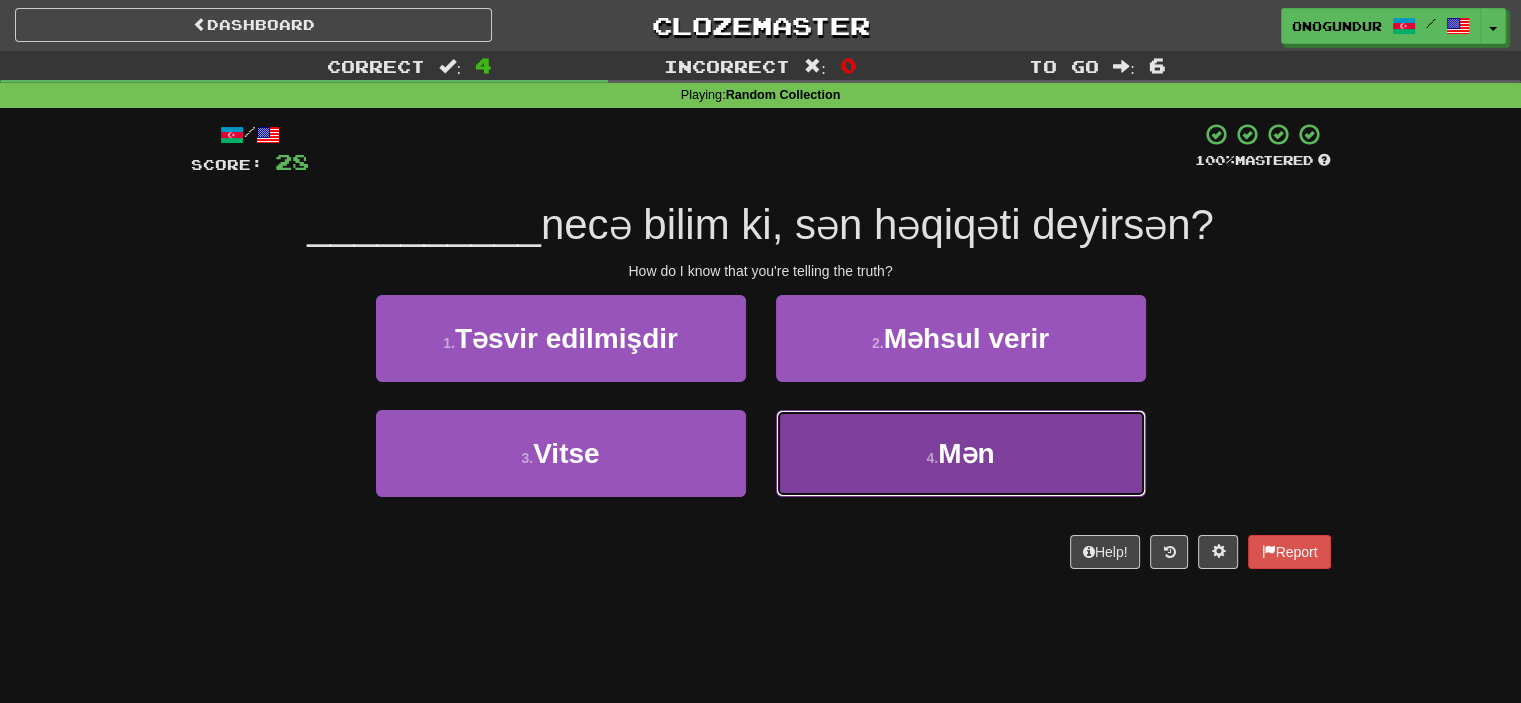 click on "4 .  Mən" at bounding box center (961, 453) 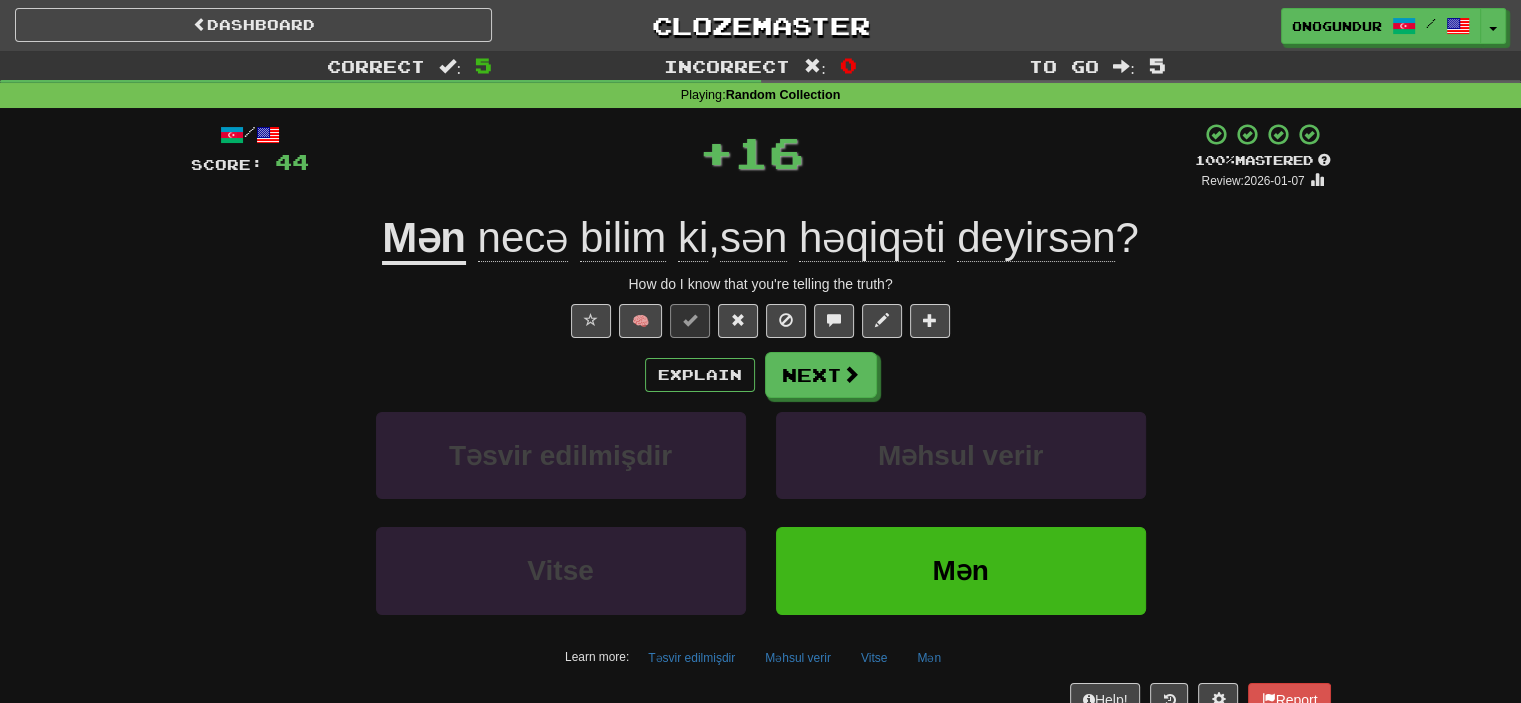 click on "/  Score:   44 + 16 100 %  Mastered Review:  2026-01-07 Mən   necə   bilim   ki ,  sən   həqiqəti   deyirsən ? How do I know that you're telling the truth? 🧠 Explain Next Təsvir edilmişdir Məhsul verir Vitse Mən Learn more: Təsvir edilmişdir Məhsul verir Vitse Mən  Help!  Report Sentence Source" at bounding box center (761, 435) 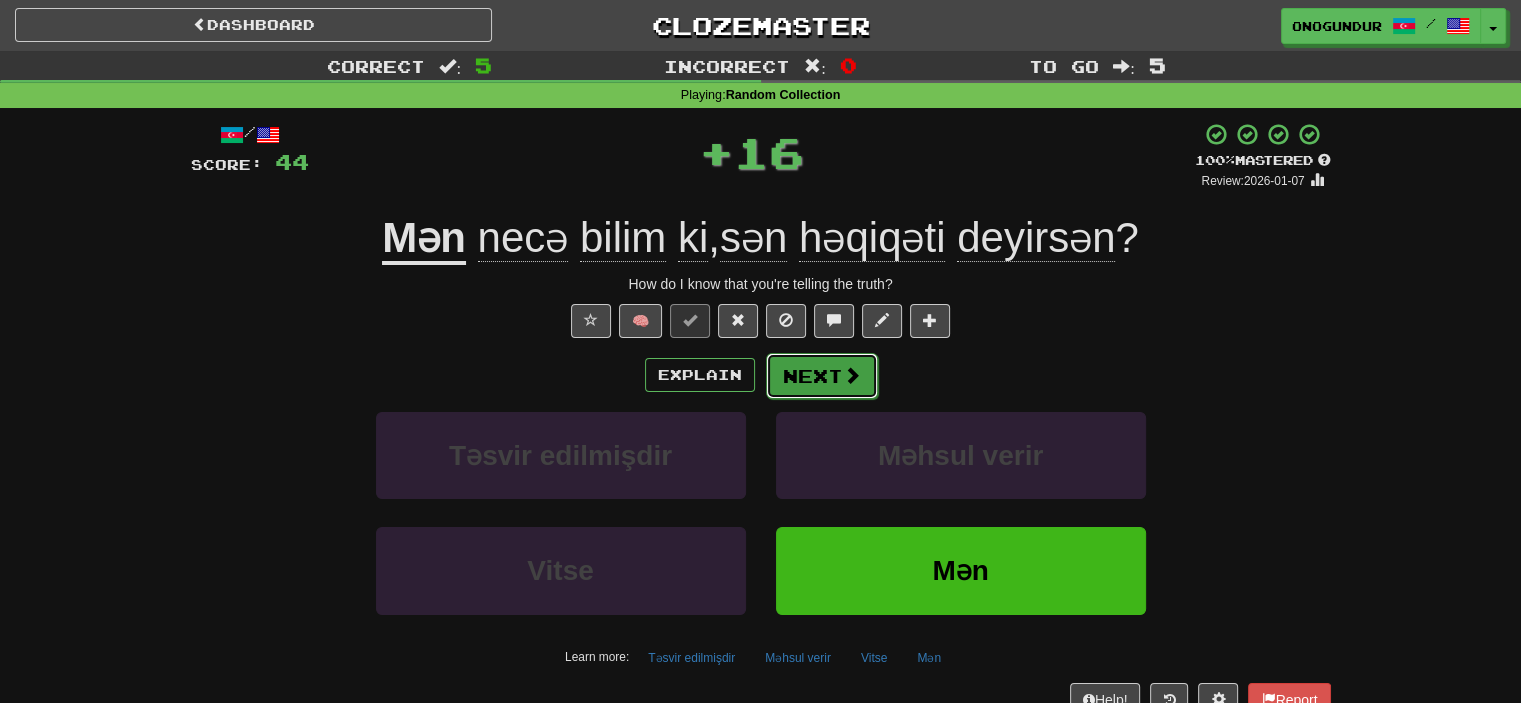 click on "Next" at bounding box center (822, 376) 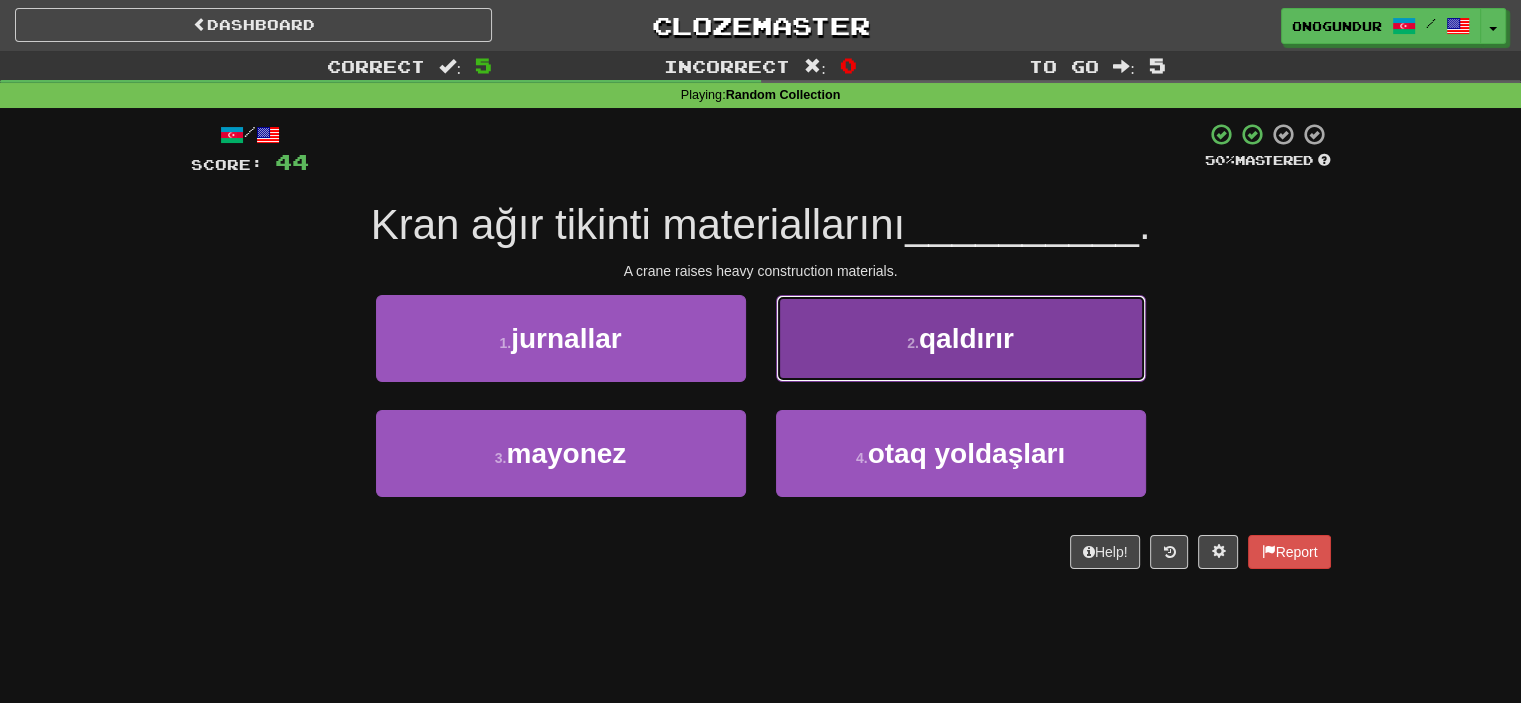 click on "2 .  qaldırır" at bounding box center [961, 338] 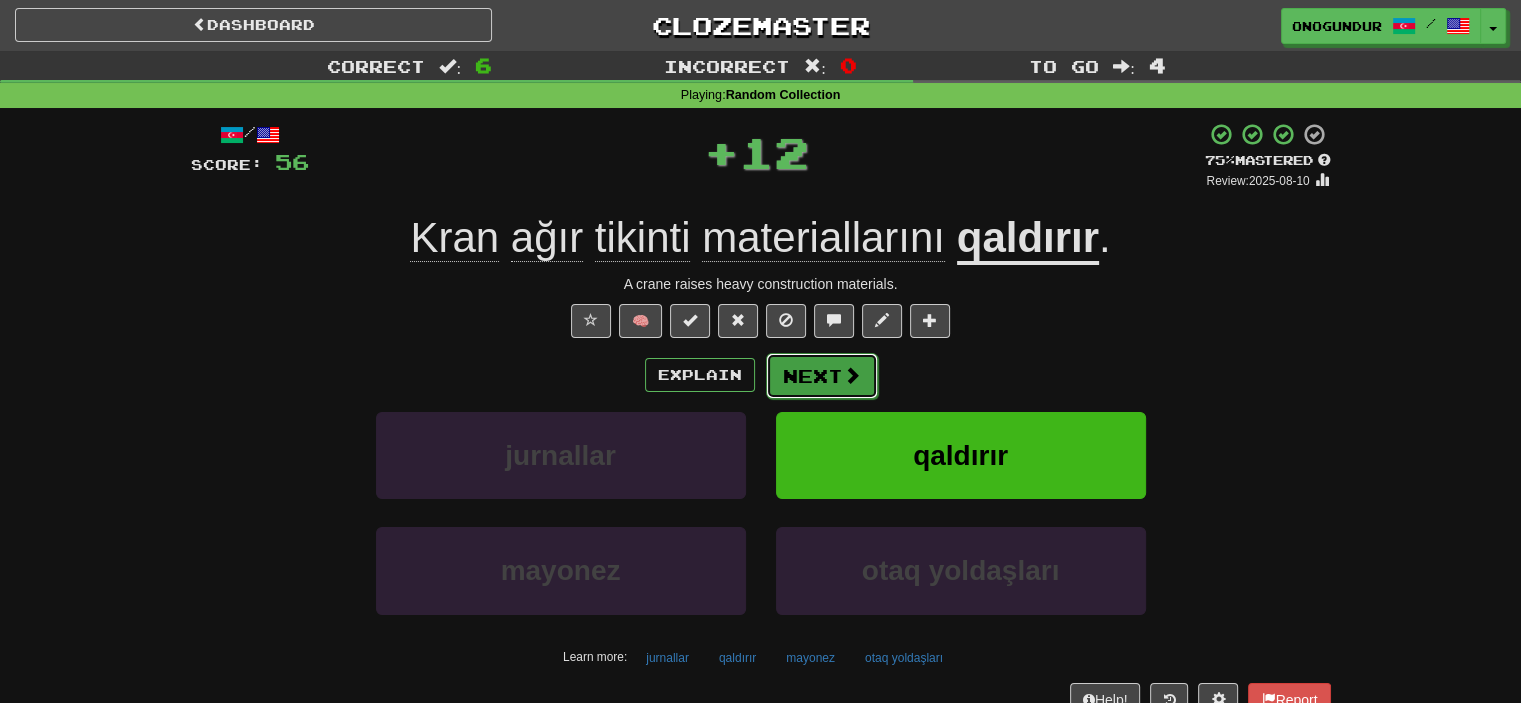 click on "Next" at bounding box center (822, 376) 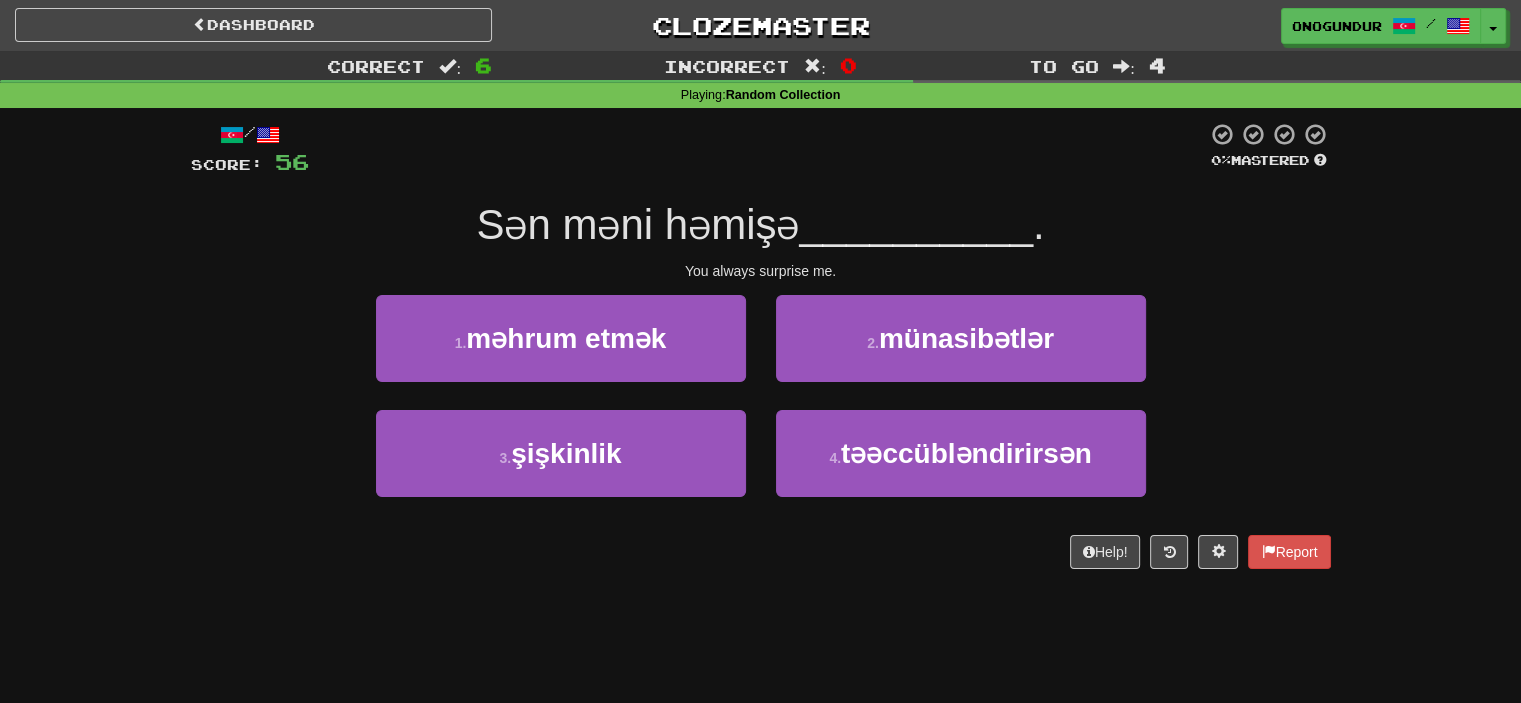 click on "/  Score:   56 0 %  Mastered Sən məni həmişə  __________ . You always surprise me. 1 .  məhrum etmək 2 .  münasibətlər 3 .  şişkinlik 4 .  təəccübləndirirsən  Help!  Report" at bounding box center [761, 352] 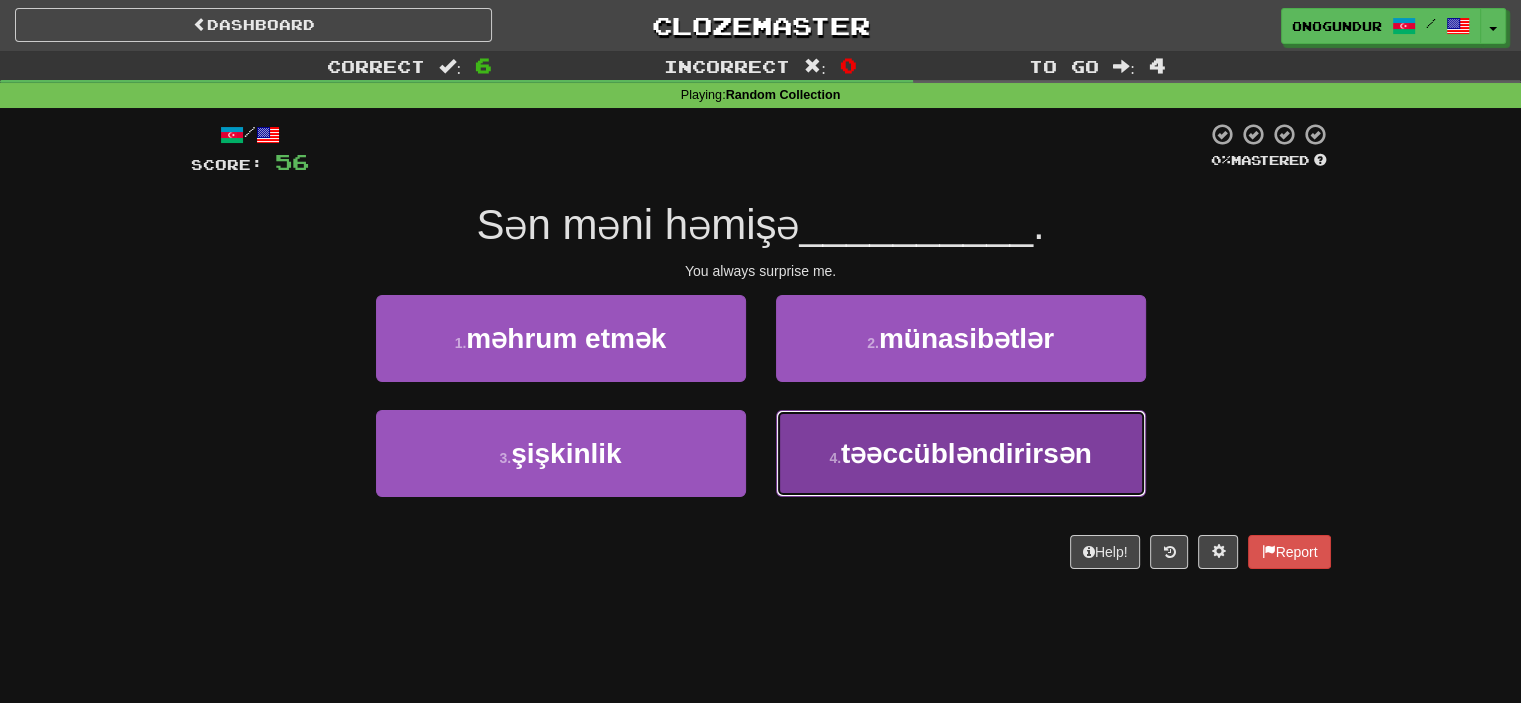 click on "təəccübləndirirsən" at bounding box center (966, 453) 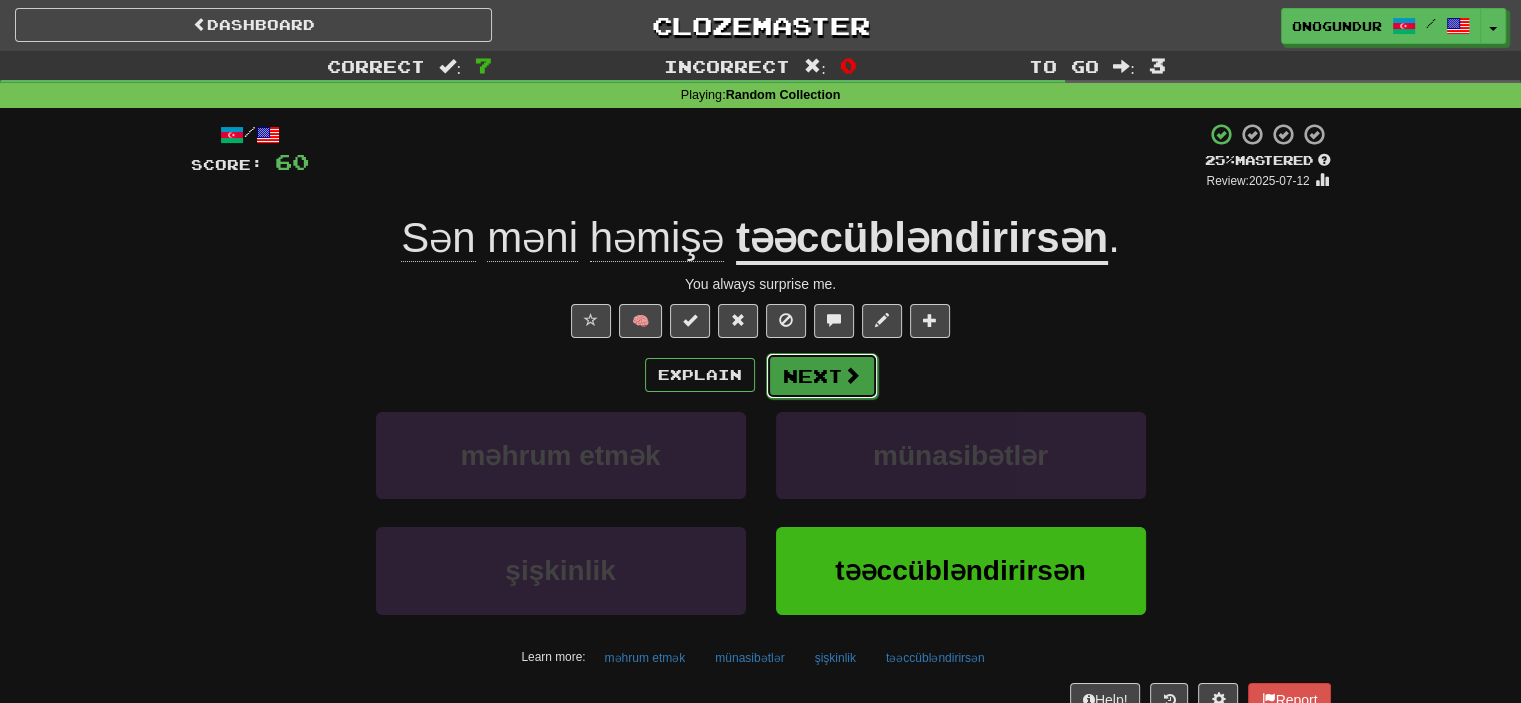 click on "Next" at bounding box center (822, 376) 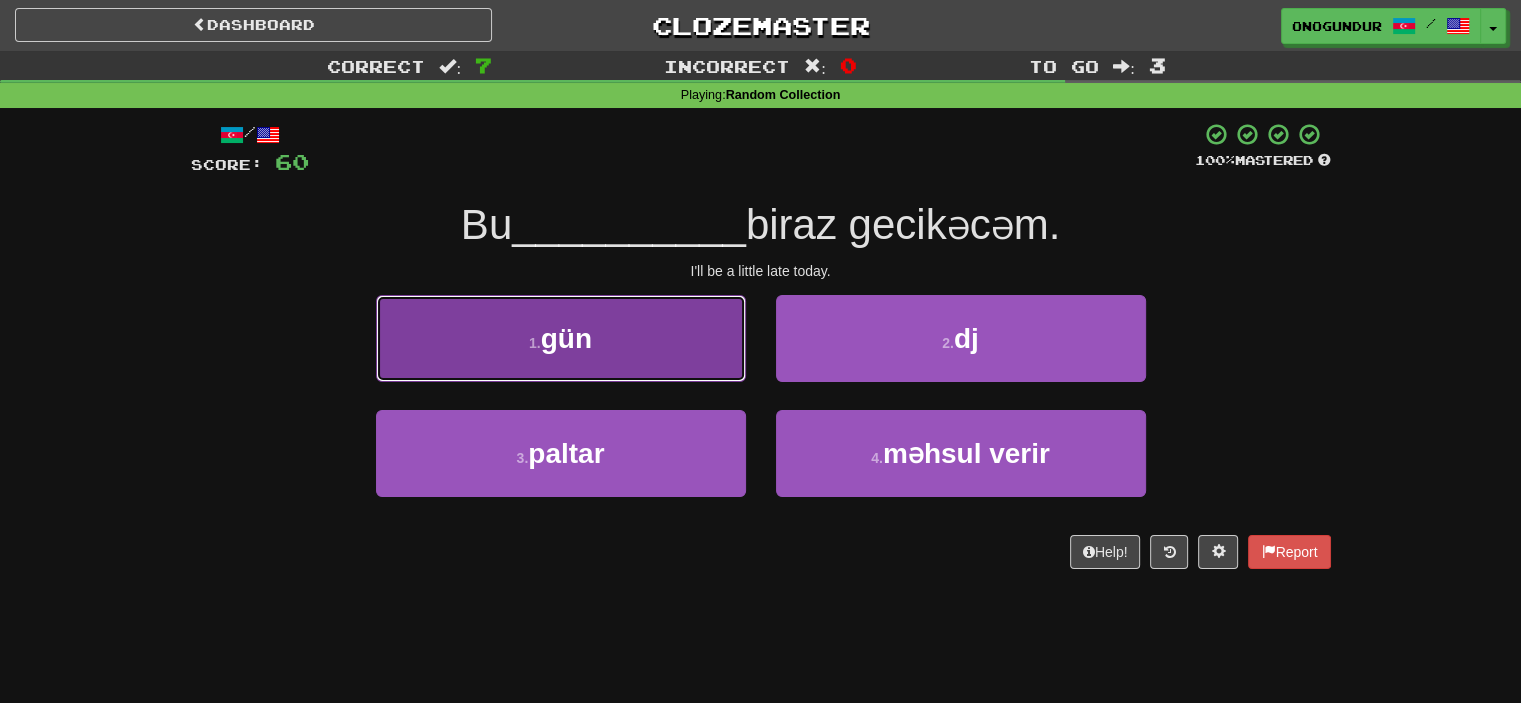 click on "1 .  gün" at bounding box center [561, 338] 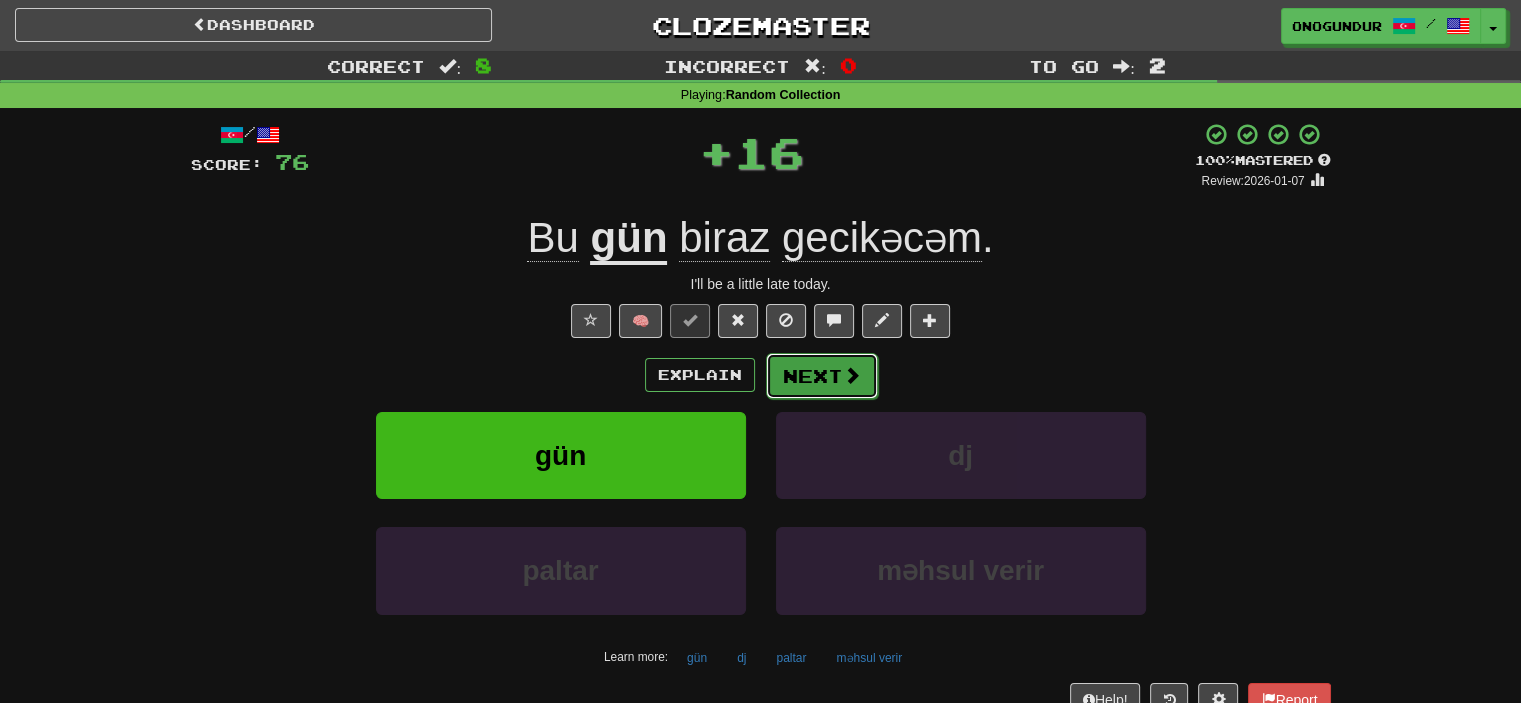 click on "Next" at bounding box center (822, 376) 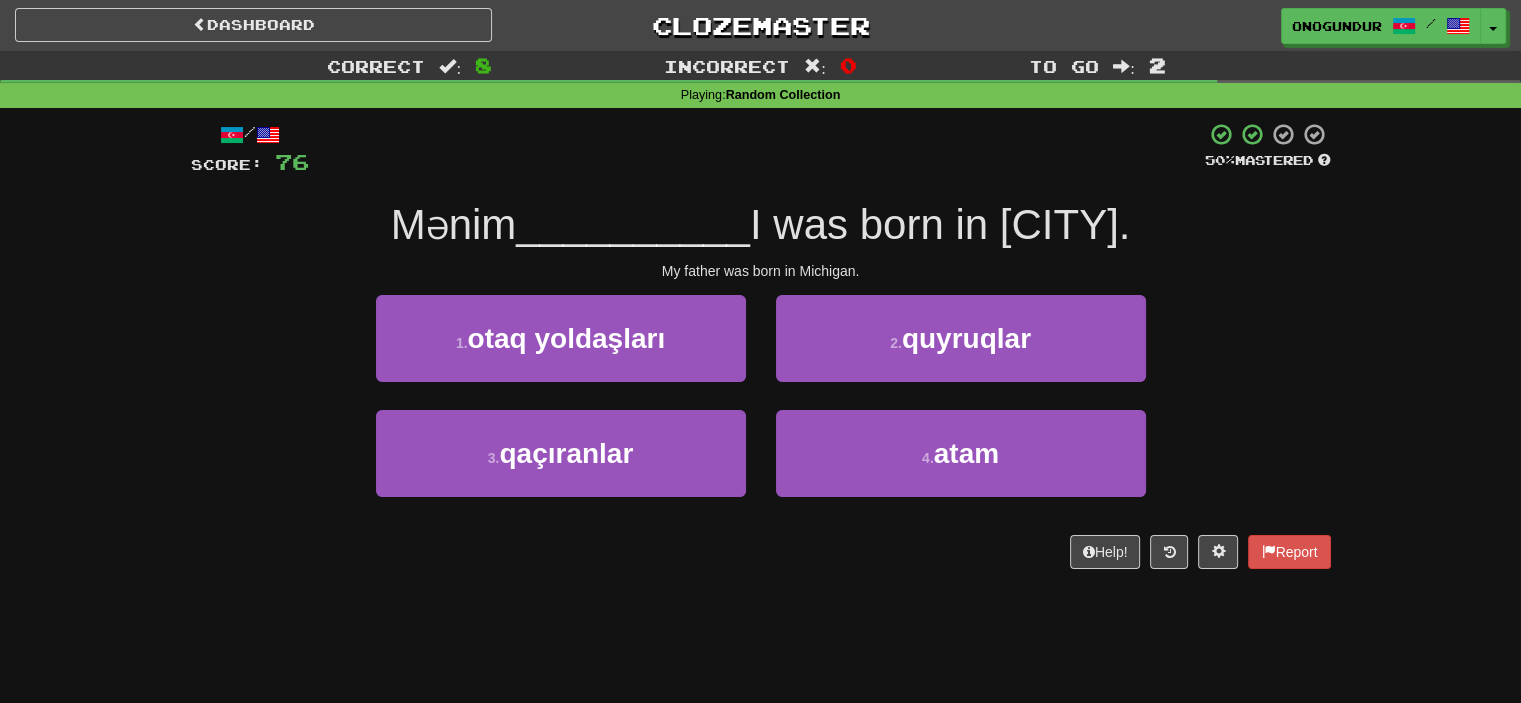 click on "/  Score:   76 50 %  Mastered Mənim  __________  Miçiqanda doğulub. My father was born in Michigan. 1 .  otaq yoldaşları 2 .  quyruqlar 3 .  qaçıranlar 4 .  atam  Help!  Report" at bounding box center [761, 352] 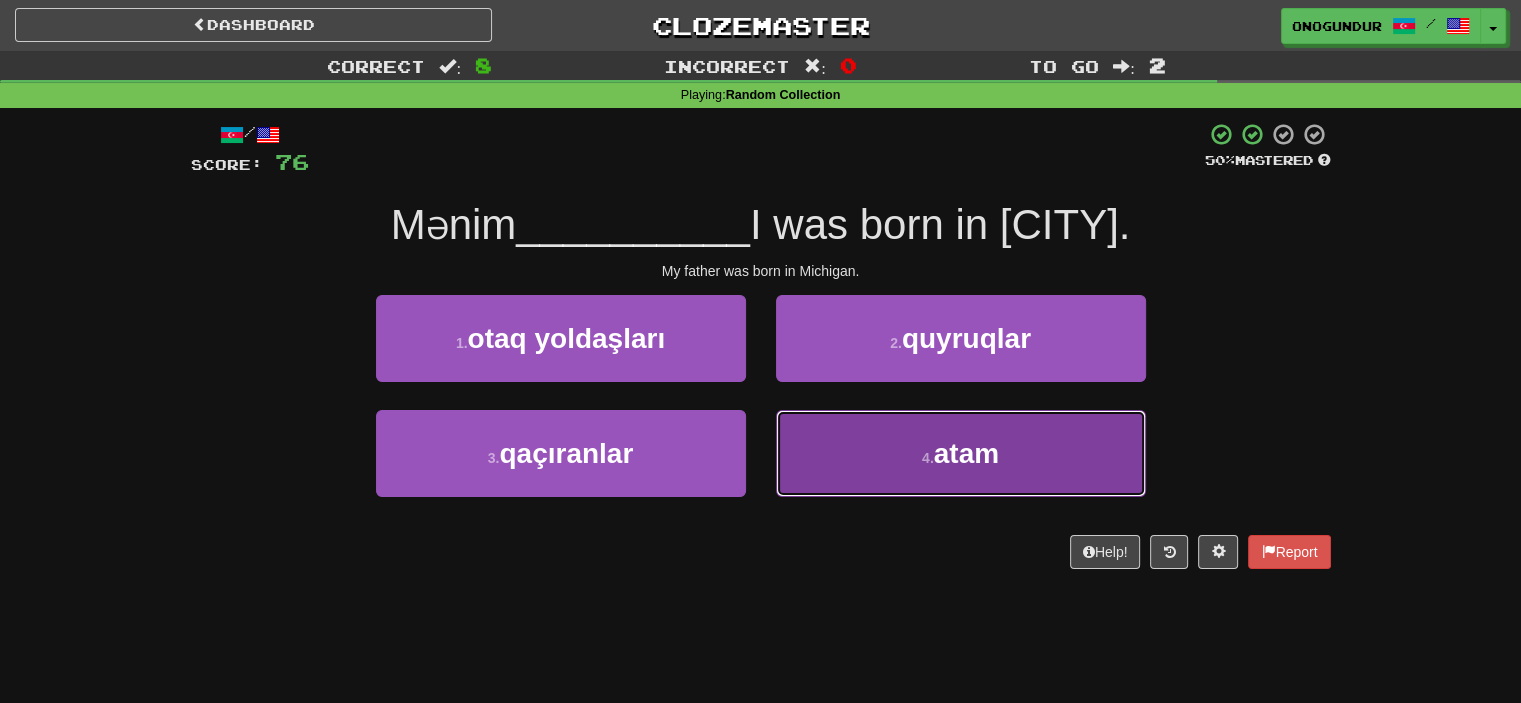 click on "atam" at bounding box center (966, 453) 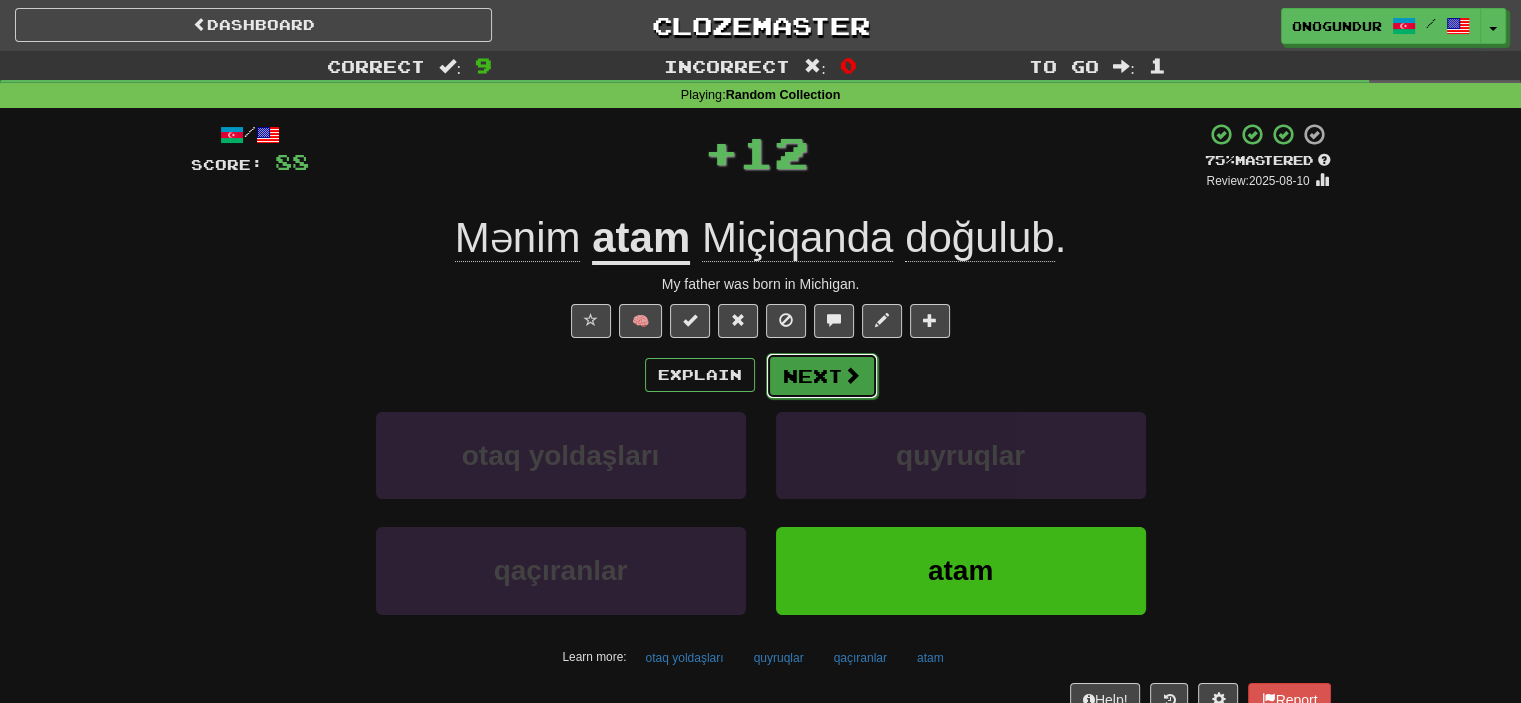 click on "Next" at bounding box center [822, 376] 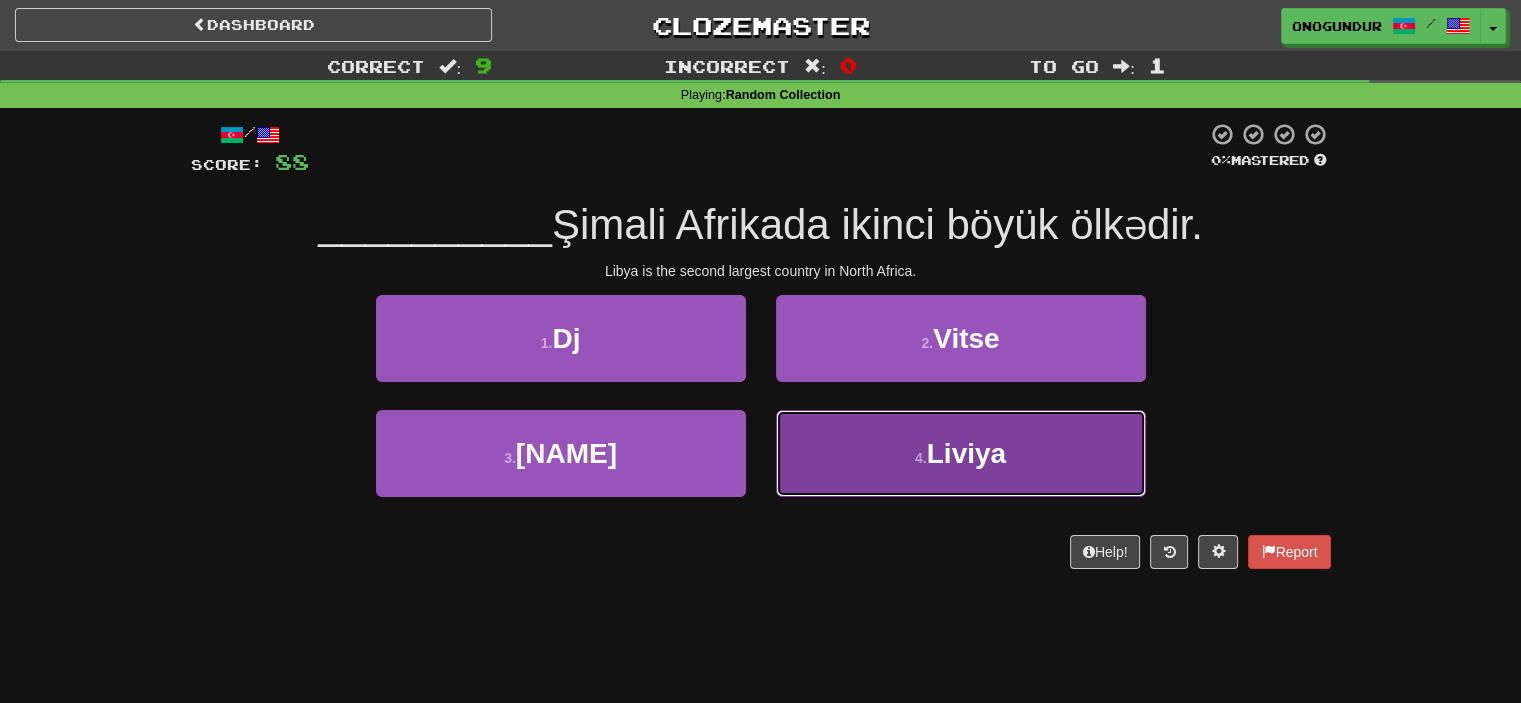 click on "4 .  Liviya" at bounding box center [961, 453] 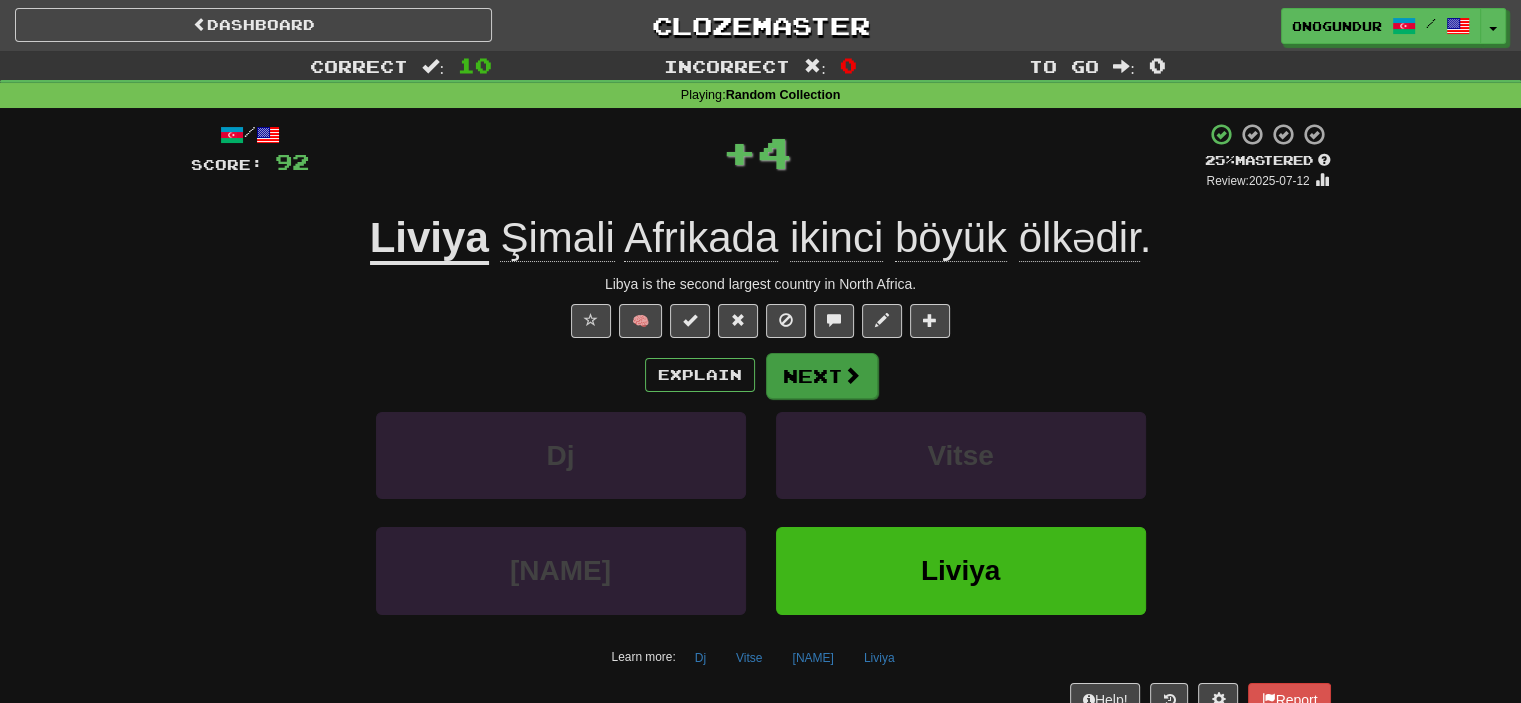 drag, startPoint x: 967, startPoint y: 379, endPoint x: 848, endPoint y: 383, distance: 119.06721 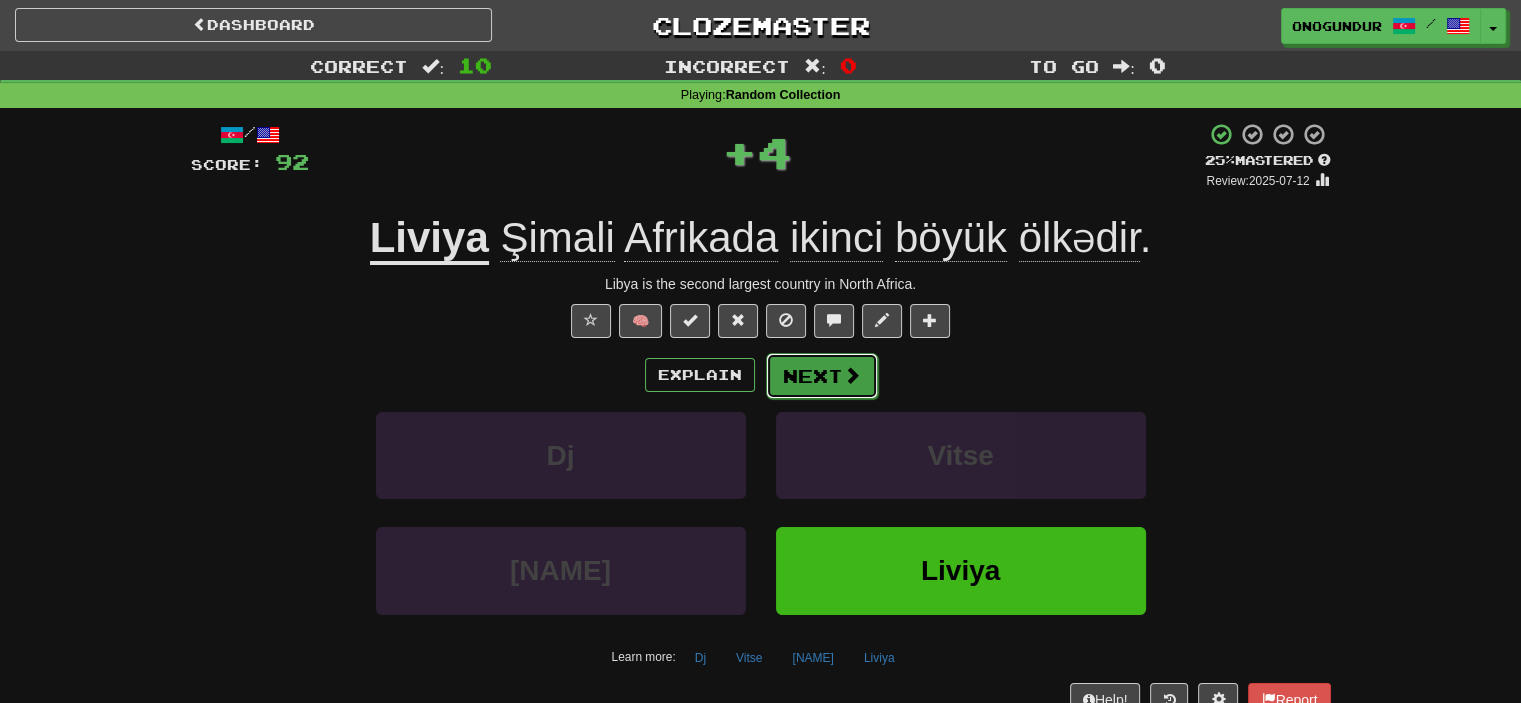 click at bounding box center (852, 375) 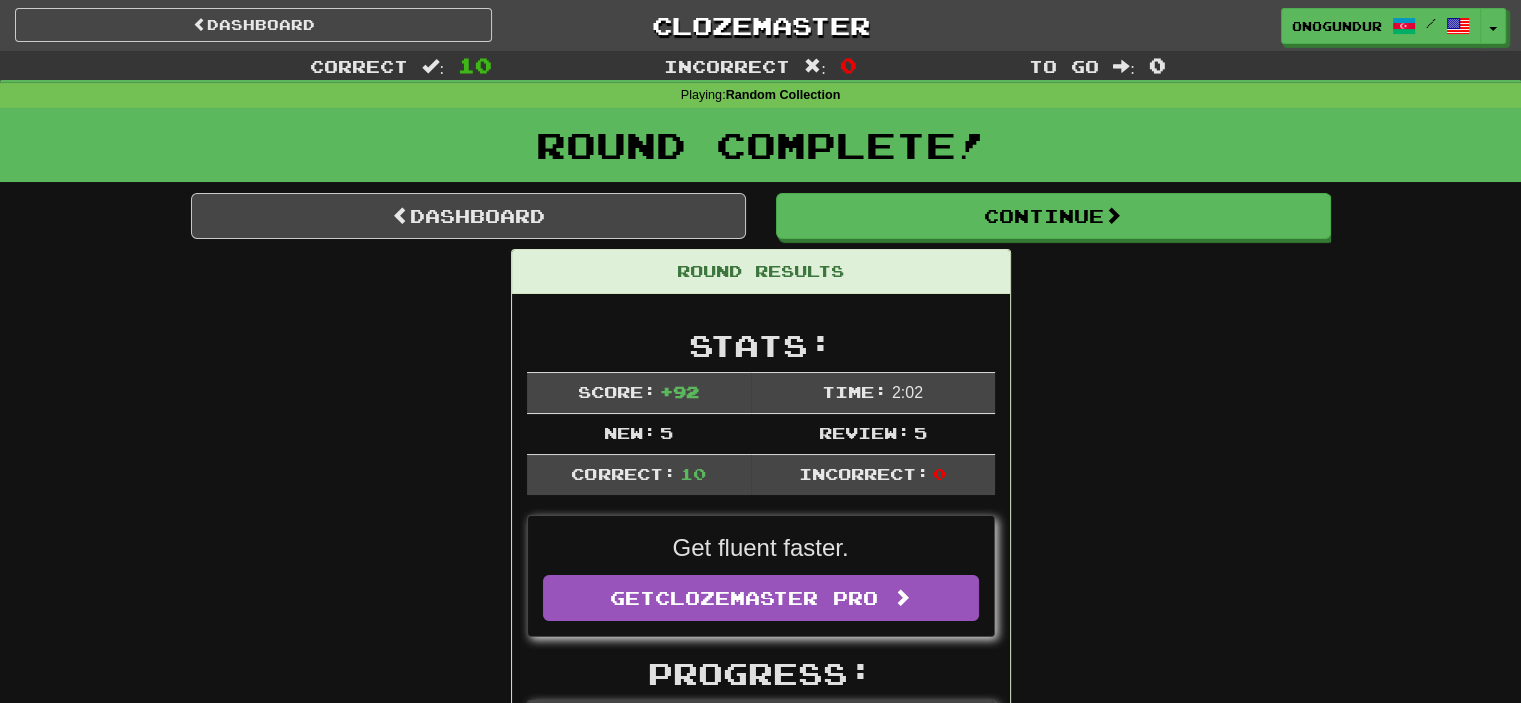 click on "Round Results Stats: Score:   + 92 Time:   2 : 0 2 New:   5 Review:   5 Correct:   10 Incorrect:   0 Get fluent faster. Get  Clozemaster Pro   Progress: Random Collection Playing:  2948  /  3832 + 5 76.801% 76.931% Mastered:  334  /  3832 8.716% Ready for Review:  2683  /  Level:  58 1033  points to level  59  - keep going! Ranked:  3 rd  this week ( 716  points to  2 nd ) Sentences:  Report Polşa  haradadır? Where is Poland?  Report Tom bizim sinfimizdə ən  ağıllıdır . Tom is the smartest one in our class.  Report Toma kömək etməyə vaxtım  yoxdur . I don't have time to help Tom.  Report Mən  onu  artıq yoxlamışam. I've tried that already.  Report Mən  necə bilim ki, sən həqiqəti deyirsən? How do I know that you're telling the truth?  Report Kran ağır tikinti materiallarını  qaldırır . A crane raises heavy construction materials.  Report Sən məni həmişə  təəccübləndirirsən . You always surprise me.  Report Bu  gün  biraz gecikəcəm. I'll be a little late today.  Report" at bounding box center [761, 1207] 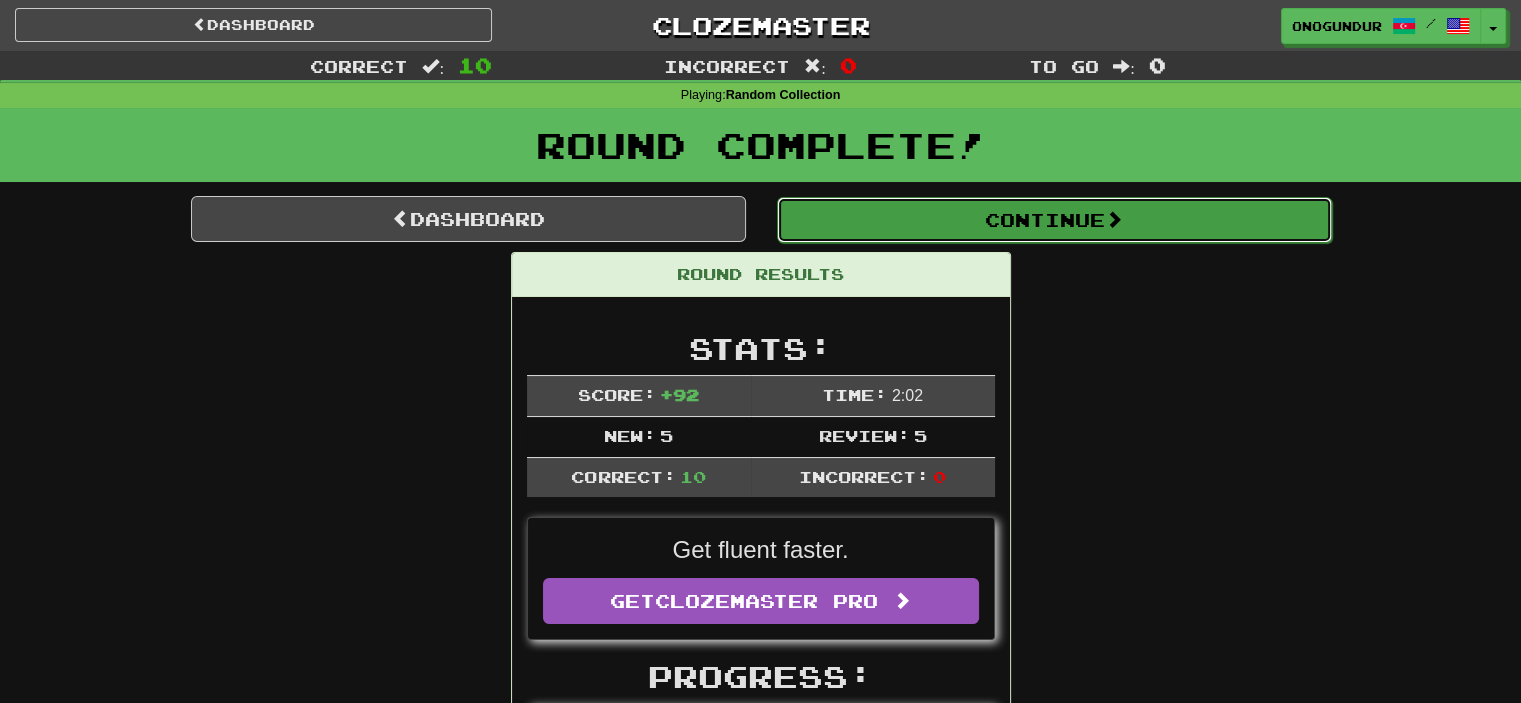 click on "Continue" at bounding box center (1054, 220) 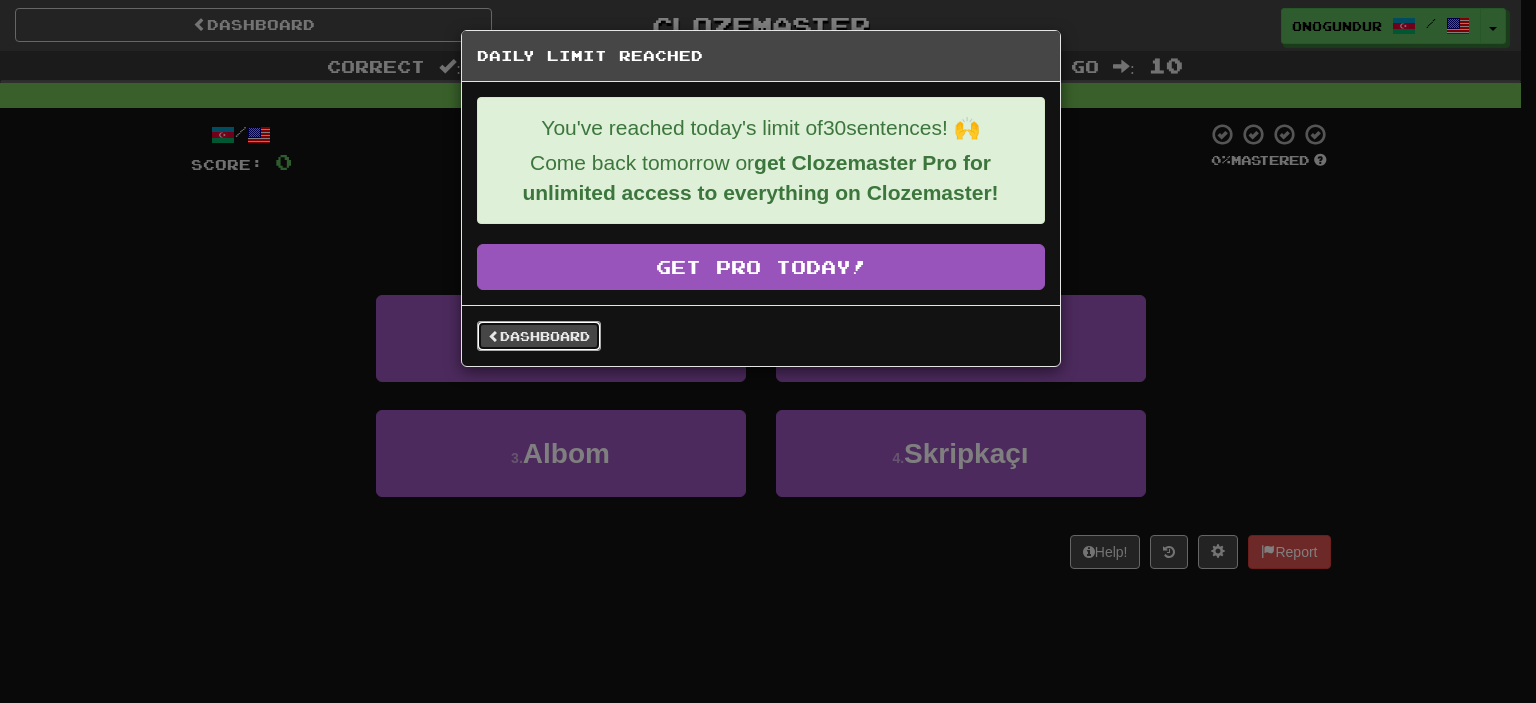 click on "Dashboard" at bounding box center [539, 336] 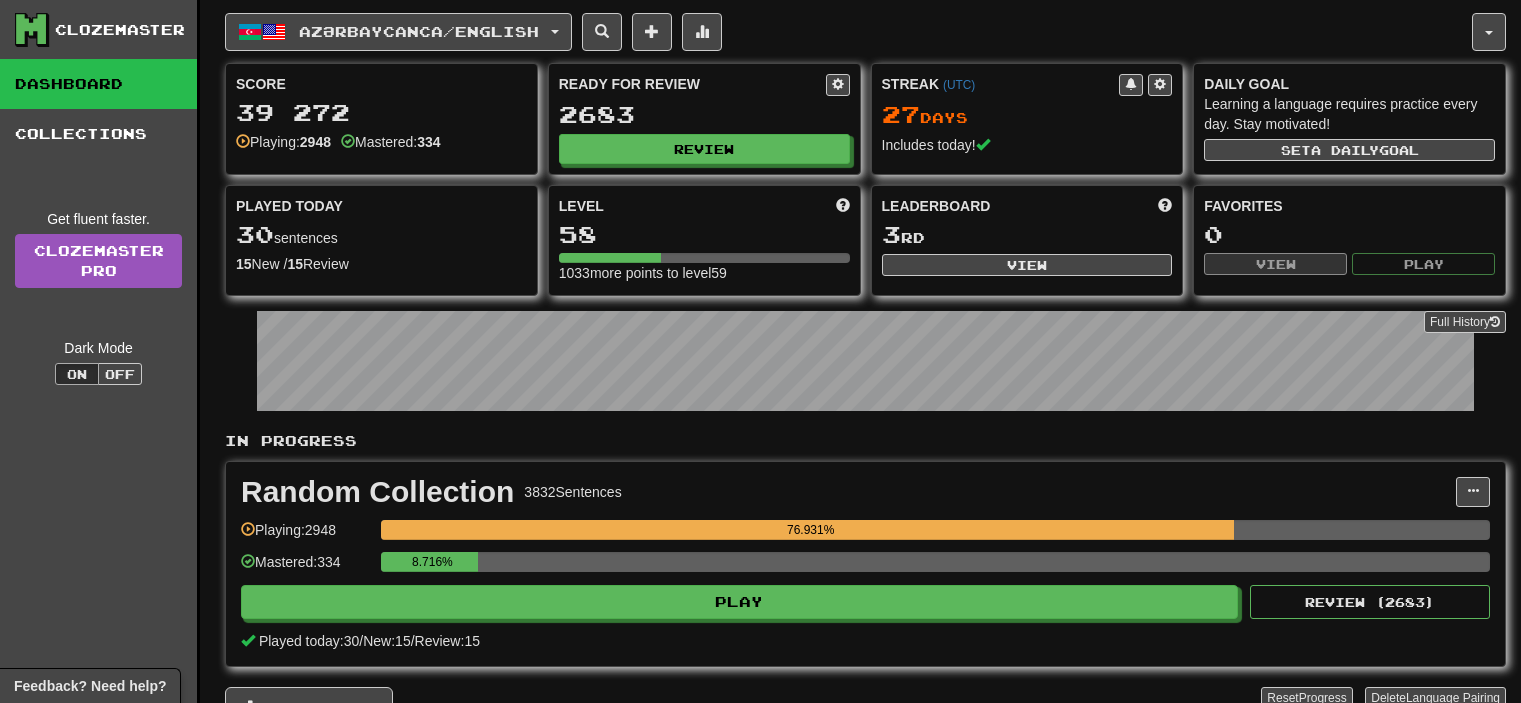 scroll, scrollTop: 0, scrollLeft: 0, axis: both 